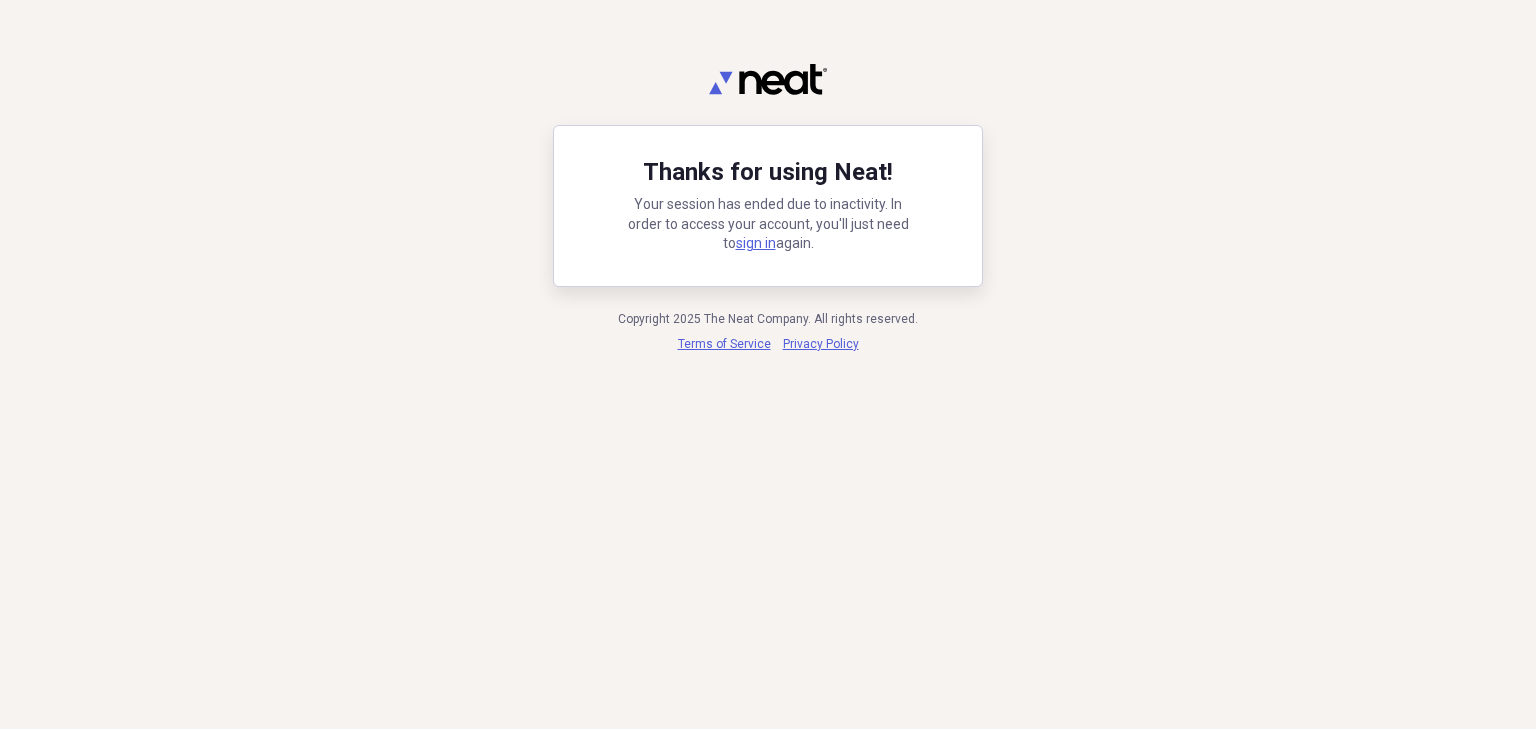 scroll, scrollTop: 0, scrollLeft: 0, axis: both 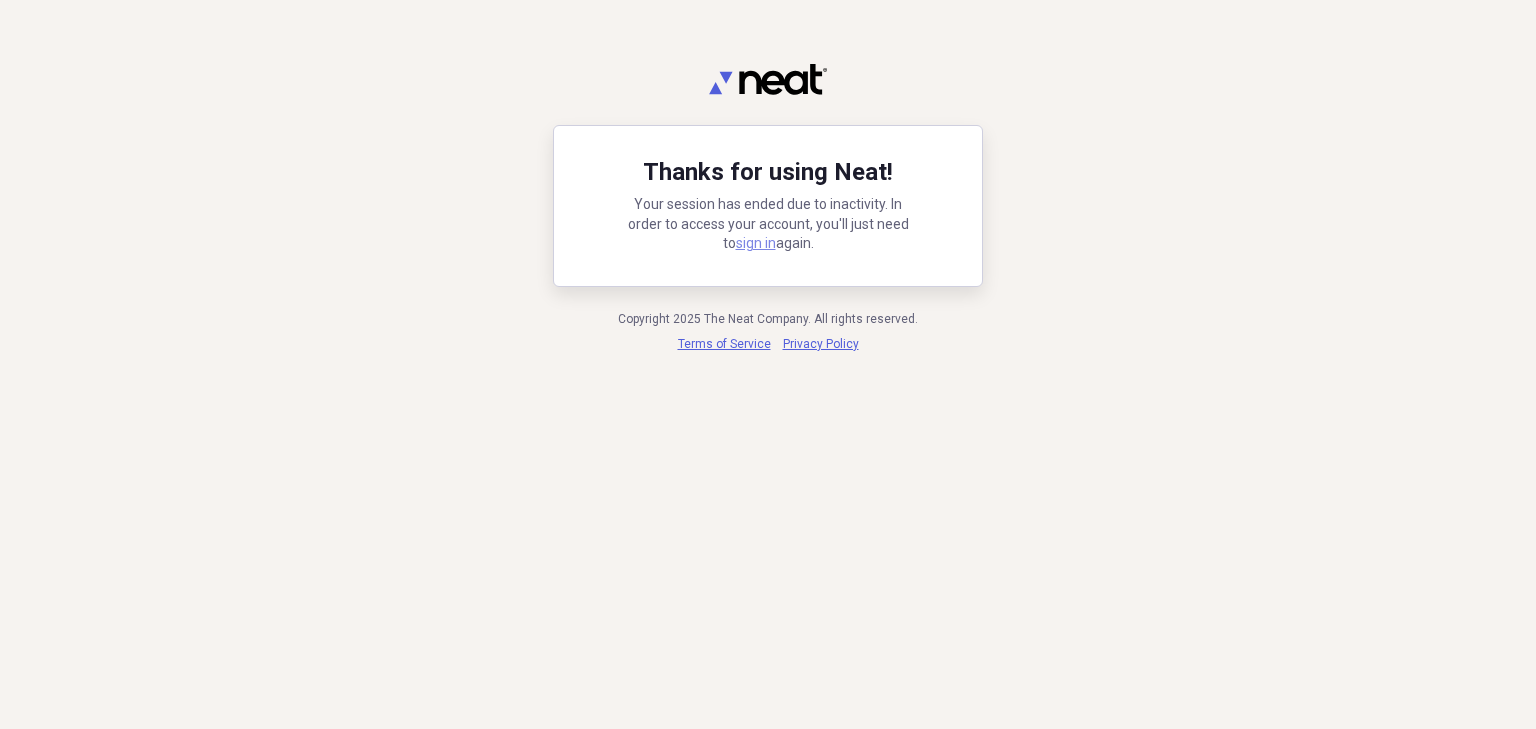 click on "sign in" at bounding box center (756, 243) 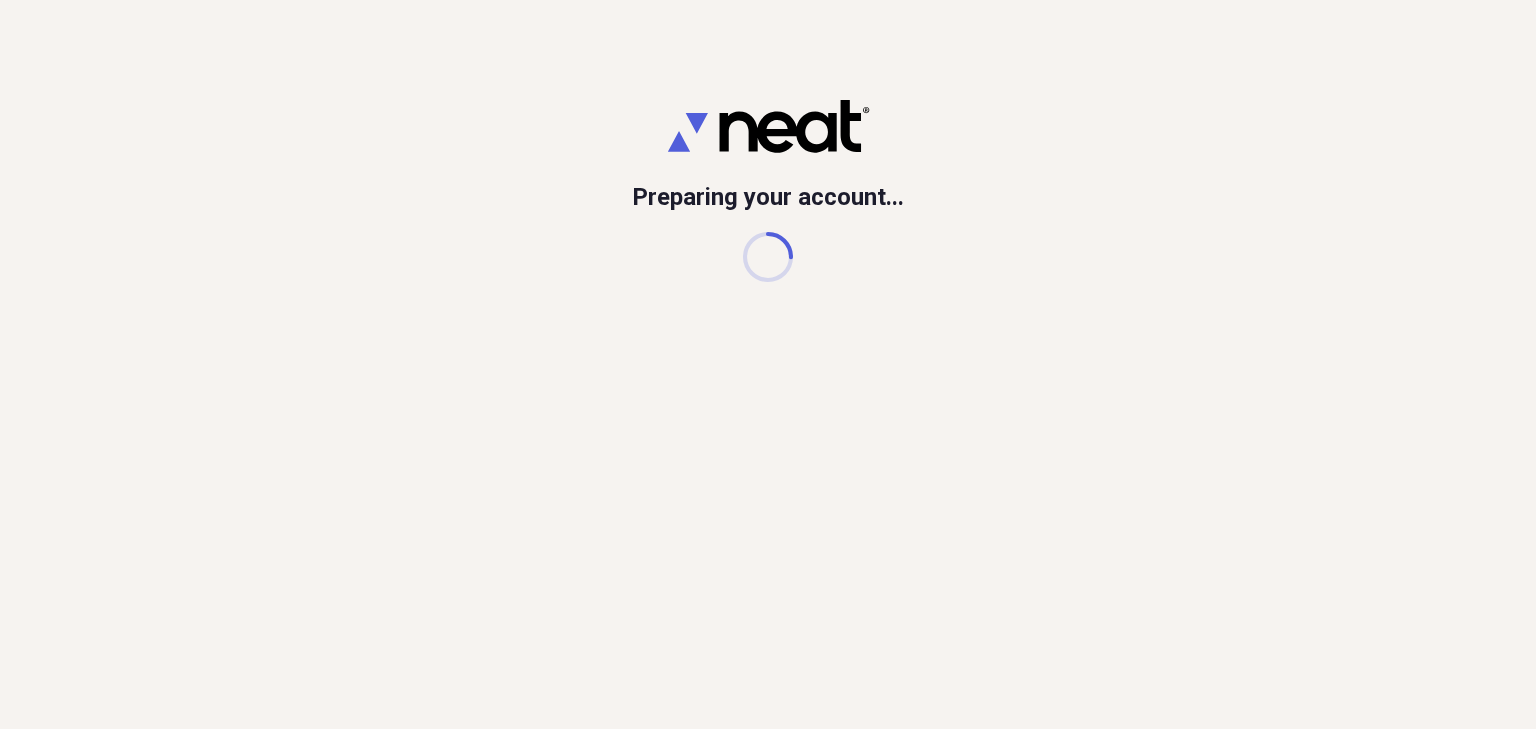 scroll, scrollTop: 0, scrollLeft: 0, axis: both 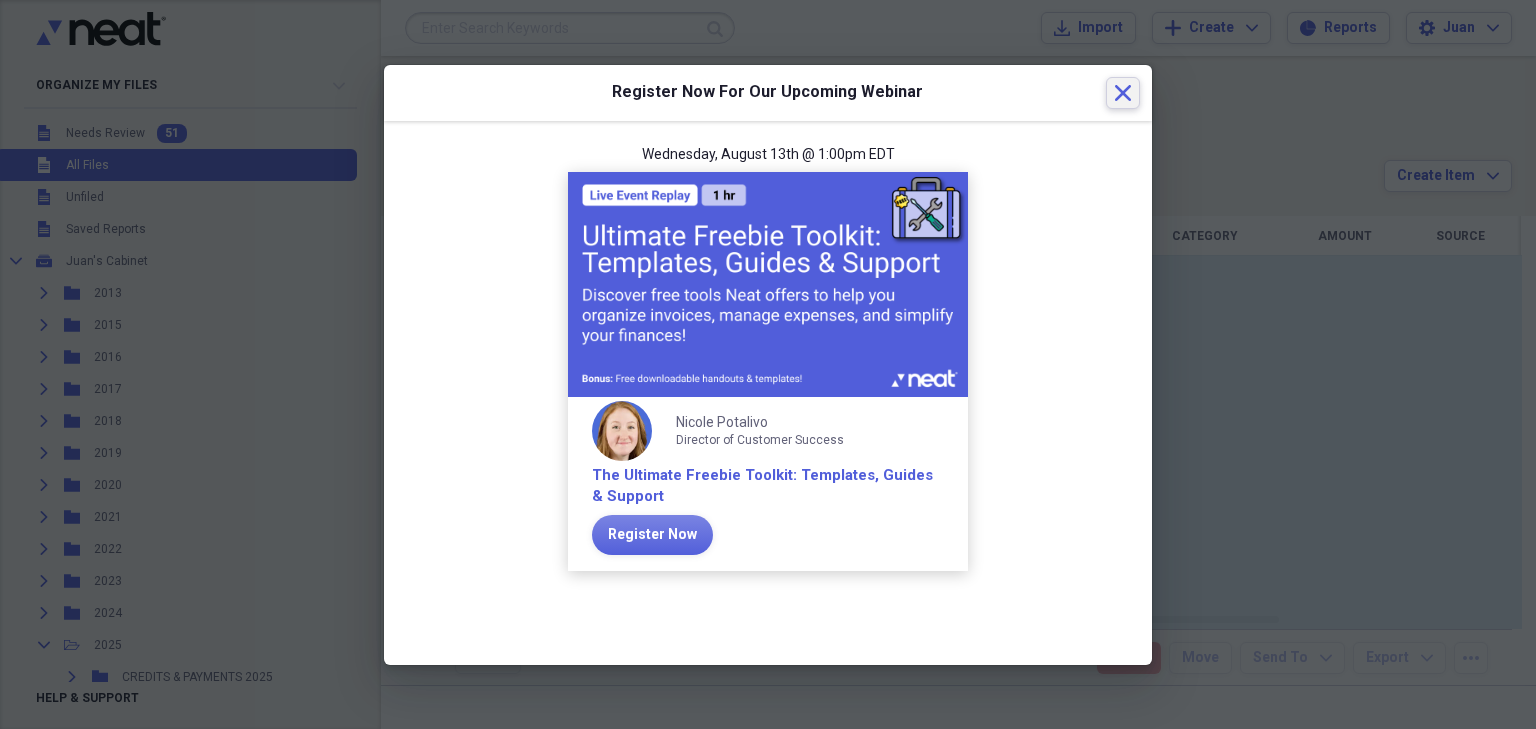 click on "Close" 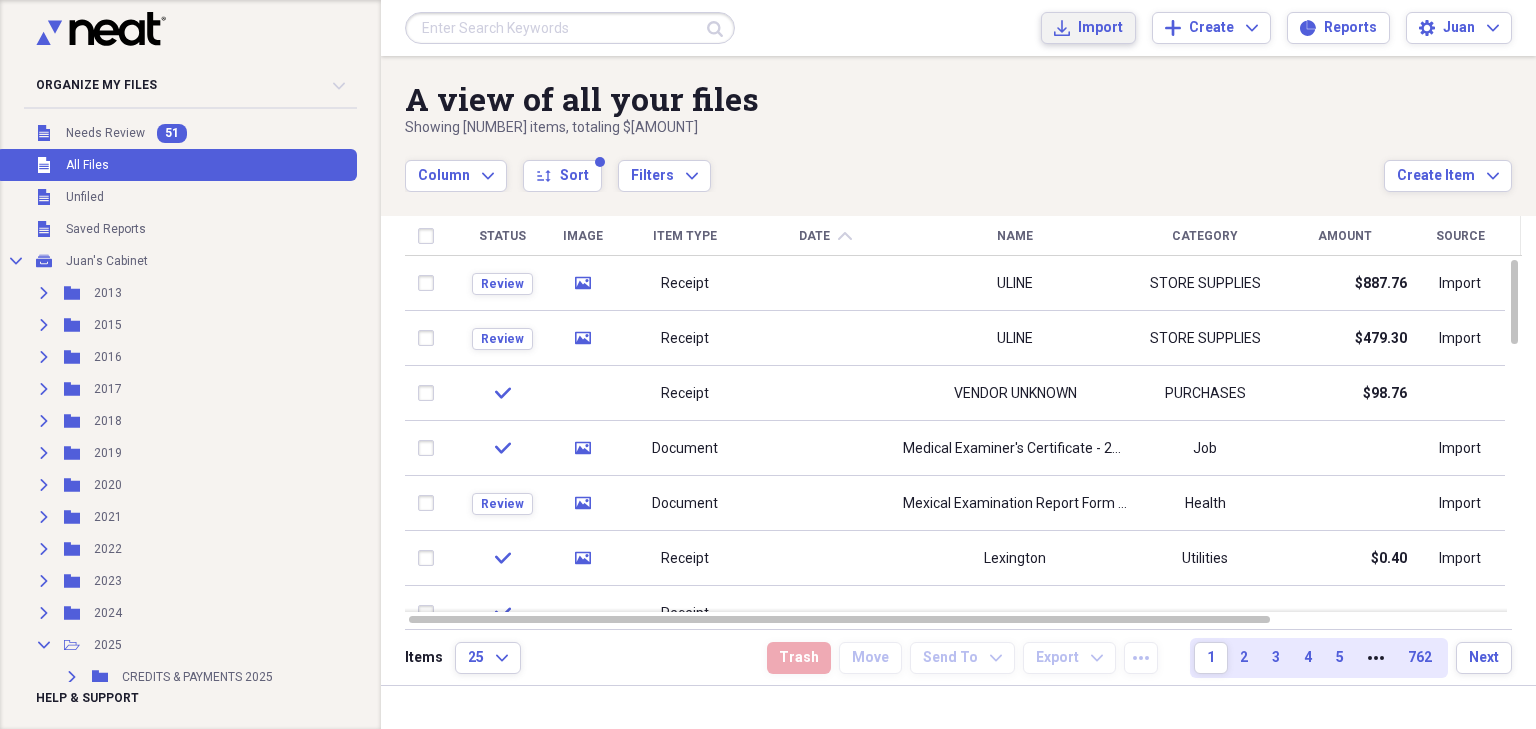click on "Import" at bounding box center (1100, 28) 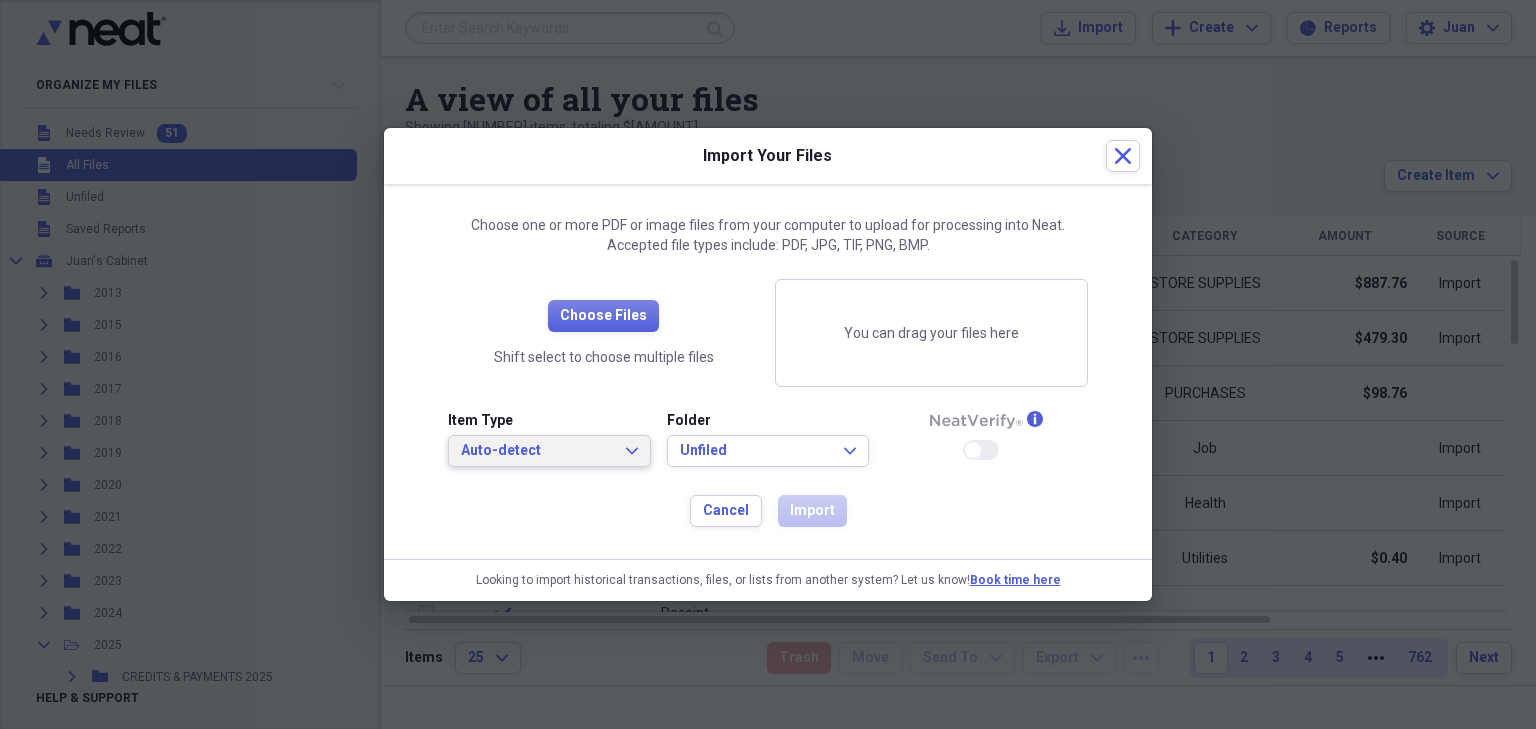 click on "Auto-detect" at bounding box center (537, 451) 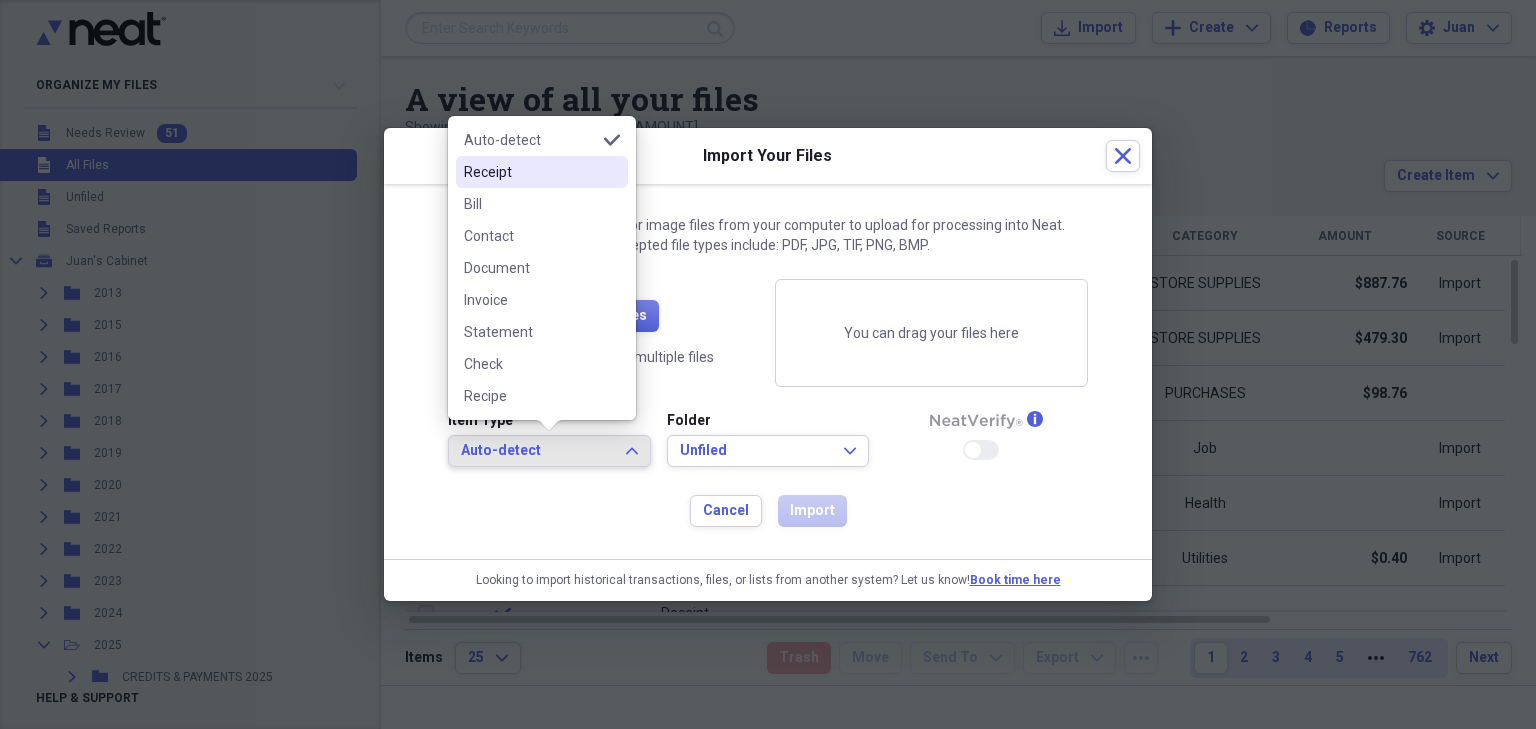 click on "Receipt" at bounding box center [530, 172] 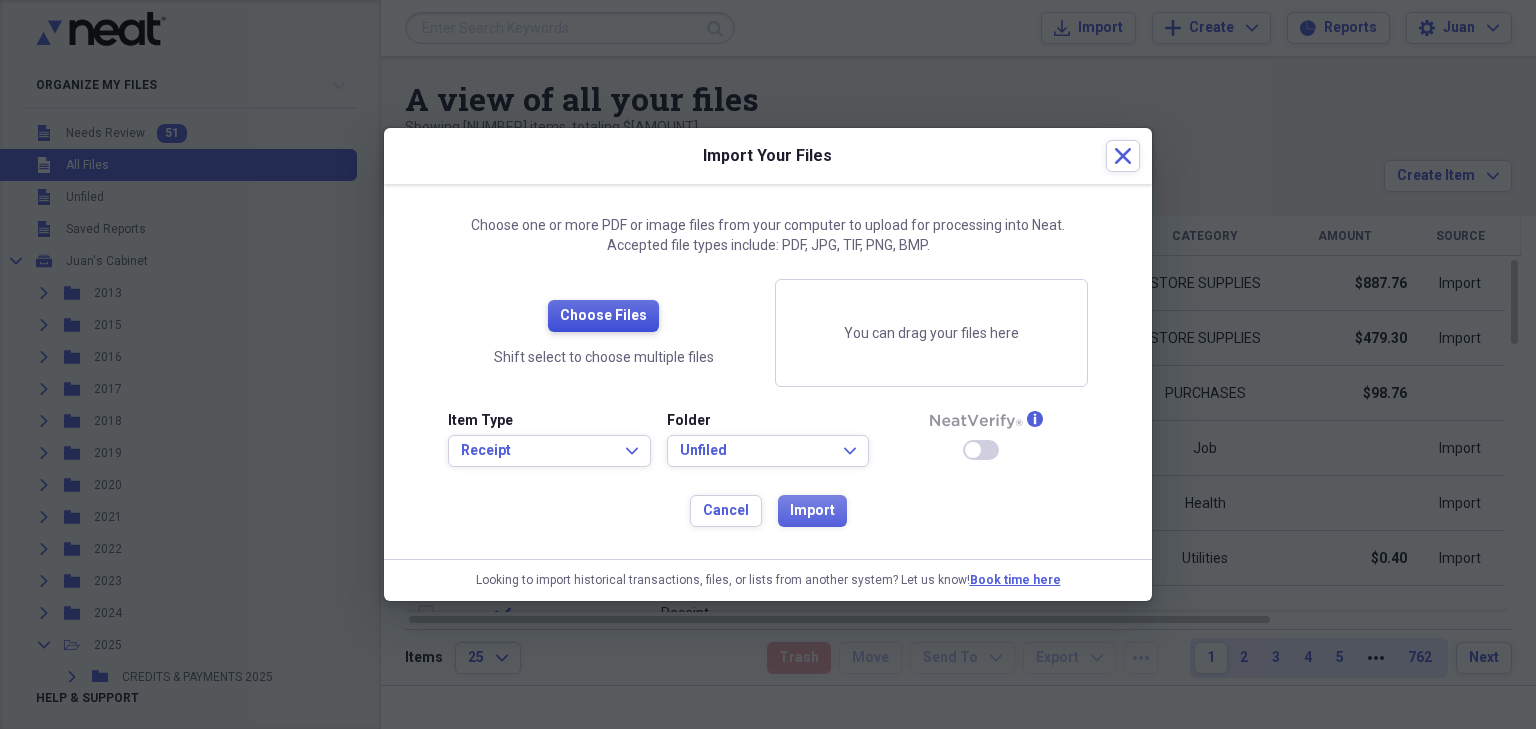 click on "Choose Files" at bounding box center (603, 316) 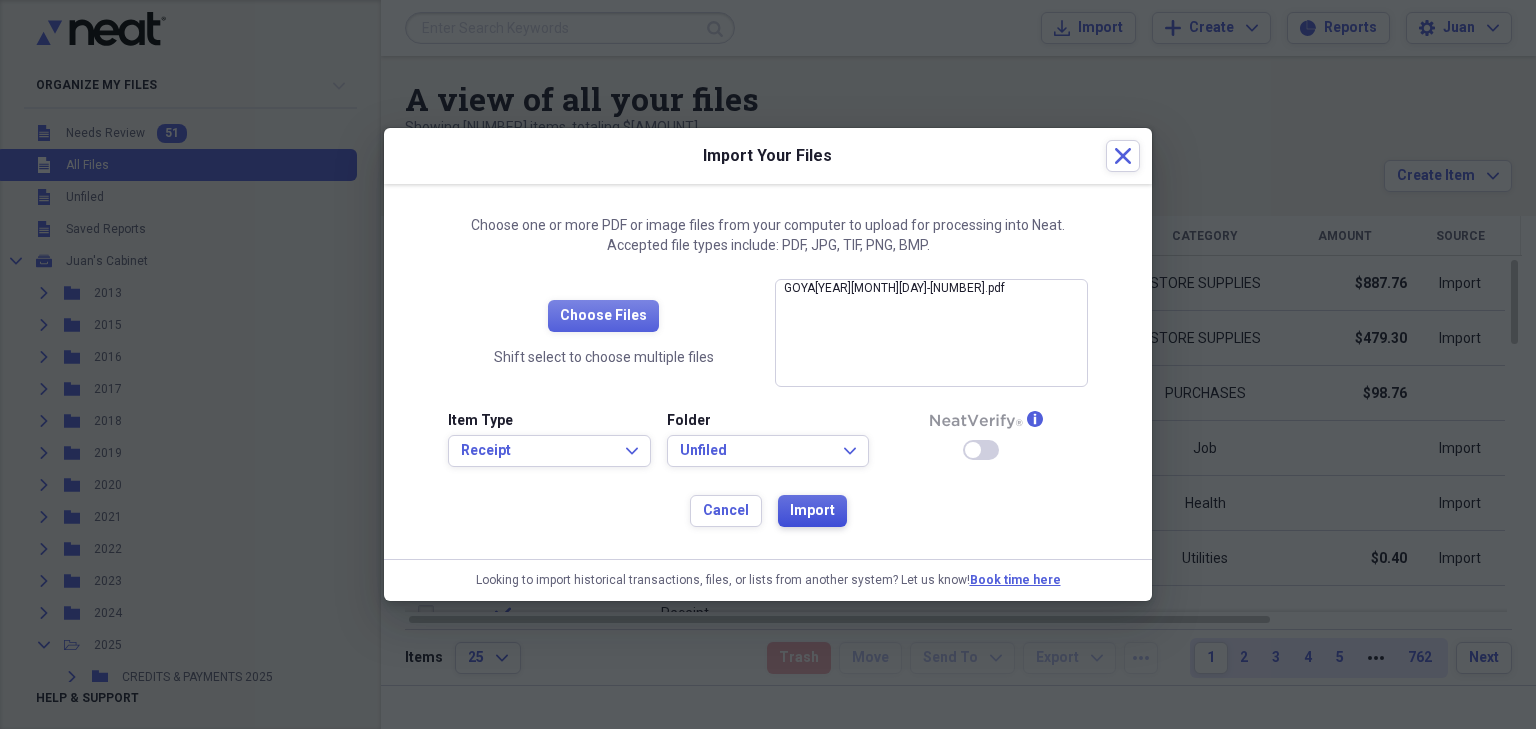 click on "Import" at bounding box center [812, 511] 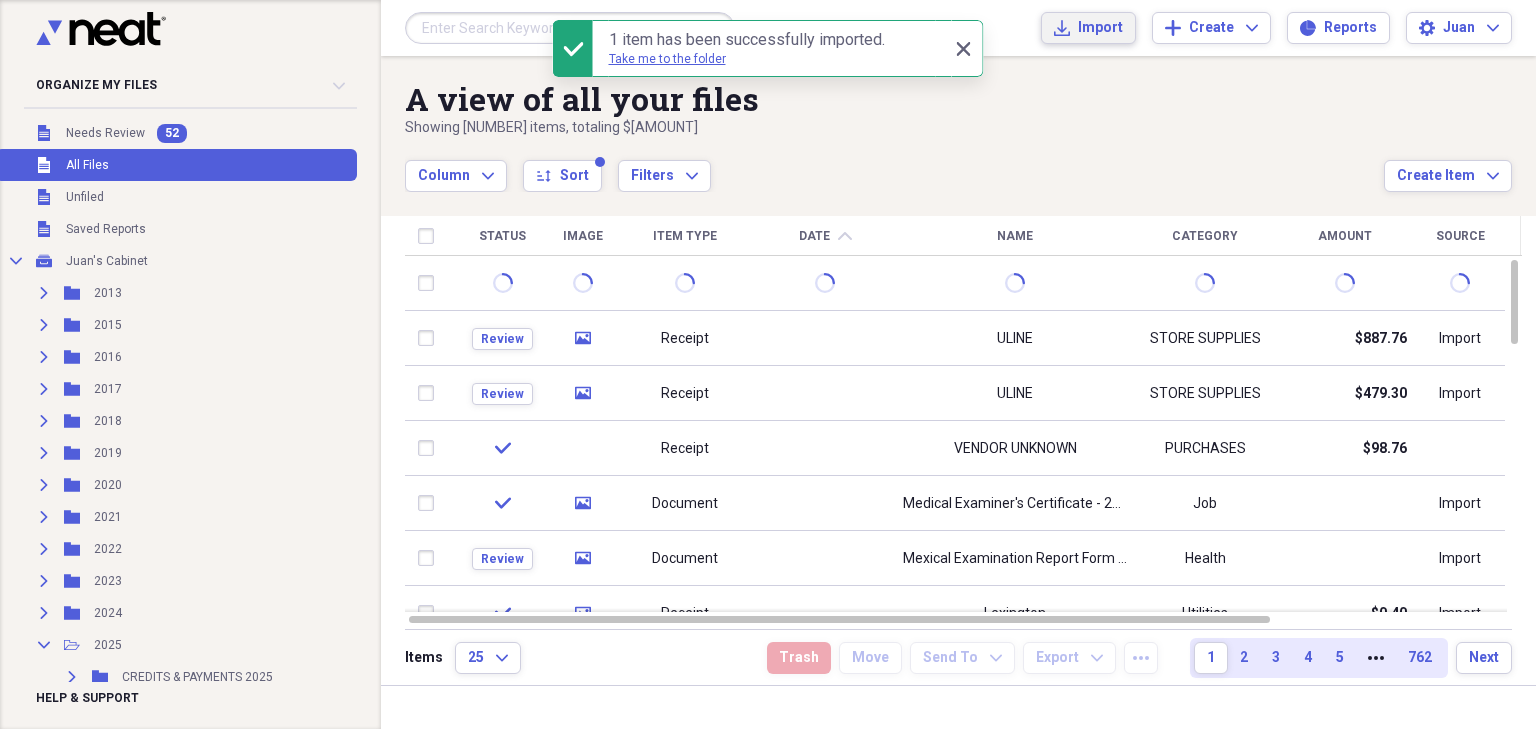 click on "Import" 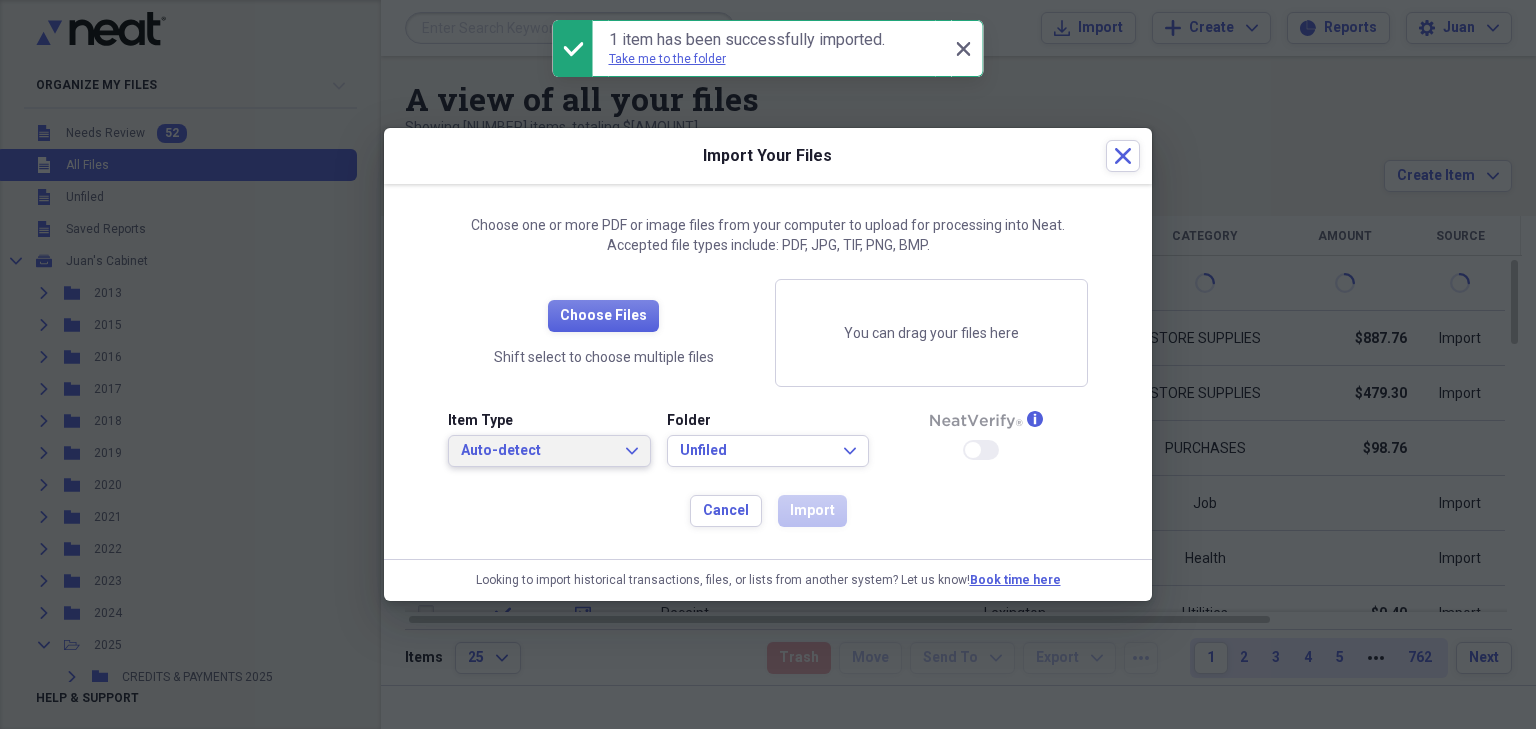 click on "Auto-detect Expand" at bounding box center [549, 451] 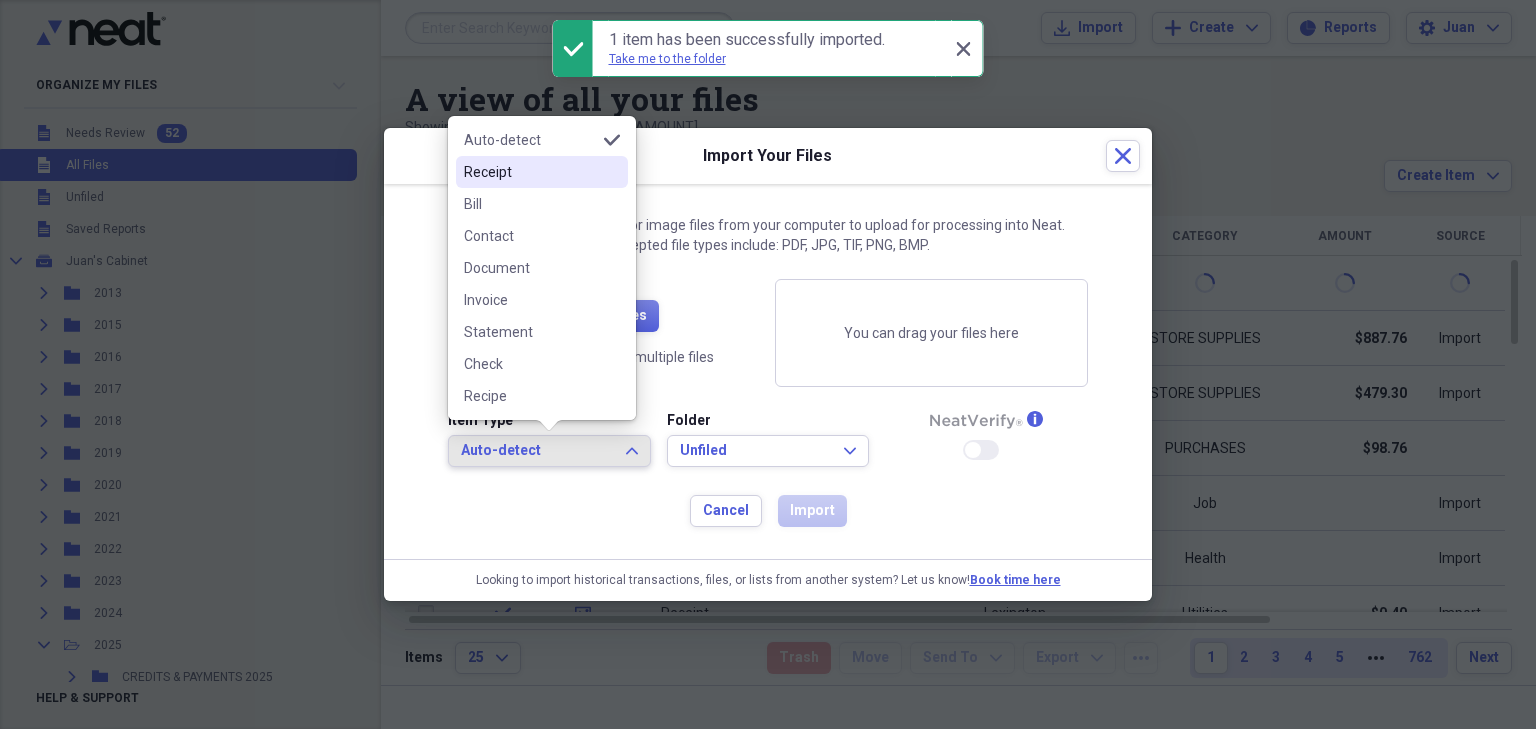 click on "Receipt" at bounding box center (542, 172) 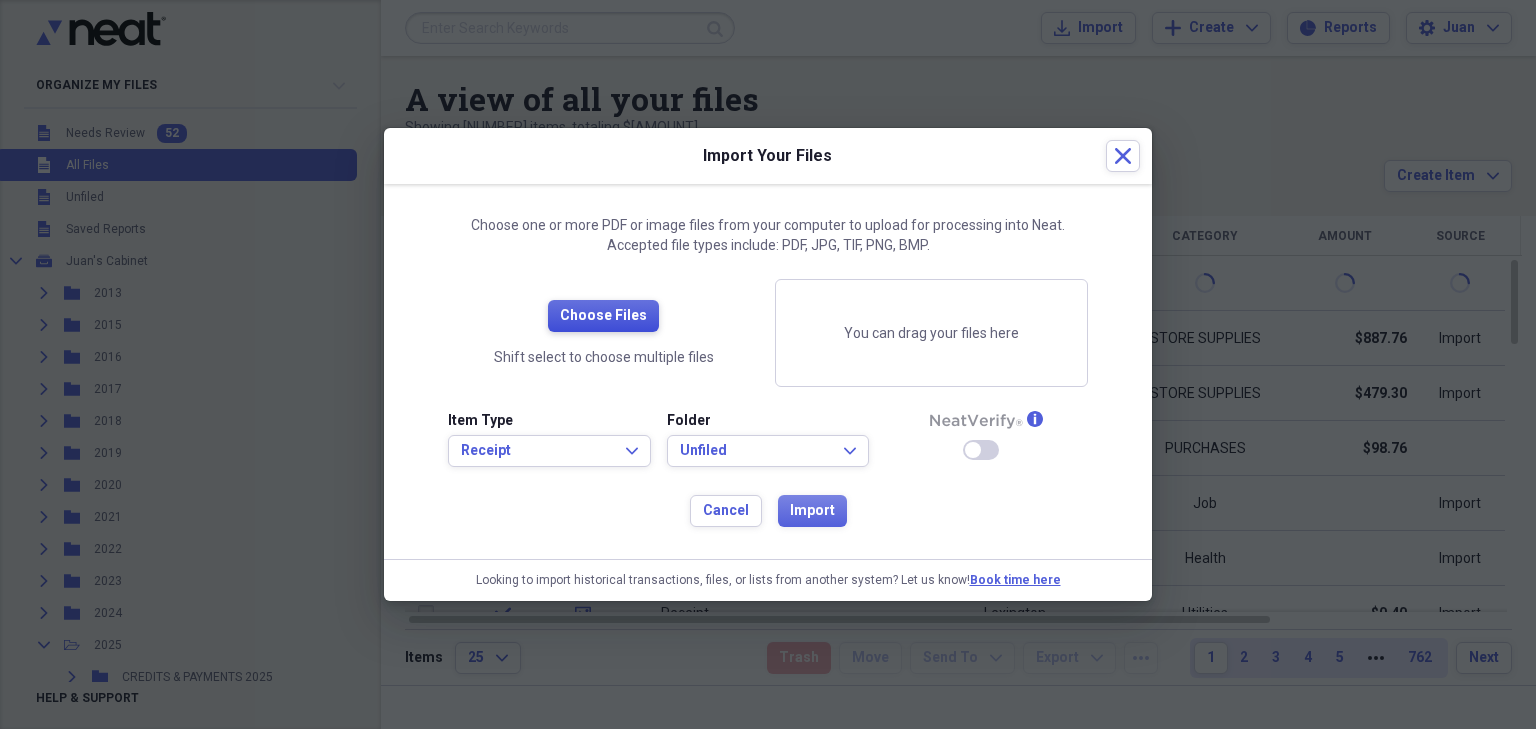 click on "Choose Files" at bounding box center (603, 316) 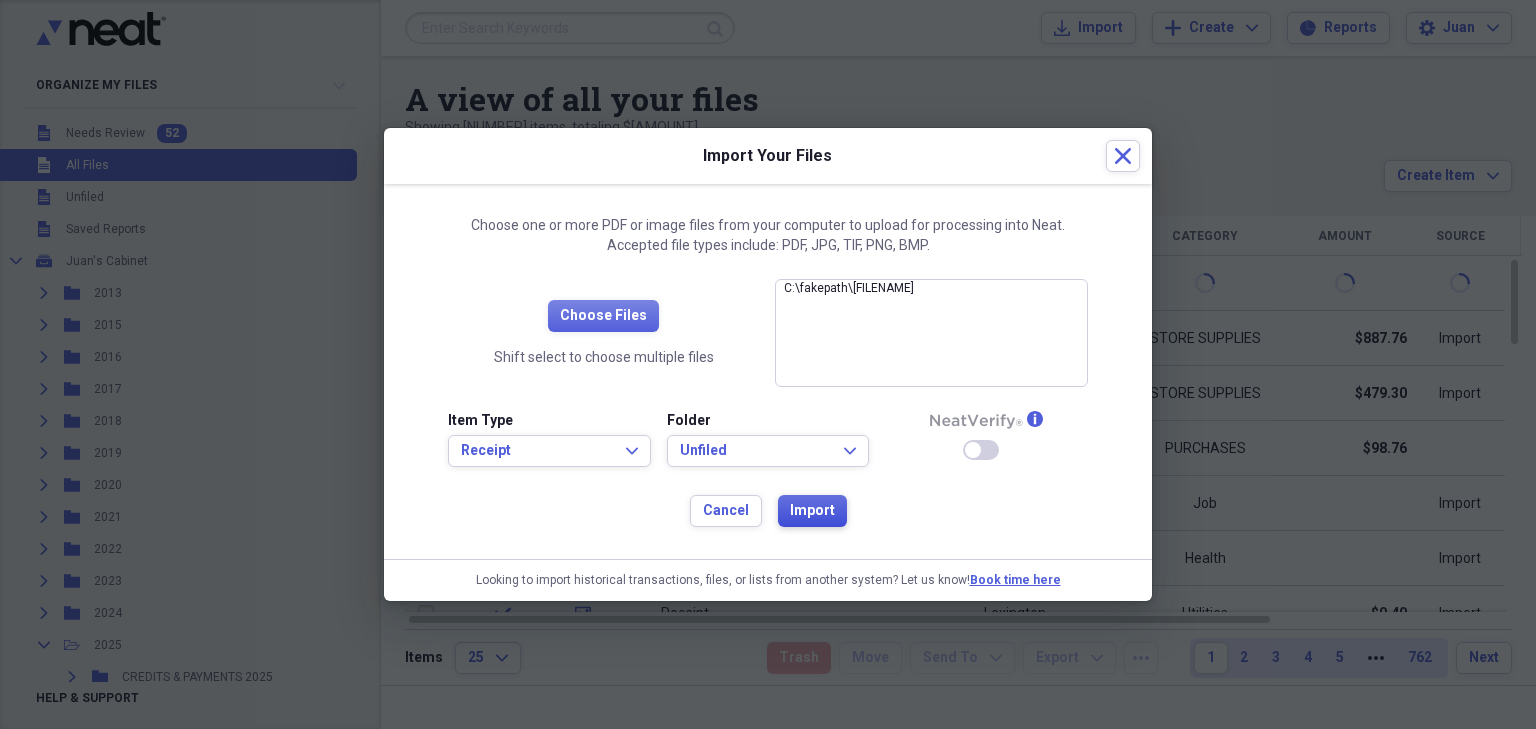 click on "Import" at bounding box center (812, 511) 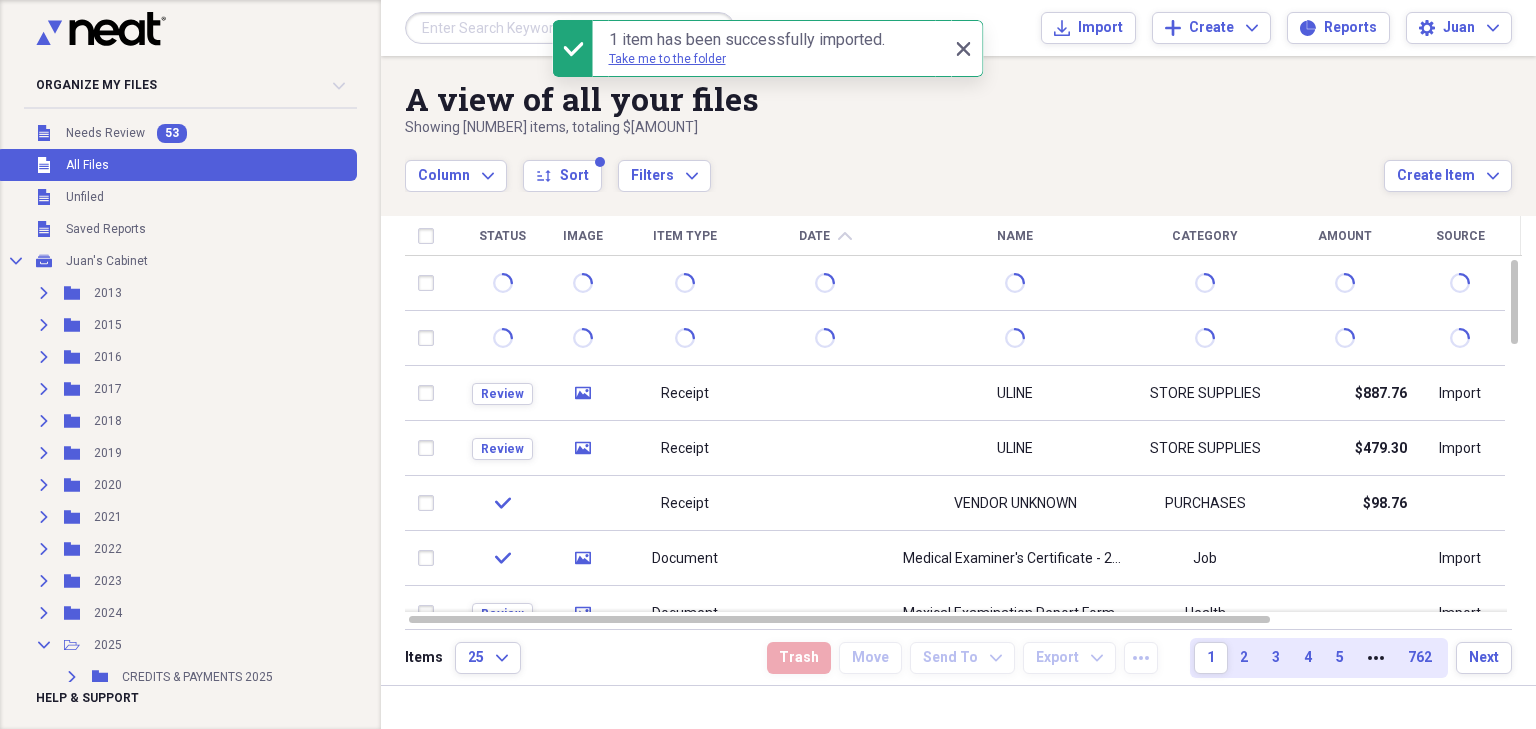 click on "A view of all your files" at bounding box center [894, 99] 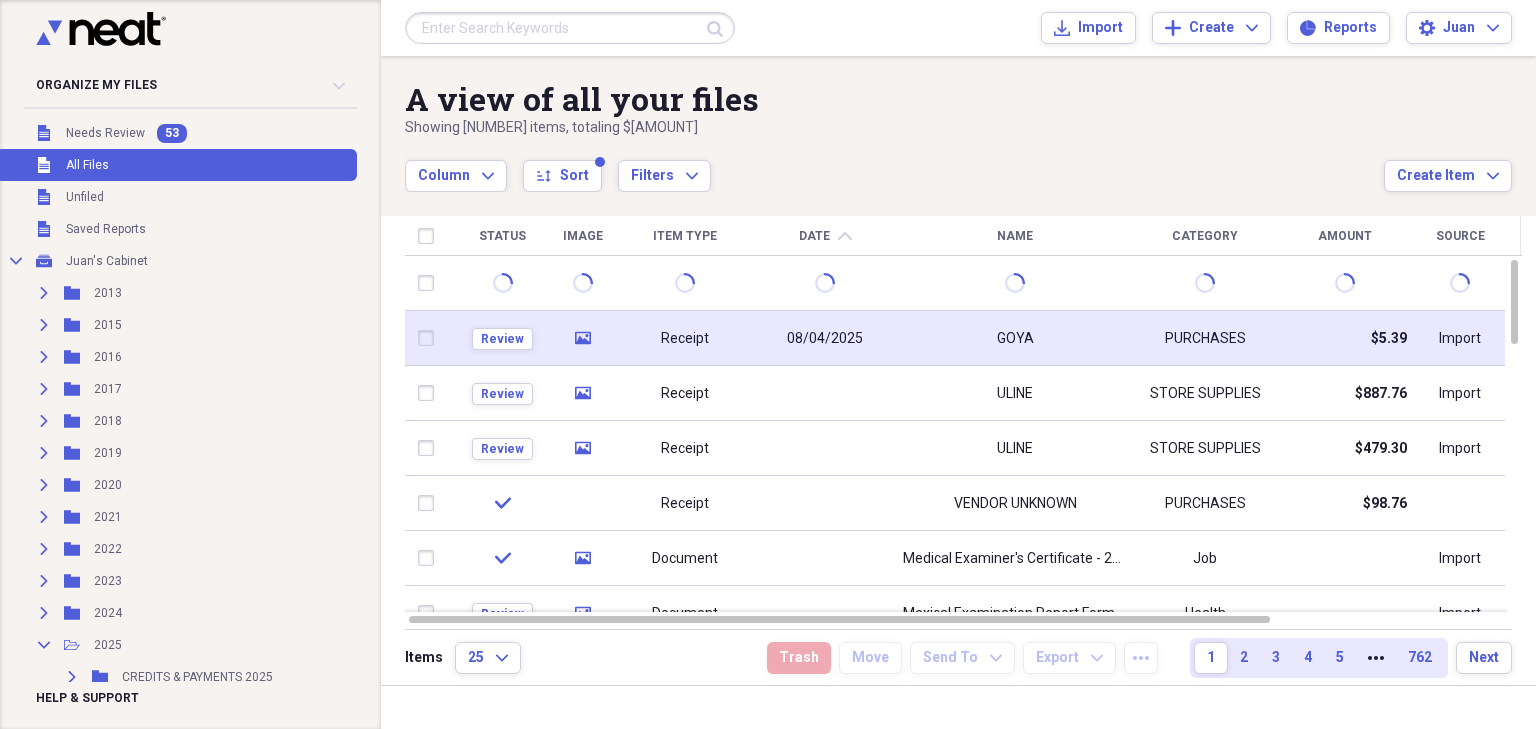 click on "08/04/2025" at bounding box center (825, 339) 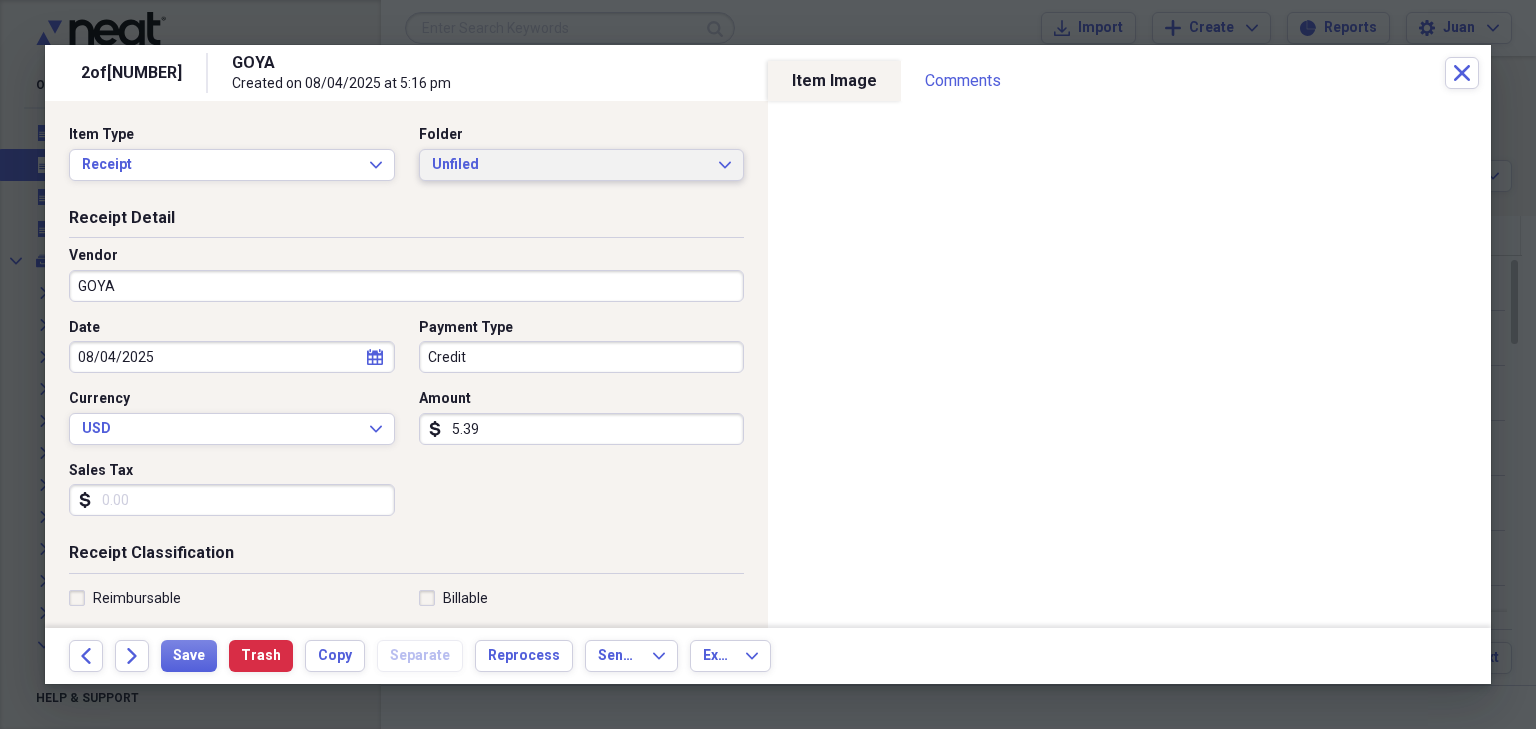 click on "Unfiled" at bounding box center [570, 165] 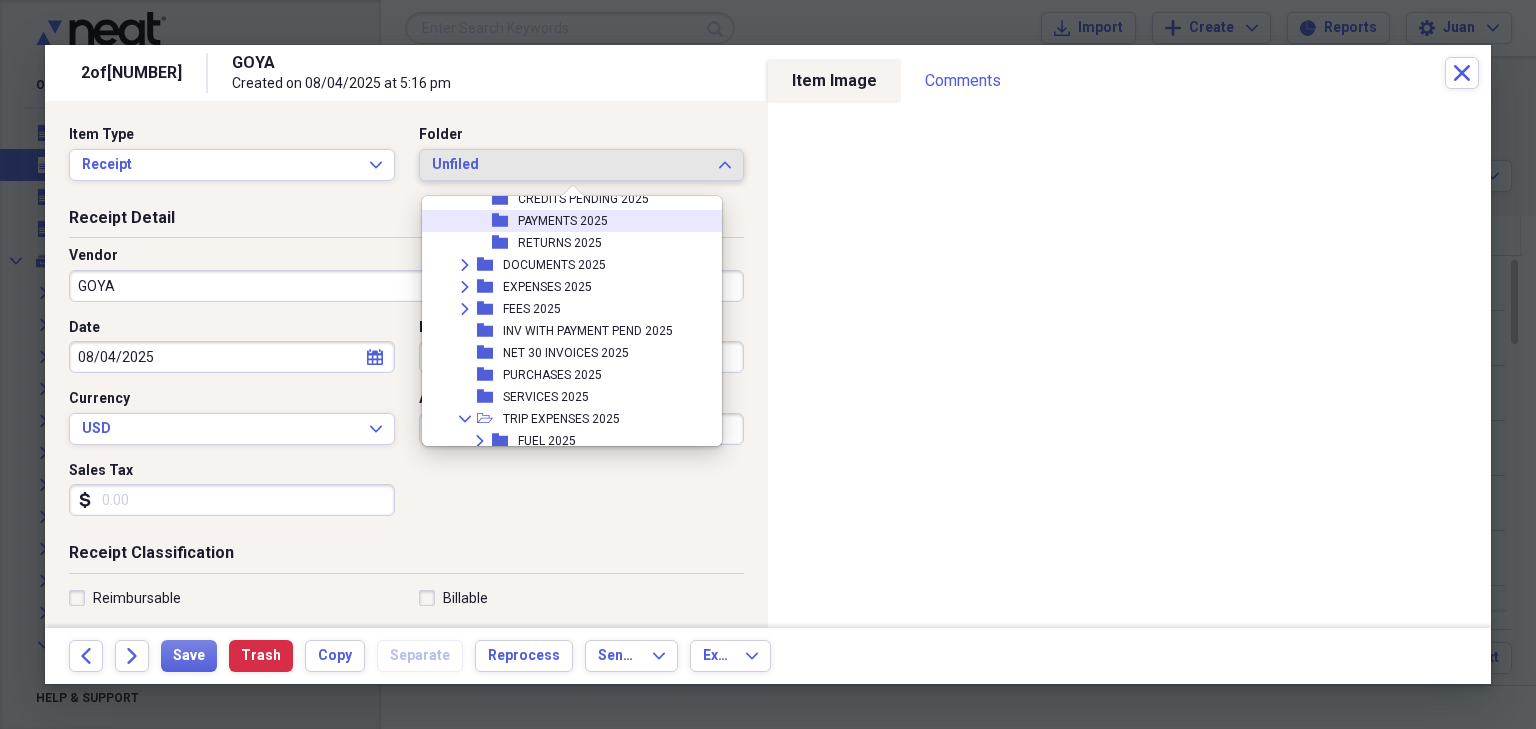 scroll, scrollTop: 402, scrollLeft: 0, axis: vertical 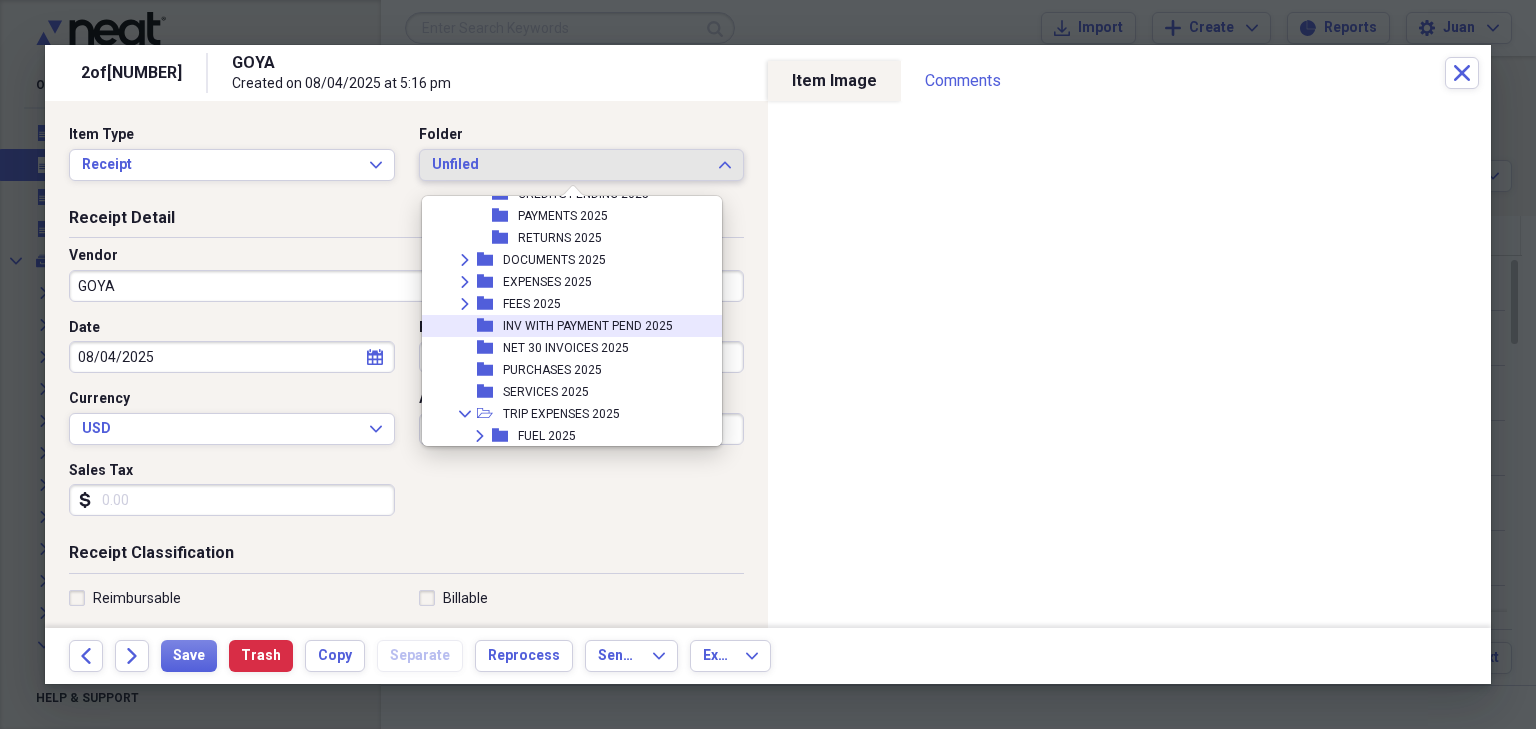 click on "INV WITH PAYMENT PEND 2025" at bounding box center (588, 326) 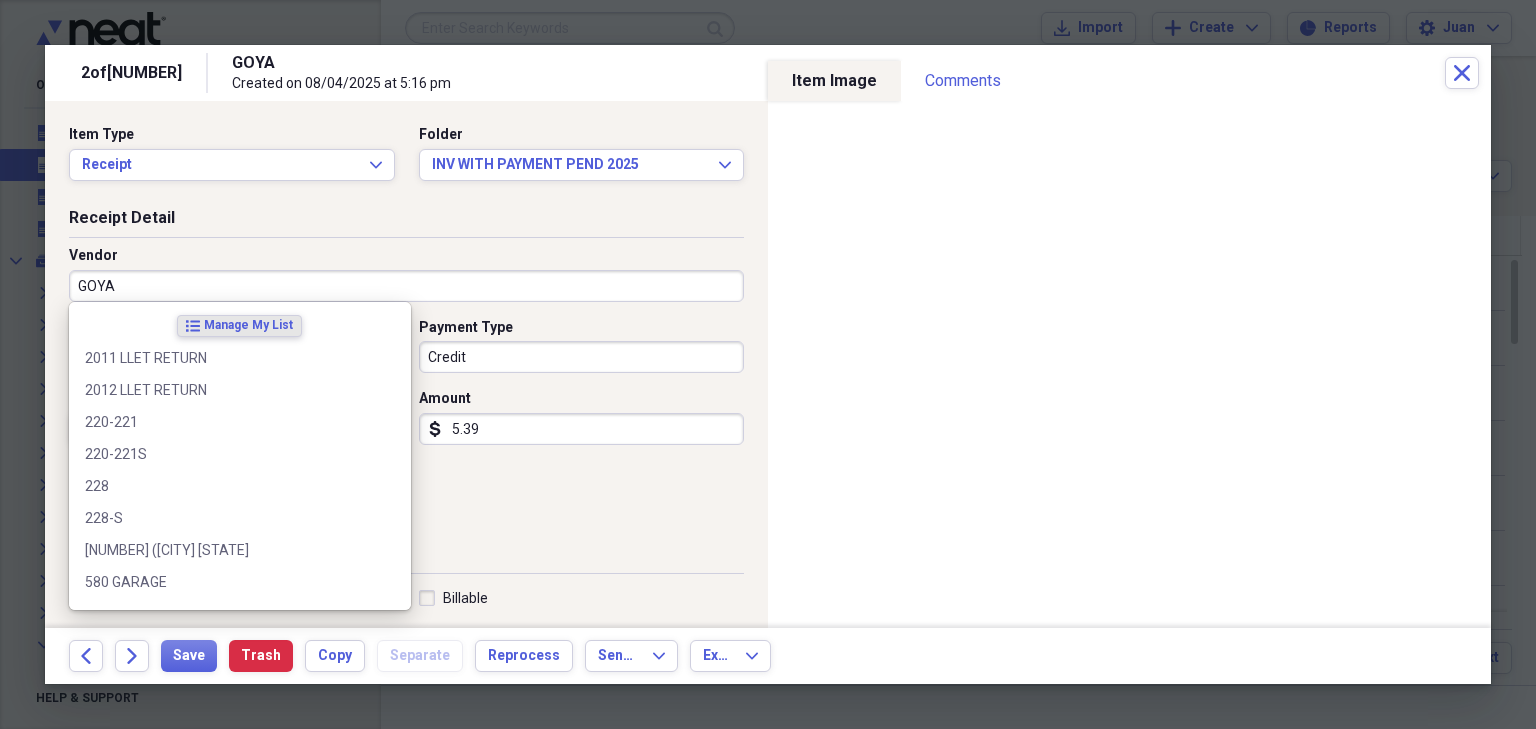 click on "GOYA" at bounding box center [406, 286] 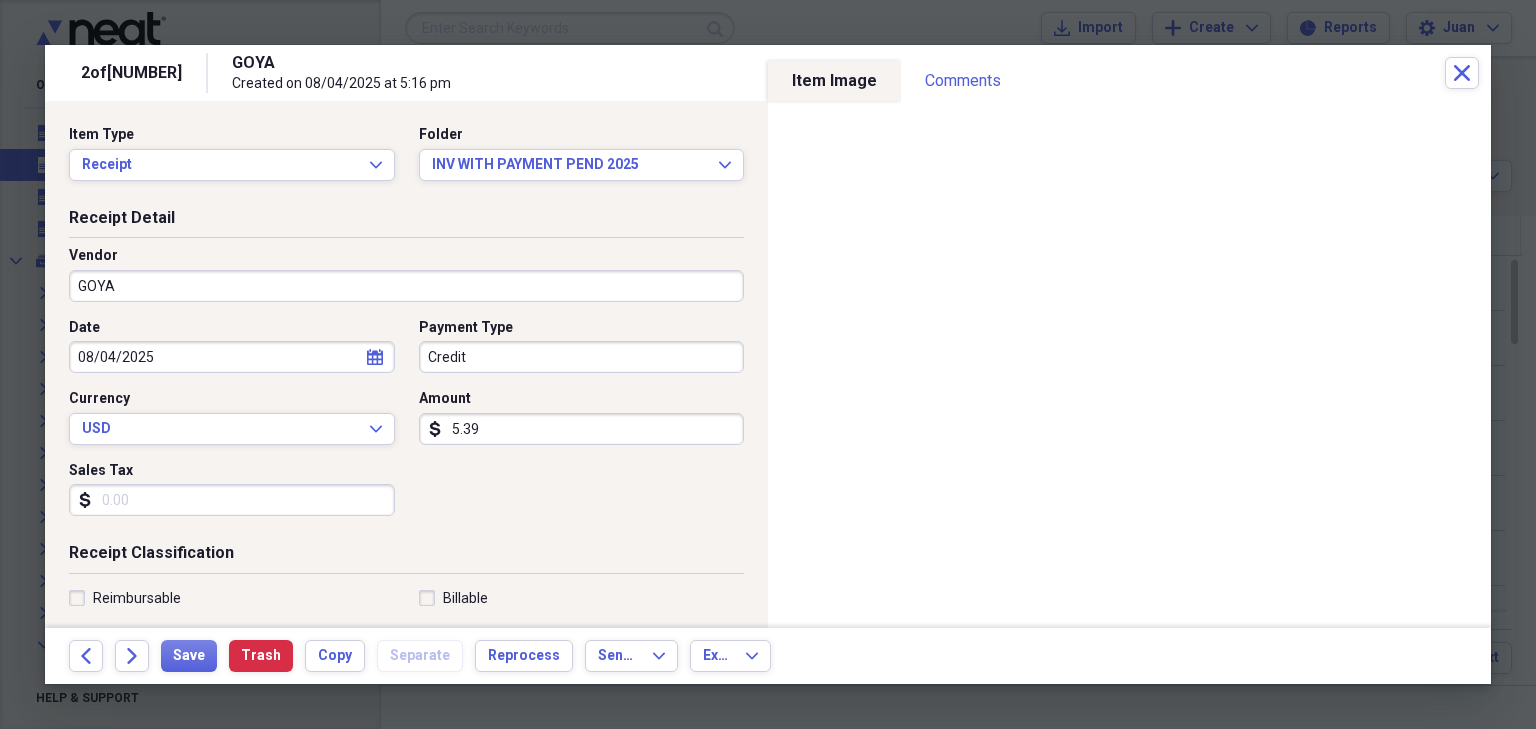 click on "Date [DATE] calendar Calendar" at bounding box center [238, 346] 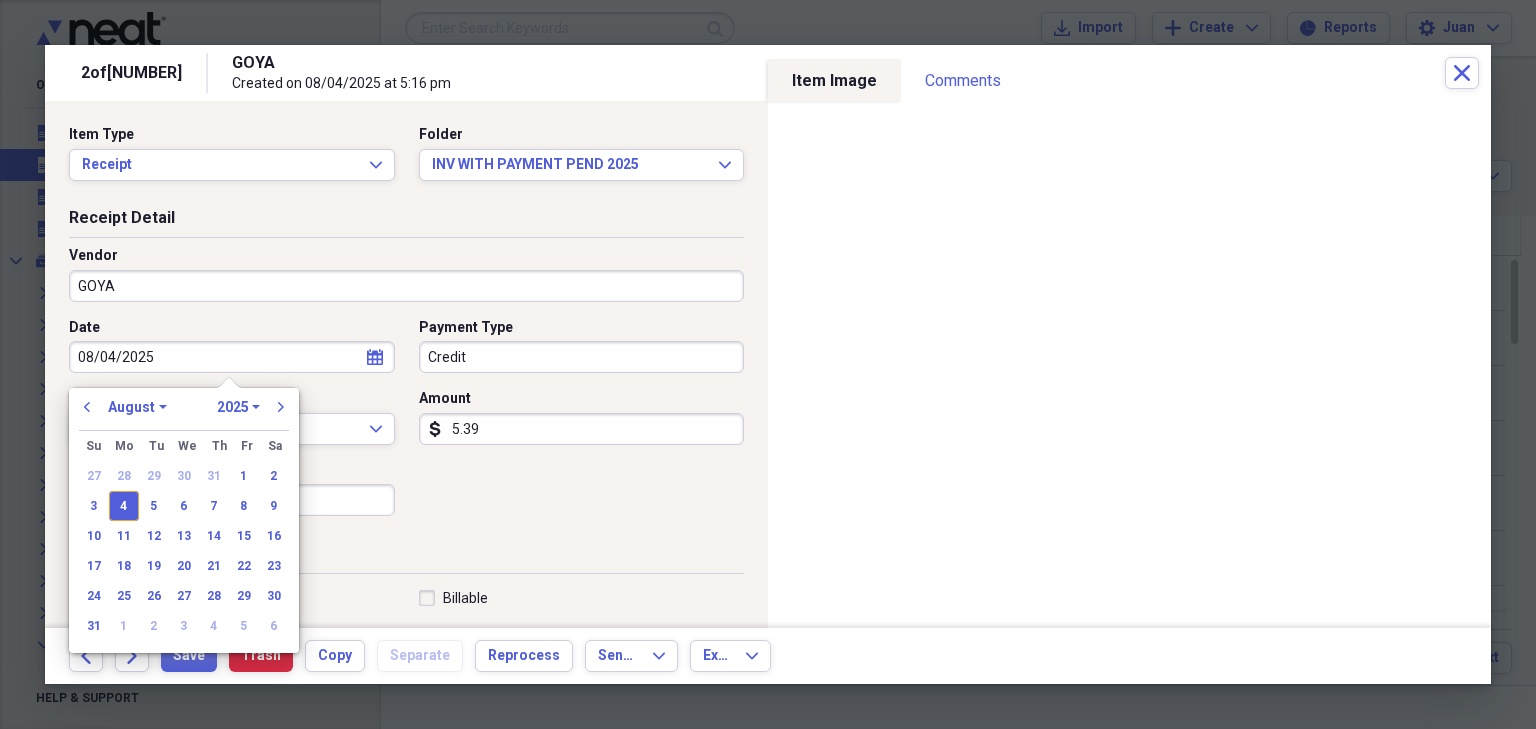 click on "08/04/2025" at bounding box center [232, 357] 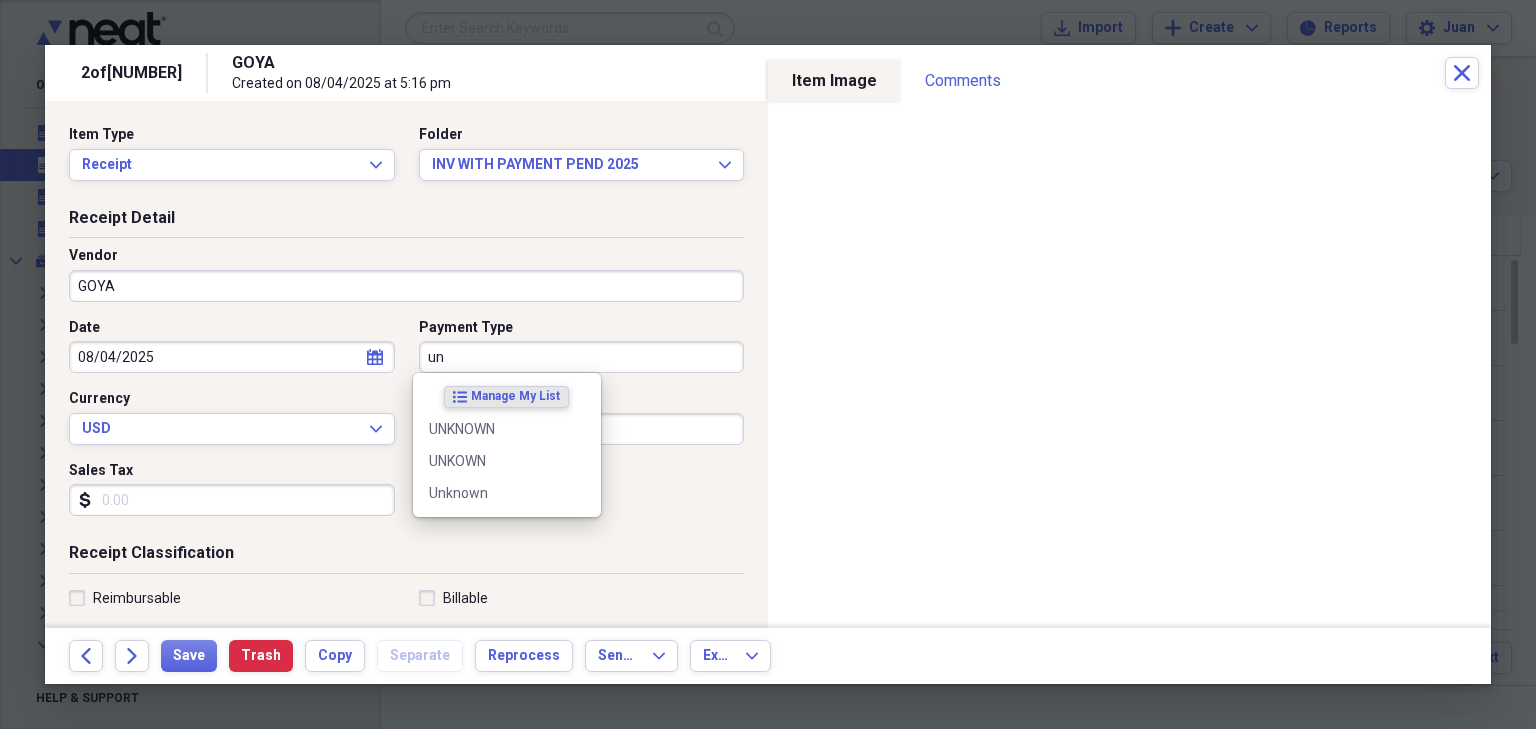 type on "u" 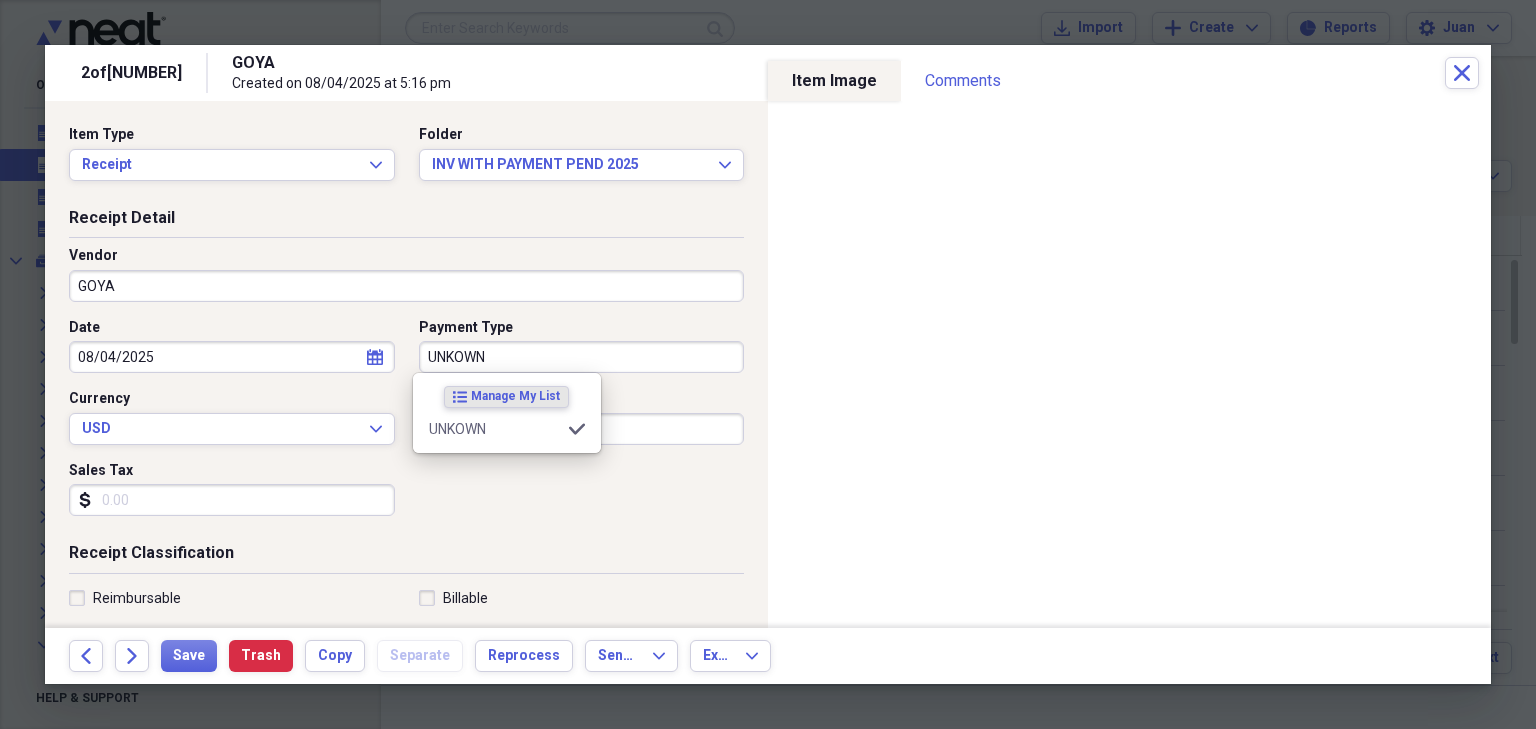 type on "UNKOWN" 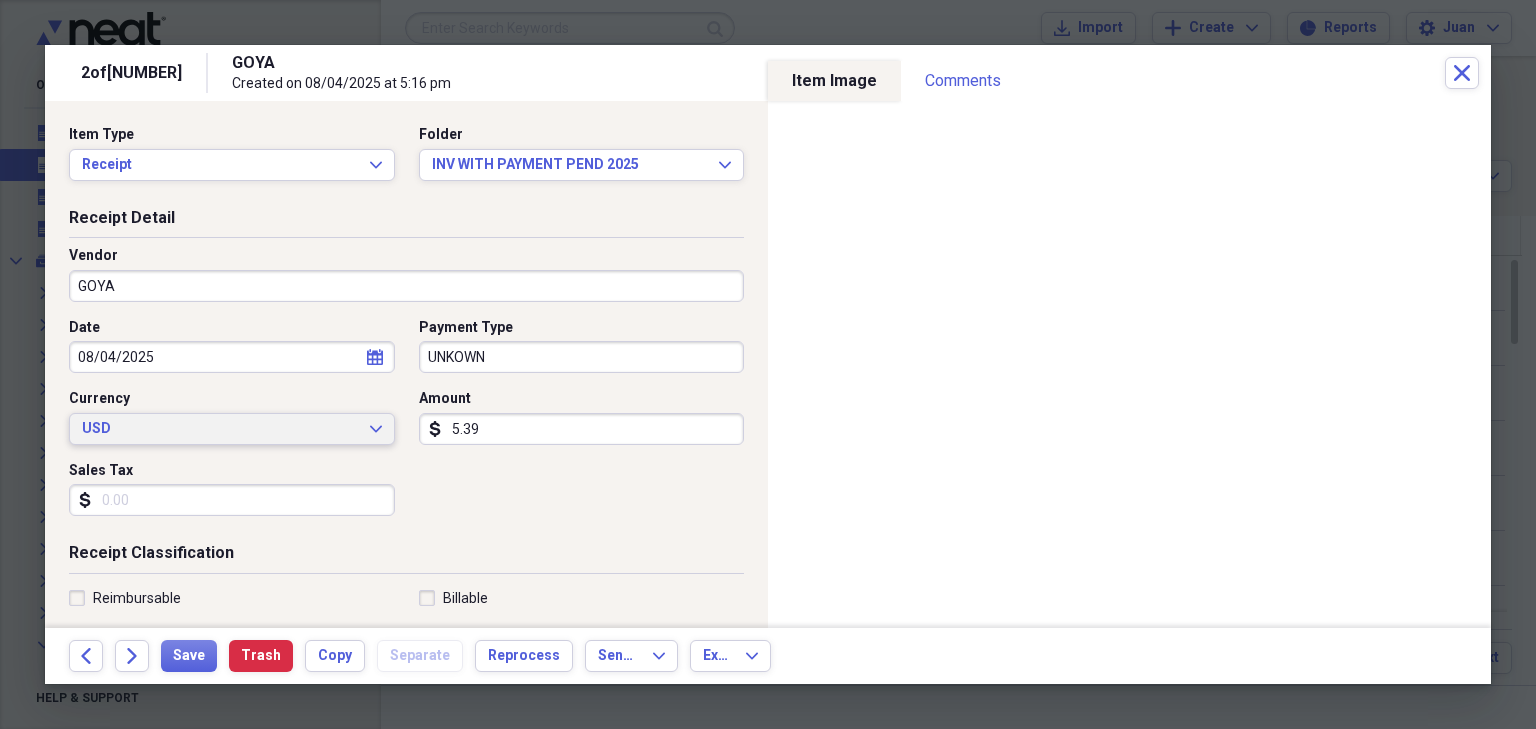 type 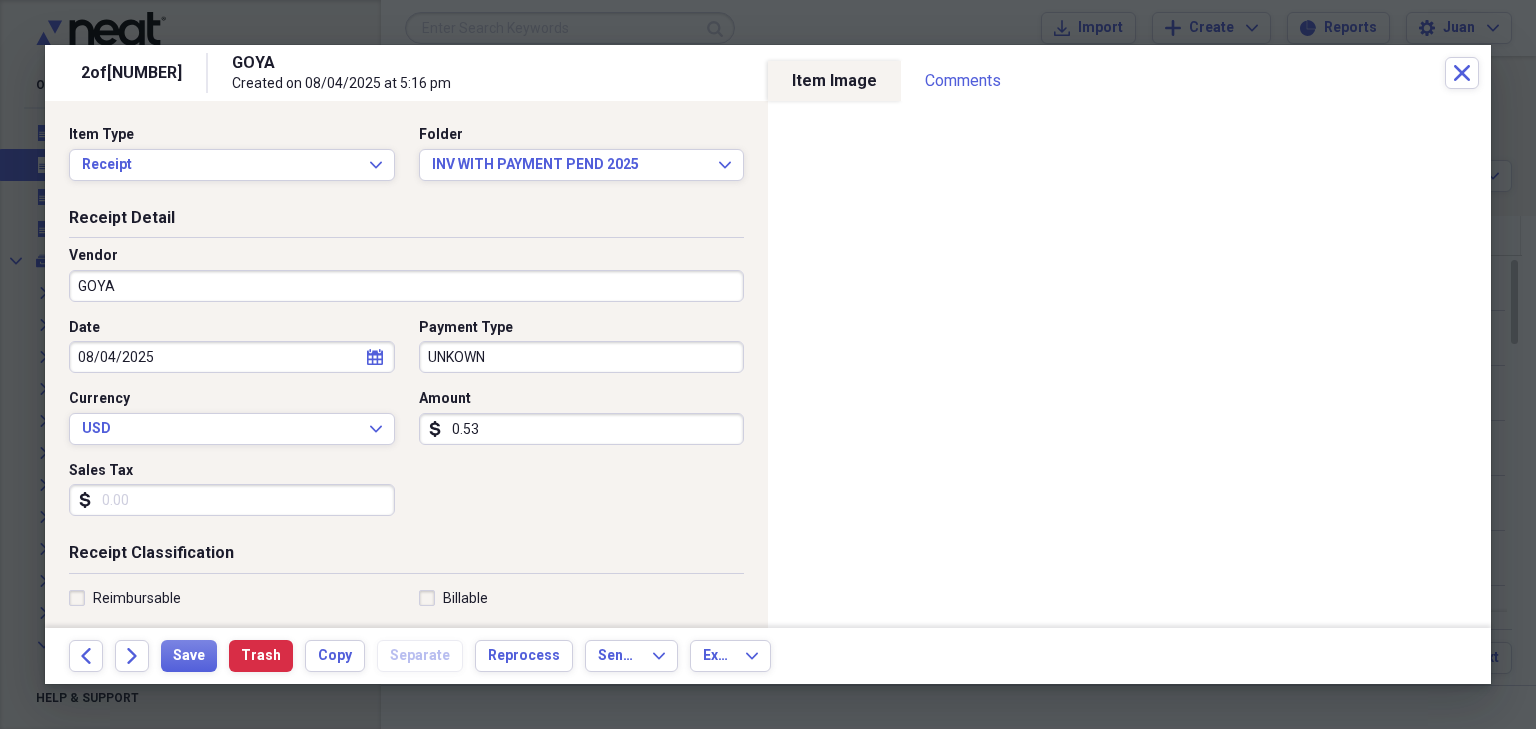 type on "0.05" 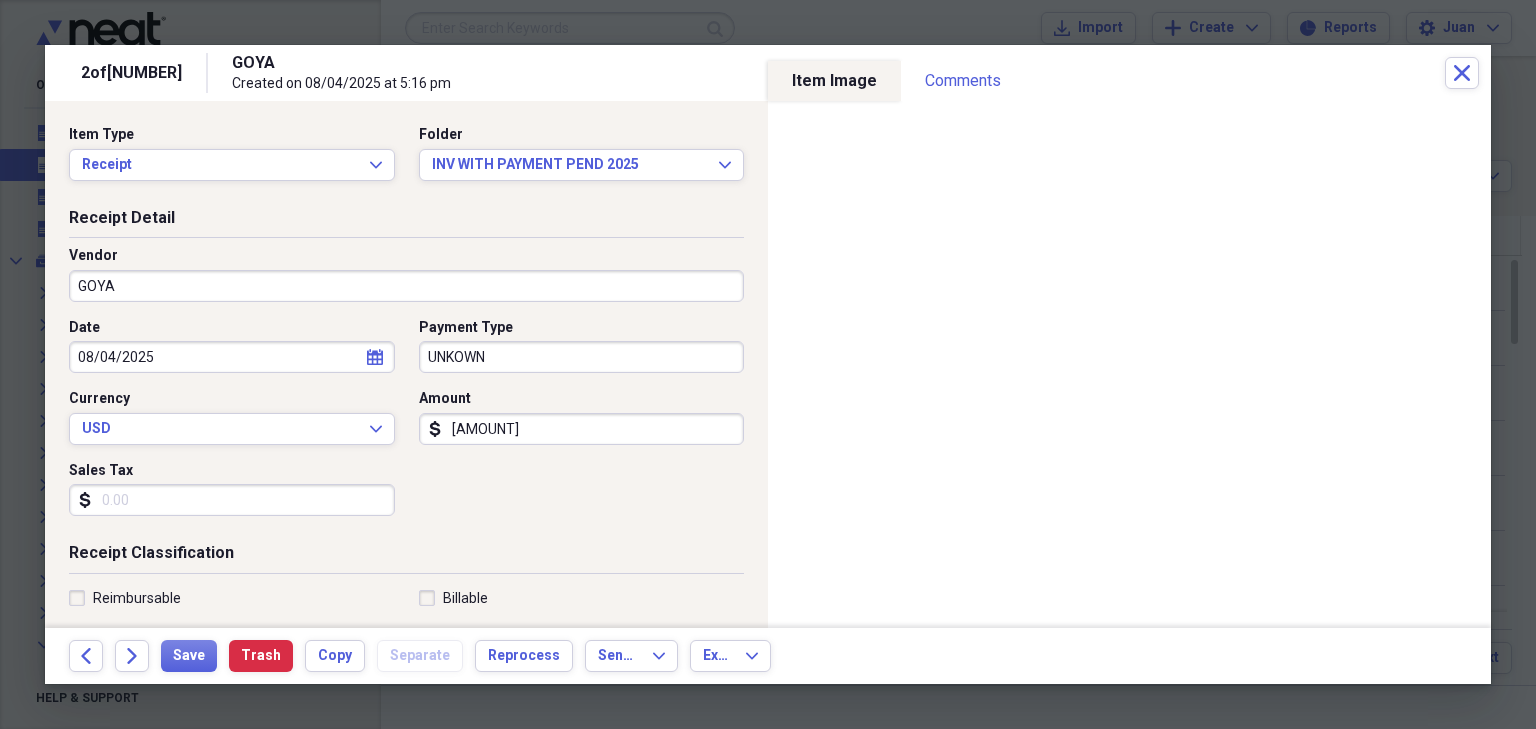 type on "[AMOUNT]" 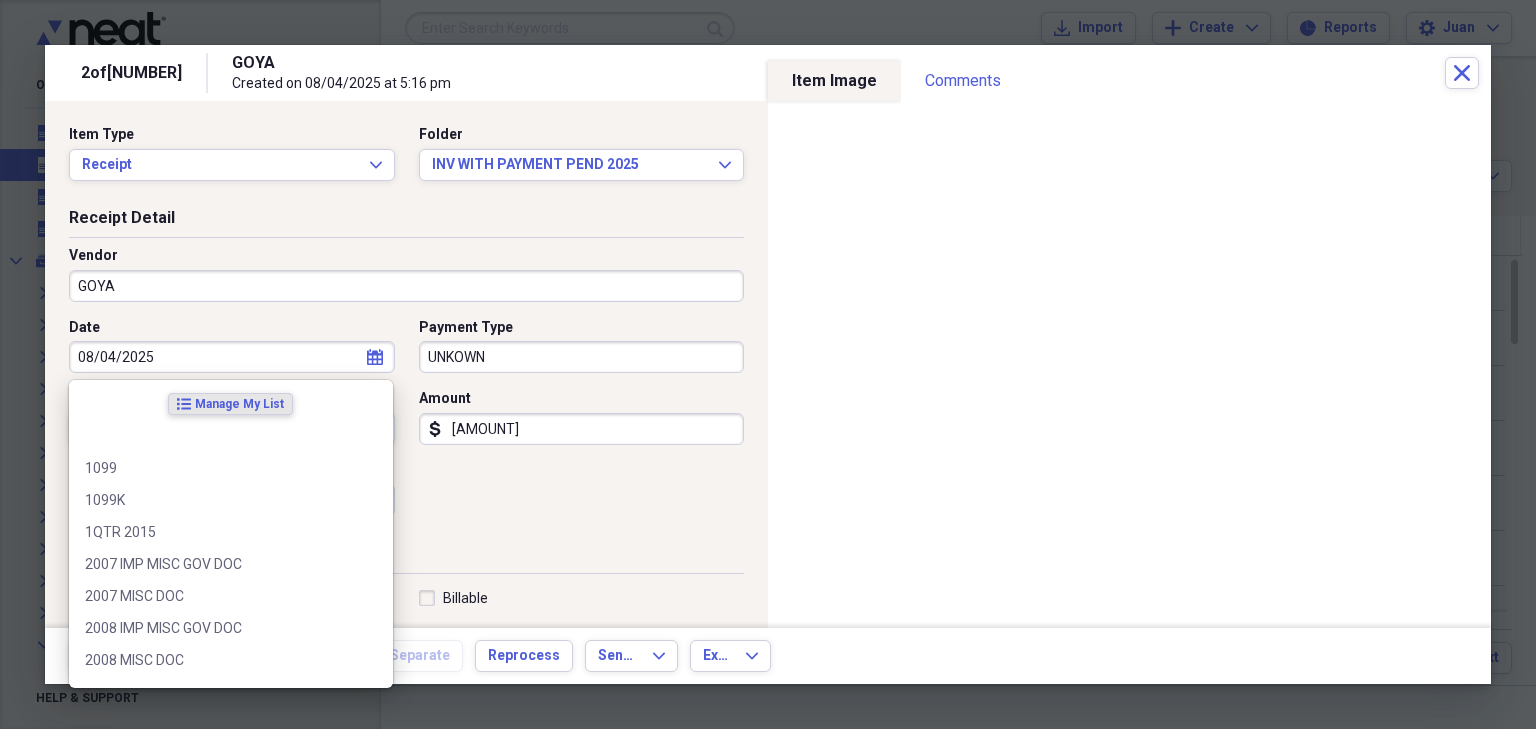 scroll, scrollTop: 304, scrollLeft: 0, axis: vertical 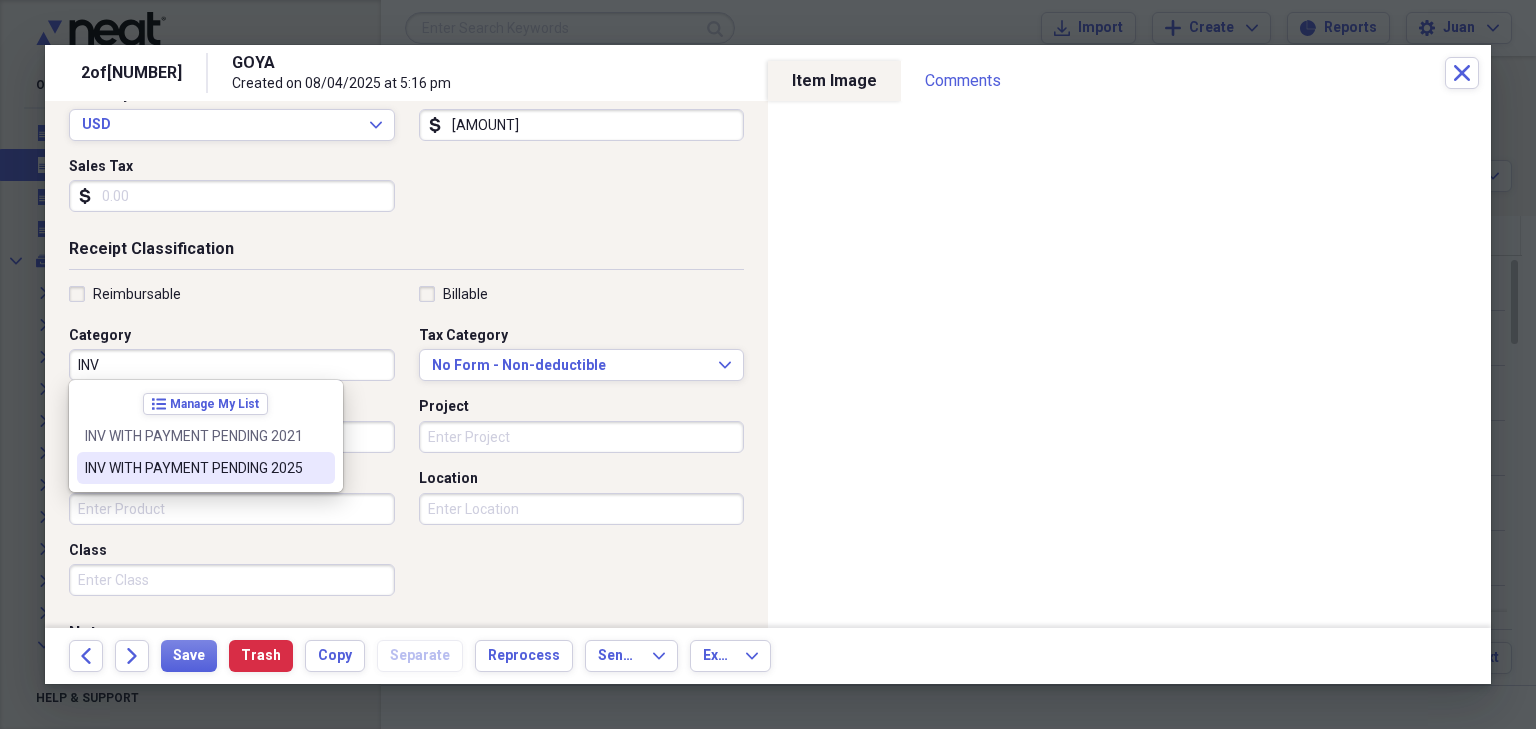 type on "INV WITH PAYMENT PENDING 2025" 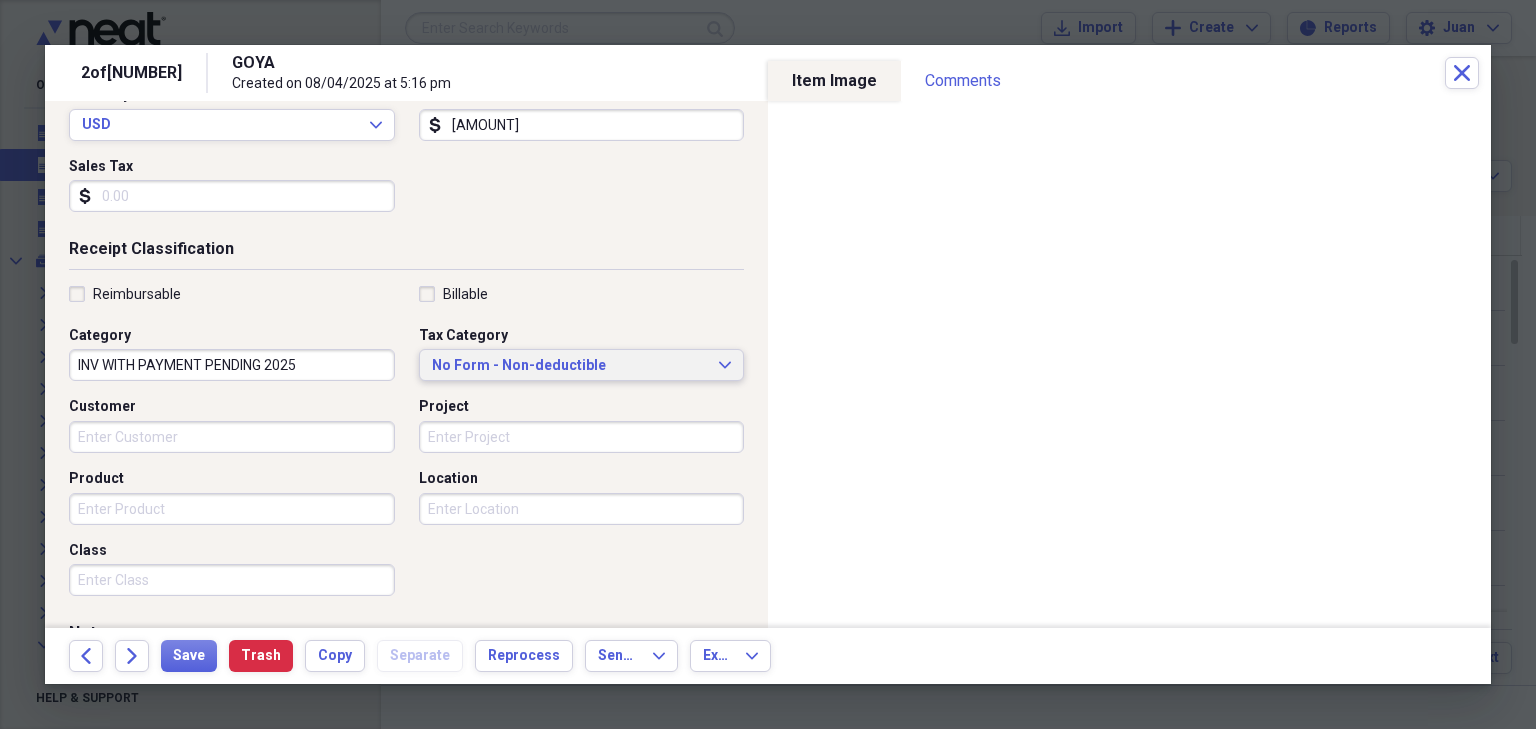 type 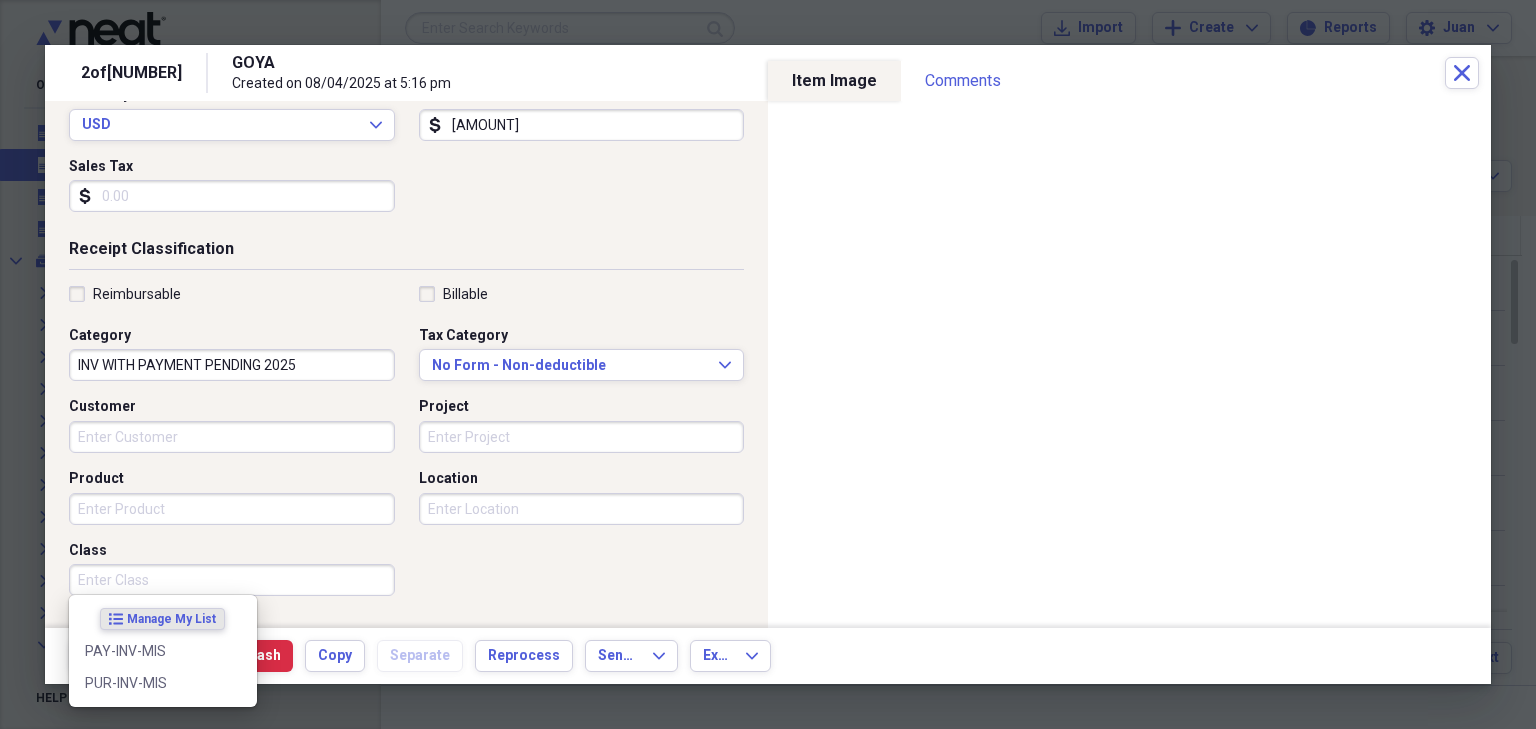 scroll, scrollTop: 492, scrollLeft: 0, axis: vertical 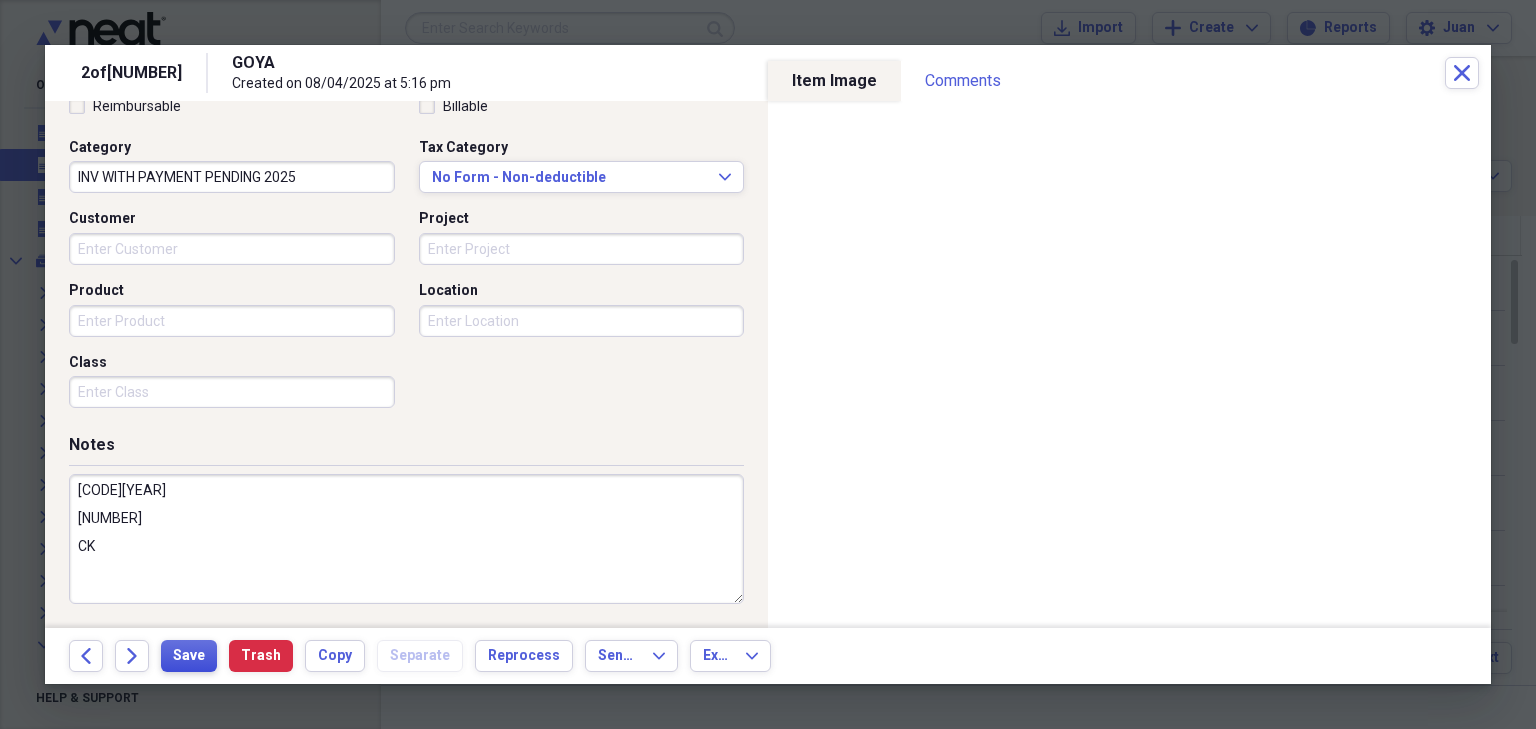 type on "[CODE][YEAR]
[NUMBER]
CK" 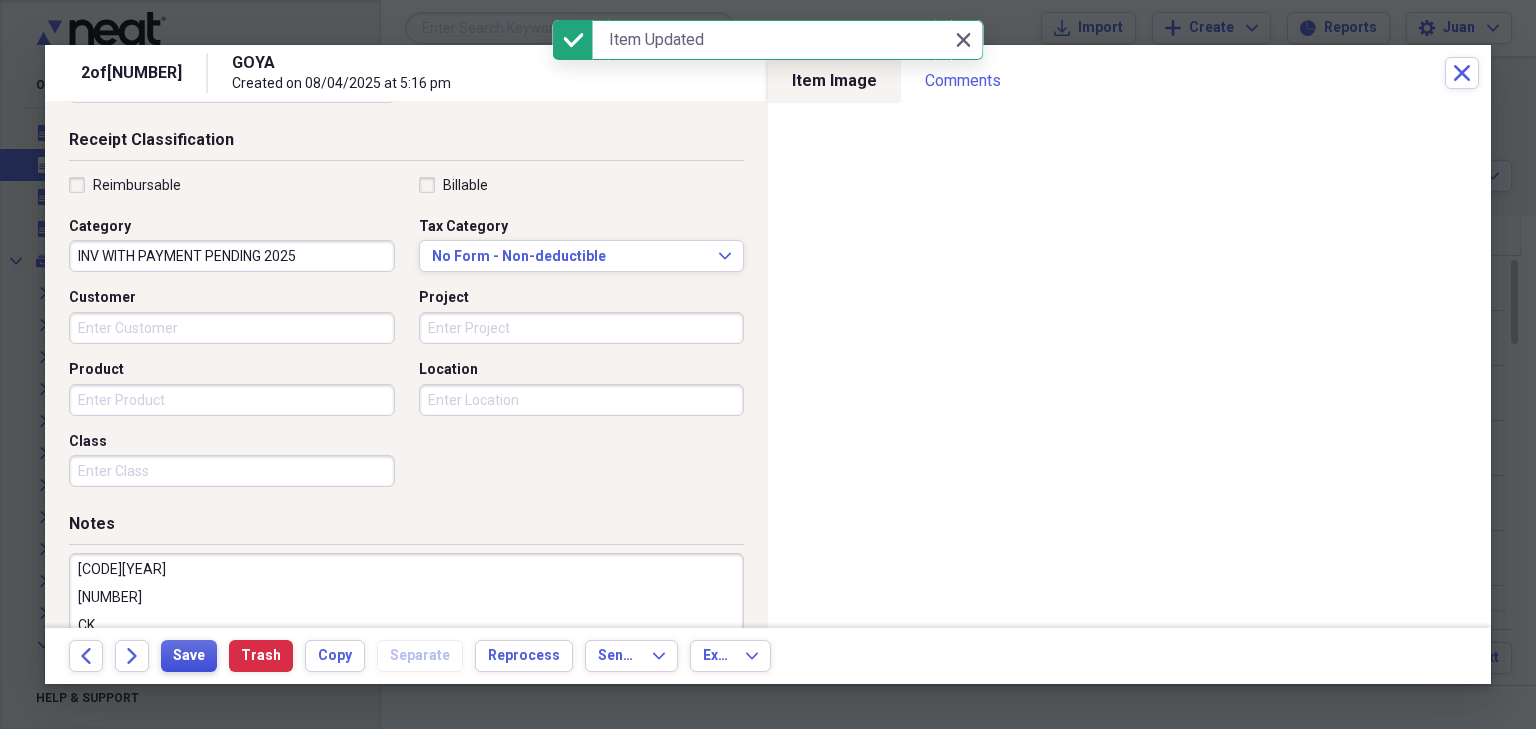 scroll, scrollTop: 413, scrollLeft: 0, axis: vertical 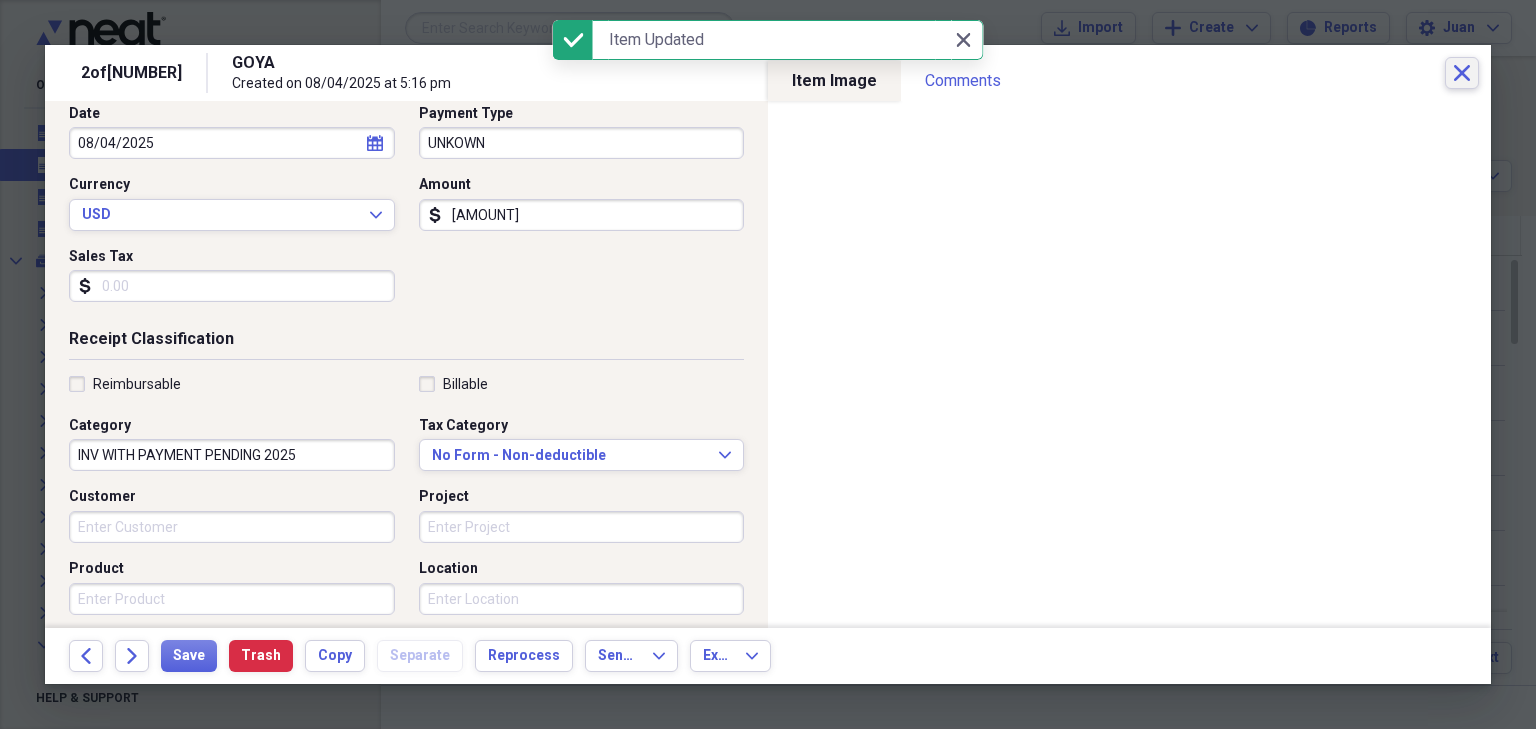 click on "Close" at bounding box center (1462, 73) 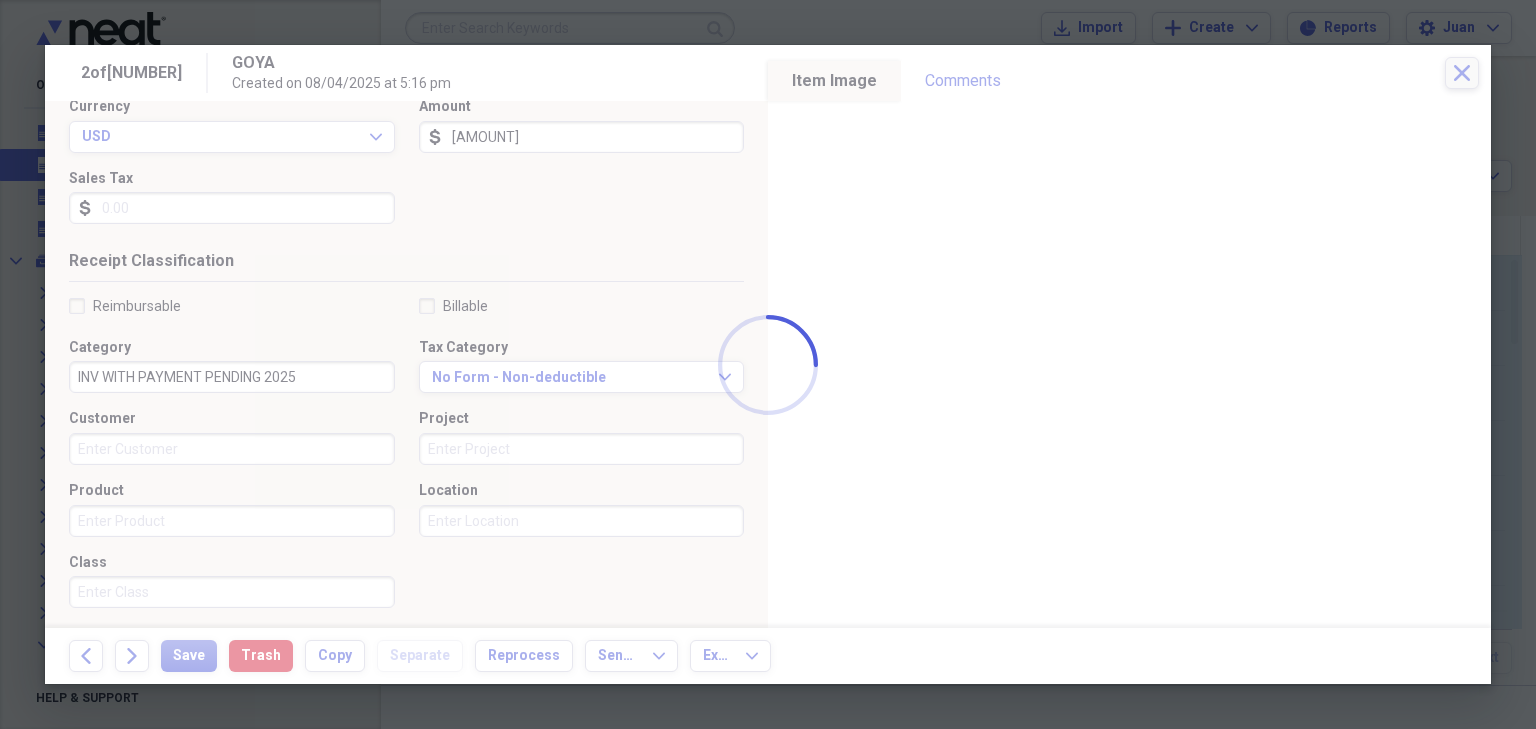 scroll, scrollTop: 294, scrollLeft: 0, axis: vertical 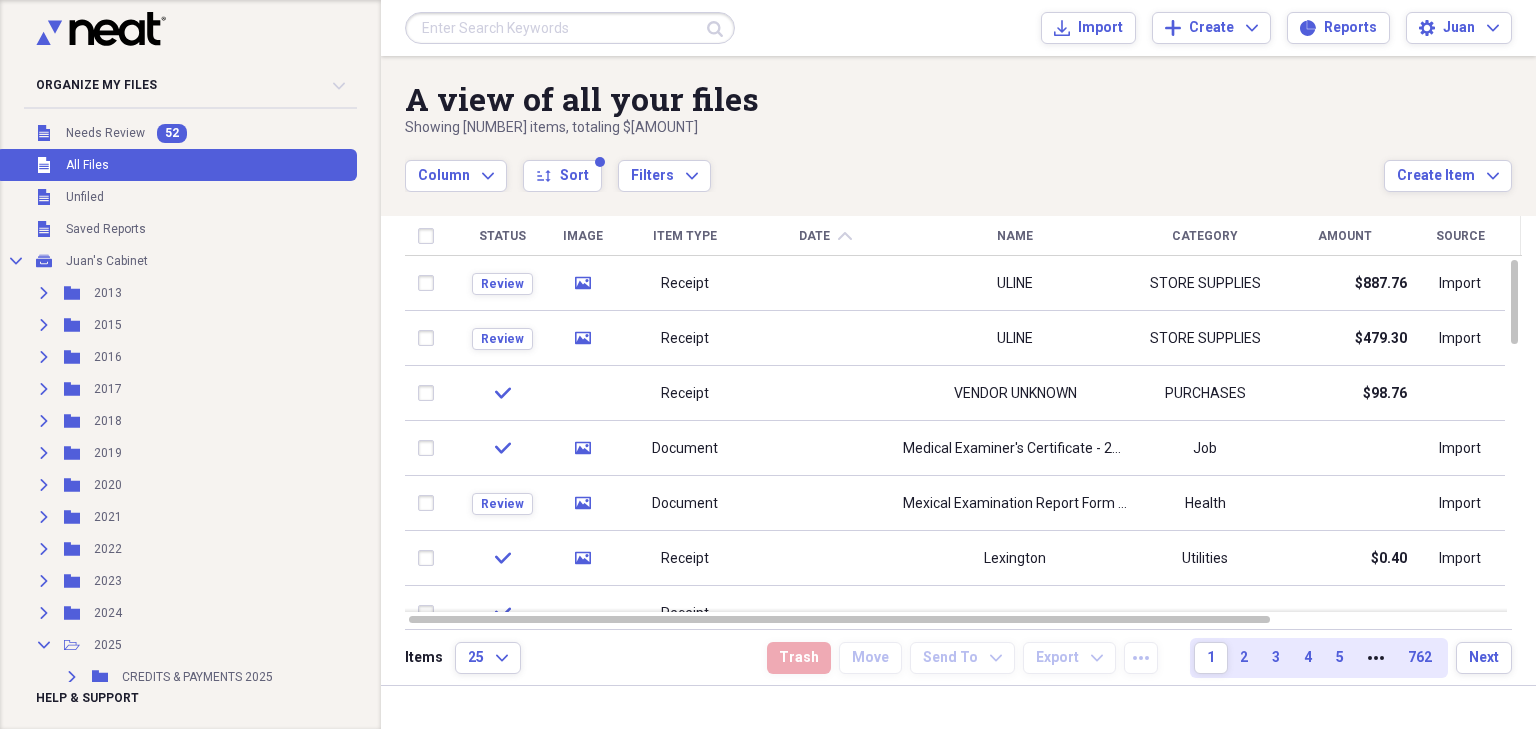 click on "Date chevron-up" at bounding box center (825, 236) 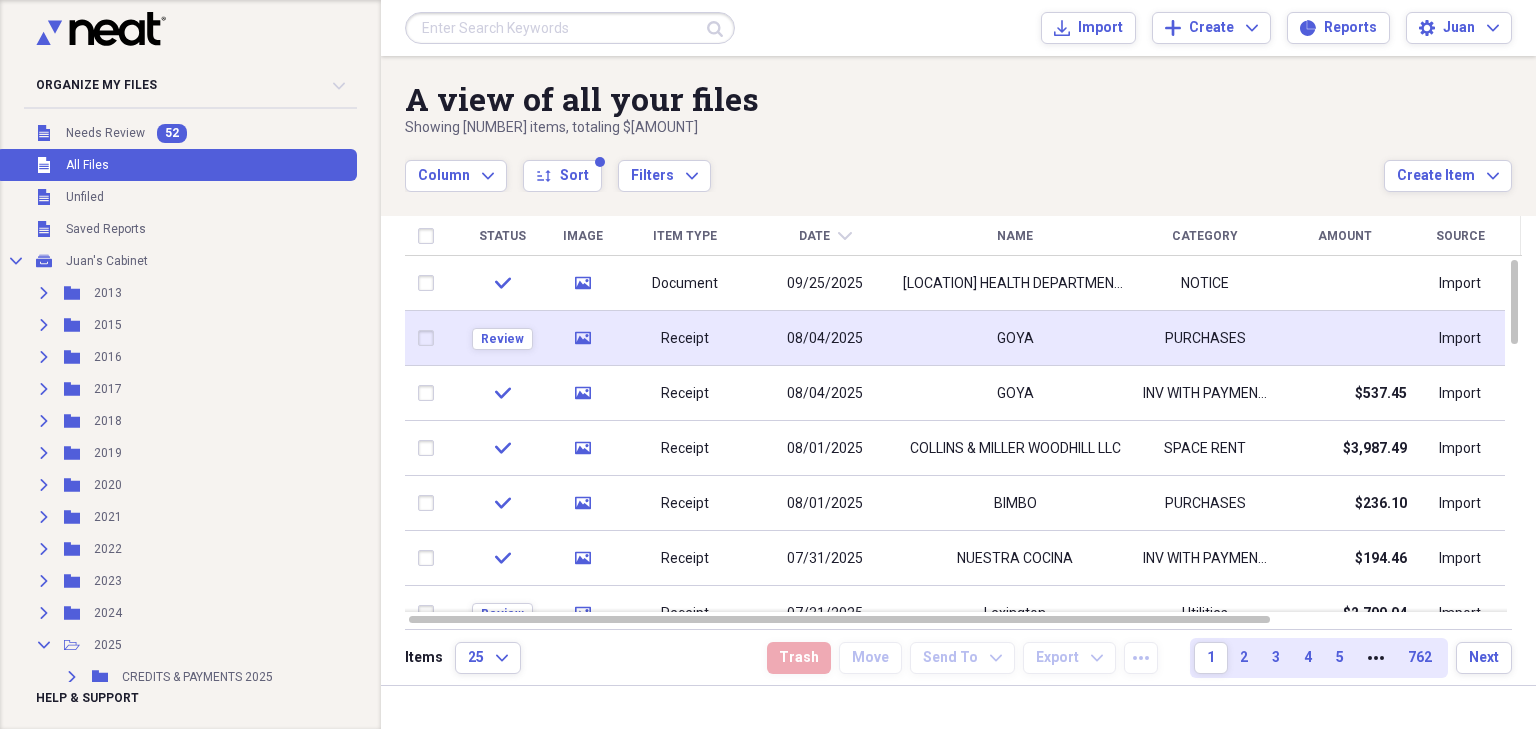 click on "Receipt" at bounding box center [685, 338] 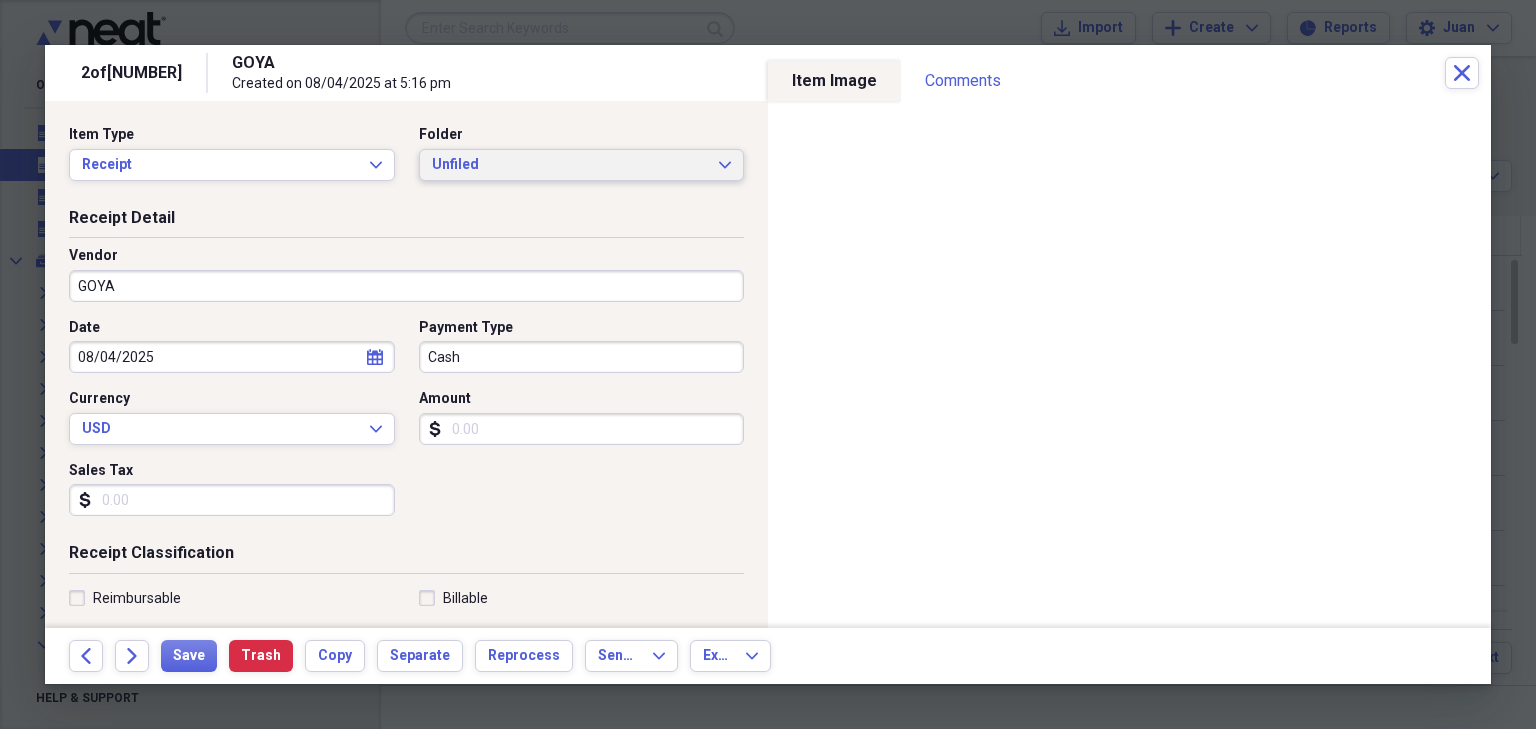 click on "Expand" 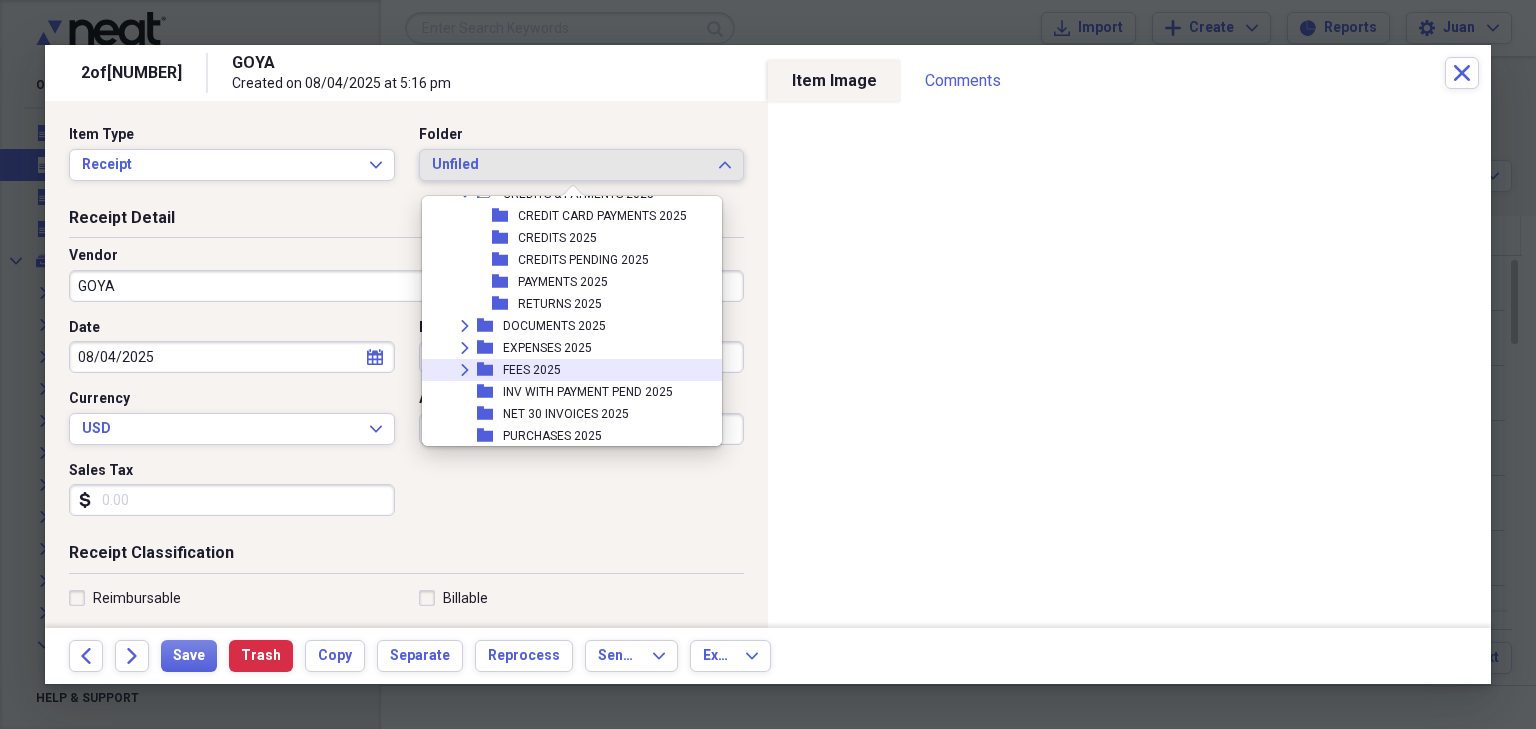 scroll, scrollTop: 340, scrollLeft: 0, axis: vertical 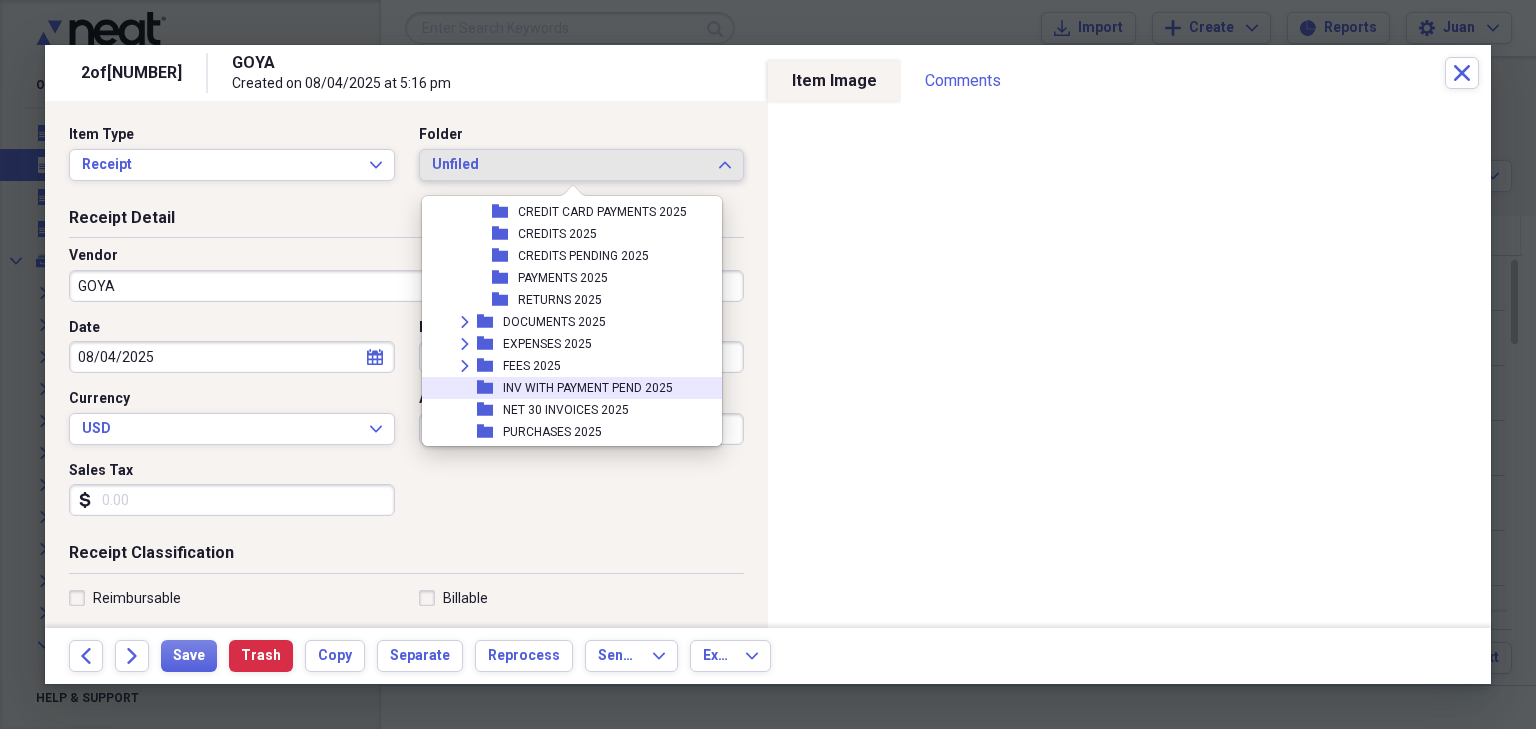 click on "INV WITH PAYMENT PEND 2025" at bounding box center (588, 388) 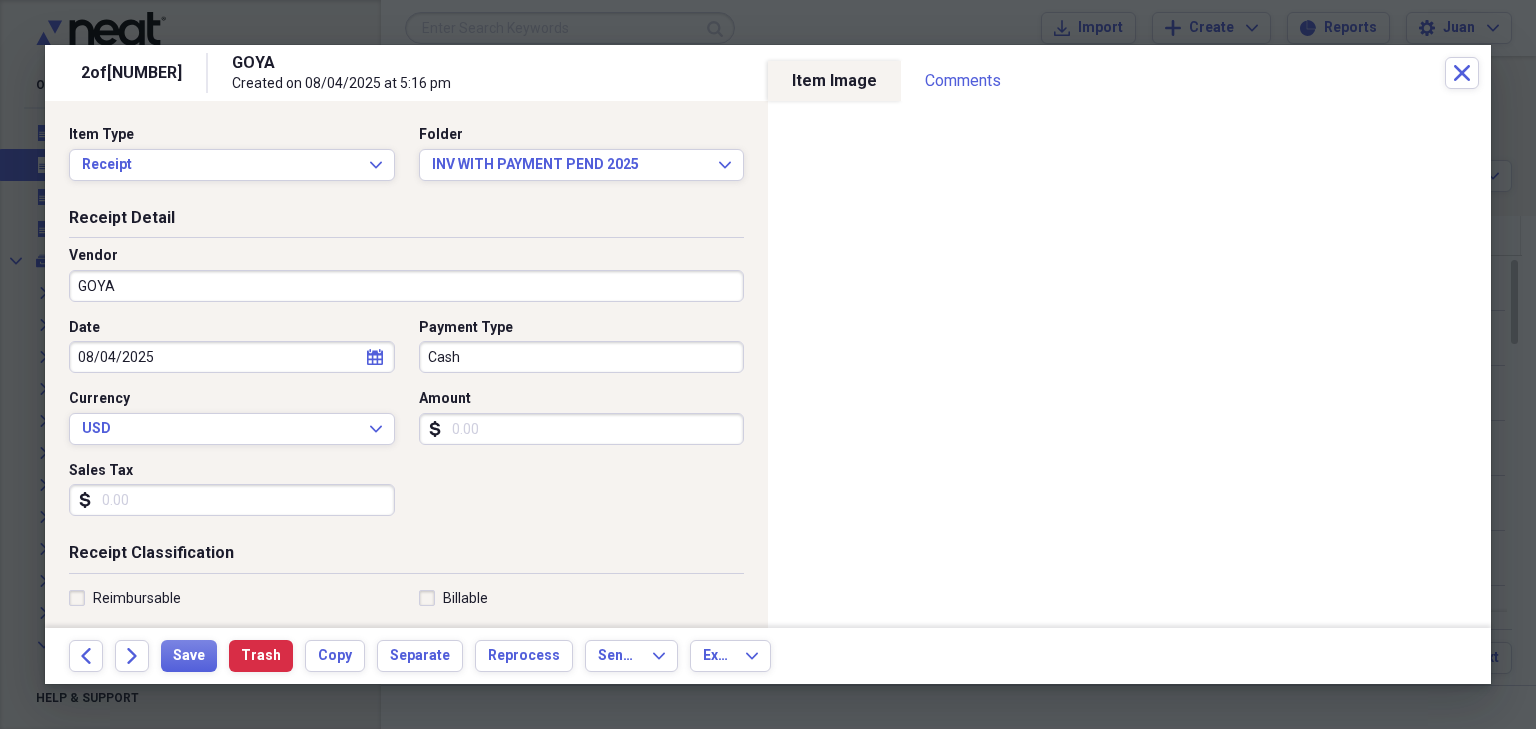 click on "Cash" at bounding box center [582, 357] 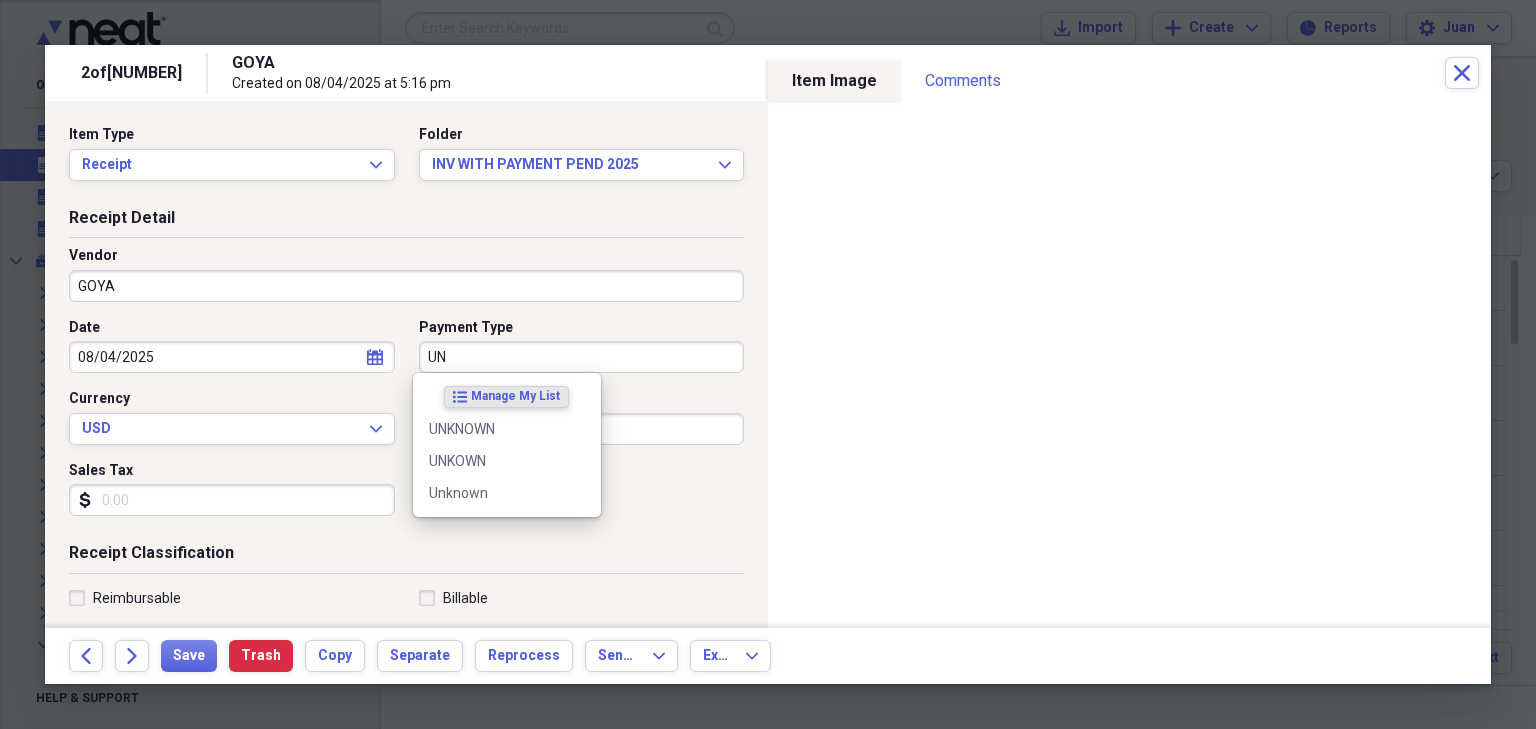 type on "U" 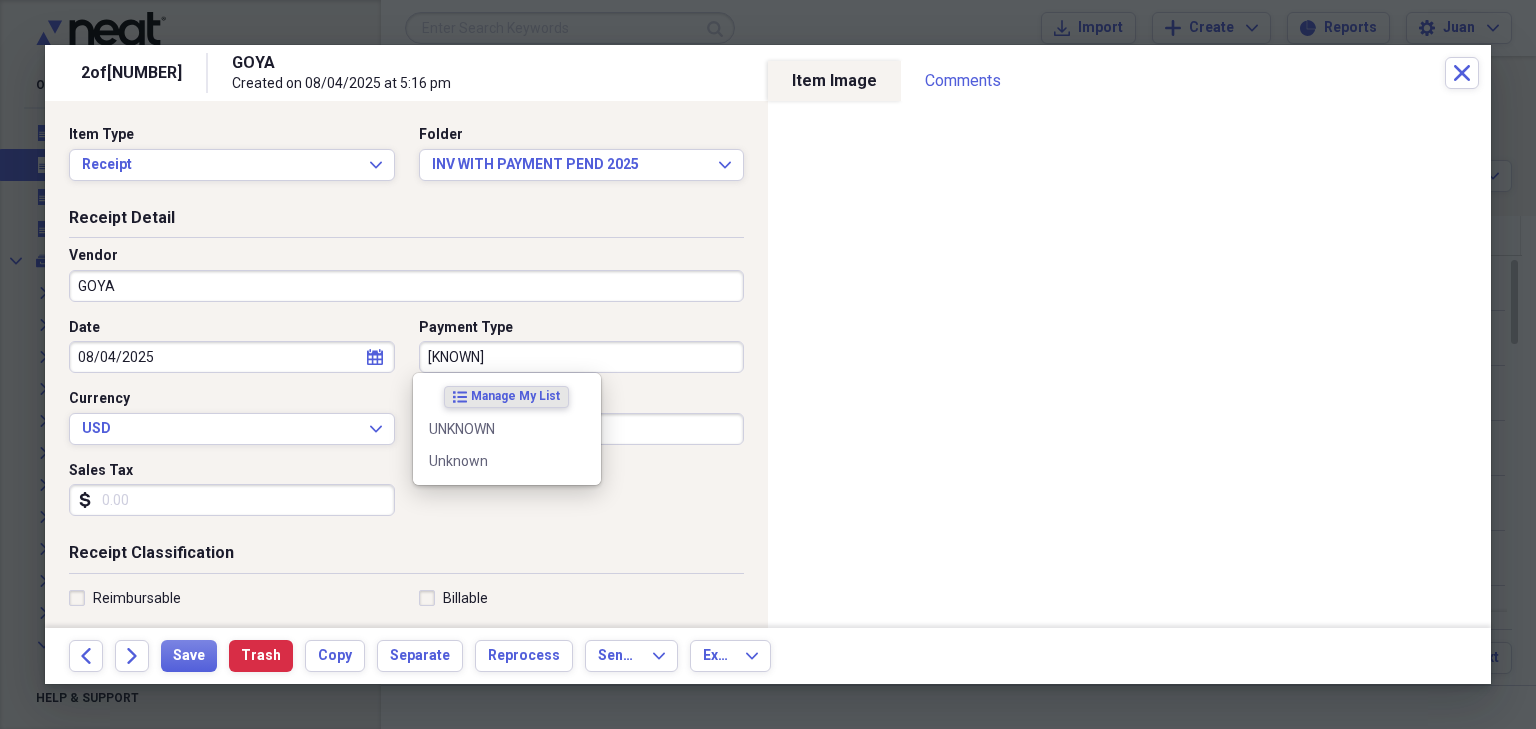 type on "K" 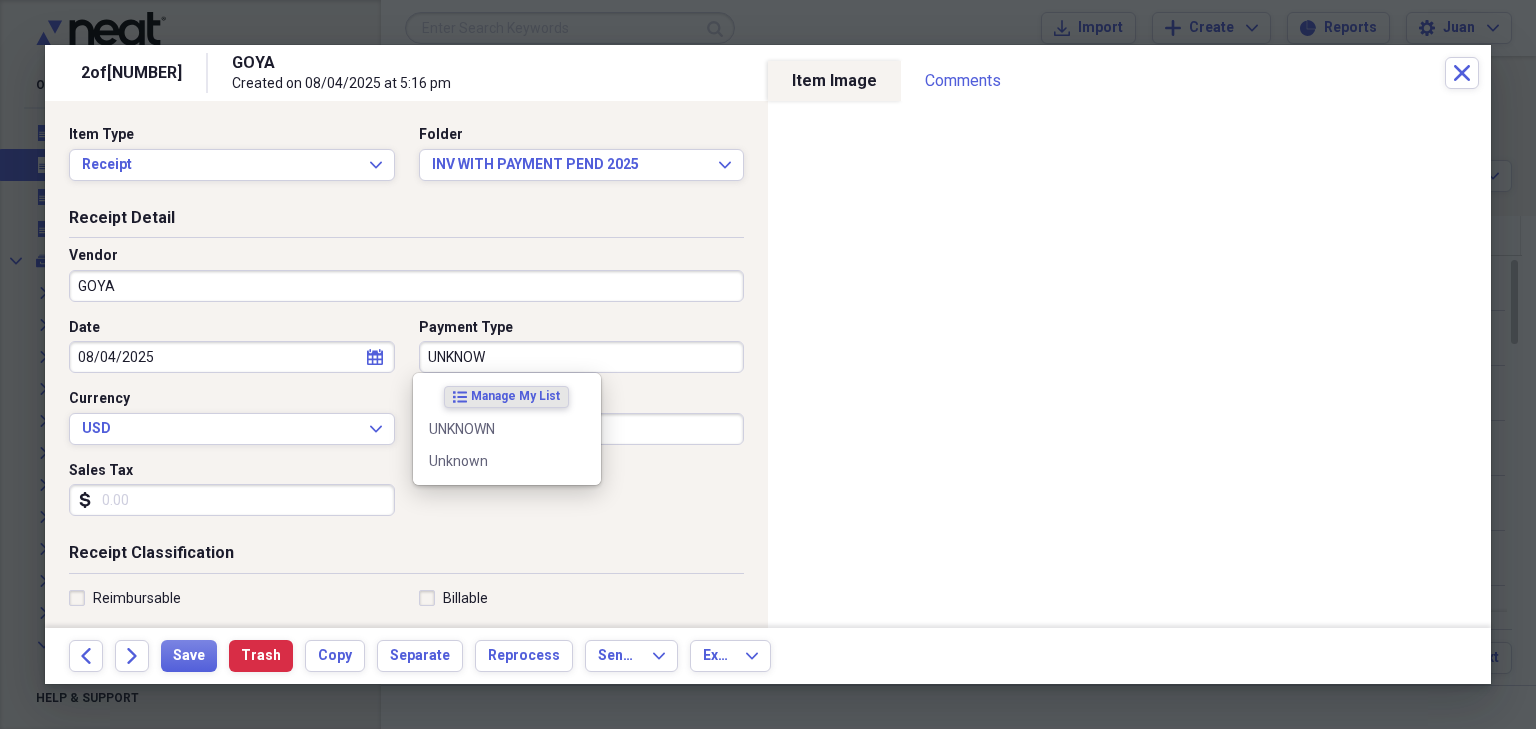 type on "UNKNOW" 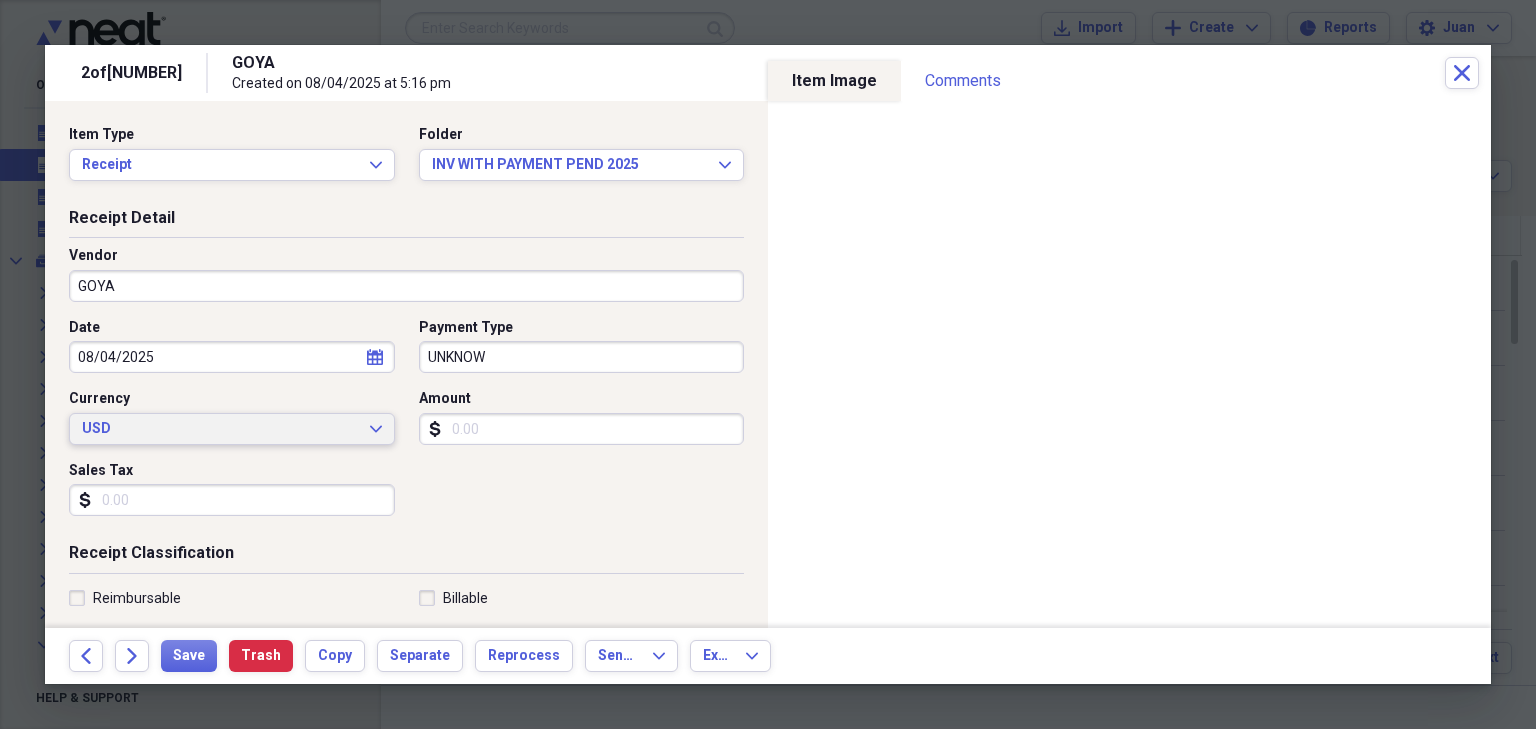 type 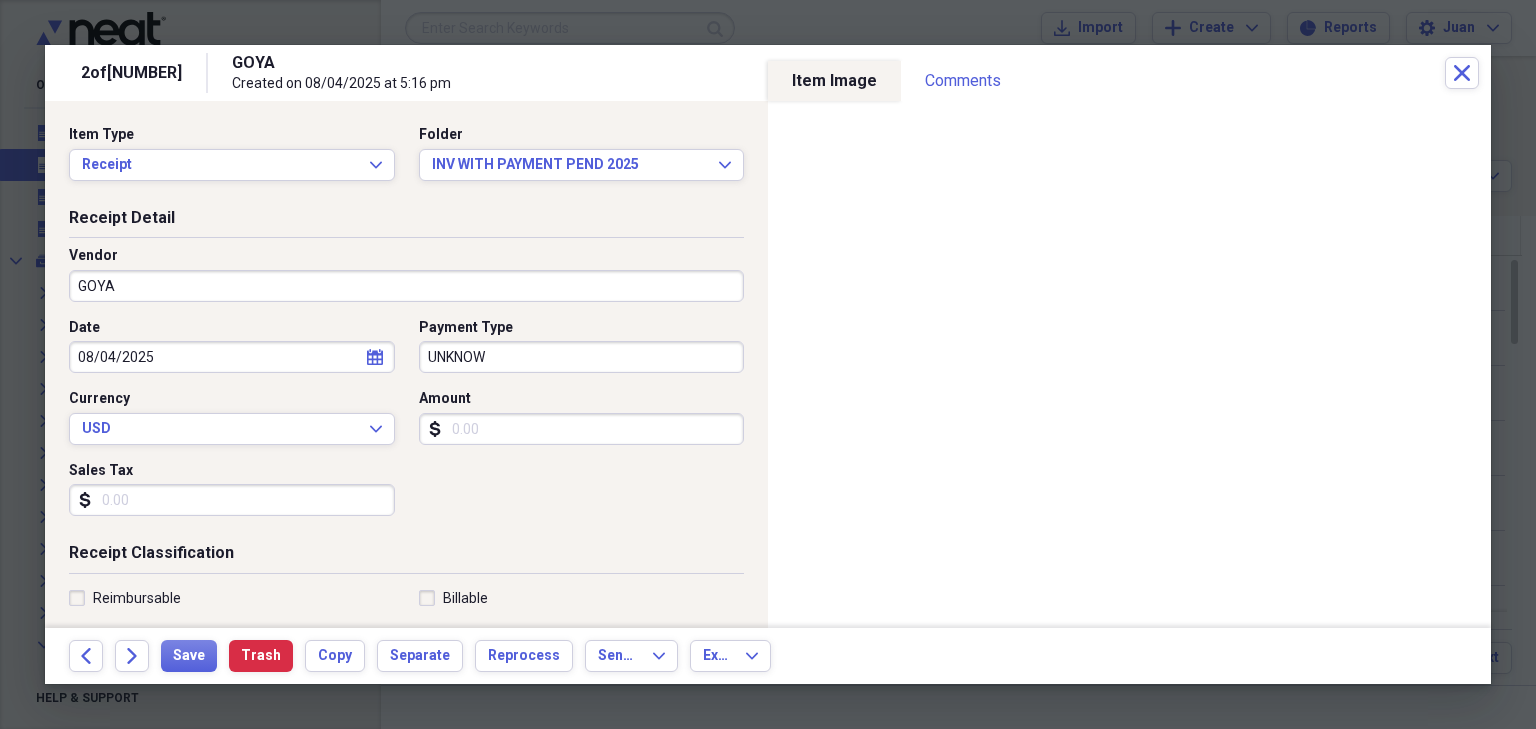 click on "UNKNOW" at bounding box center [582, 357] 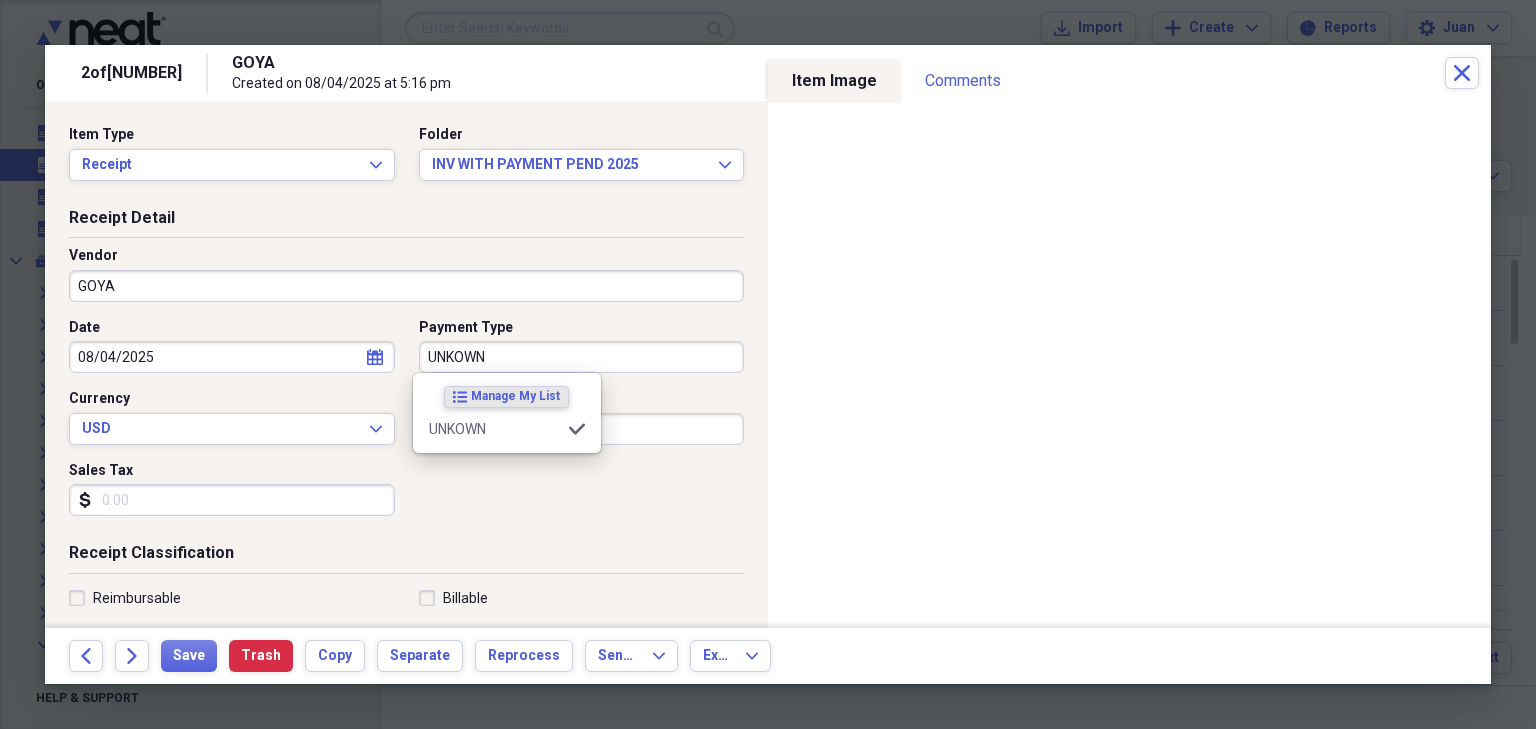 type on "UNKOWN" 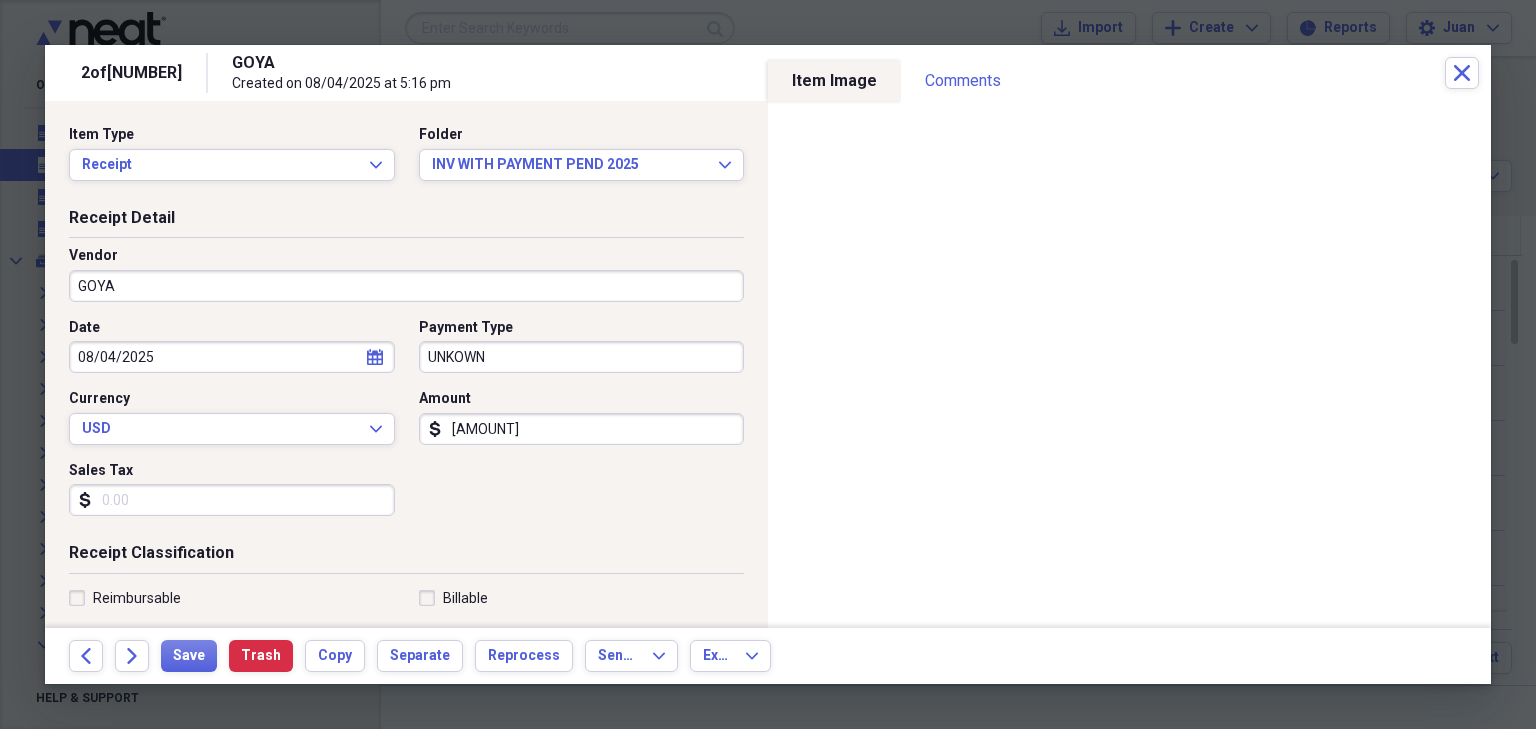 type on "[AMOUNT]" 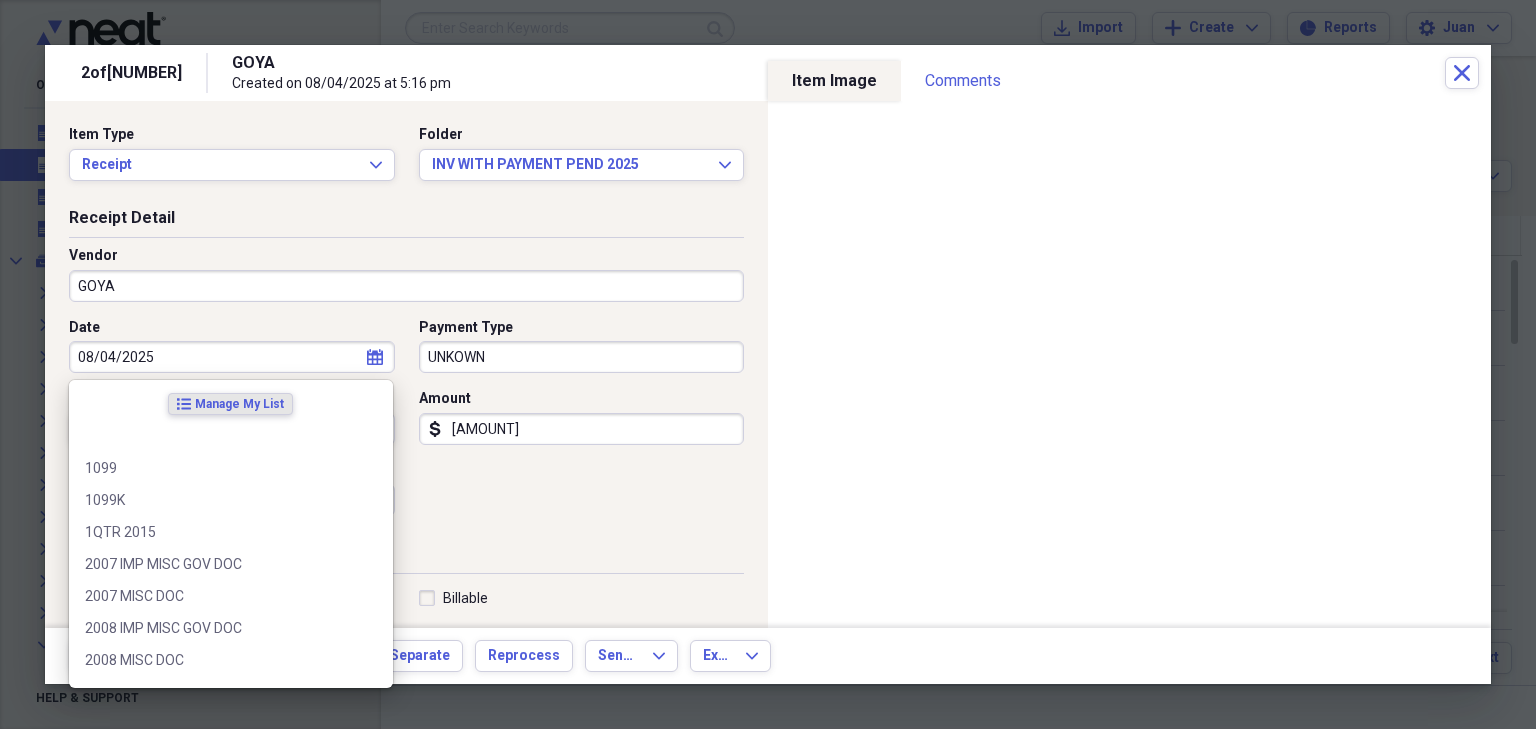 scroll, scrollTop: 304, scrollLeft: 0, axis: vertical 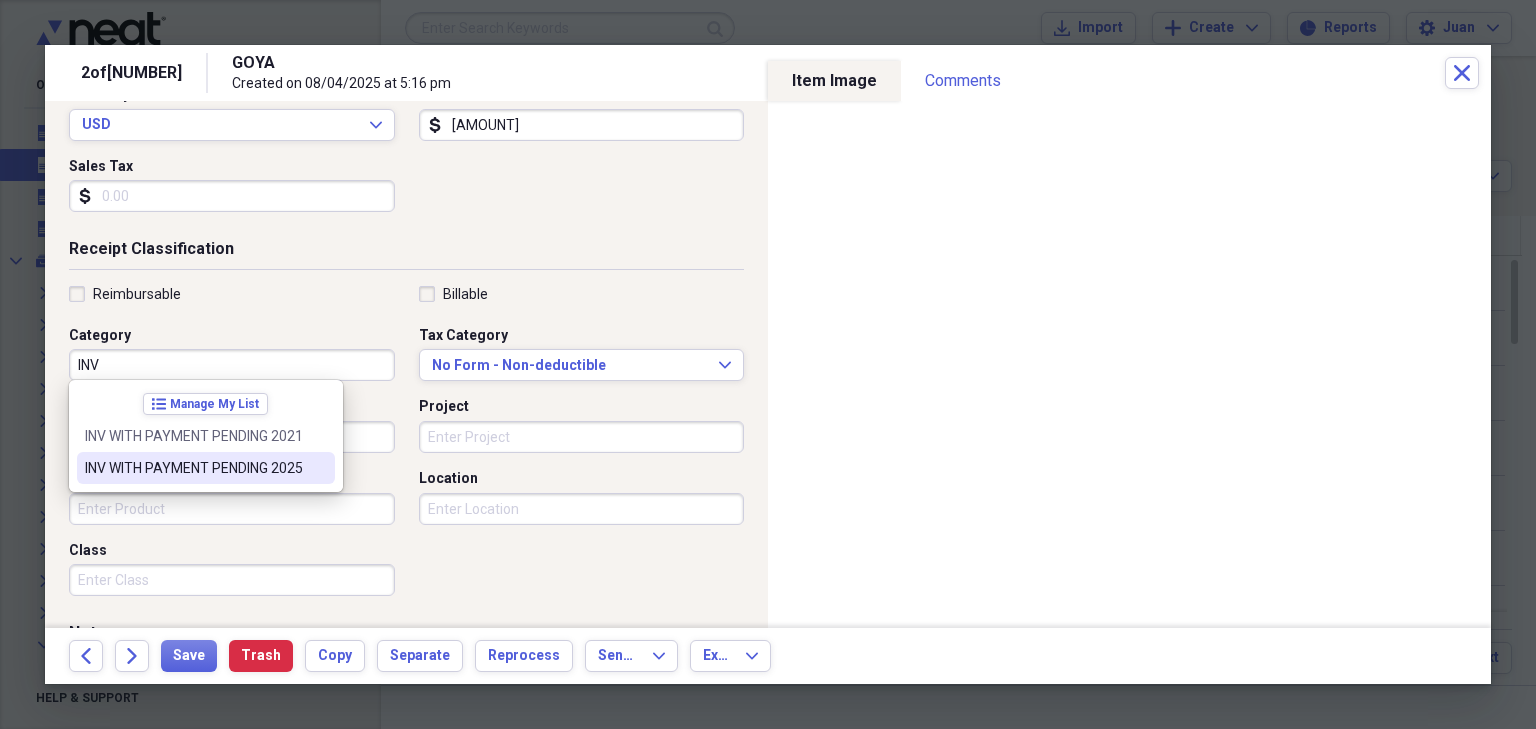 type on "INV WITH PAYMENT PENDING 2025" 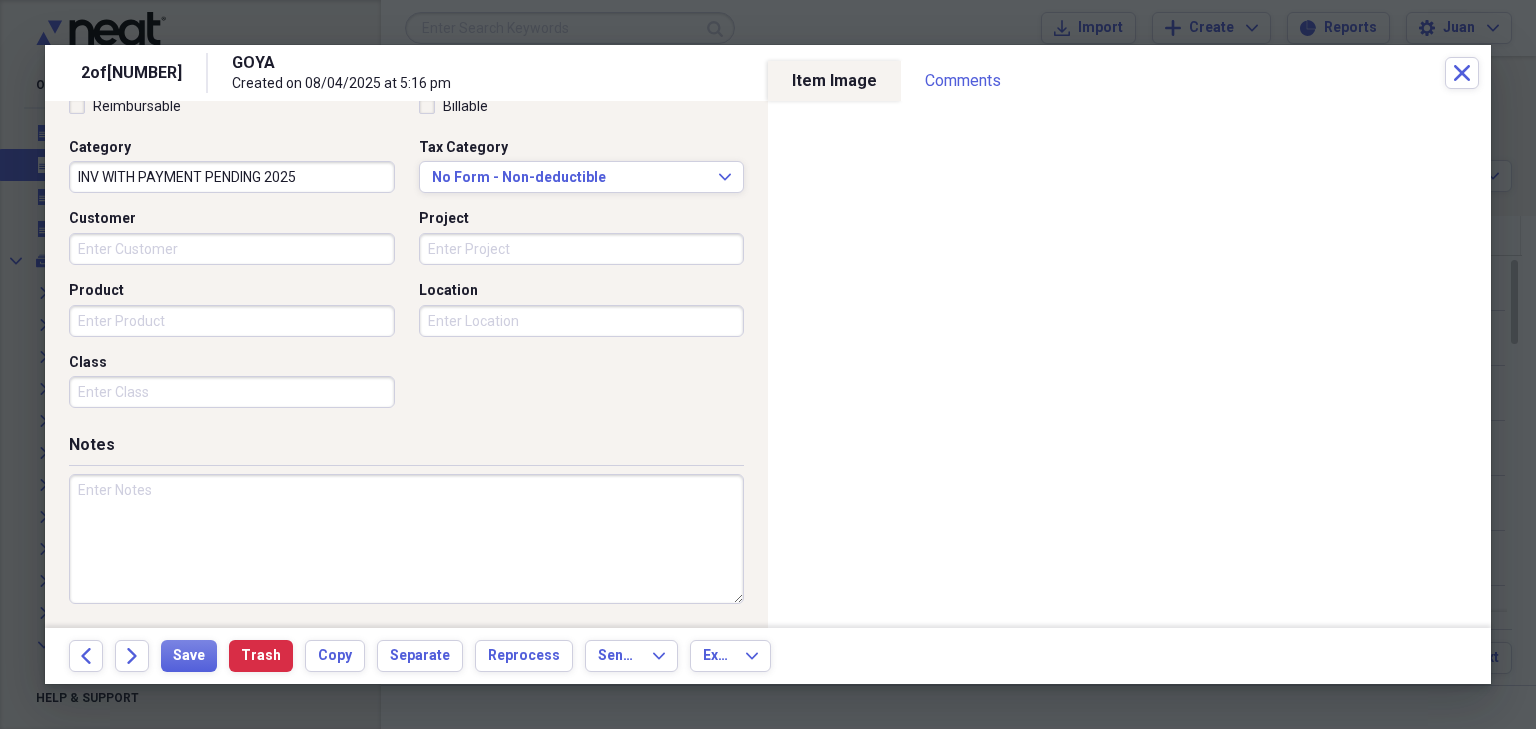 scroll, scrollTop: 492, scrollLeft: 0, axis: vertical 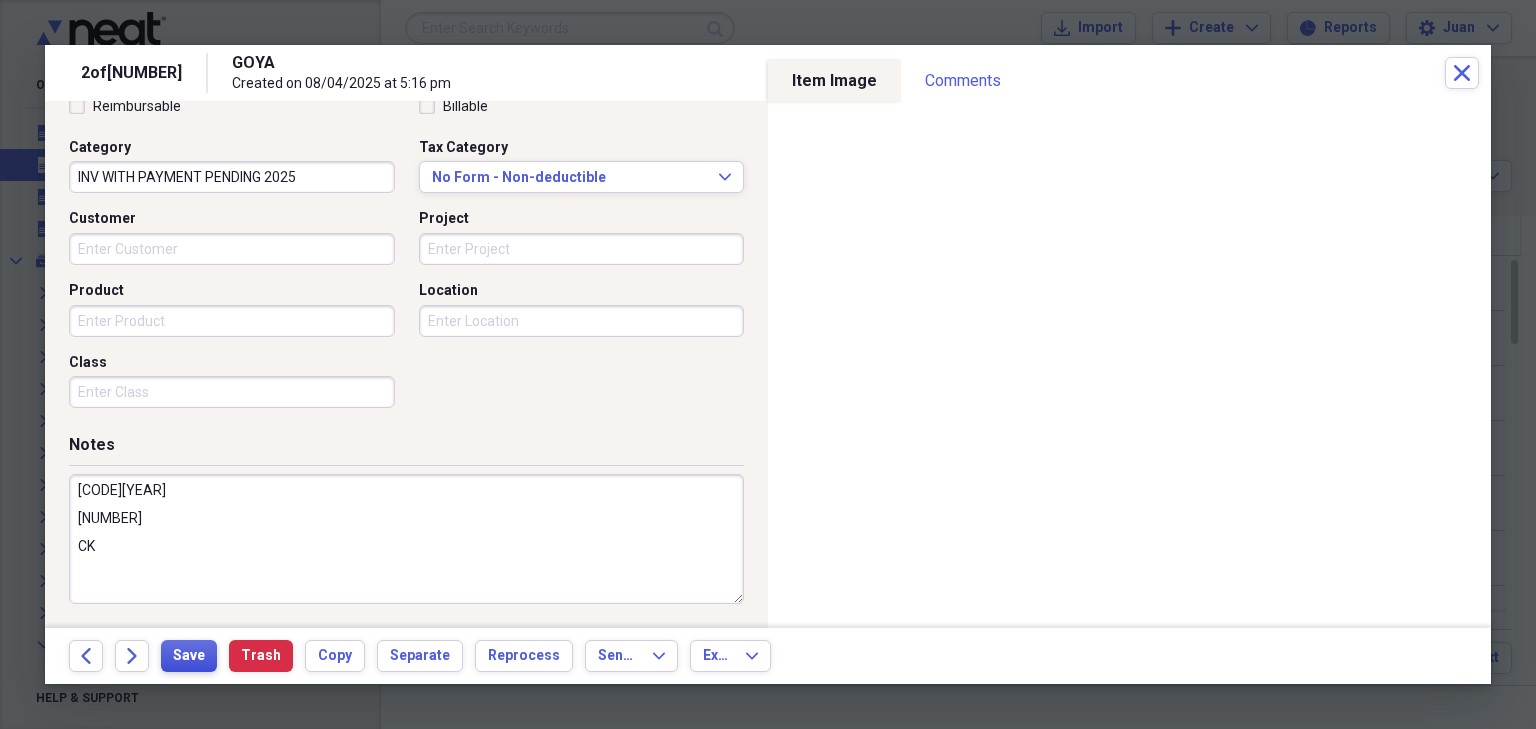 type on "[CODE][YEAR]
[NUMBER]
CK" 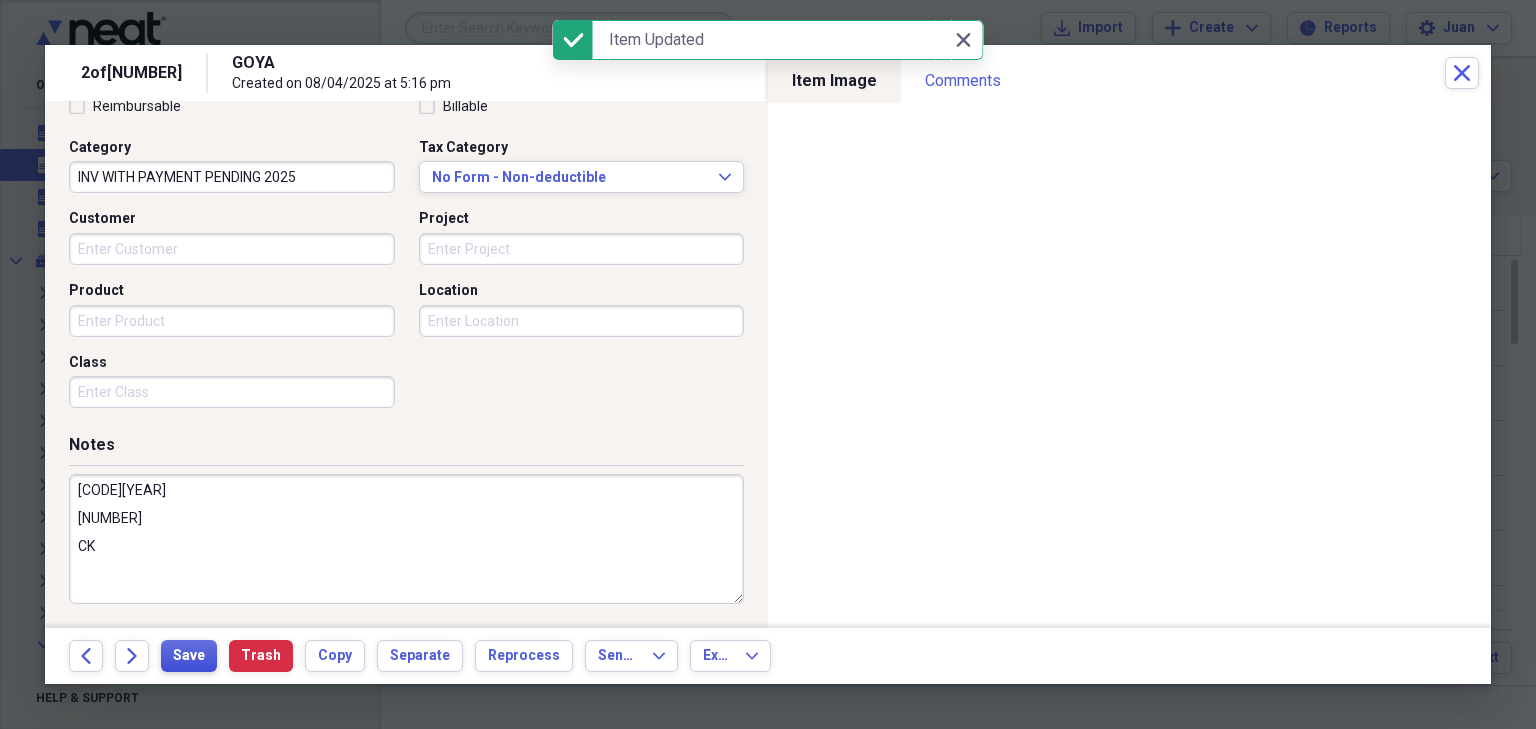 click on "Save" at bounding box center [189, 656] 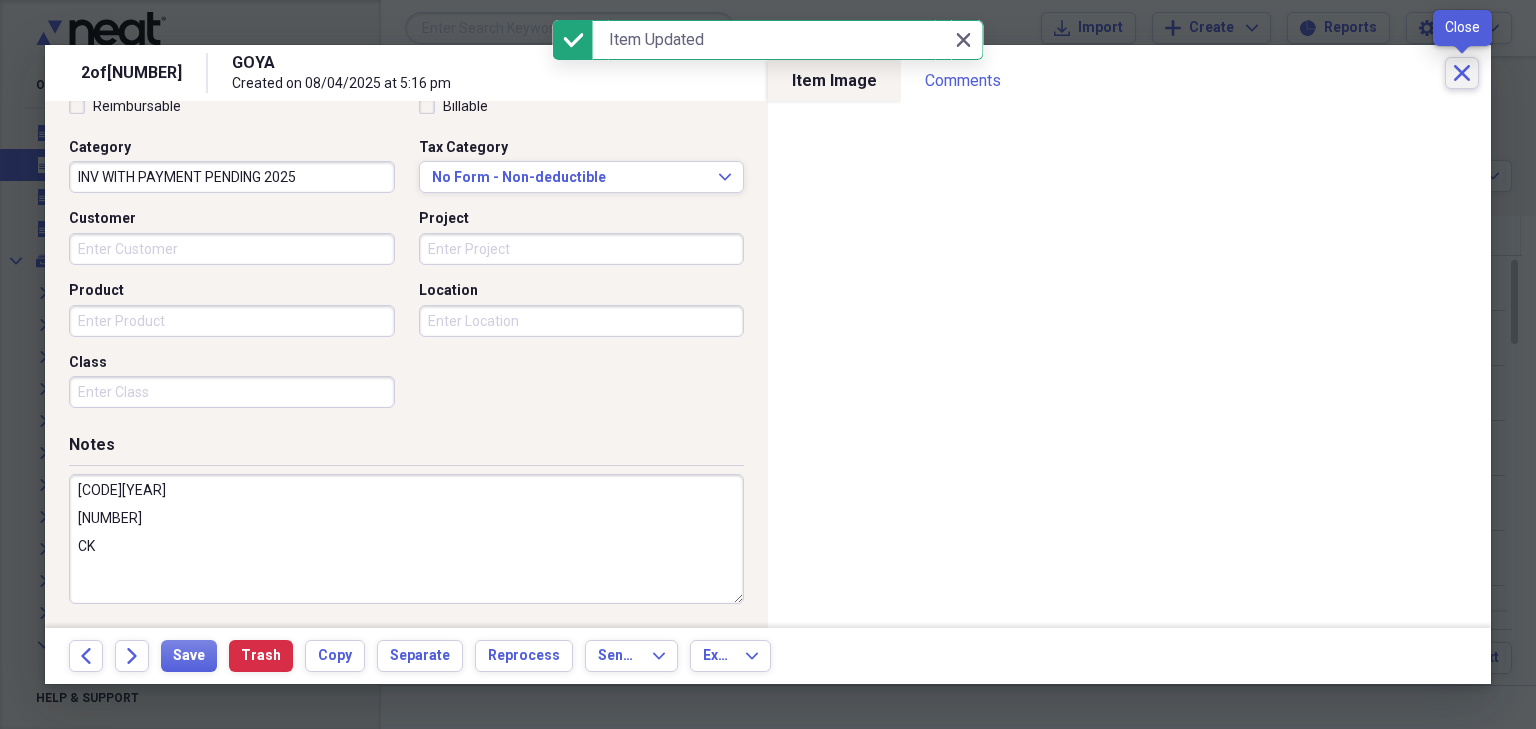 click on "Close" 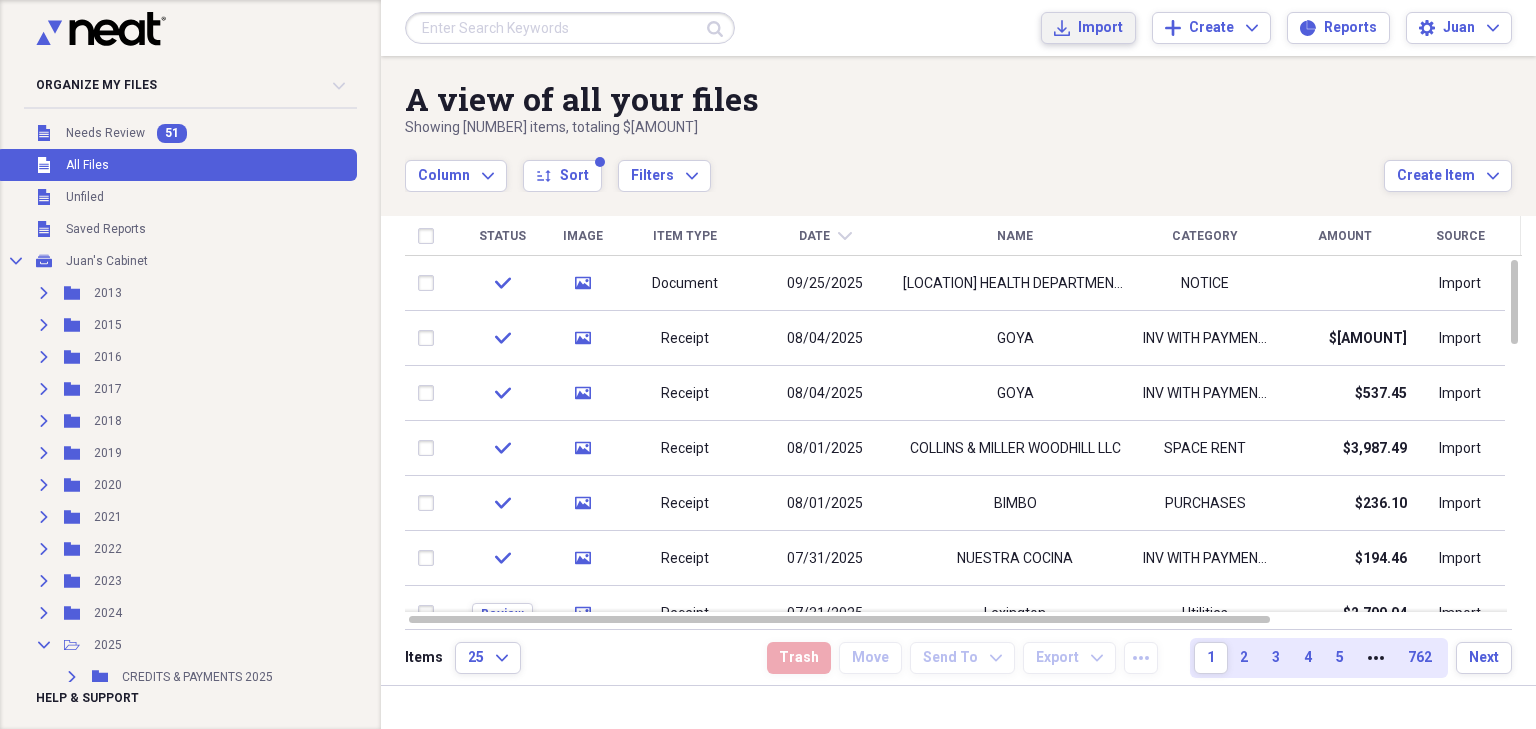 click on "Submit Import Import Add Create Expand Reports Reports Settings [NAME] Expand" at bounding box center [958, 28] 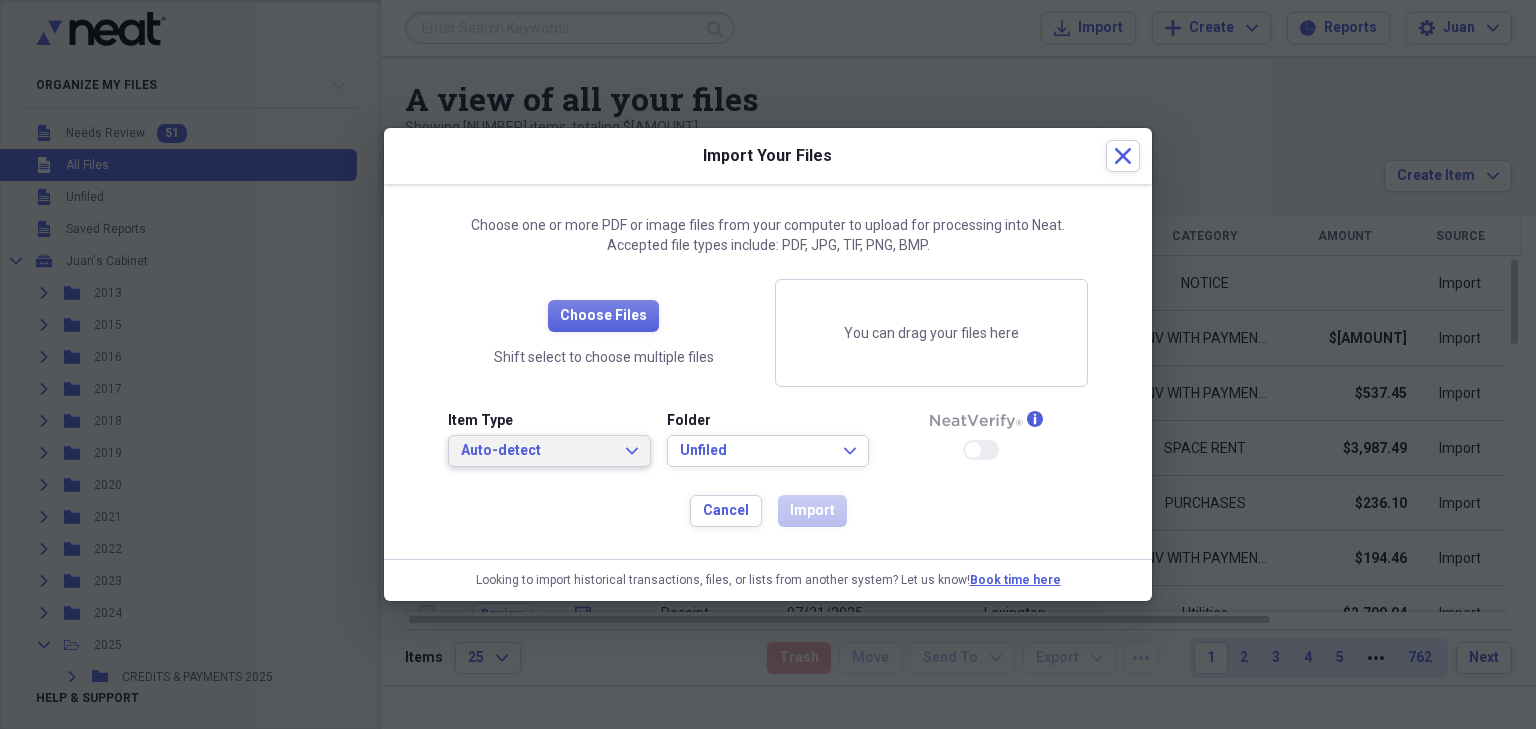 click on "Auto-detect" at bounding box center [537, 451] 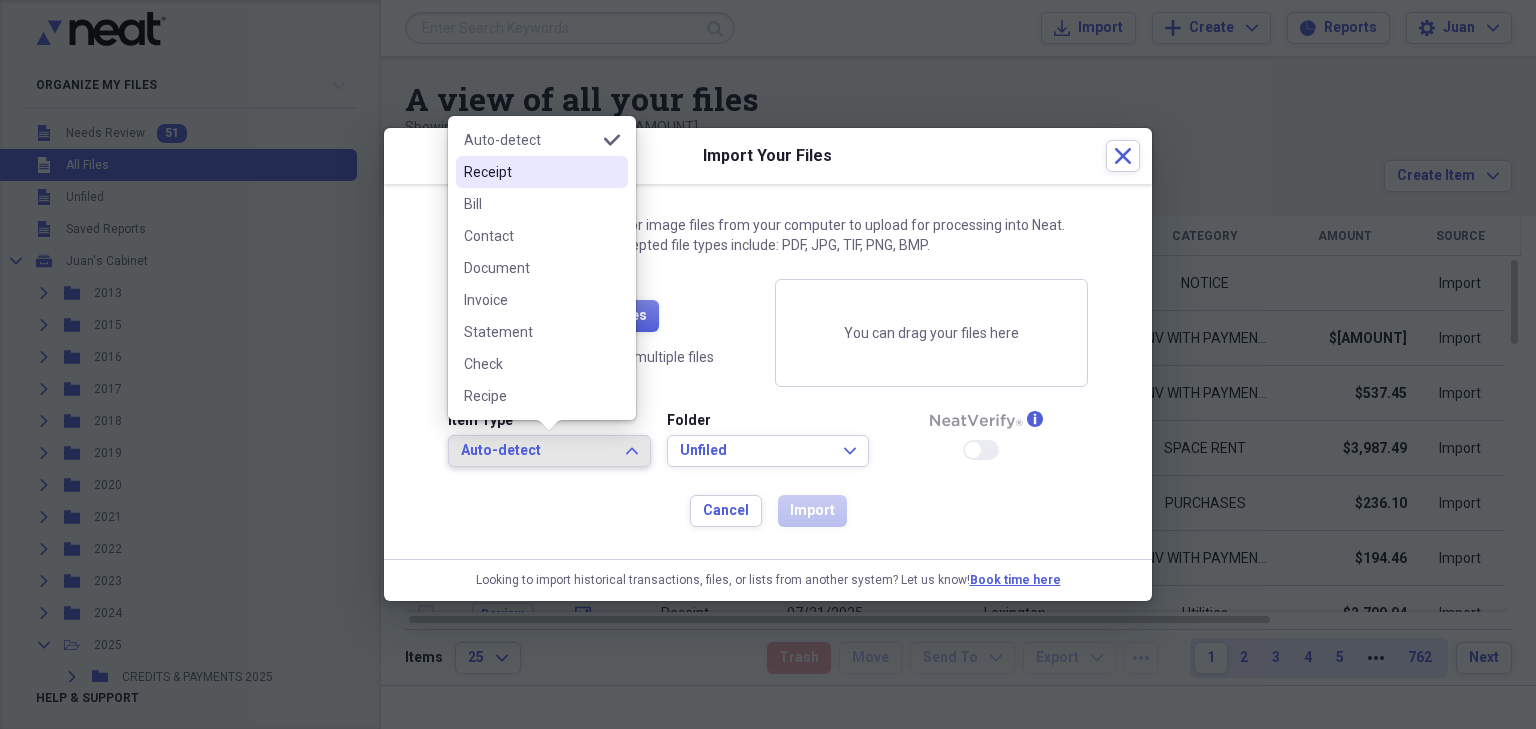 click on "Receipt" at bounding box center [530, 172] 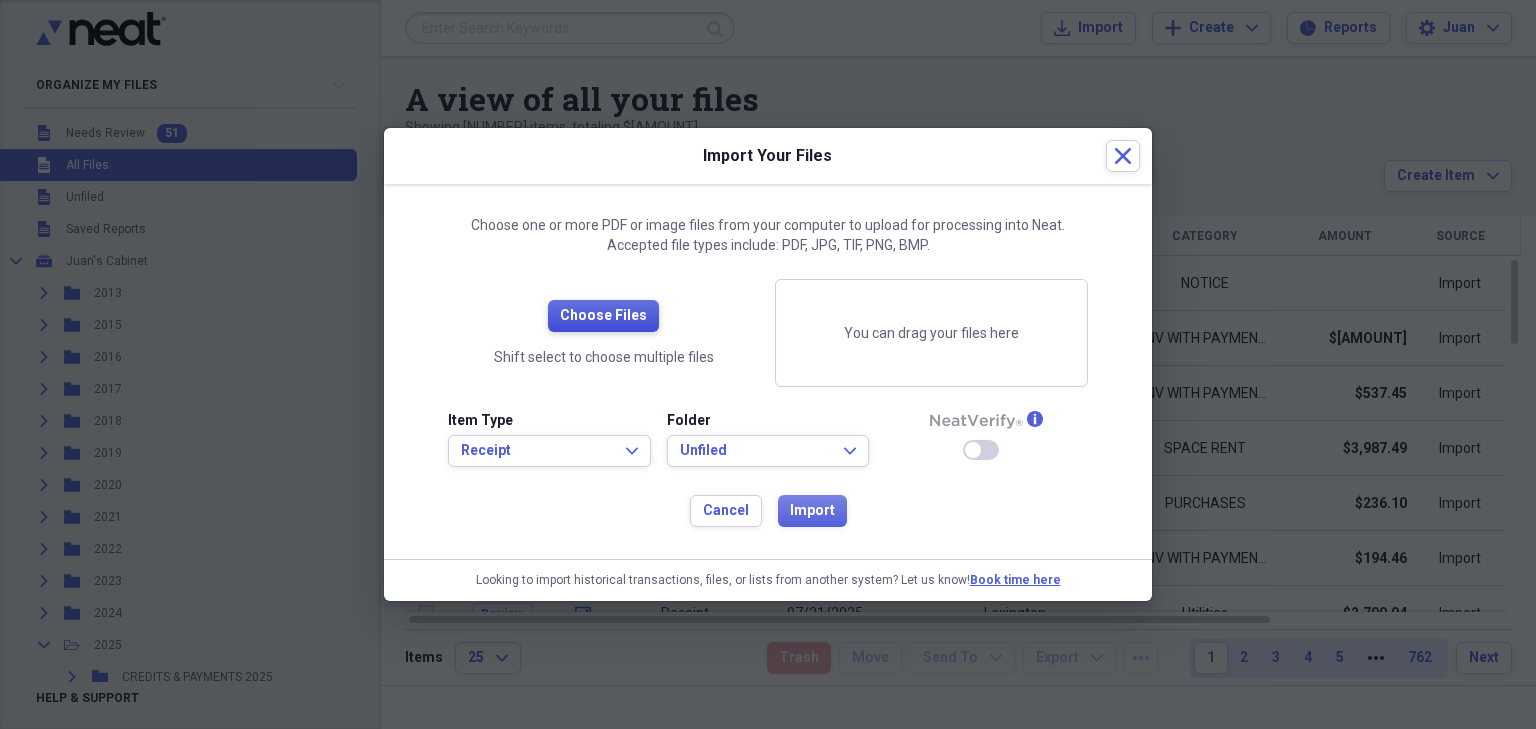 click on "Choose Files" at bounding box center [603, 316] 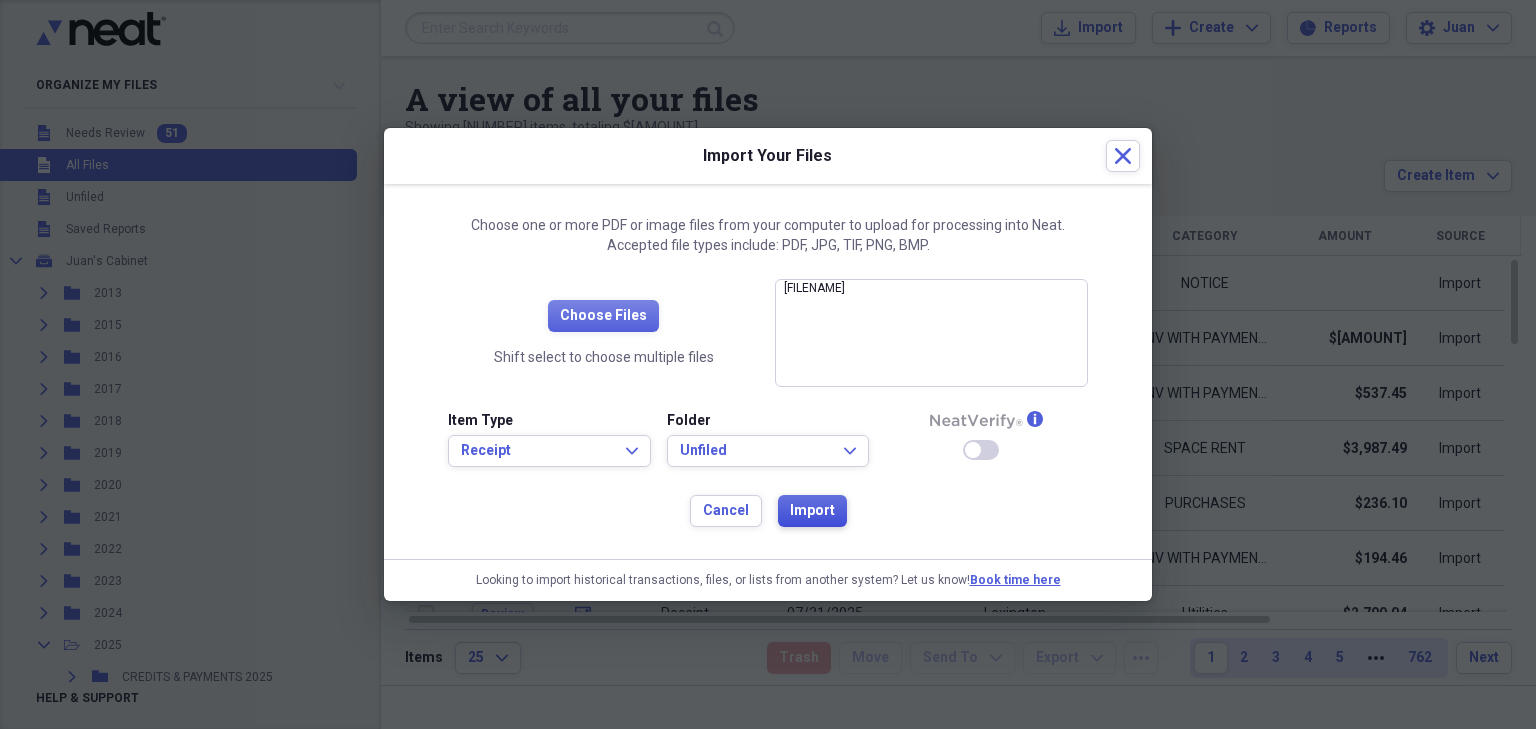 click on "Import" at bounding box center [812, 511] 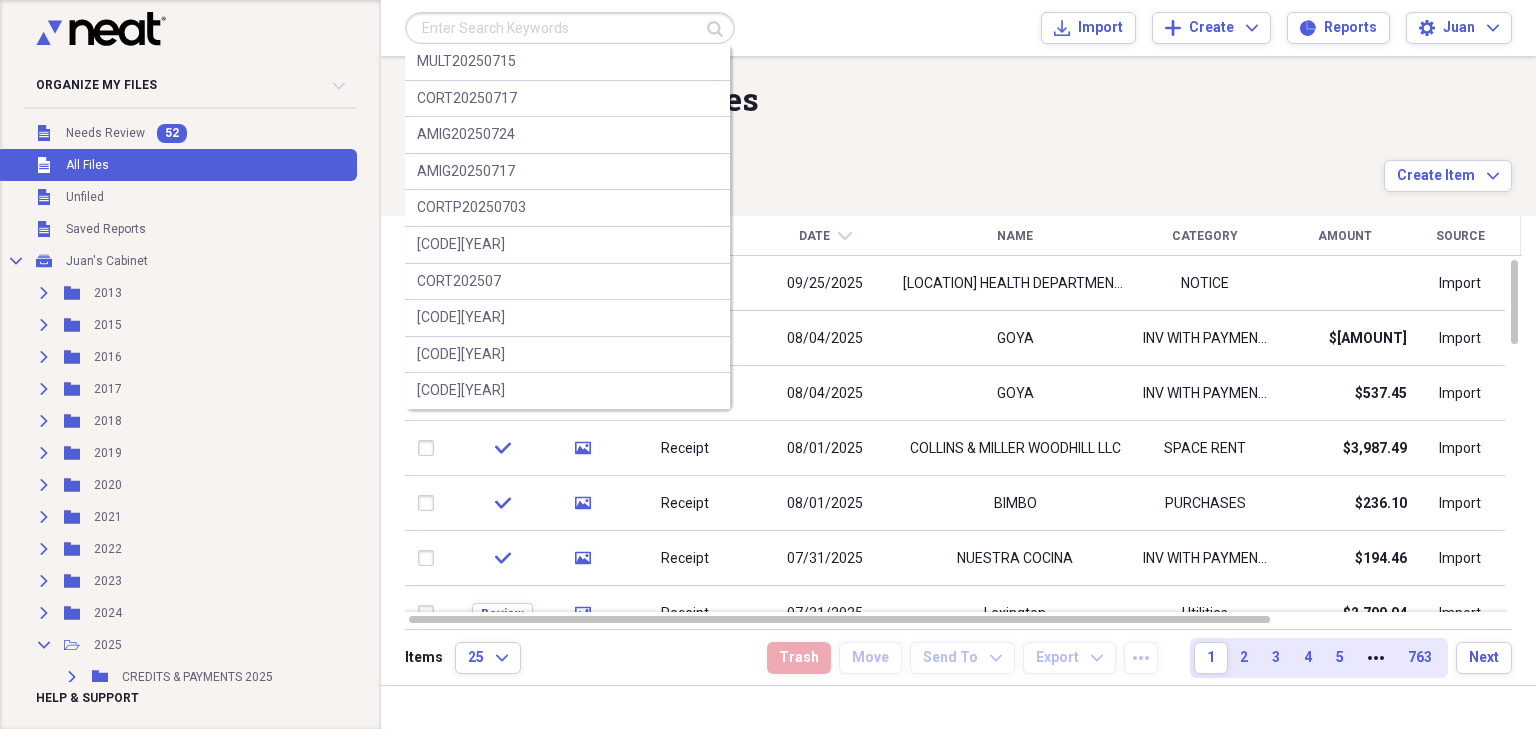 click at bounding box center (570, 28) 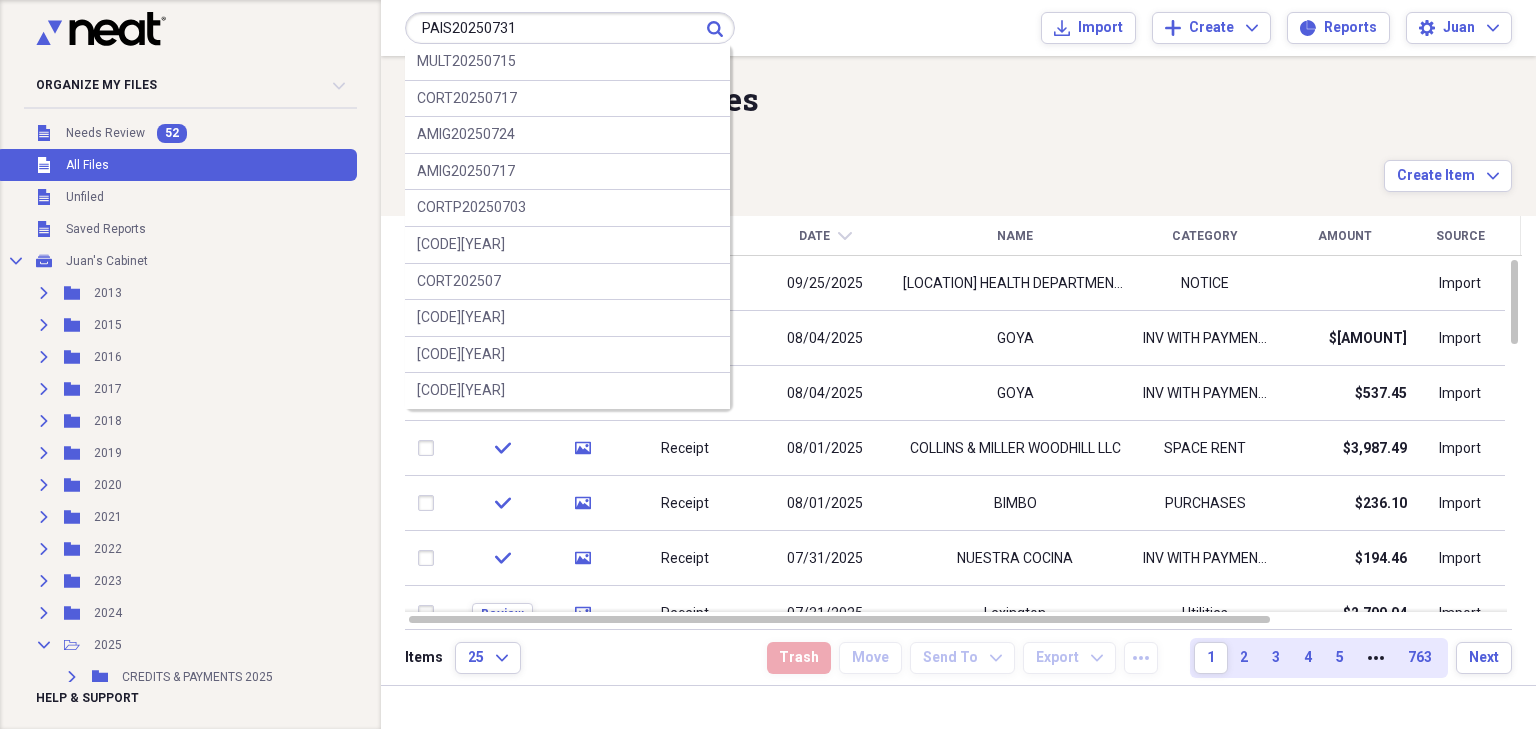 type on "PAIS20250731" 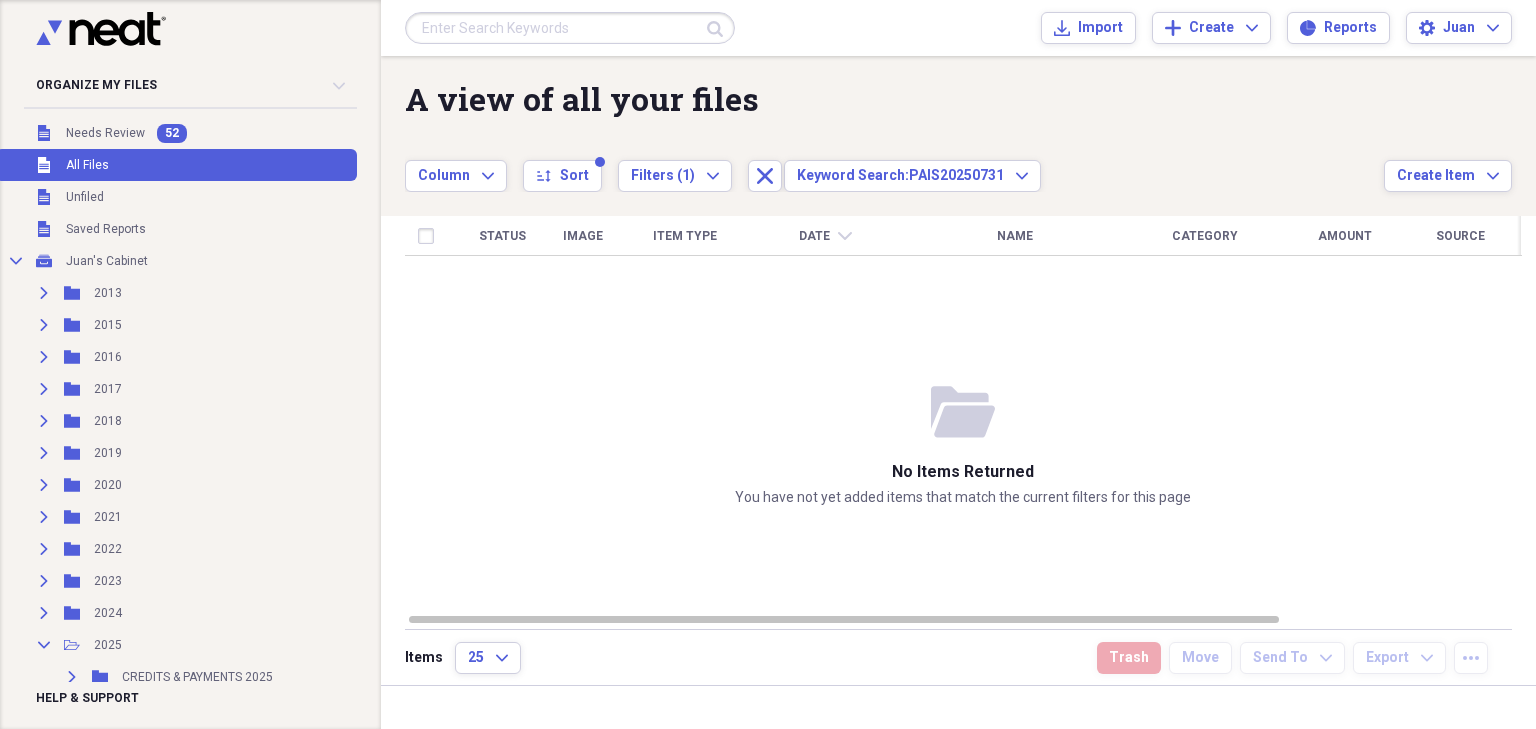 click on "Unfiled All Files" at bounding box center (176, 165) 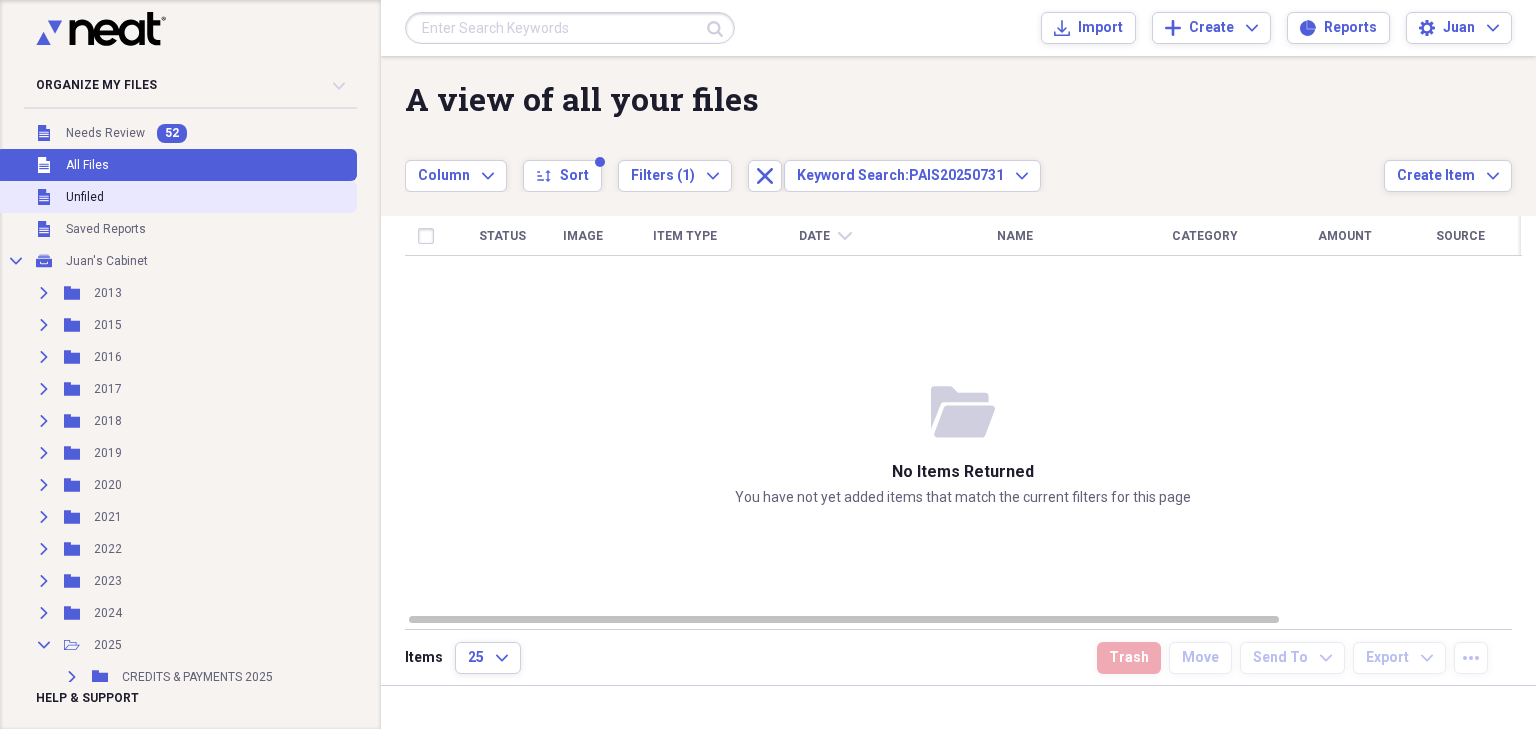 click on "Unfiled Unfiled" at bounding box center (176, 197) 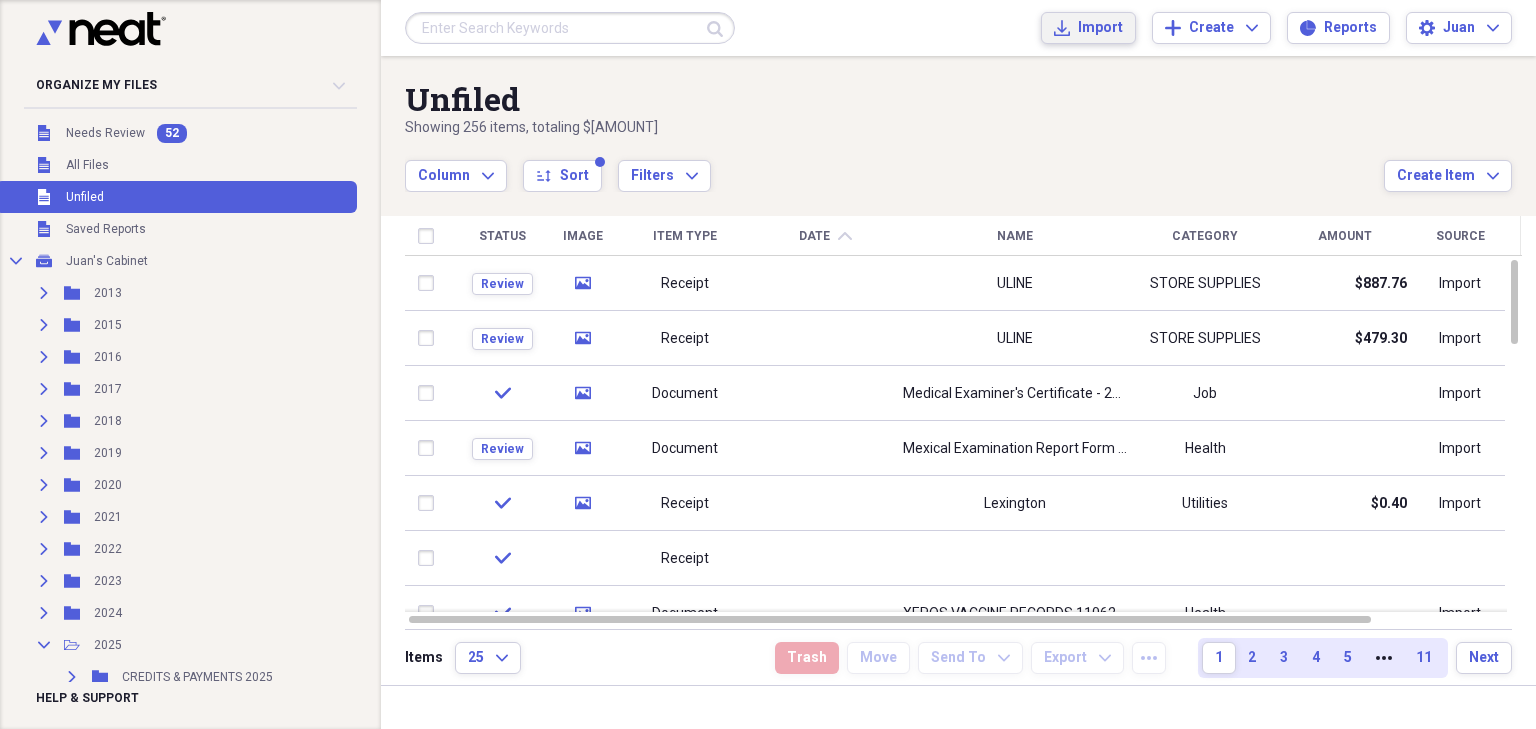 click on "Import" at bounding box center [1100, 28] 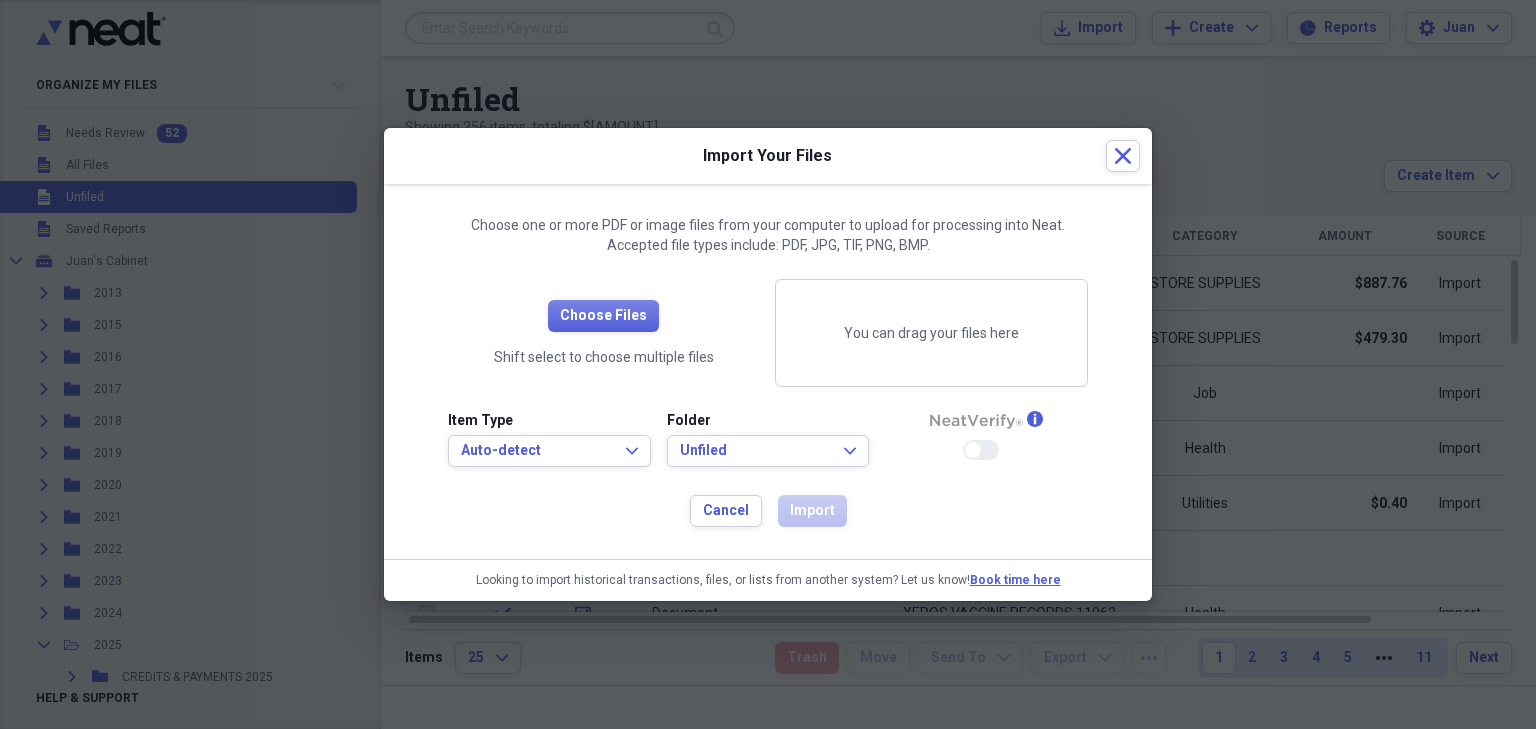 click on "Import Your Files Close" at bounding box center [768, 156] 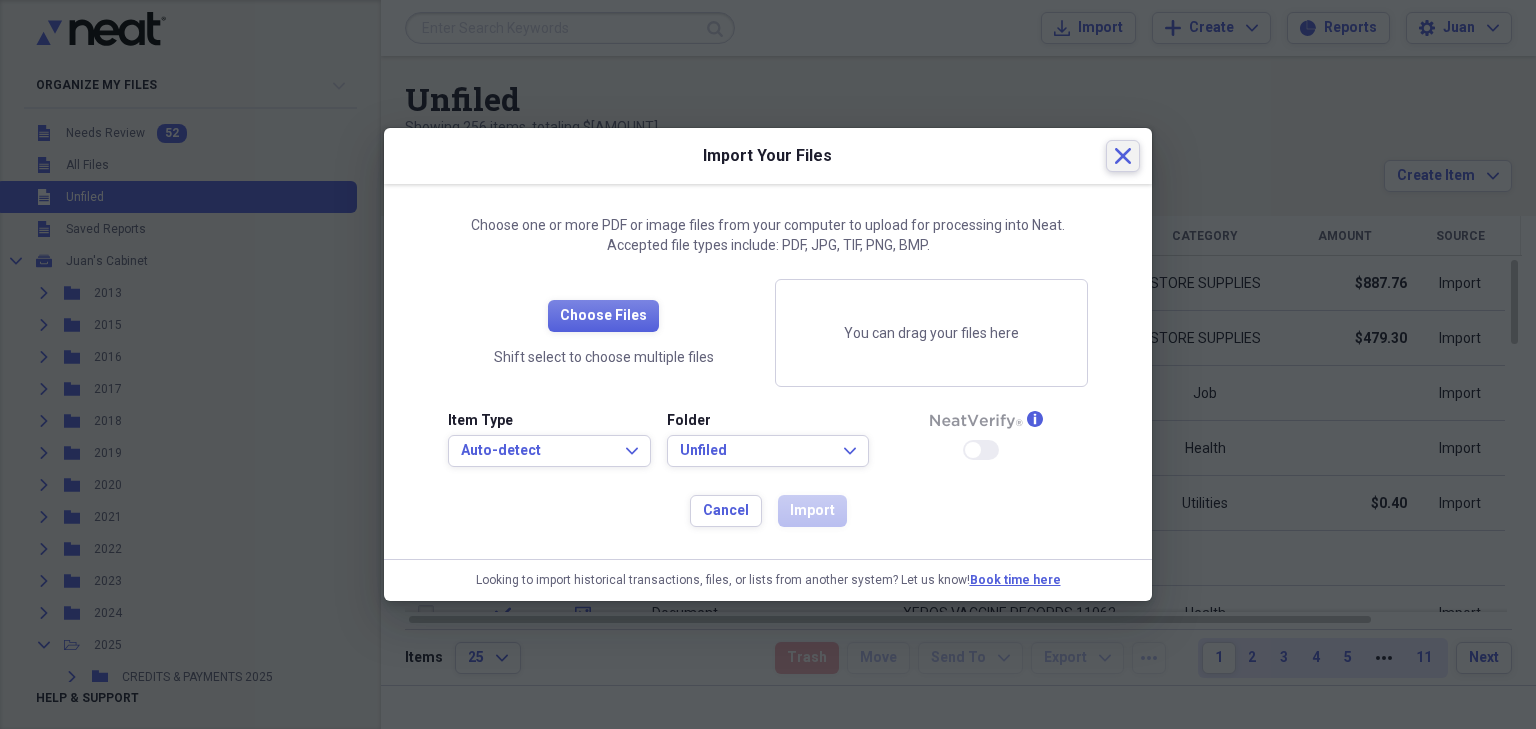 click on "Close" 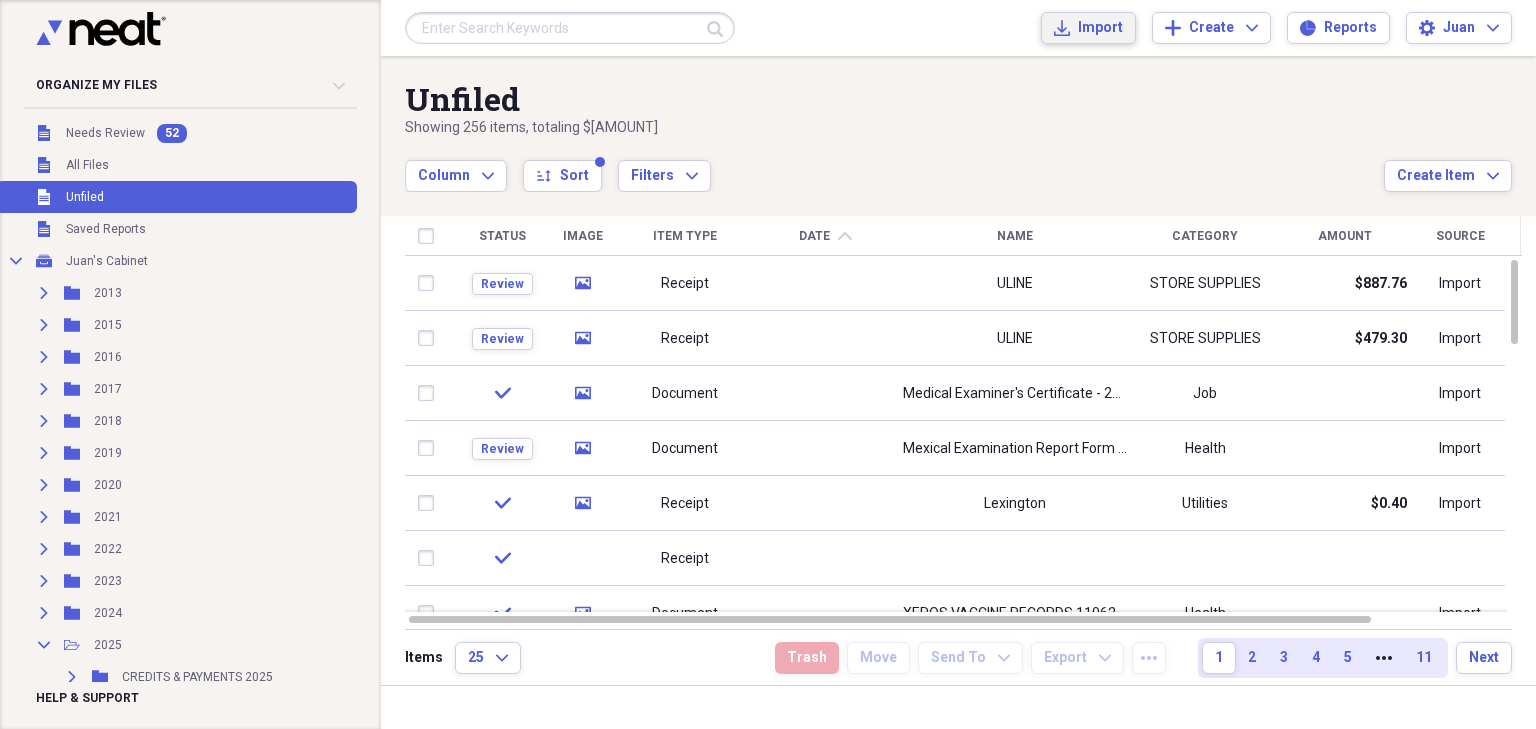 click on "Import Import" at bounding box center (1088, 28) 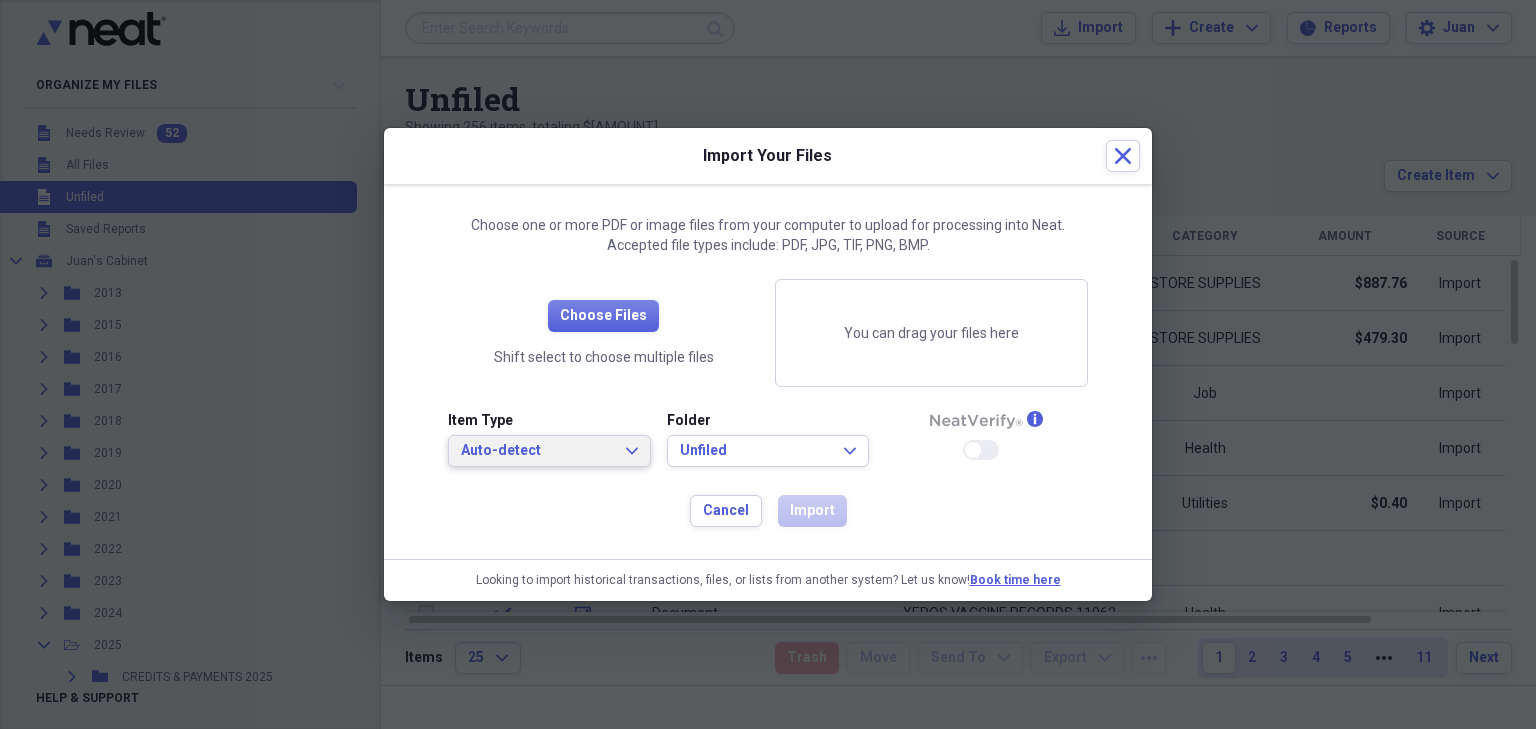 click on "Auto-detect" at bounding box center (537, 451) 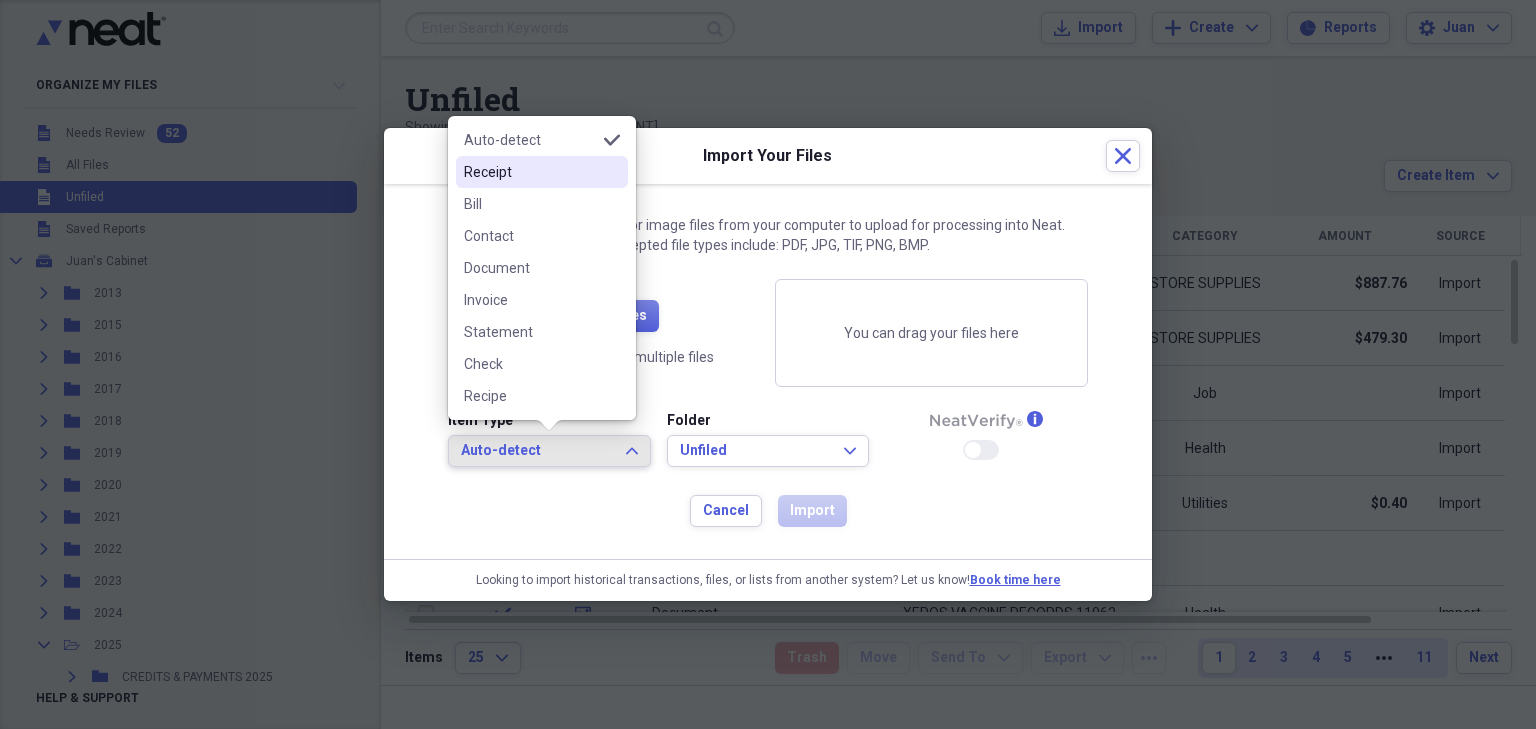 click on "Receipt" at bounding box center (542, 172) 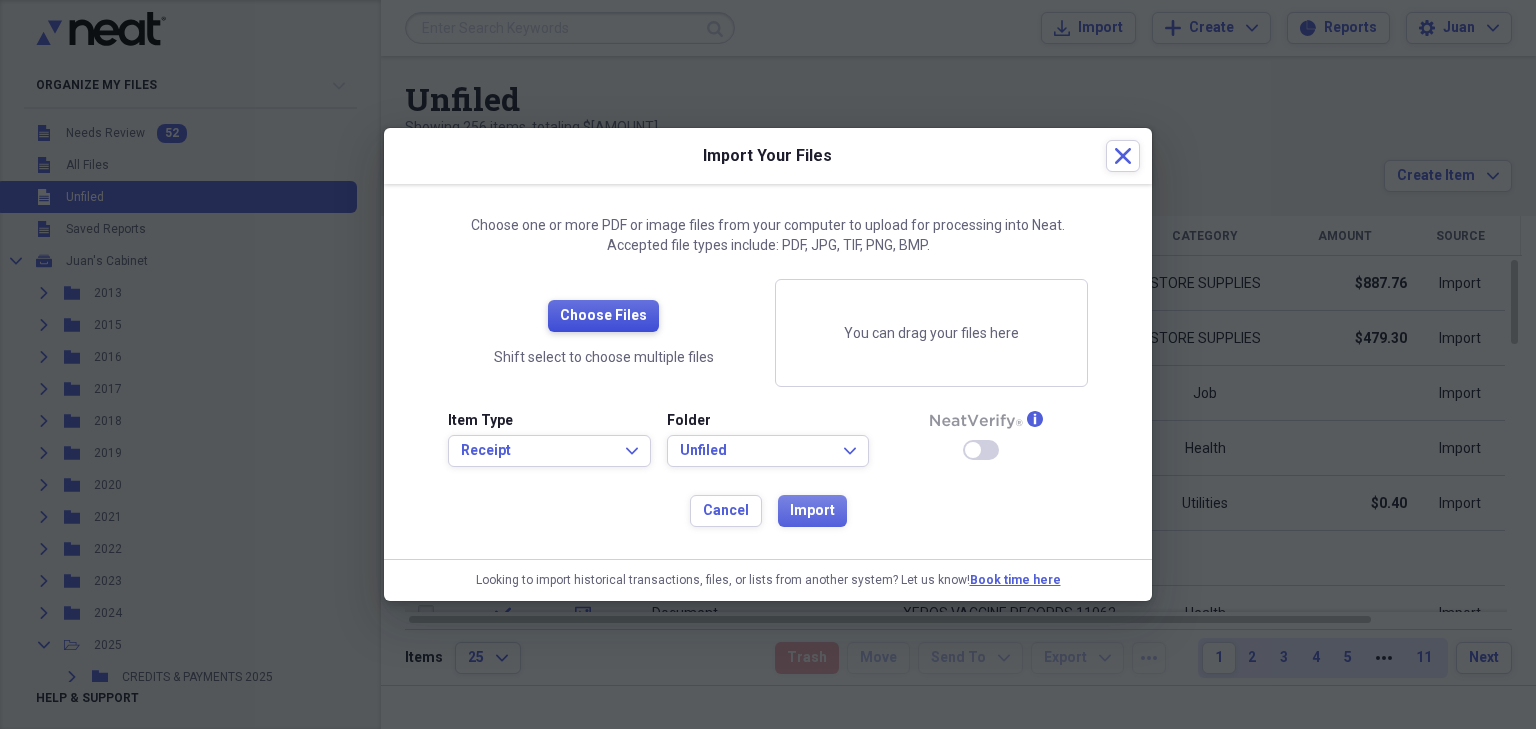 click on "Choose Files" at bounding box center (603, 316) 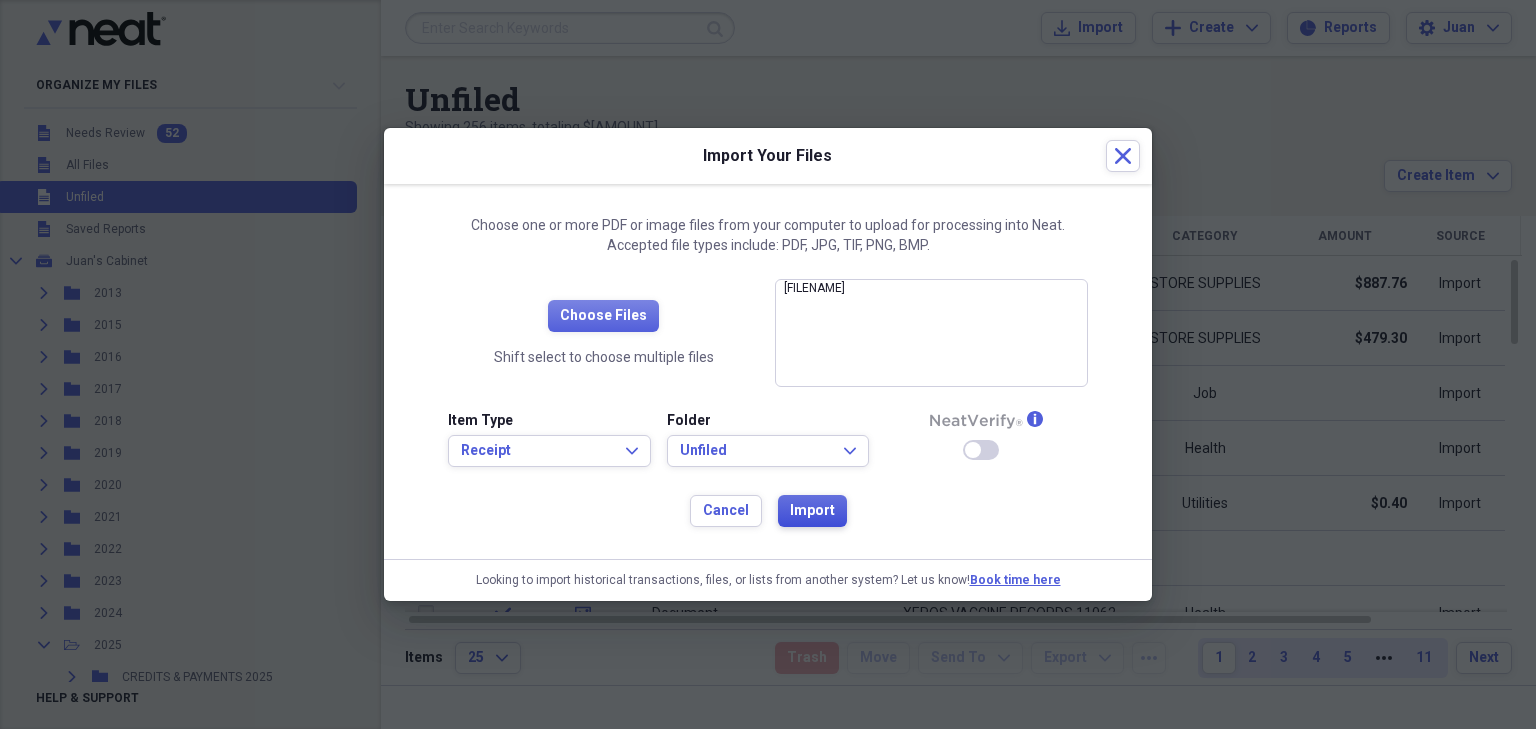 click on "Import" at bounding box center [812, 511] 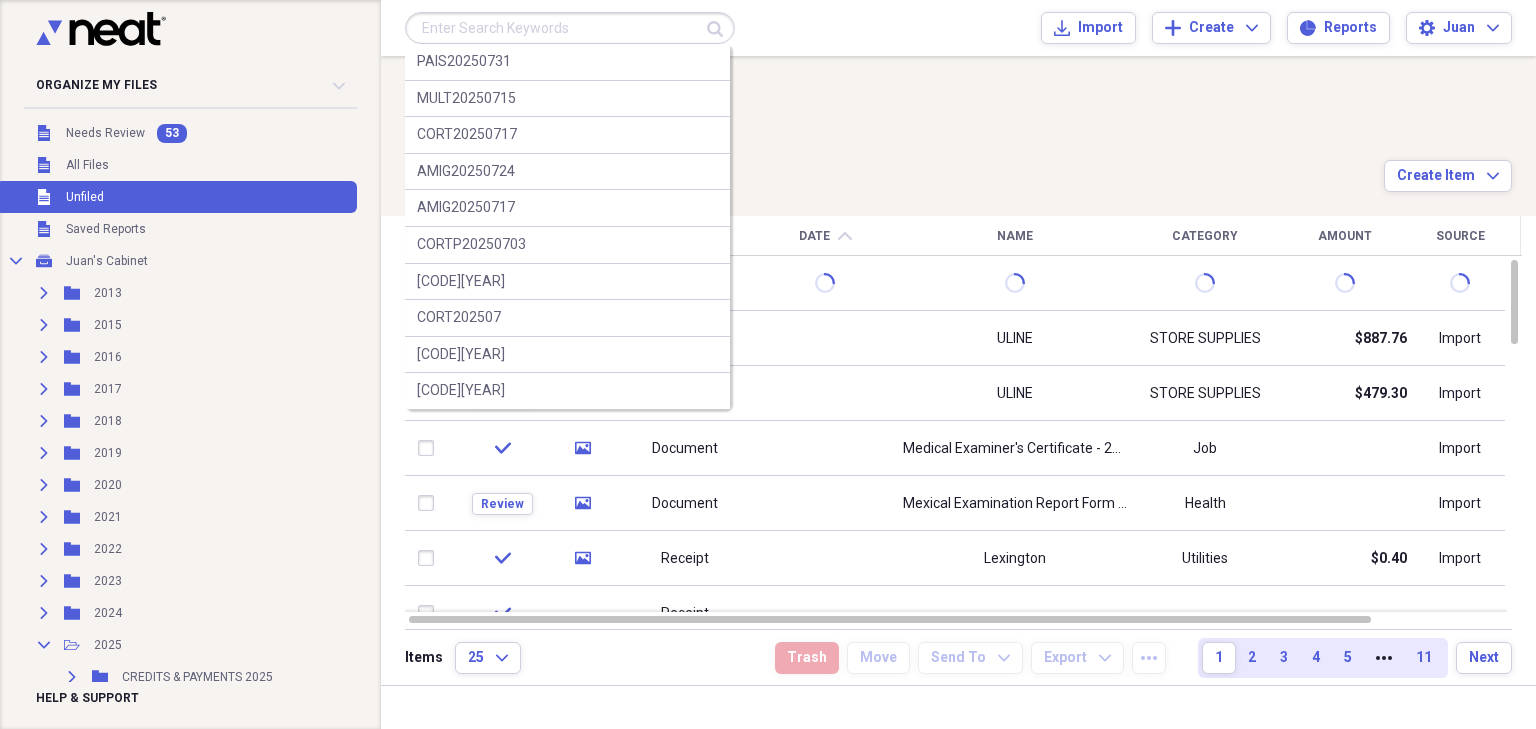 click at bounding box center (570, 28) 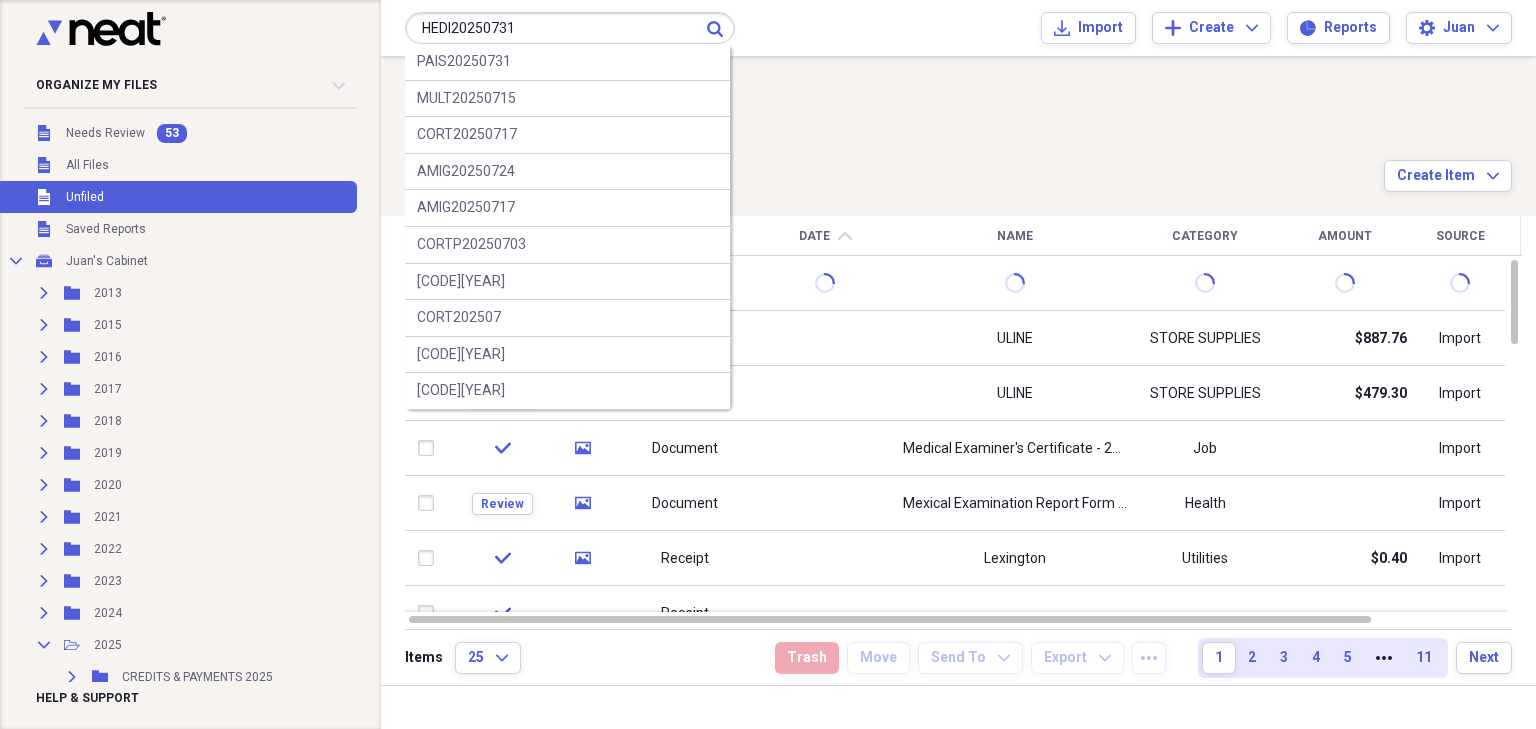 type on "HEDI20250731" 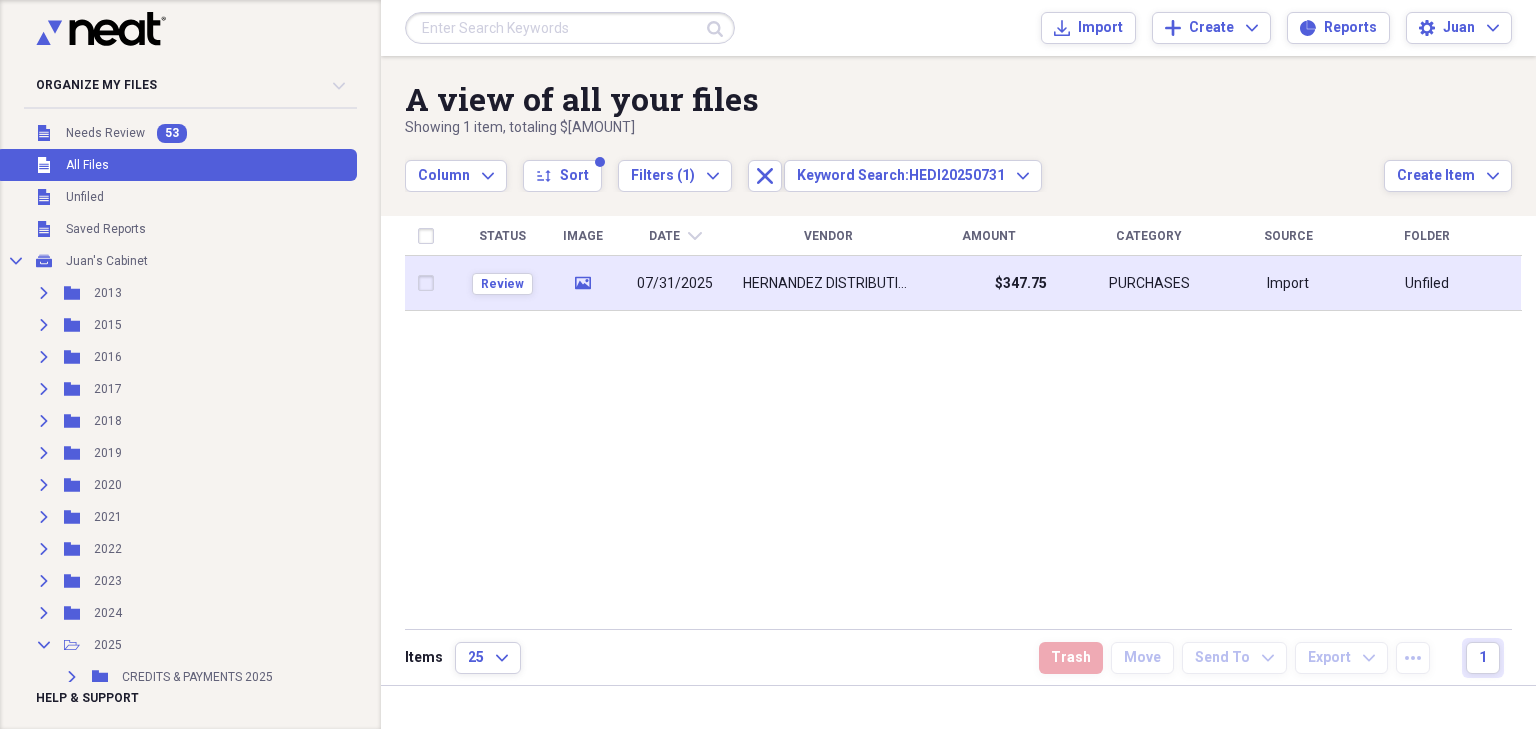 click on "07/31/2025" at bounding box center [675, 283] 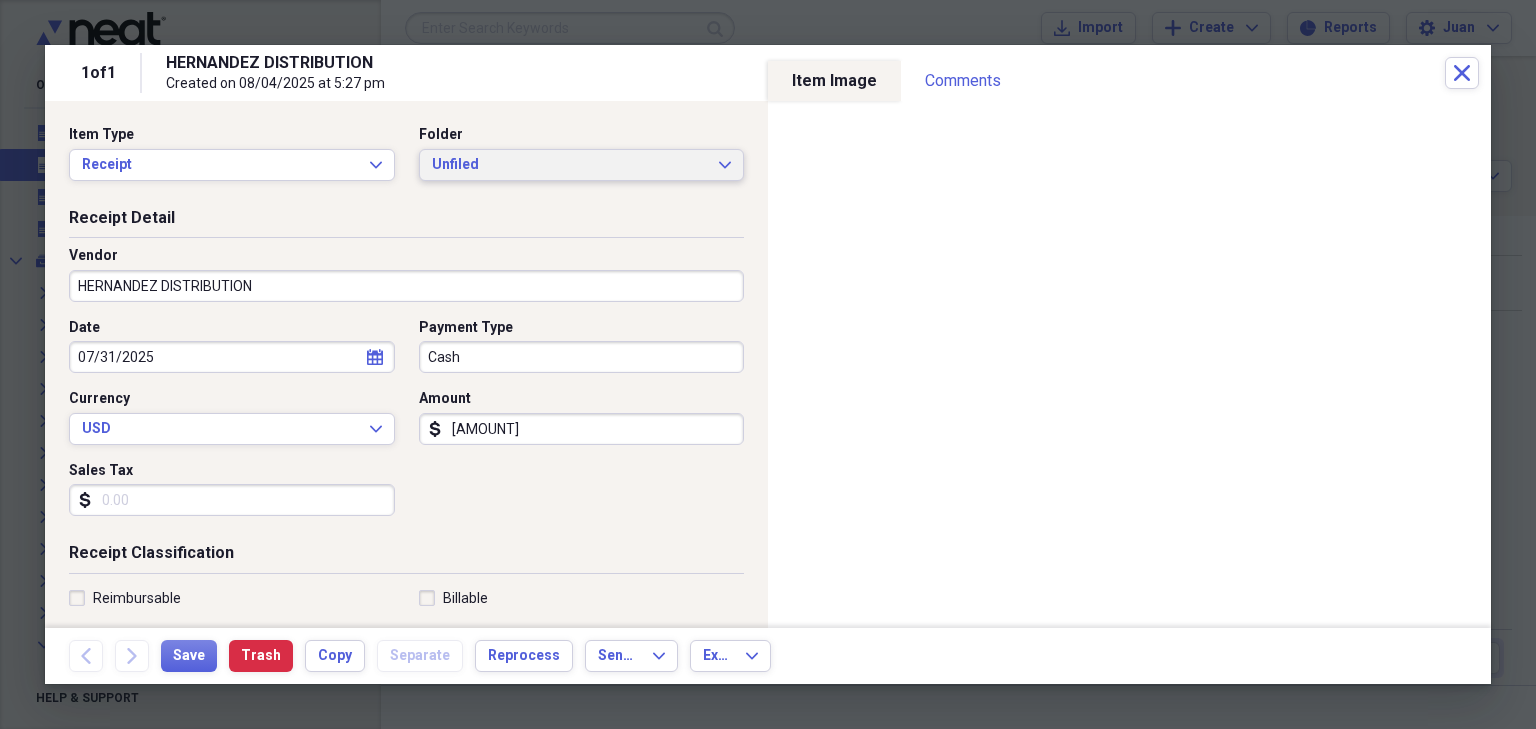 click on "Unfiled Expand" at bounding box center [582, 165] 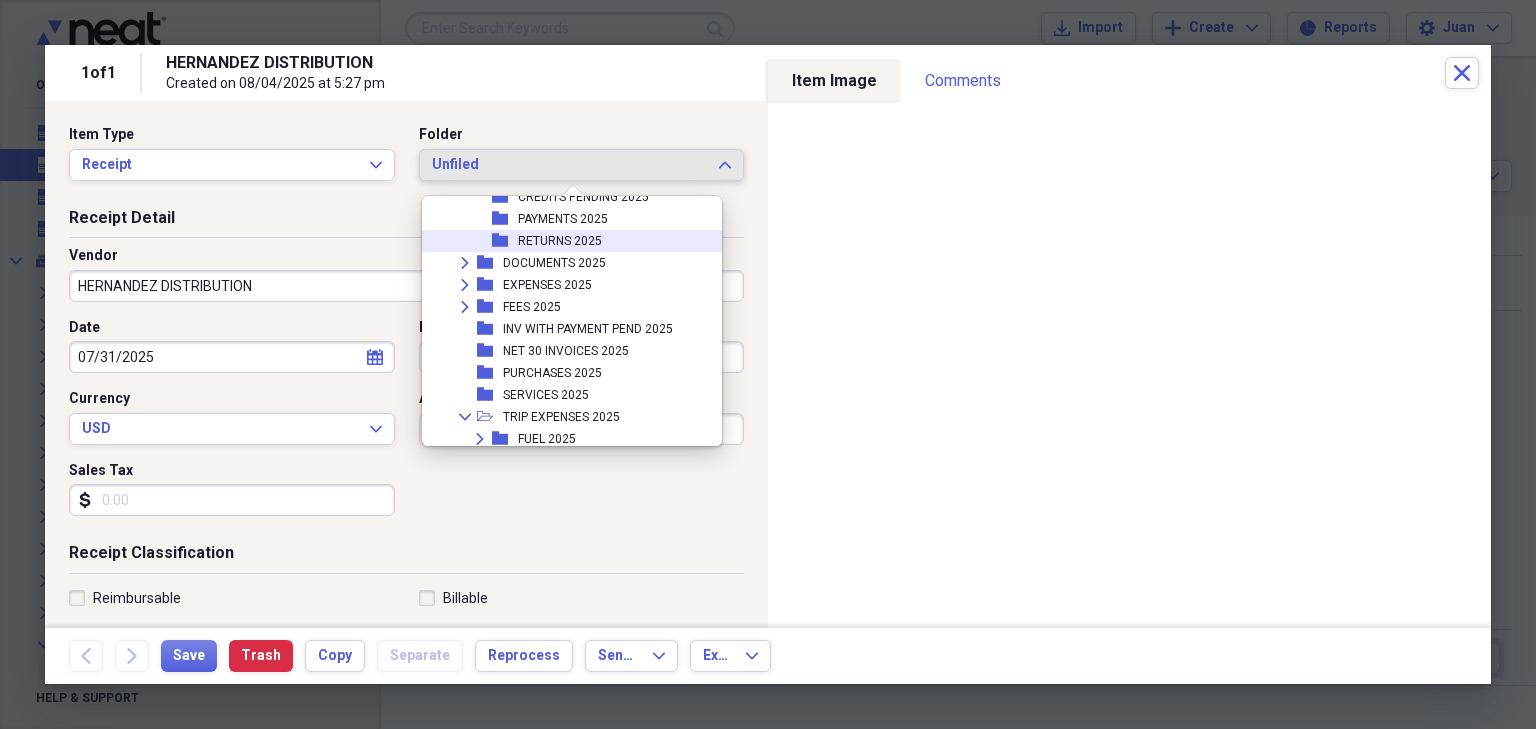 scroll, scrollTop: 402, scrollLeft: 0, axis: vertical 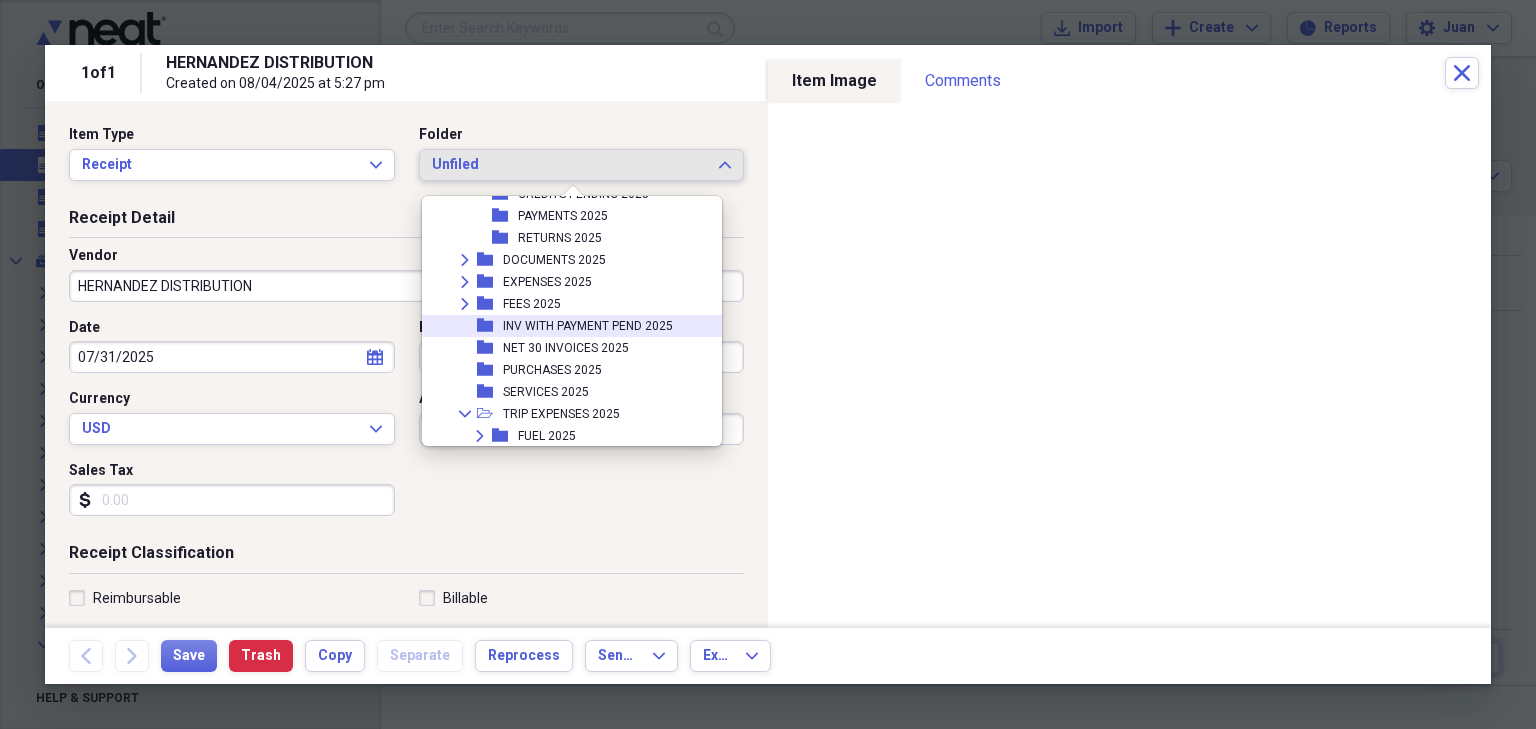 click on "INV WITH PAYMENT PEND 2025" at bounding box center (588, 326) 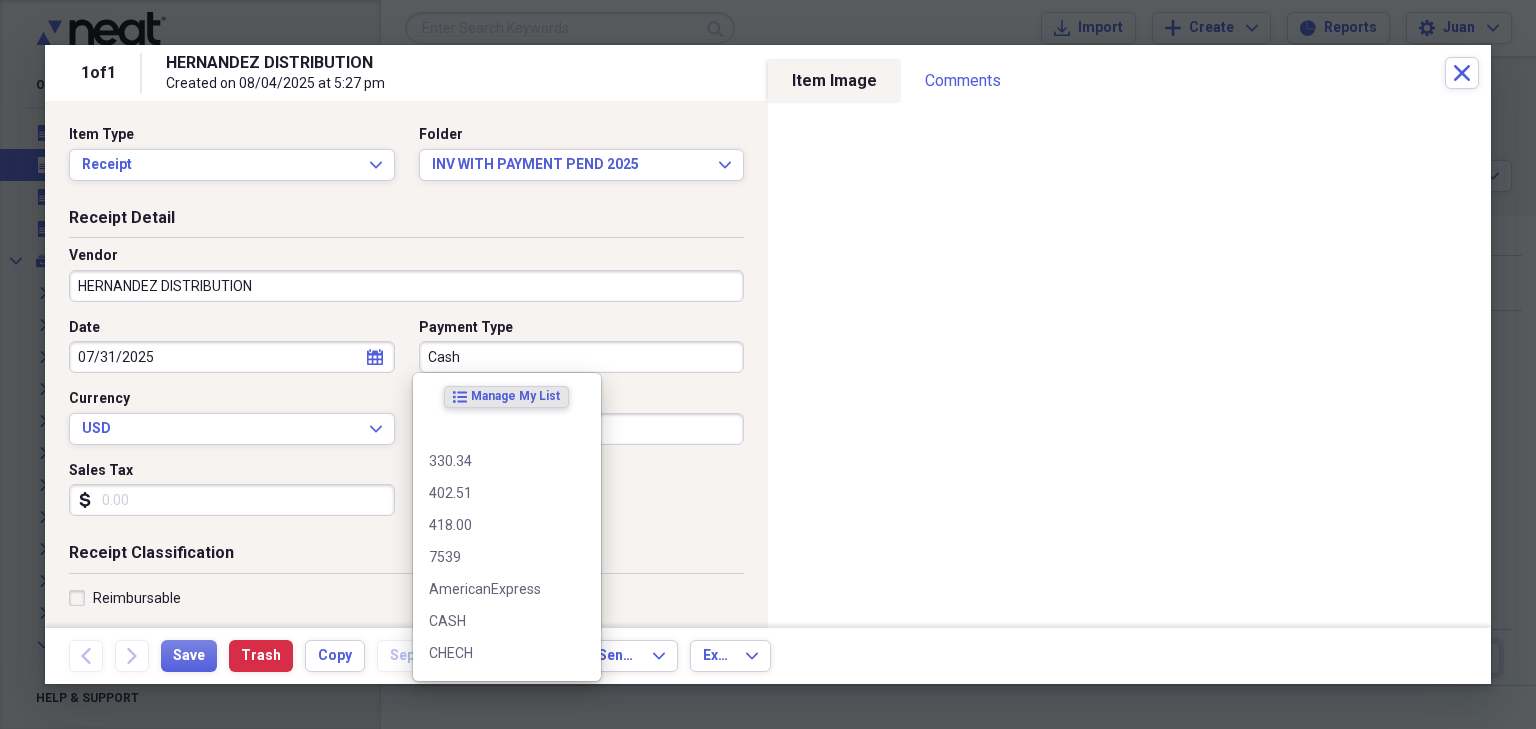 click on "Cash" at bounding box center (582, 357) 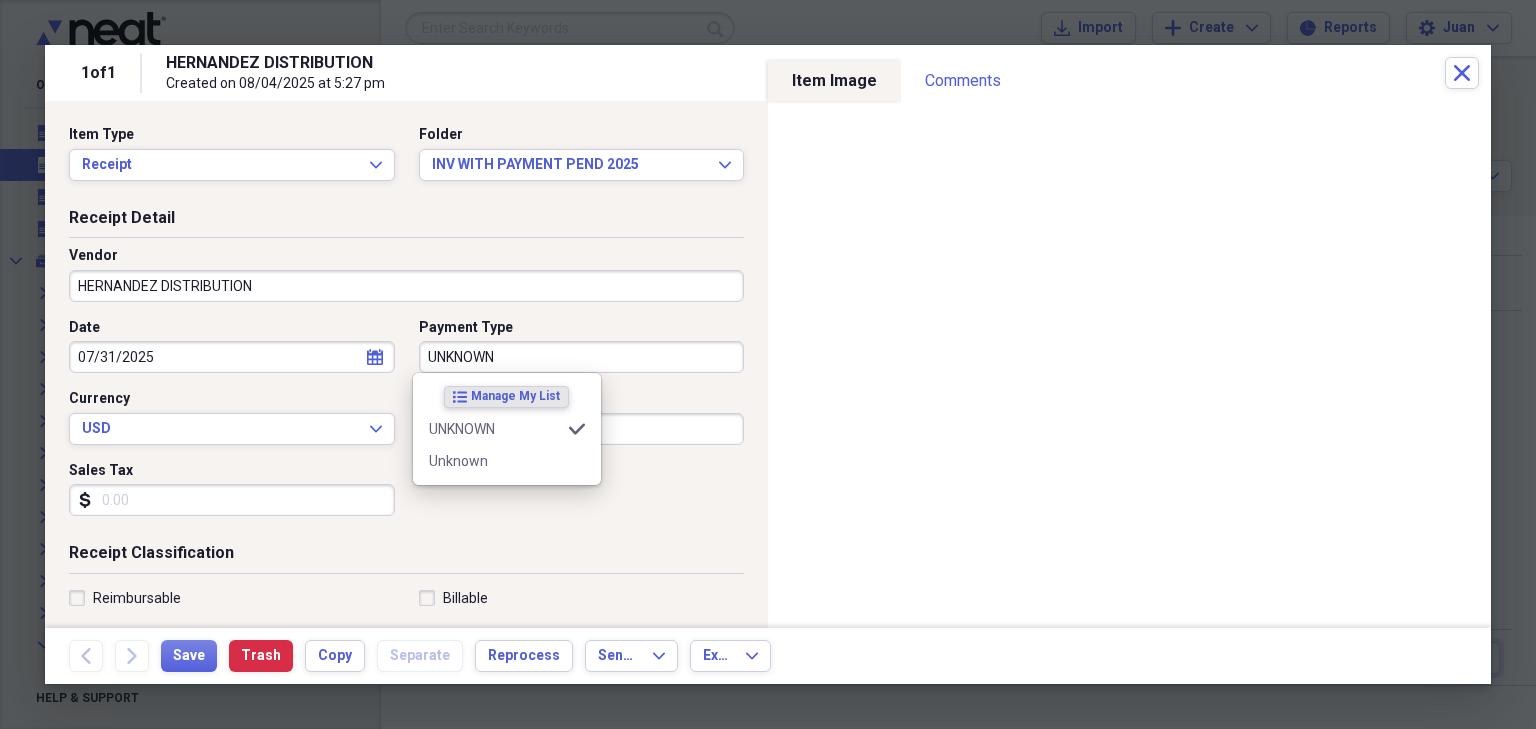 type on "UNKNOWN" 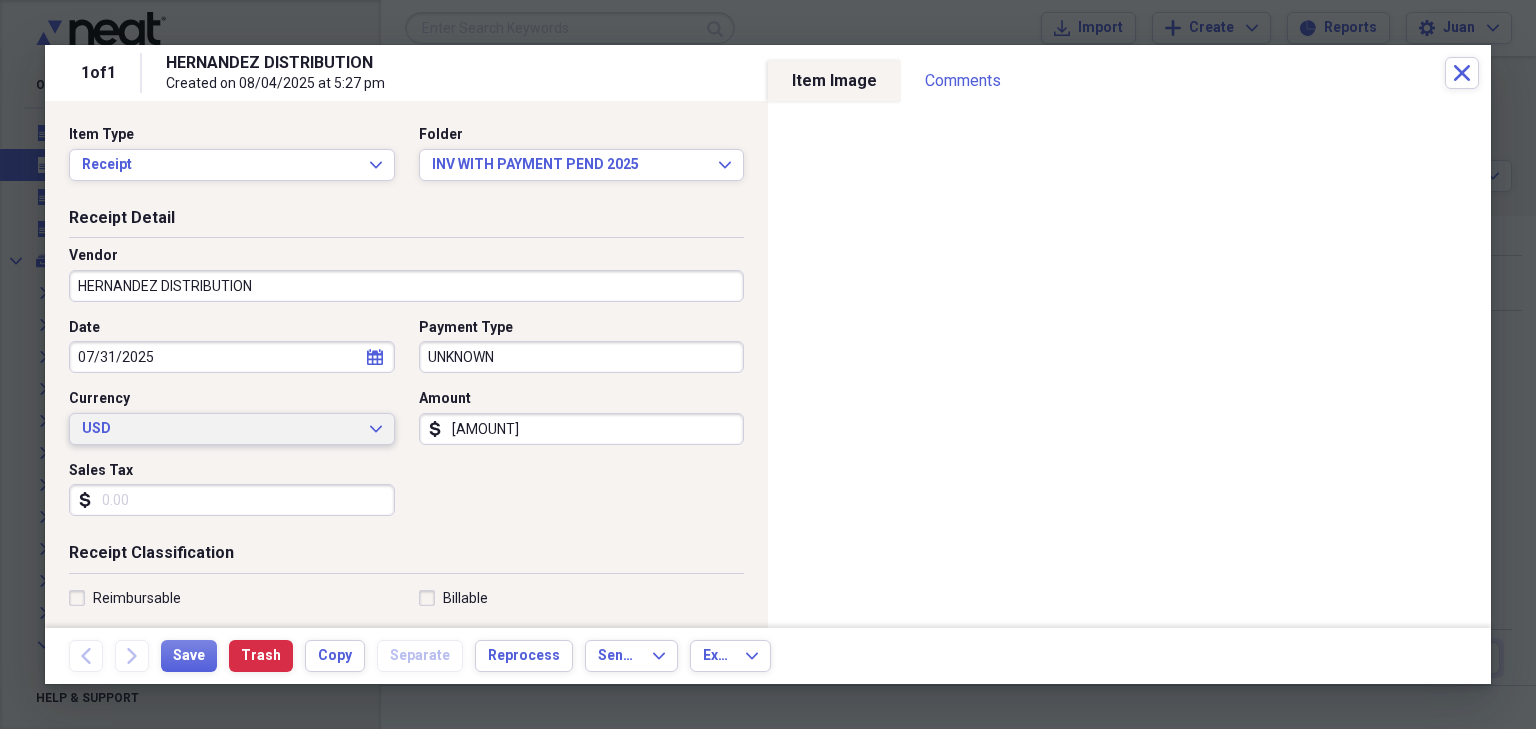 type 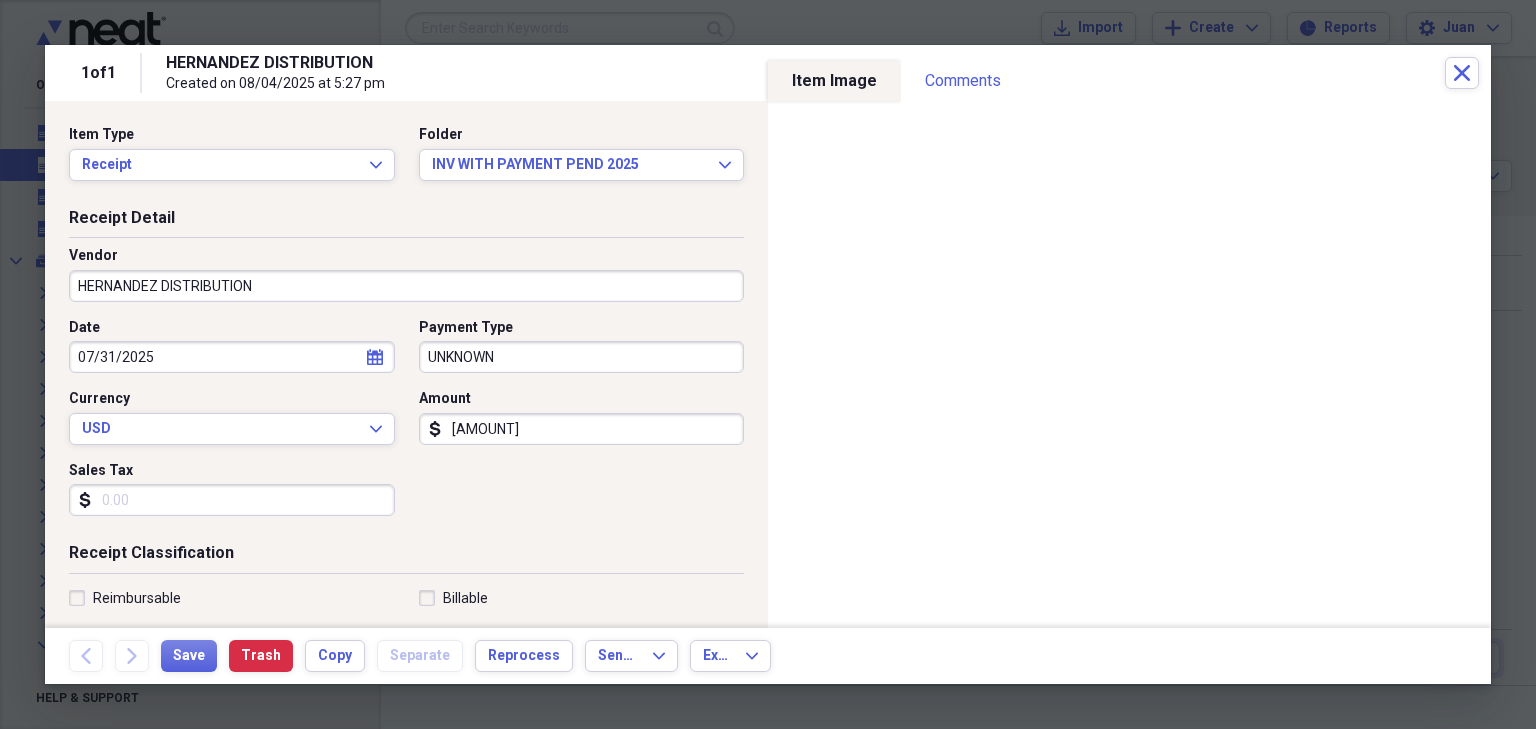 scroll, scrollTop: 304, scrollLeft: 0, axis: vertical 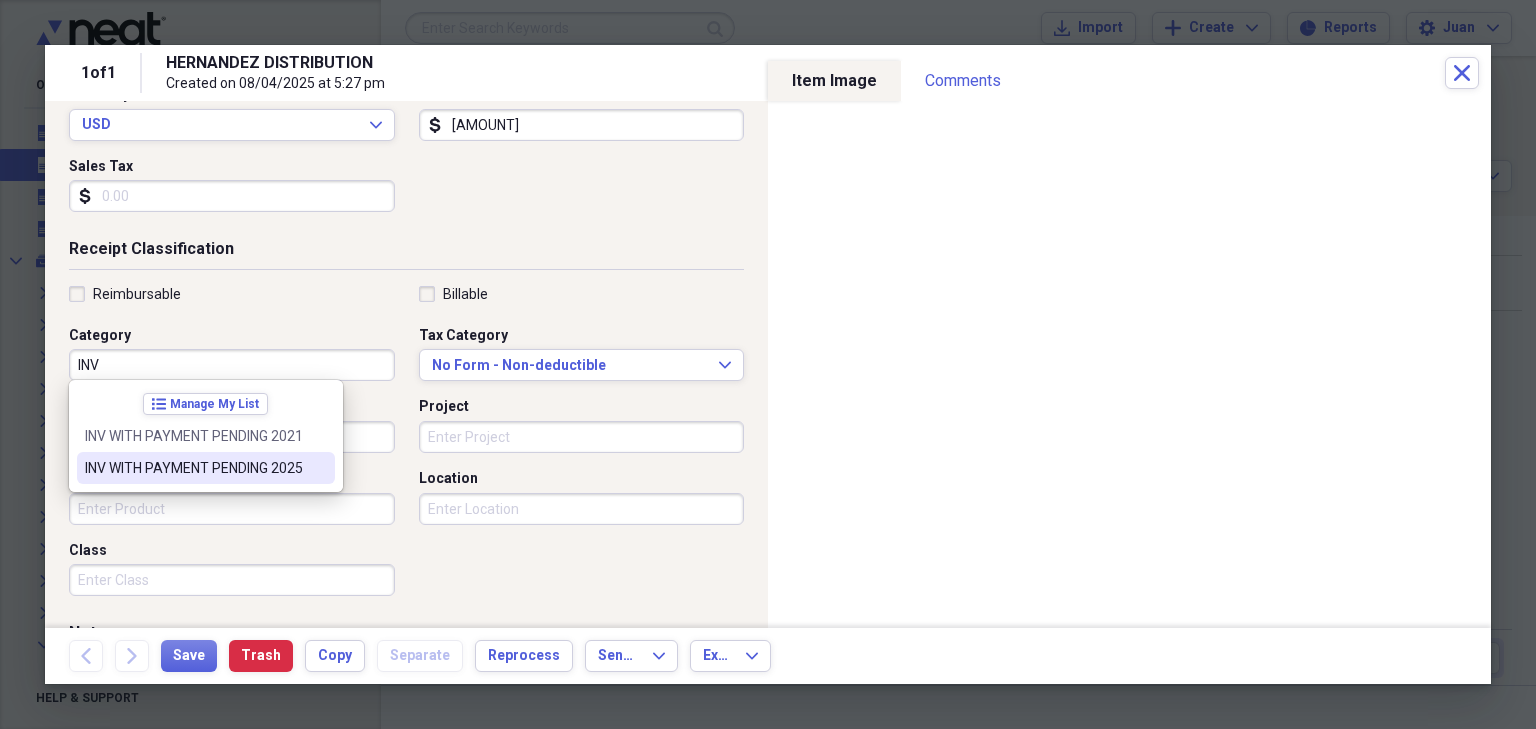 type on "INV WITH PAYMENT PENDING 2025" 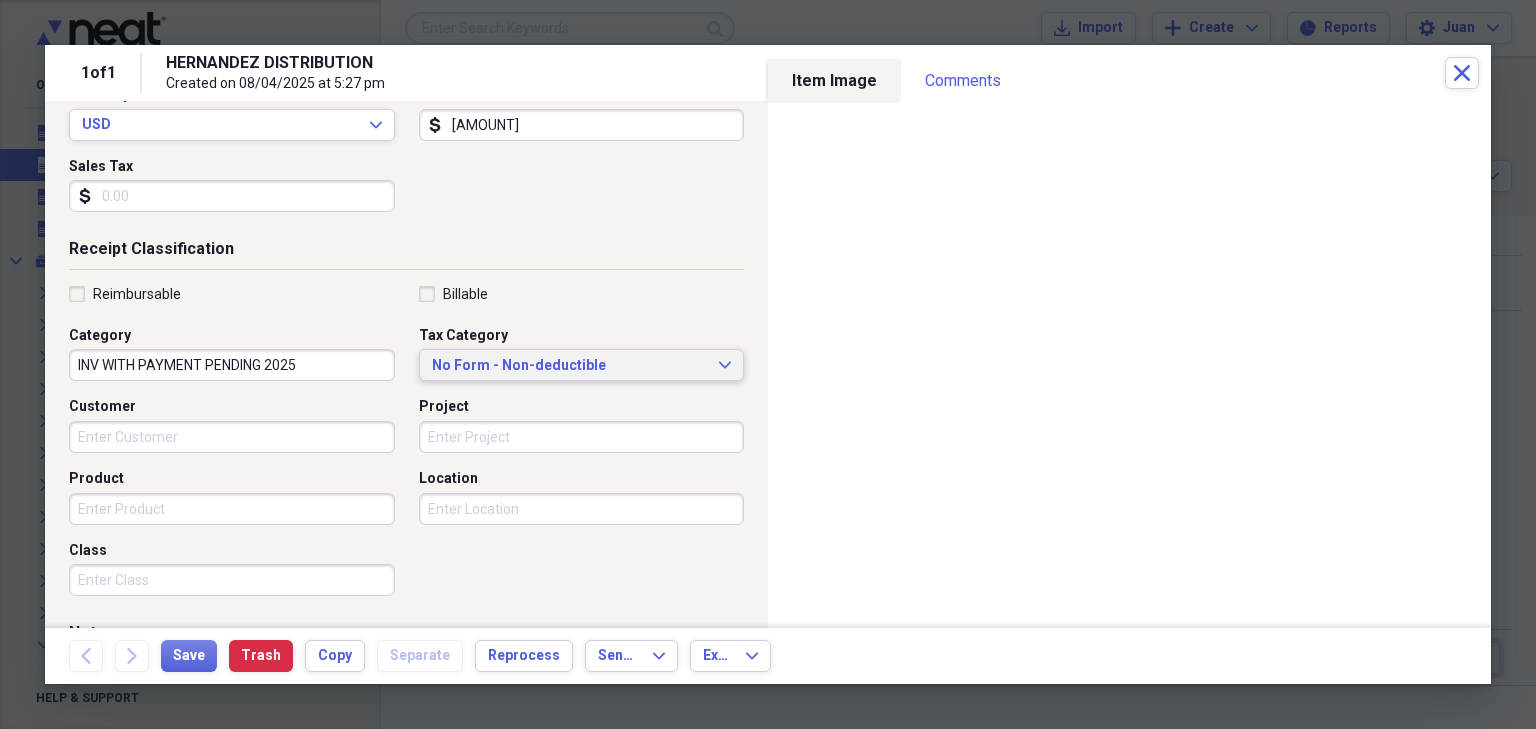 type 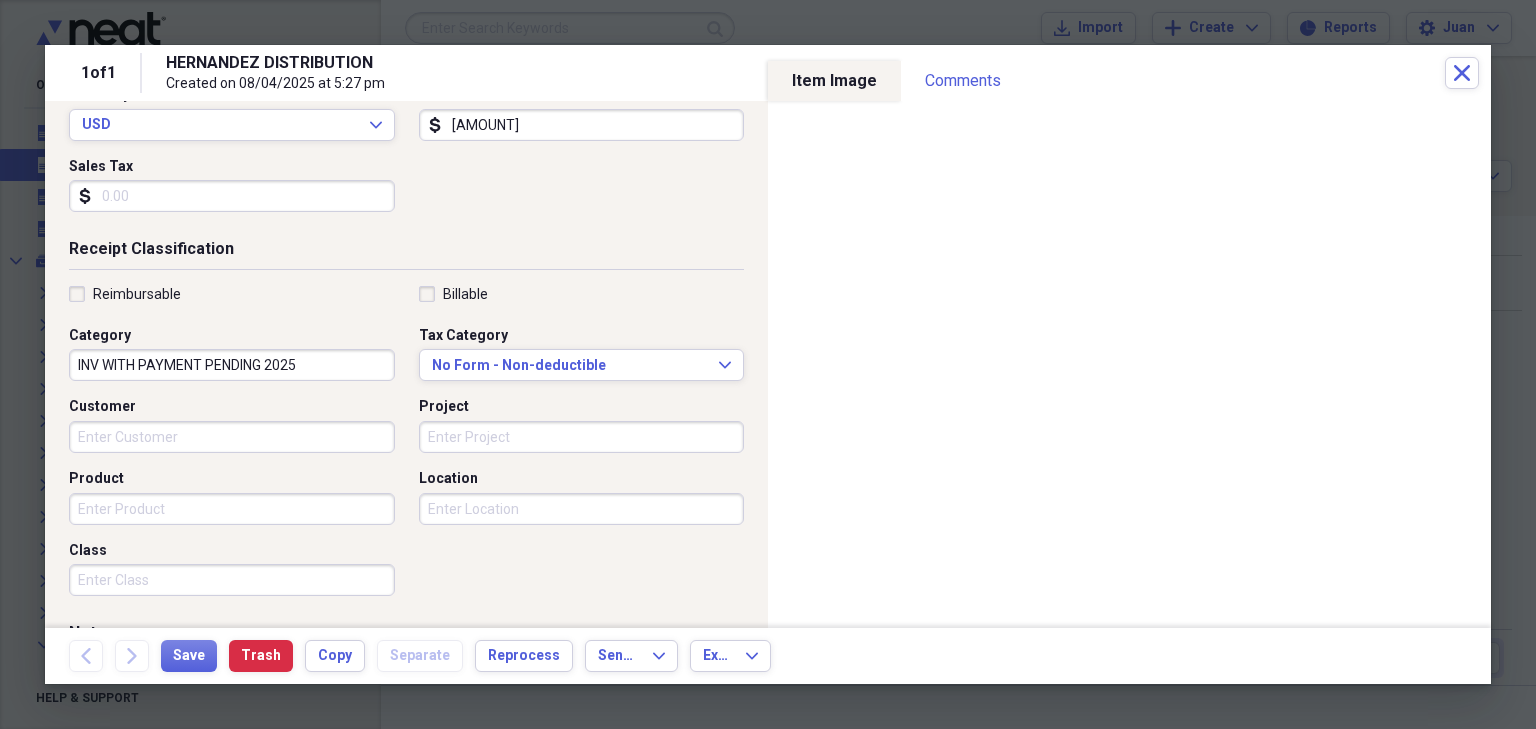 scroll, scrollTop: 492, scrollLeft: 0, axis: vertical 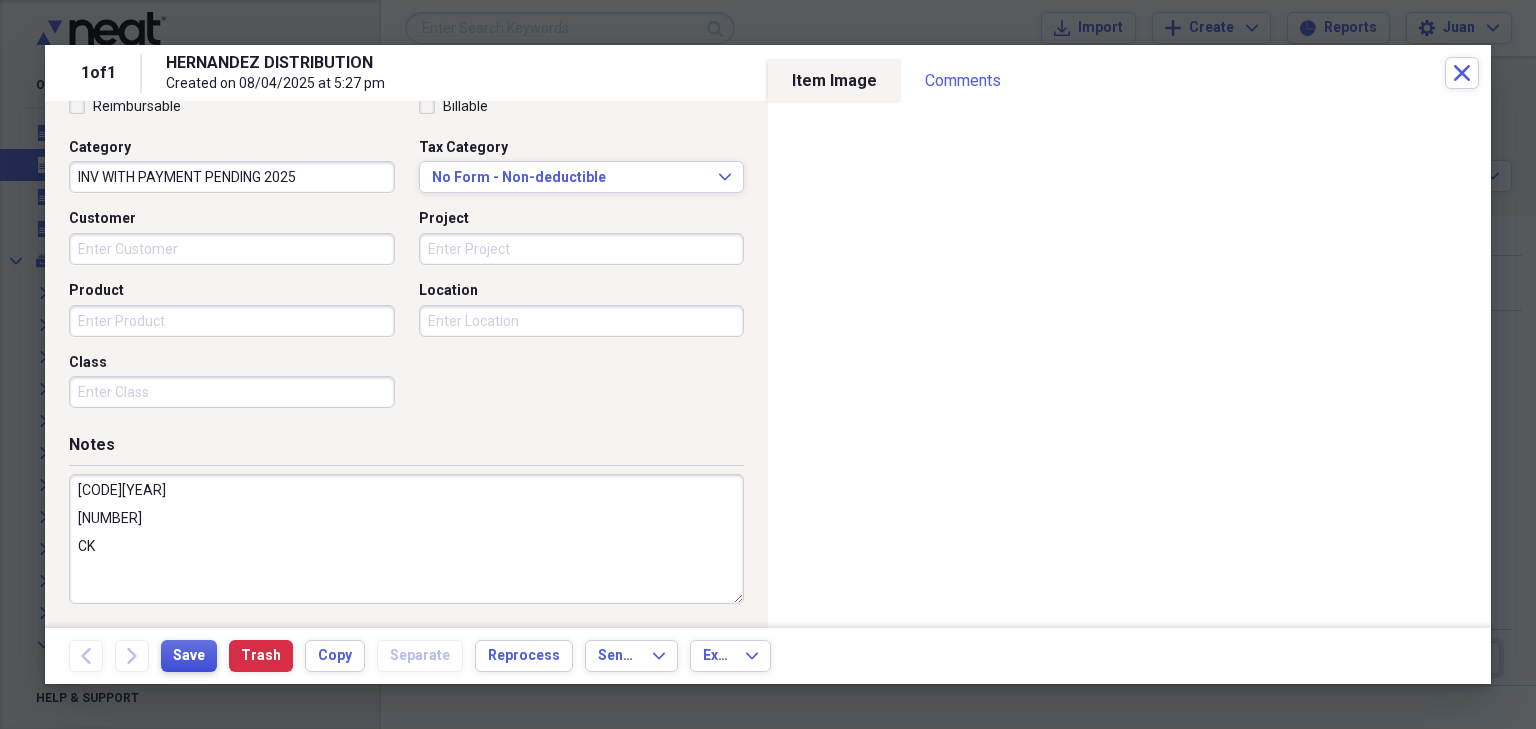 type on "[CODE][YEAR]
[NUMBER]
CK" 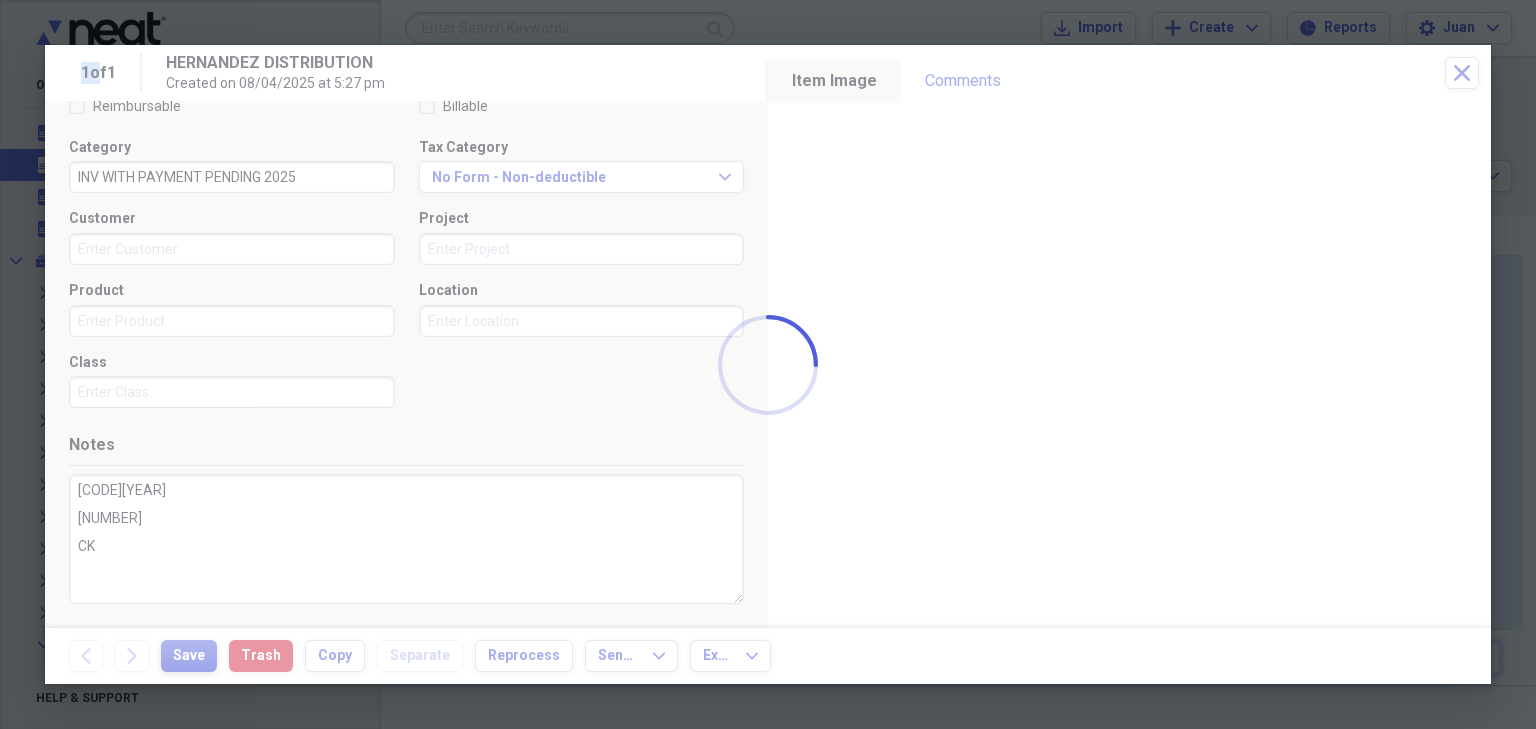 click at bounding box center (768, 364) 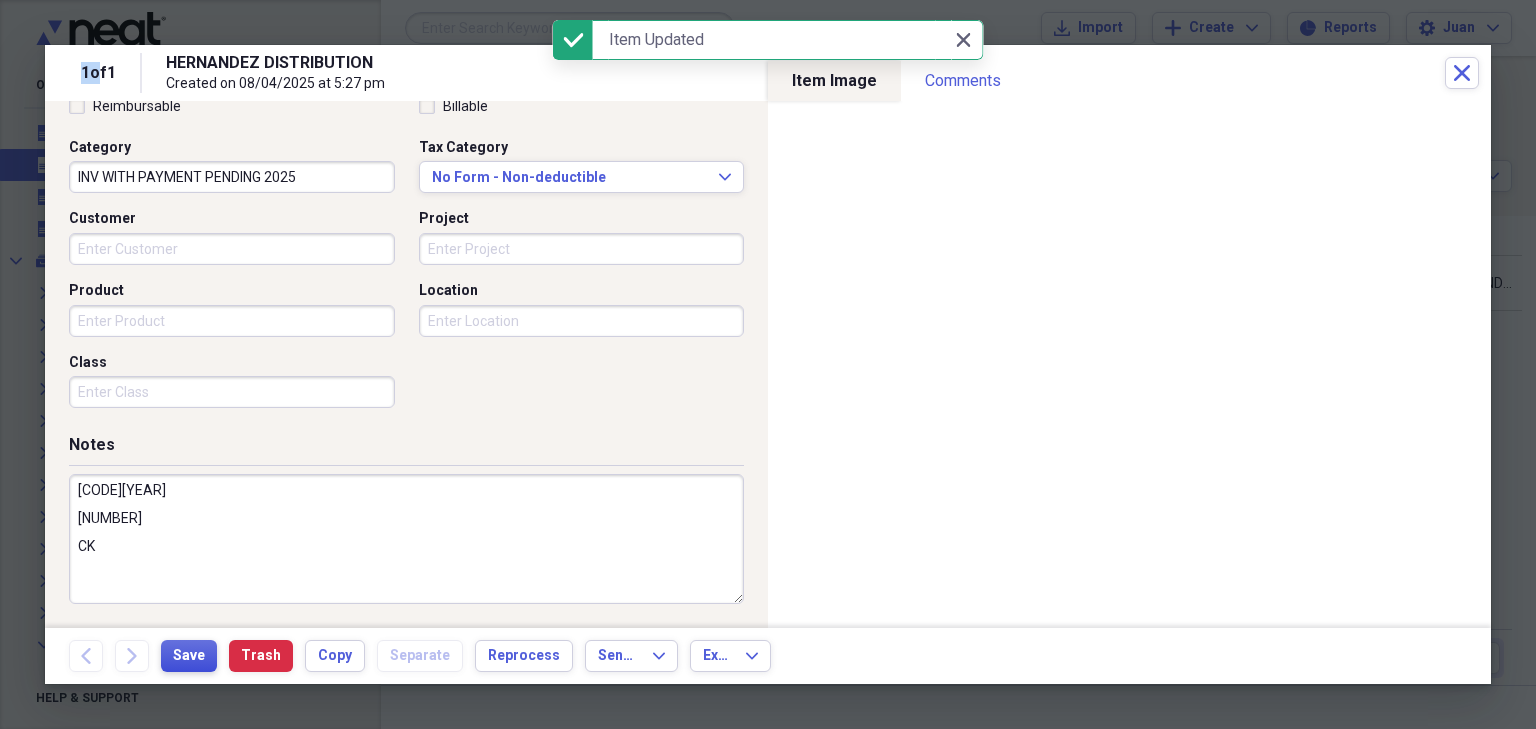 click on "Save" at bounding box center [189, 656] 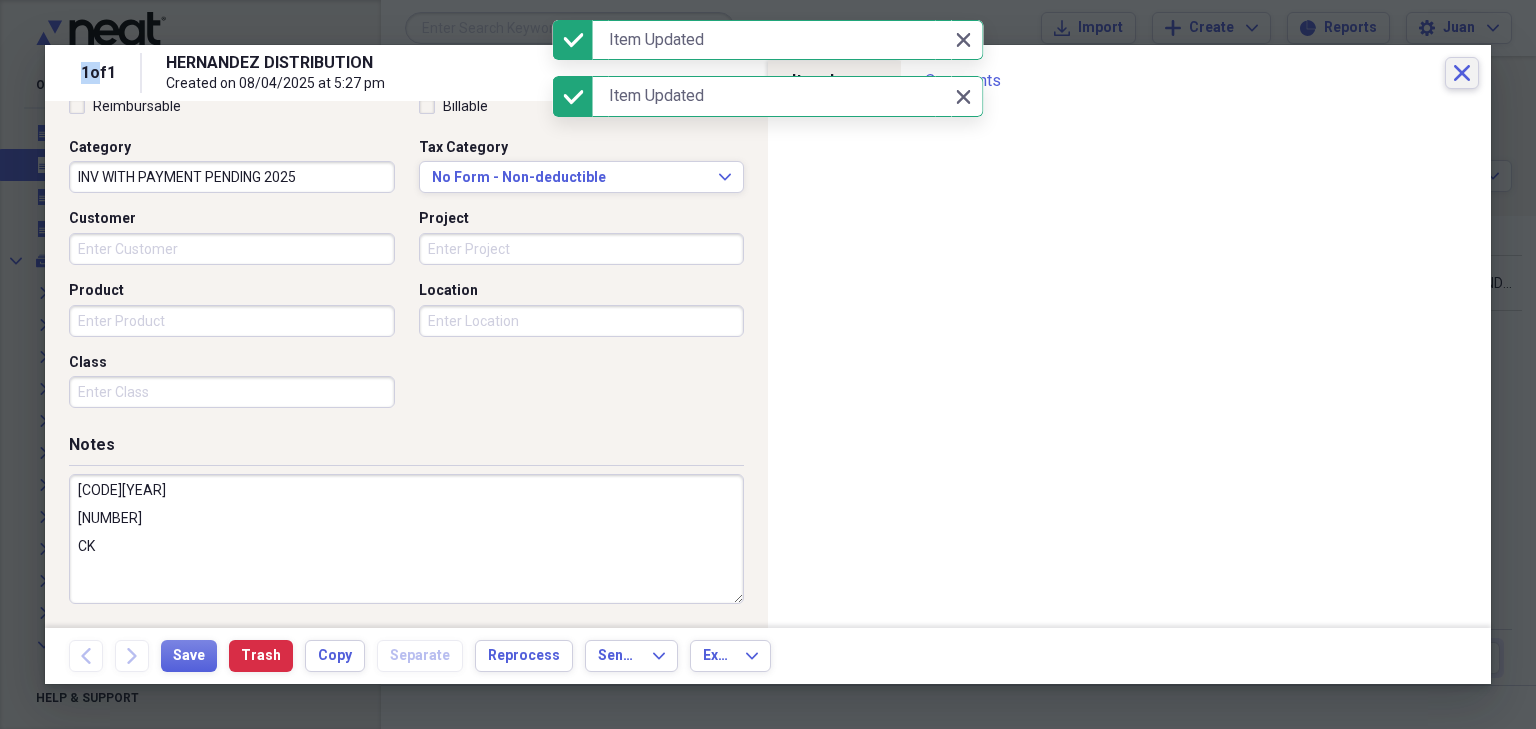 click on "Close" 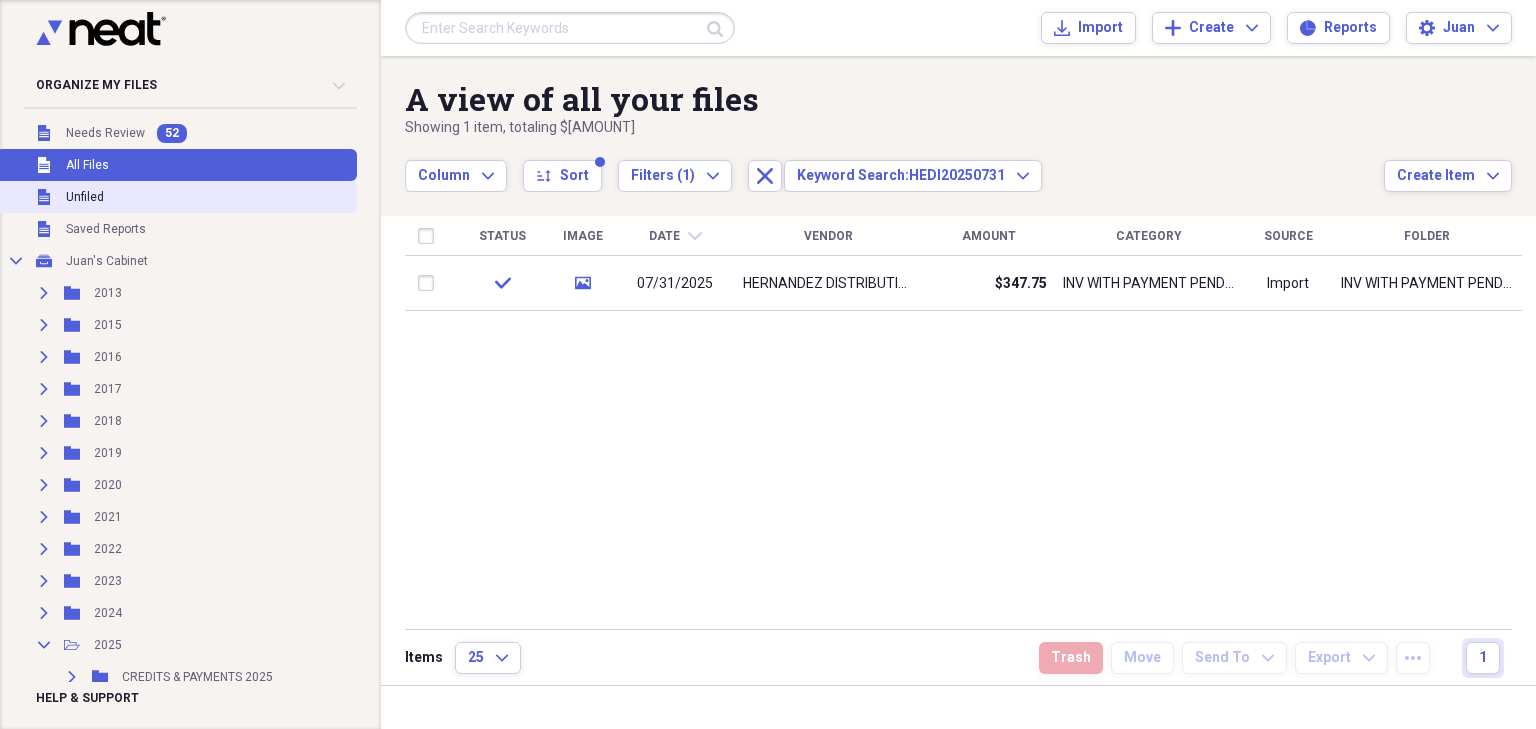 click on "Unfiled Unfiled" at bounding box center [176, 197] 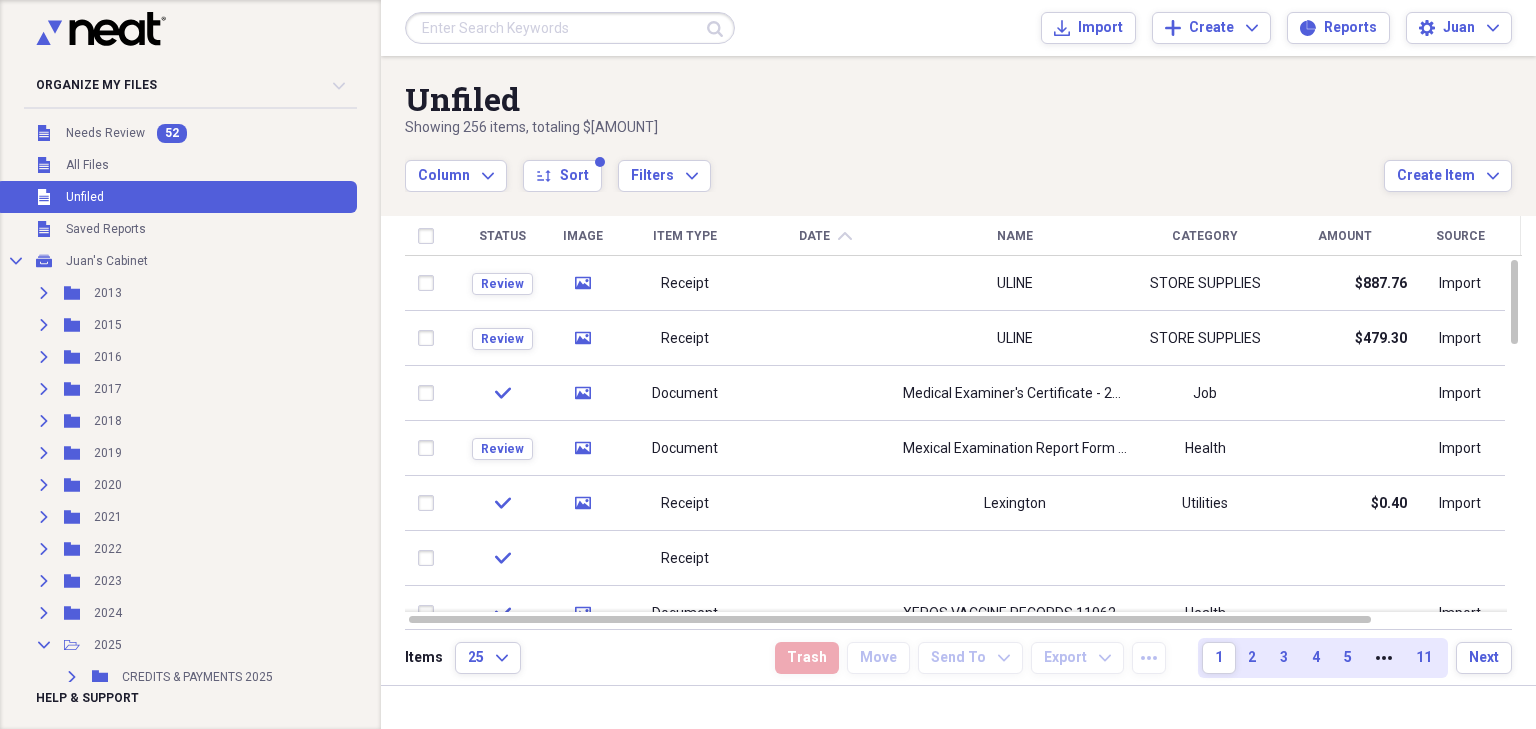 click on "Date" at bounding box center [814, 236] 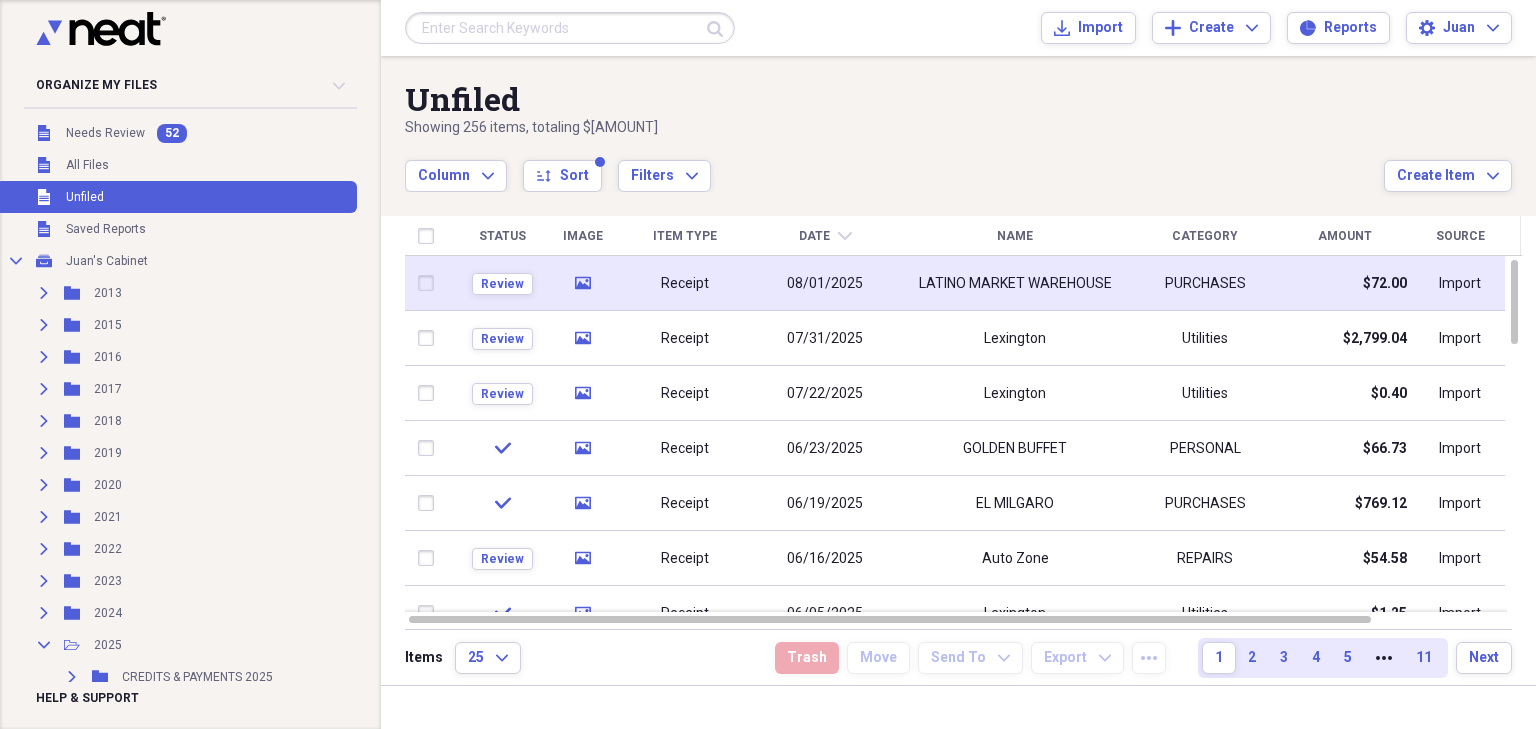 click on "08/01/2025" at bounding box center (825, 283) 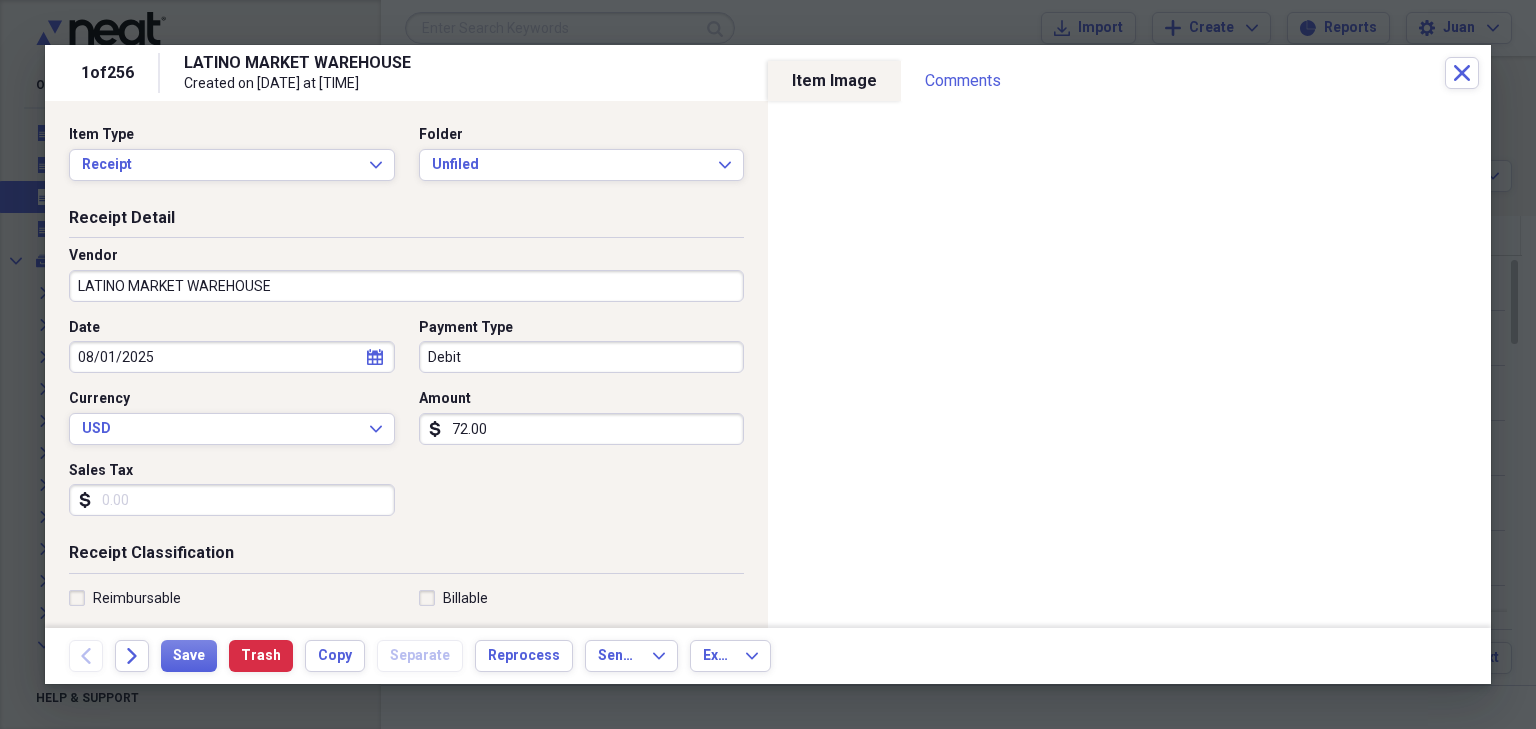 click on "Item Type Receipt Expand Folder Unfiled Expand" at bounding box center [406, 161] 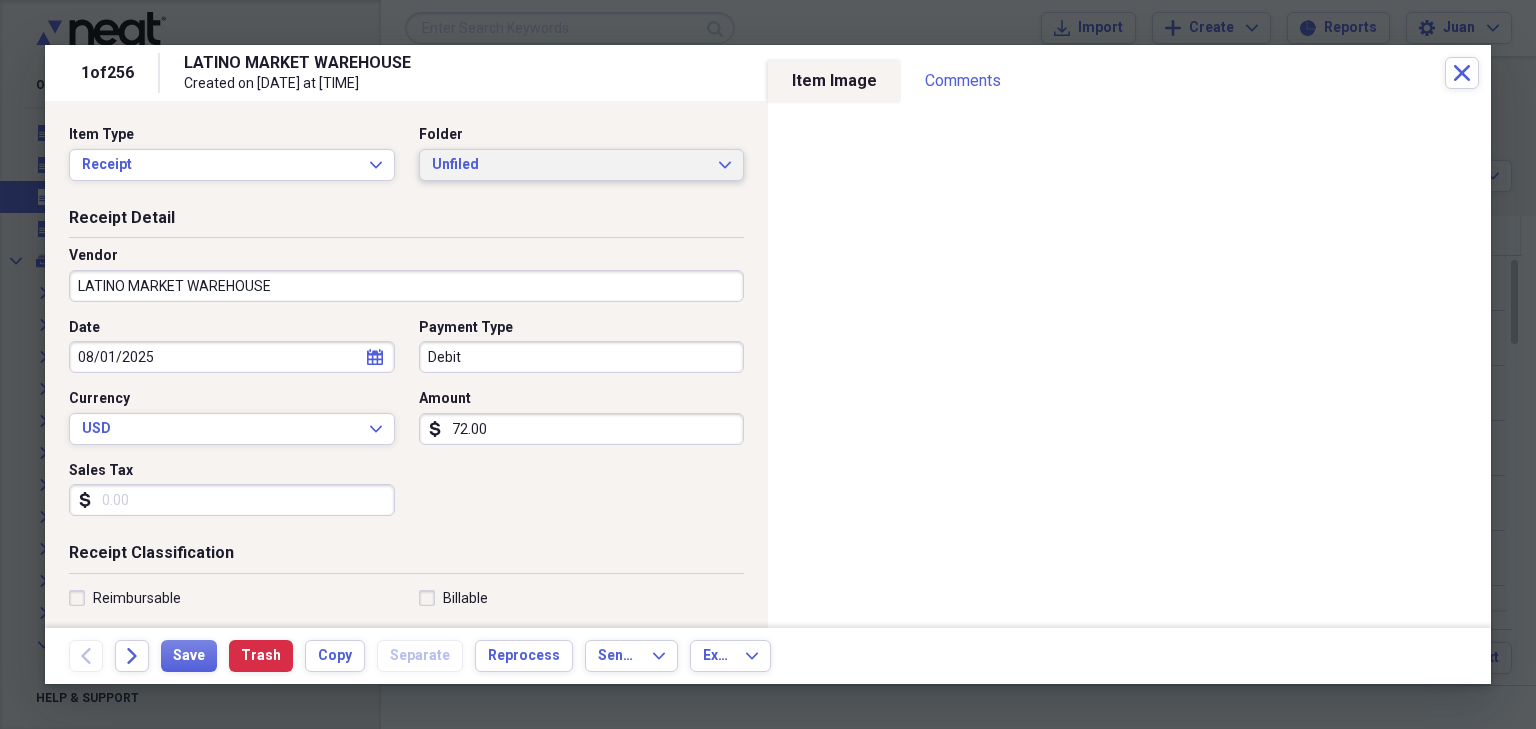 click on "Unfiled" at bounding box center [570, 165] 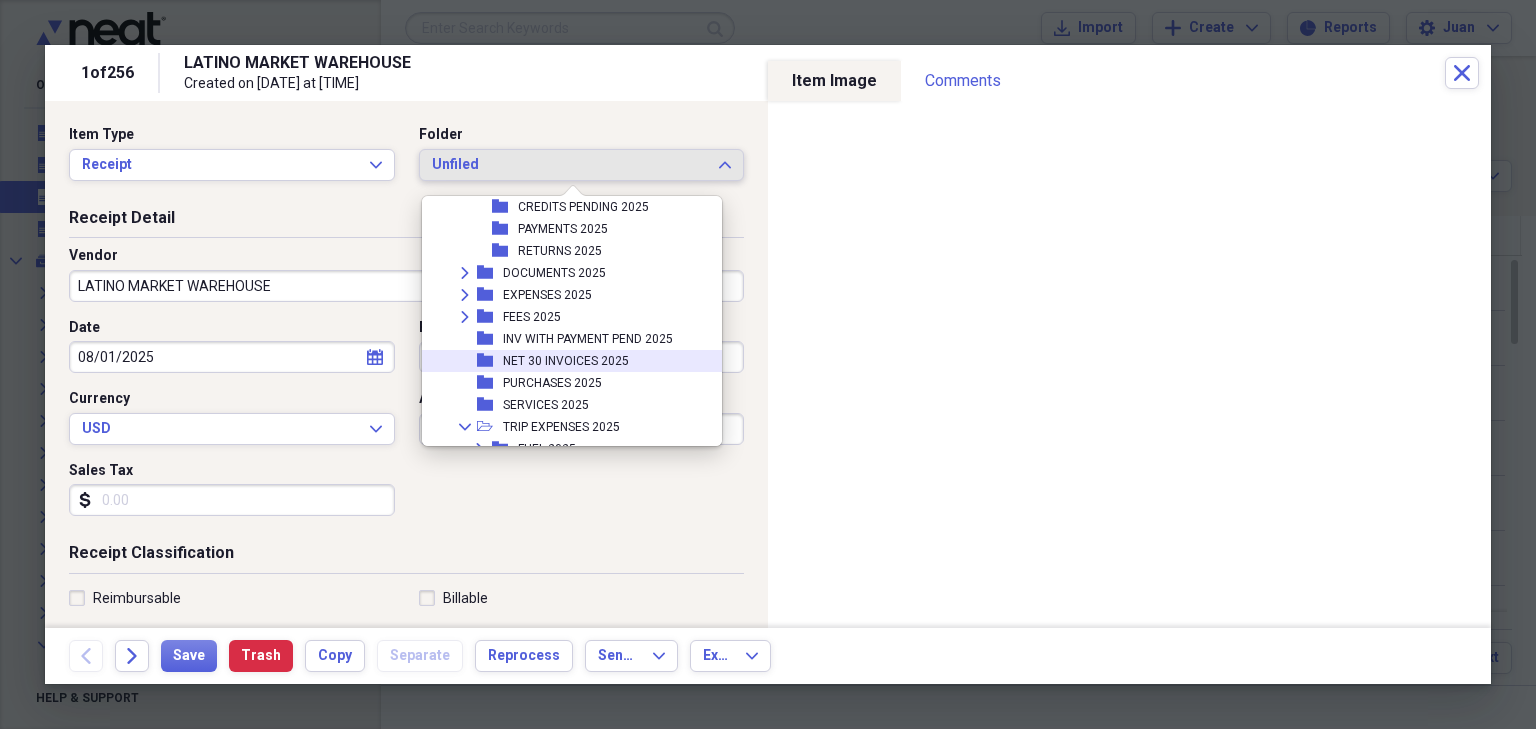 scroll, scrollTop: 400, scrollLeft: 0, axis: vertical 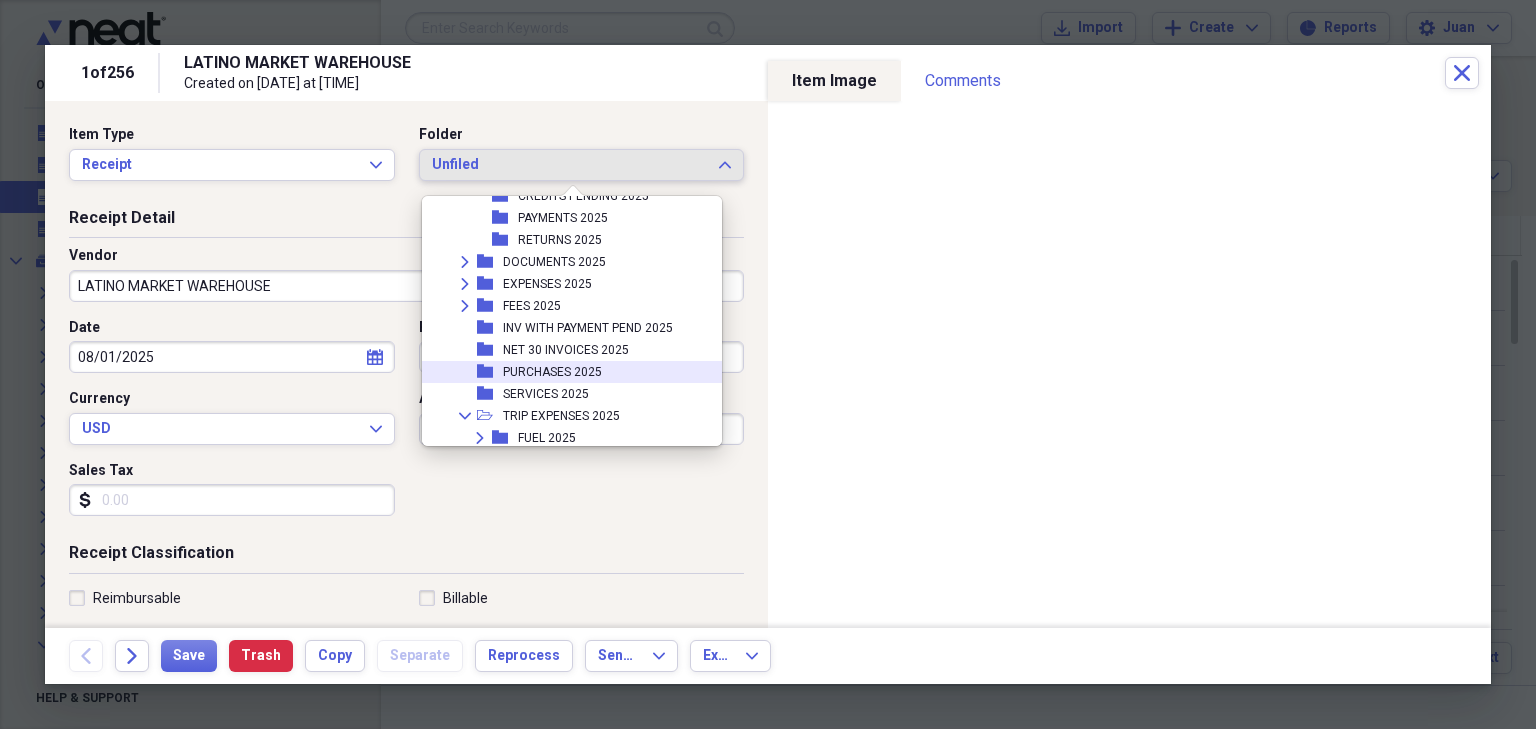 click on "folder PURCHASES 2025" at bounding box center (564, 372) 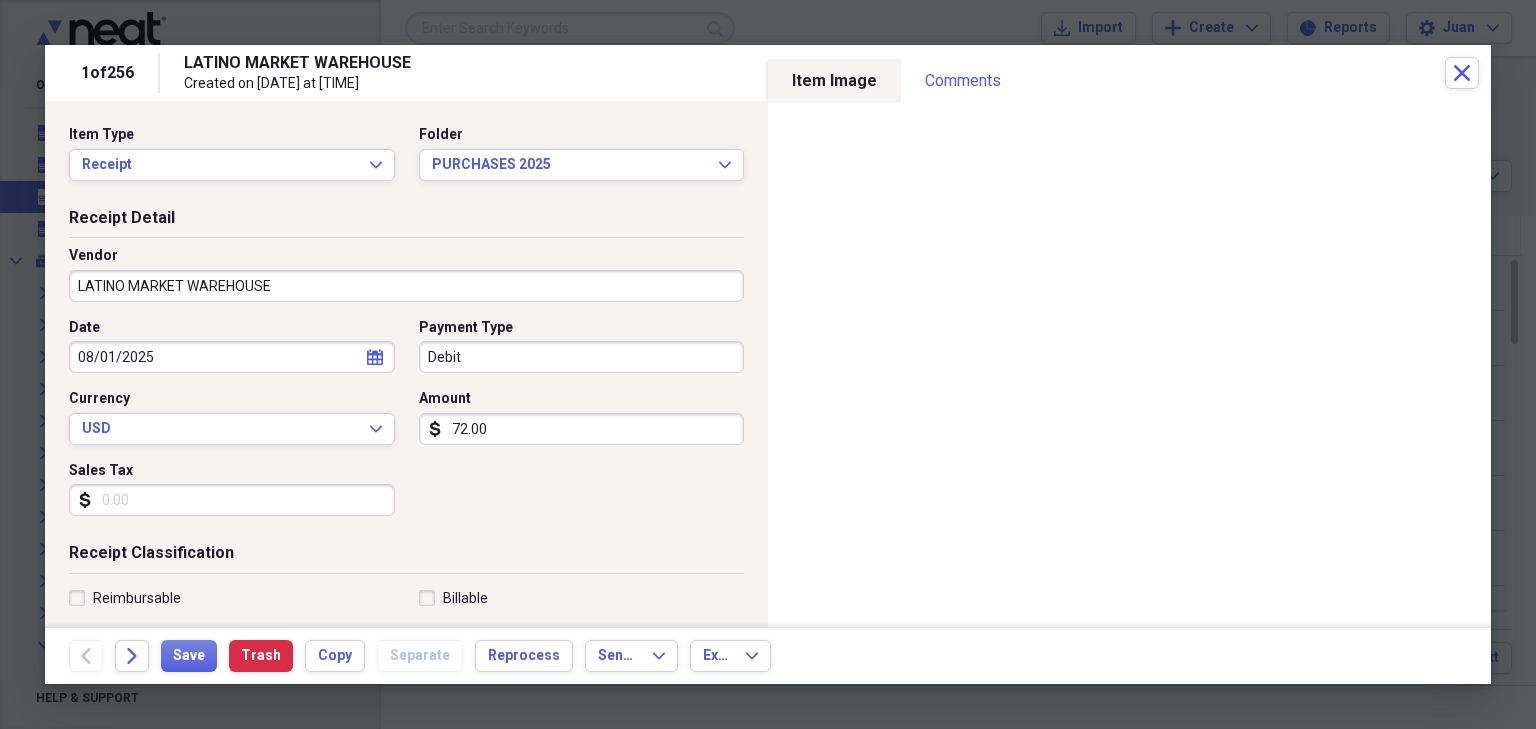 click on "Debit" at bounding box center [582, 357] 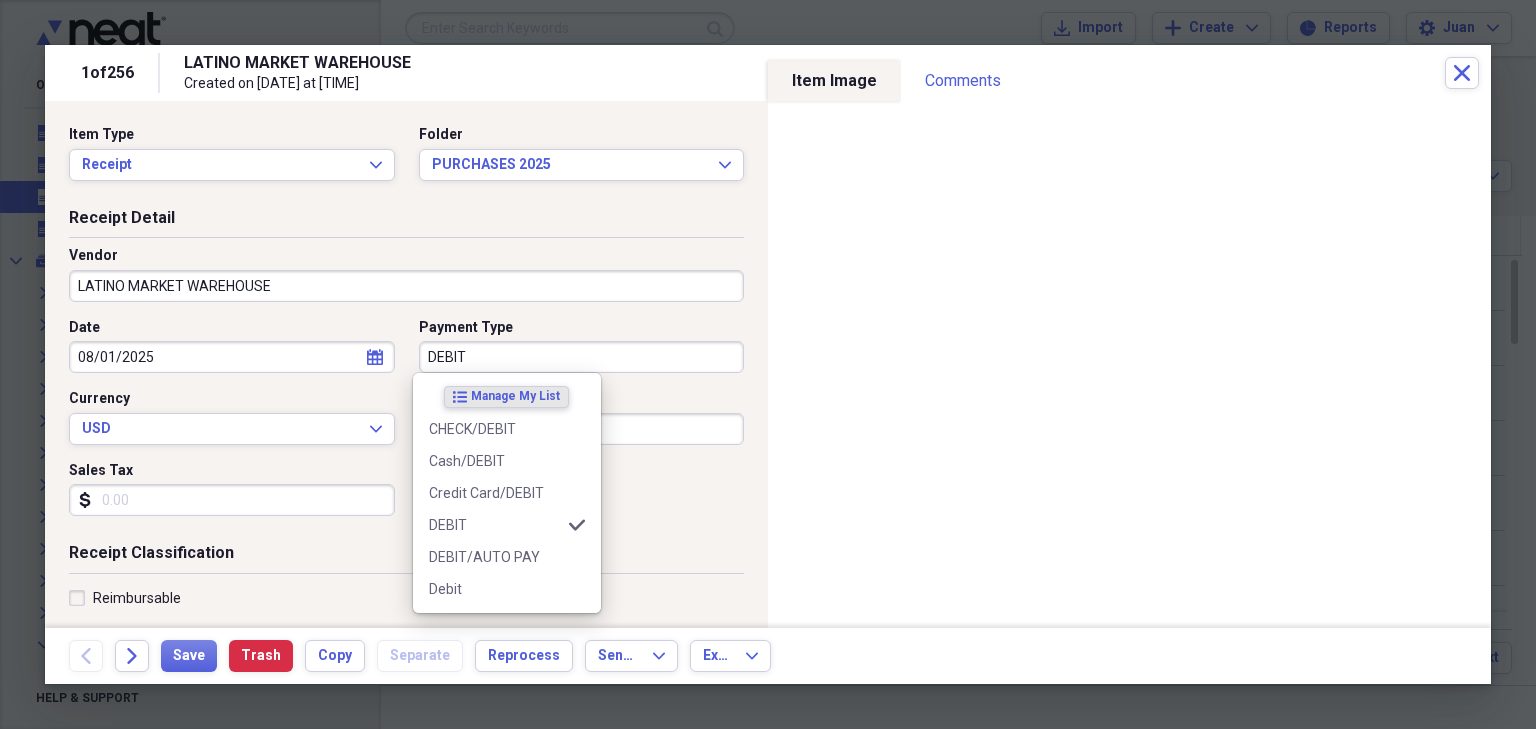 type on "DEBIT" 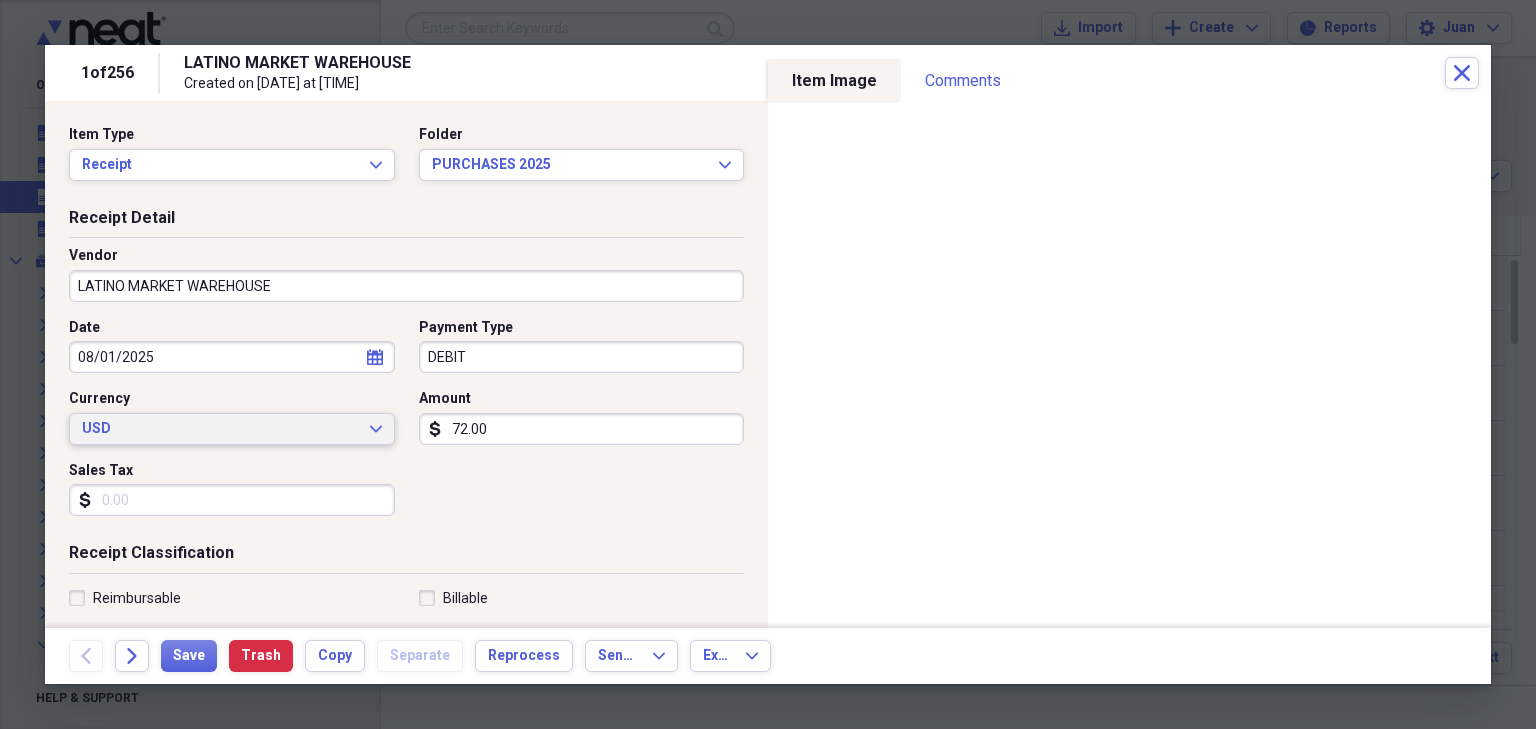 type 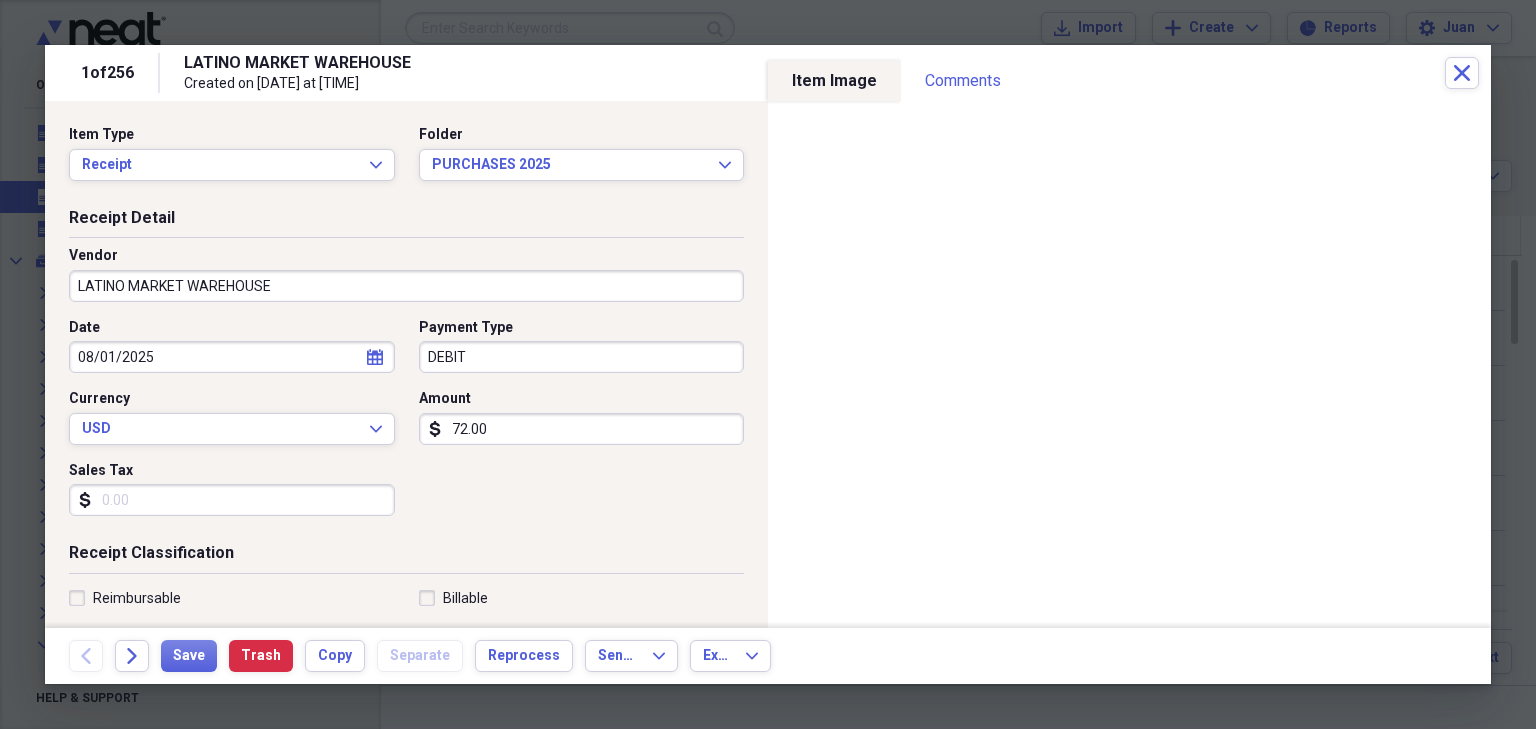 scroll, scrollTop: 304, scrollLeft: 0, axis: vertical 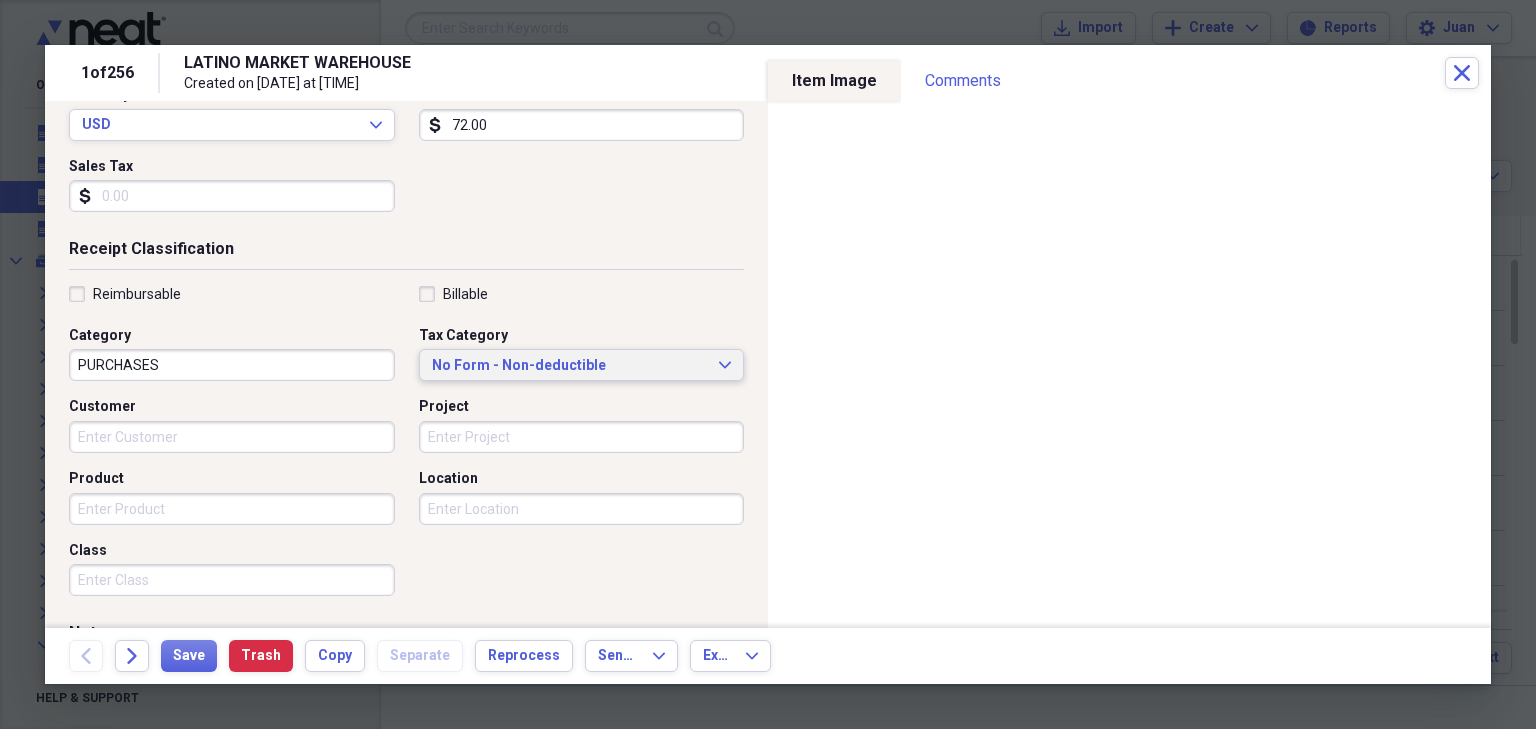 type 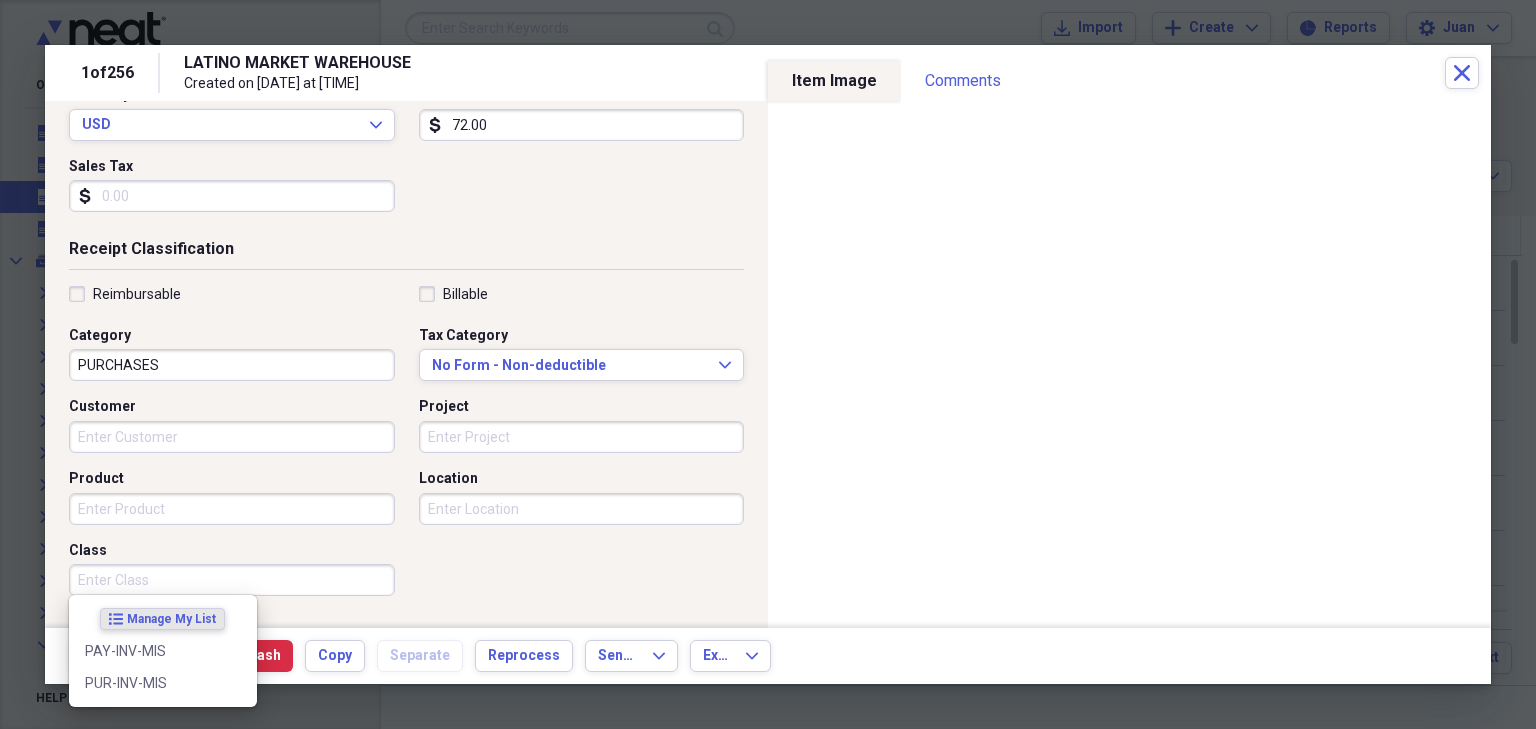 scroll, scrollTop: 492, scrollLeft: 0, axis: vertical 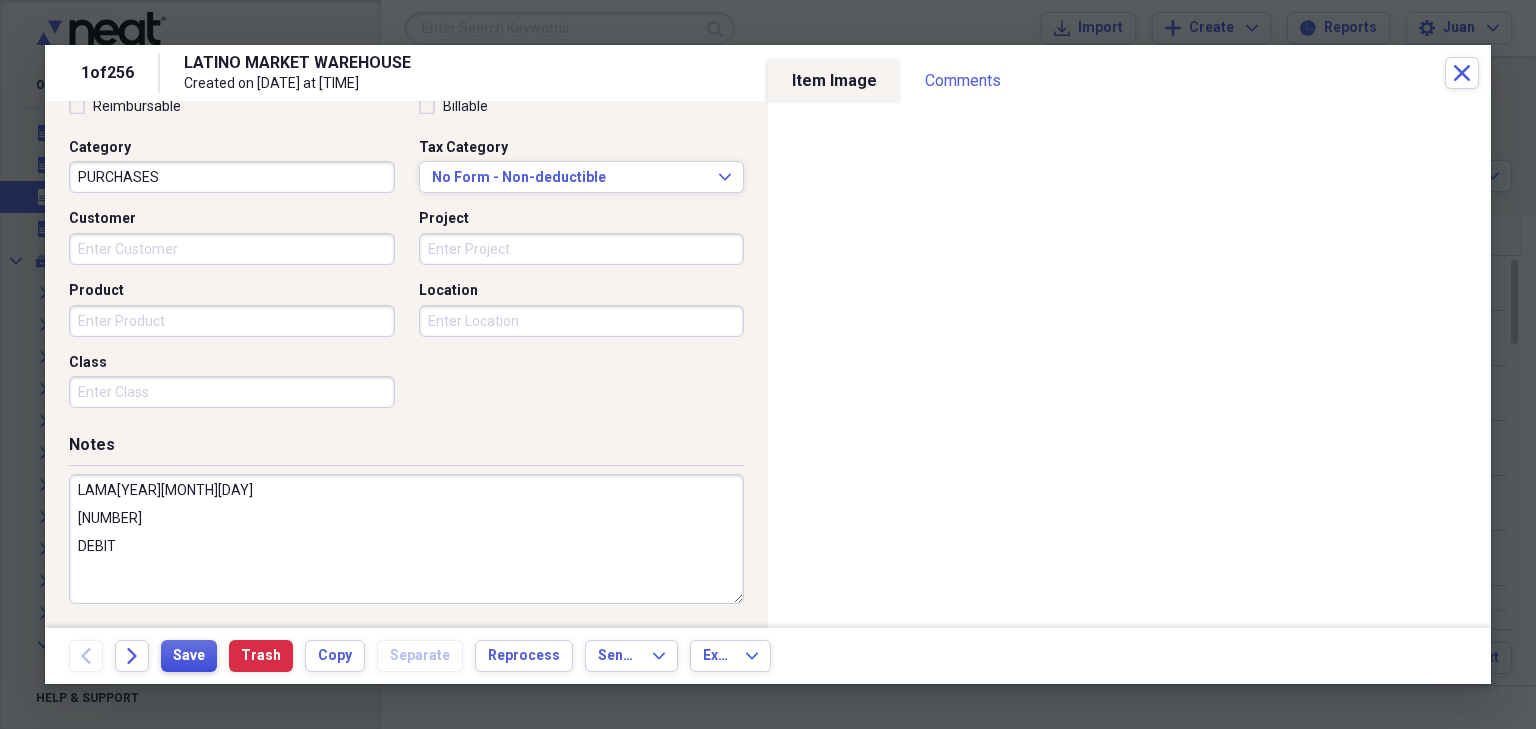 type on "LAMA[YEAR][MONTH][DAY]
[NUMBER]
DEBIT" 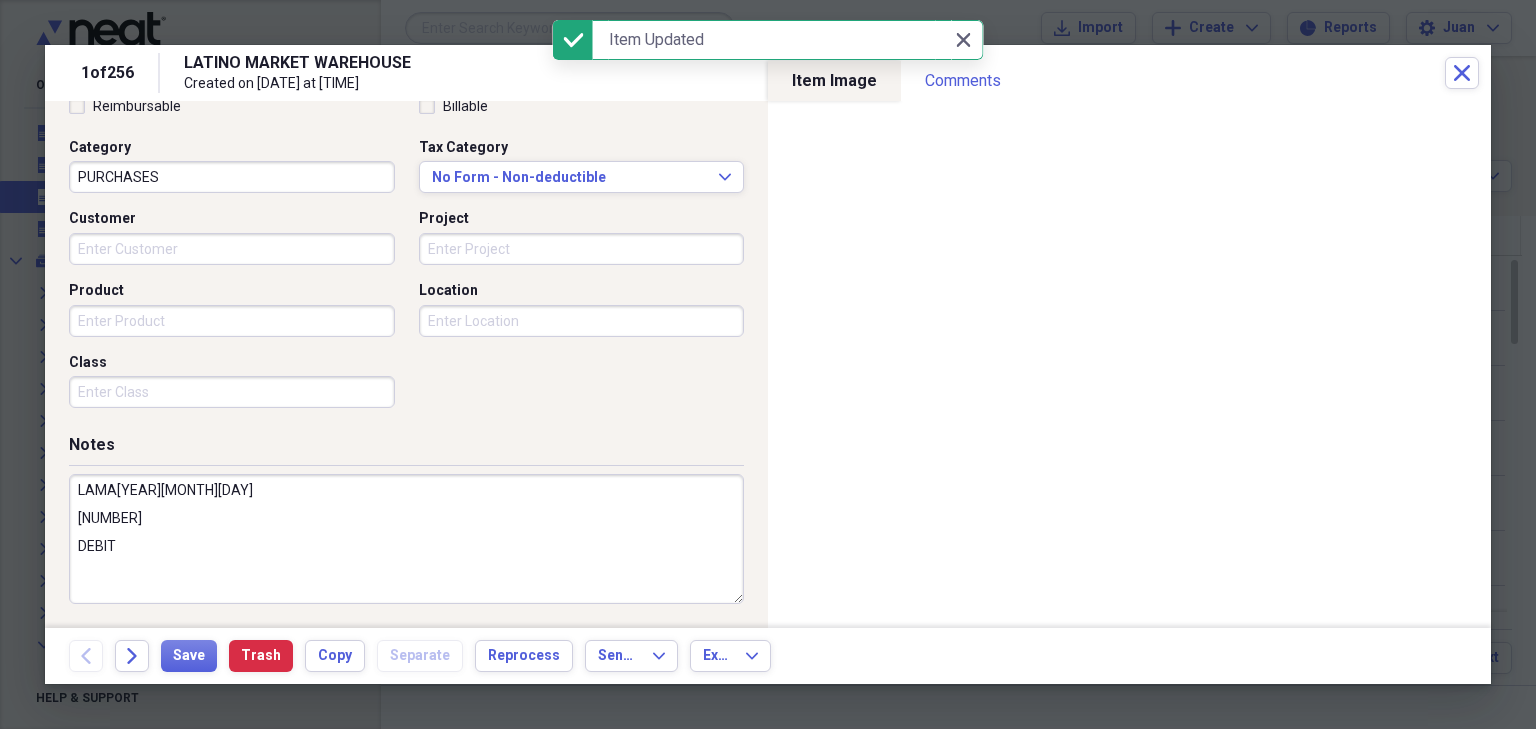 click on "1 of 256 [NAME] Created on [DATE] at [TIME] Close" at bounding box center (768, 73) 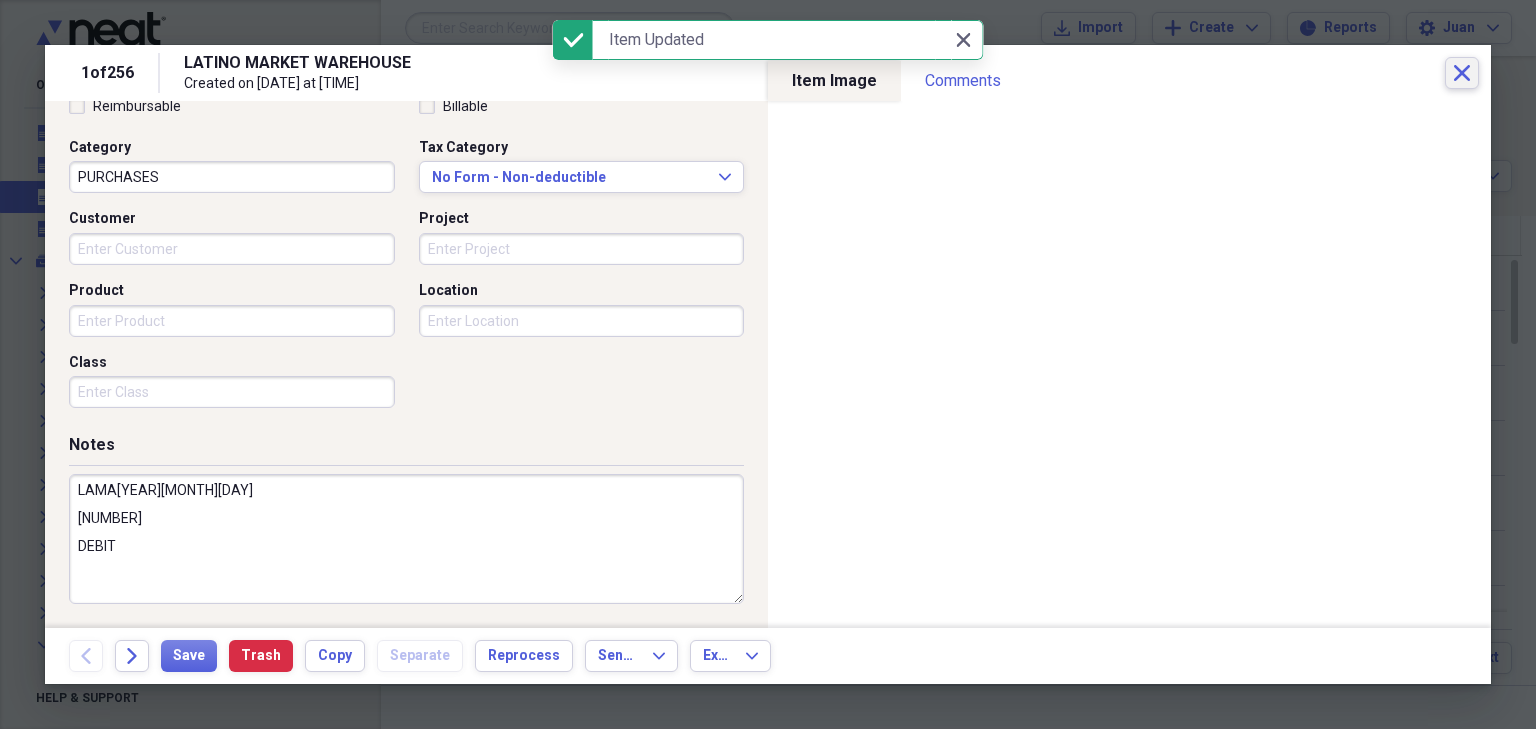 click on "Close" at bounding box center [1462, 73] 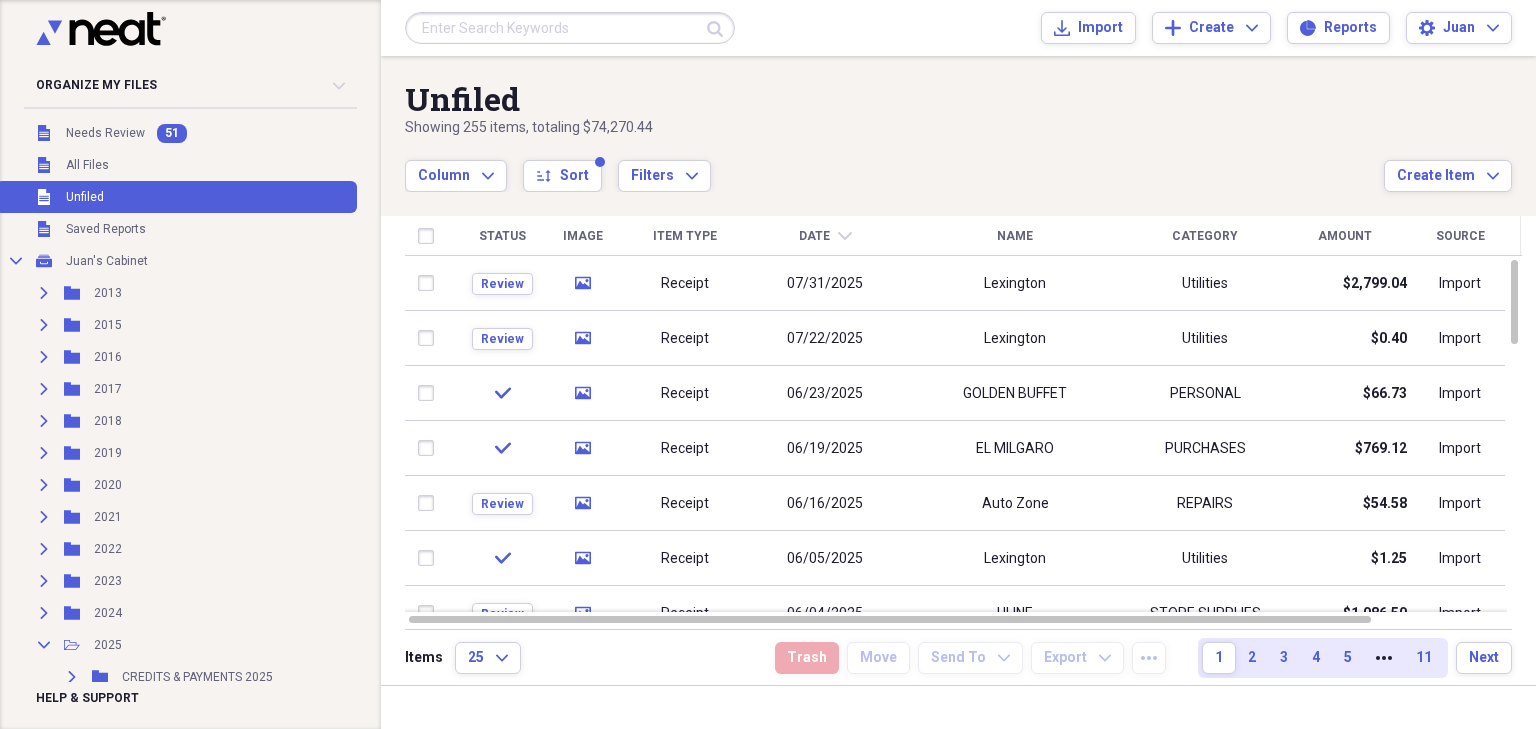 click on "Date" at bounding box center [814, 236] 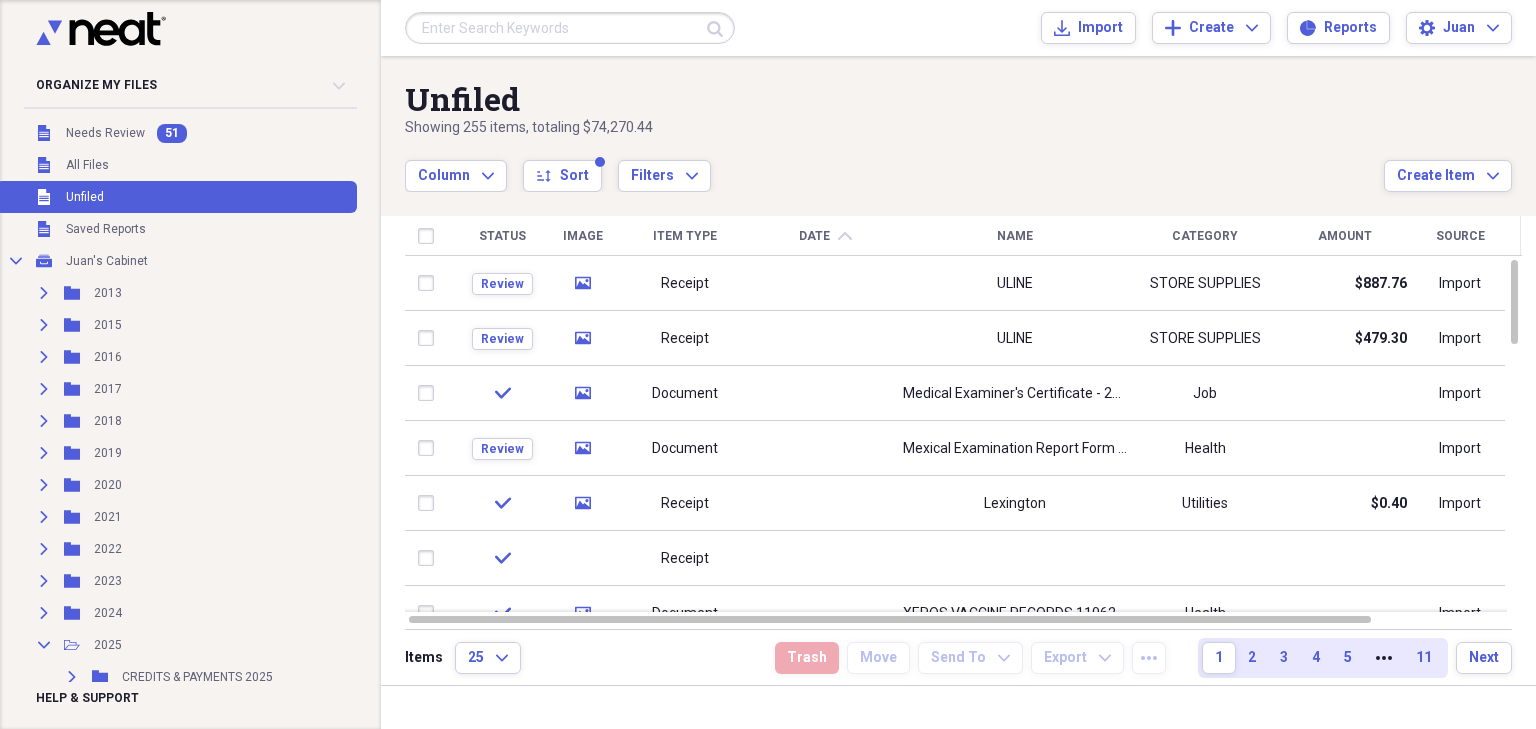 click on "Date" at bounding box center (814, 236) 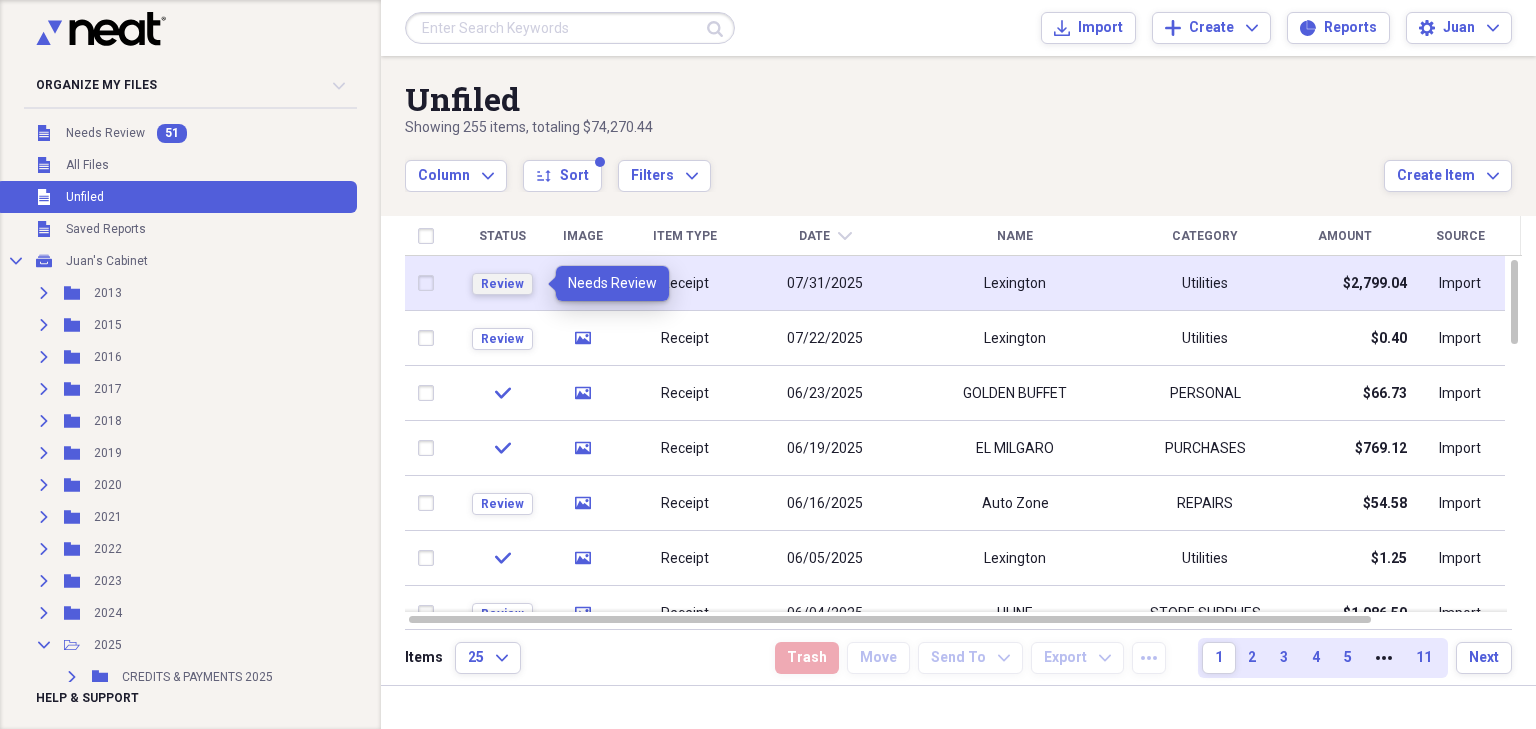 click on "Review" at bounding box center (502, 284) 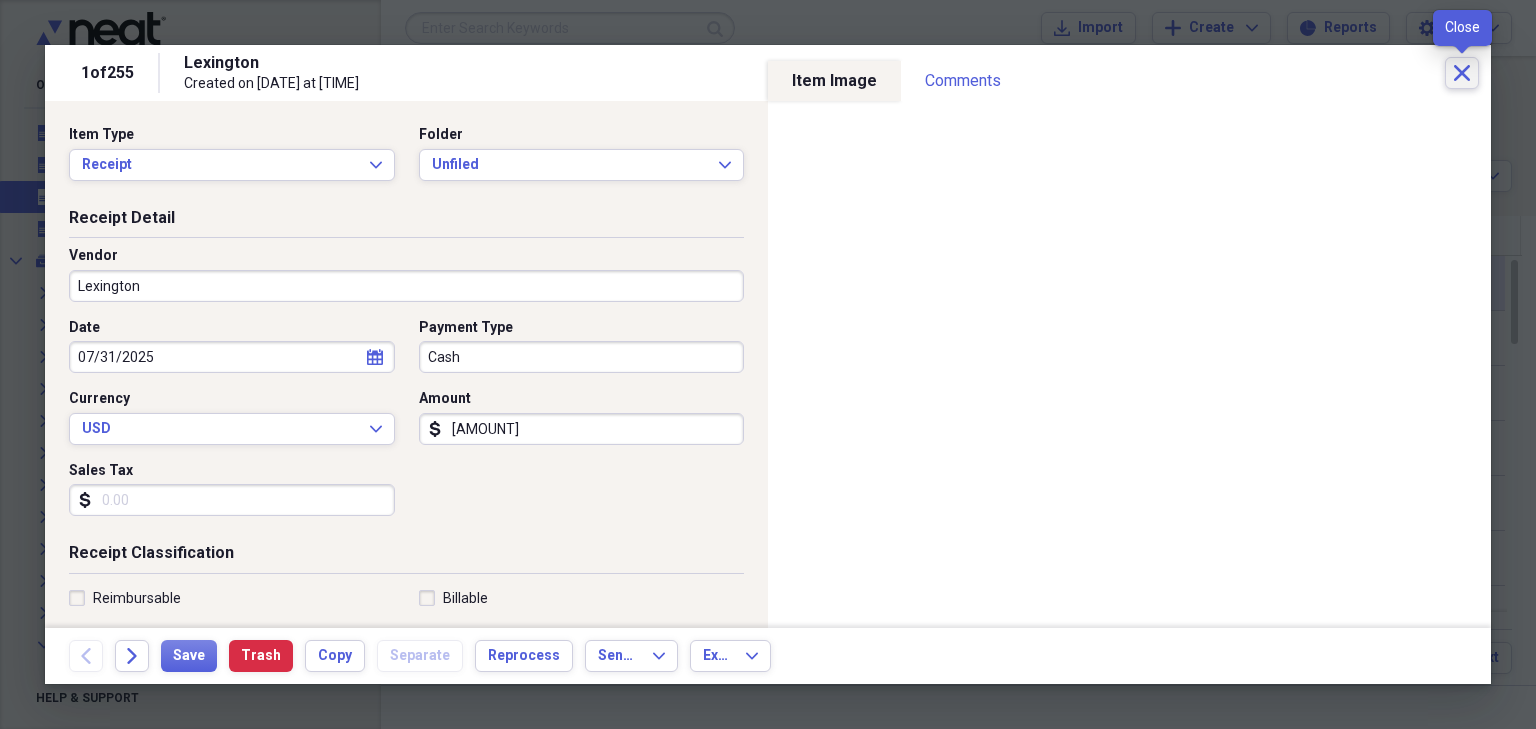 click on "Close" at bounding box center (1462, 73) 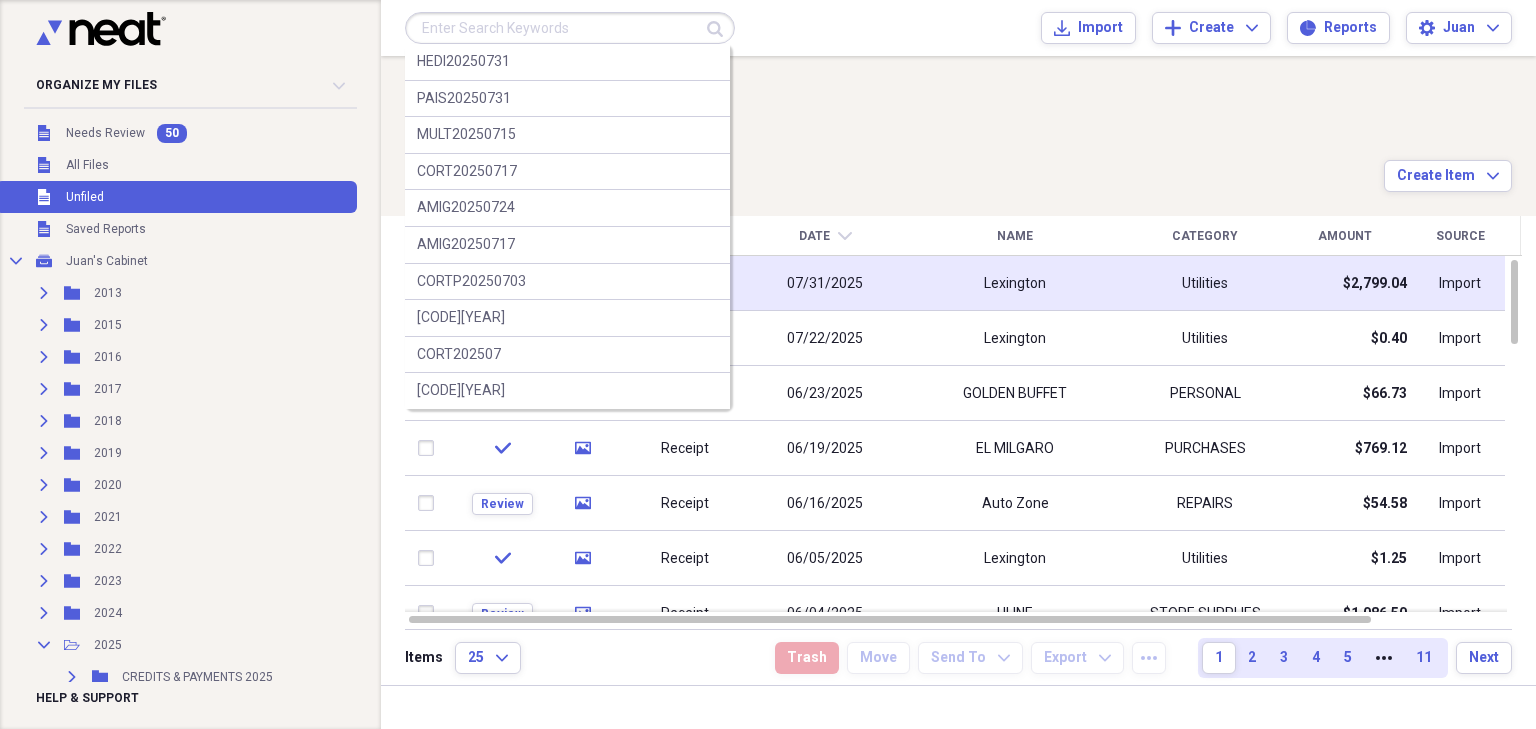 click at bounding box center [570, 28] 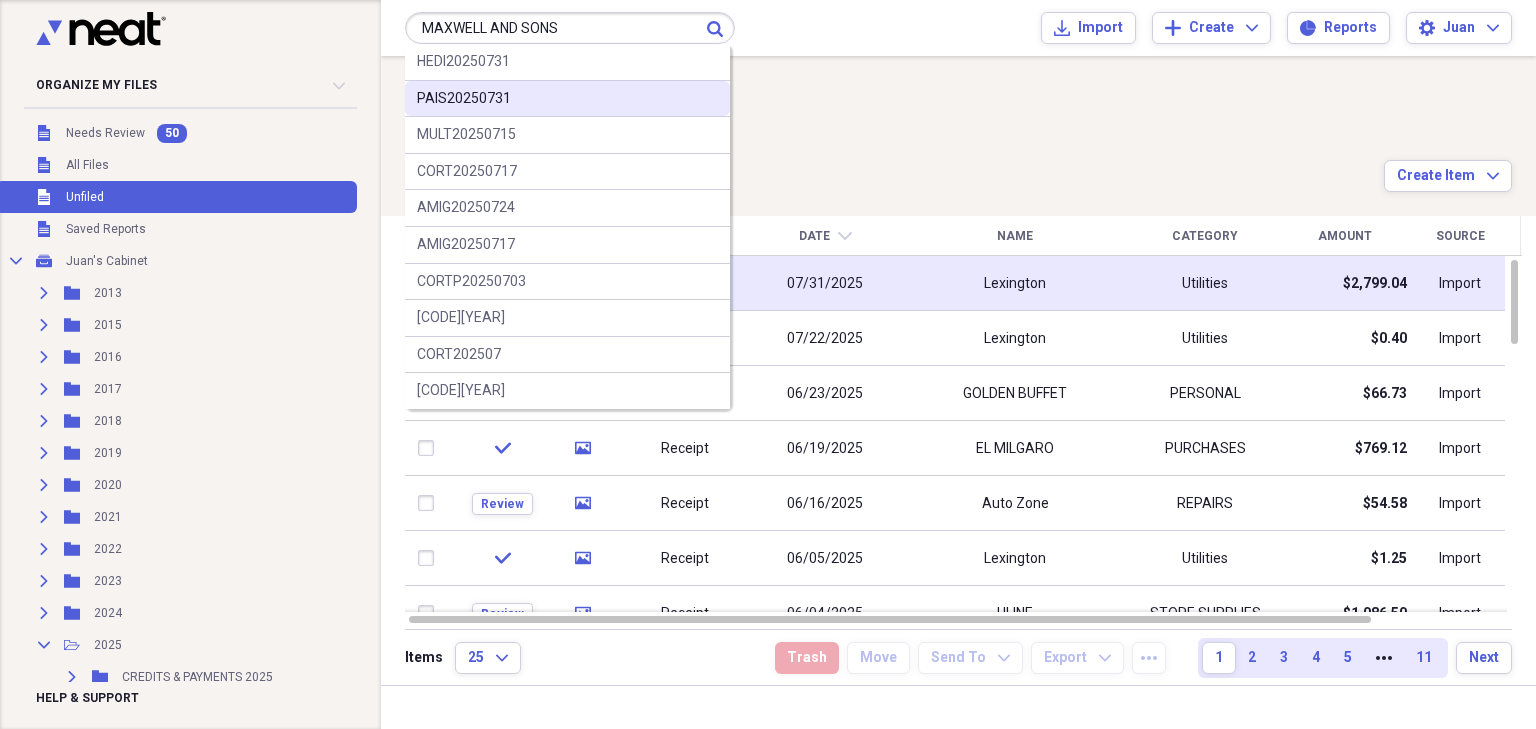 type on "MAXWELL AND SONS" 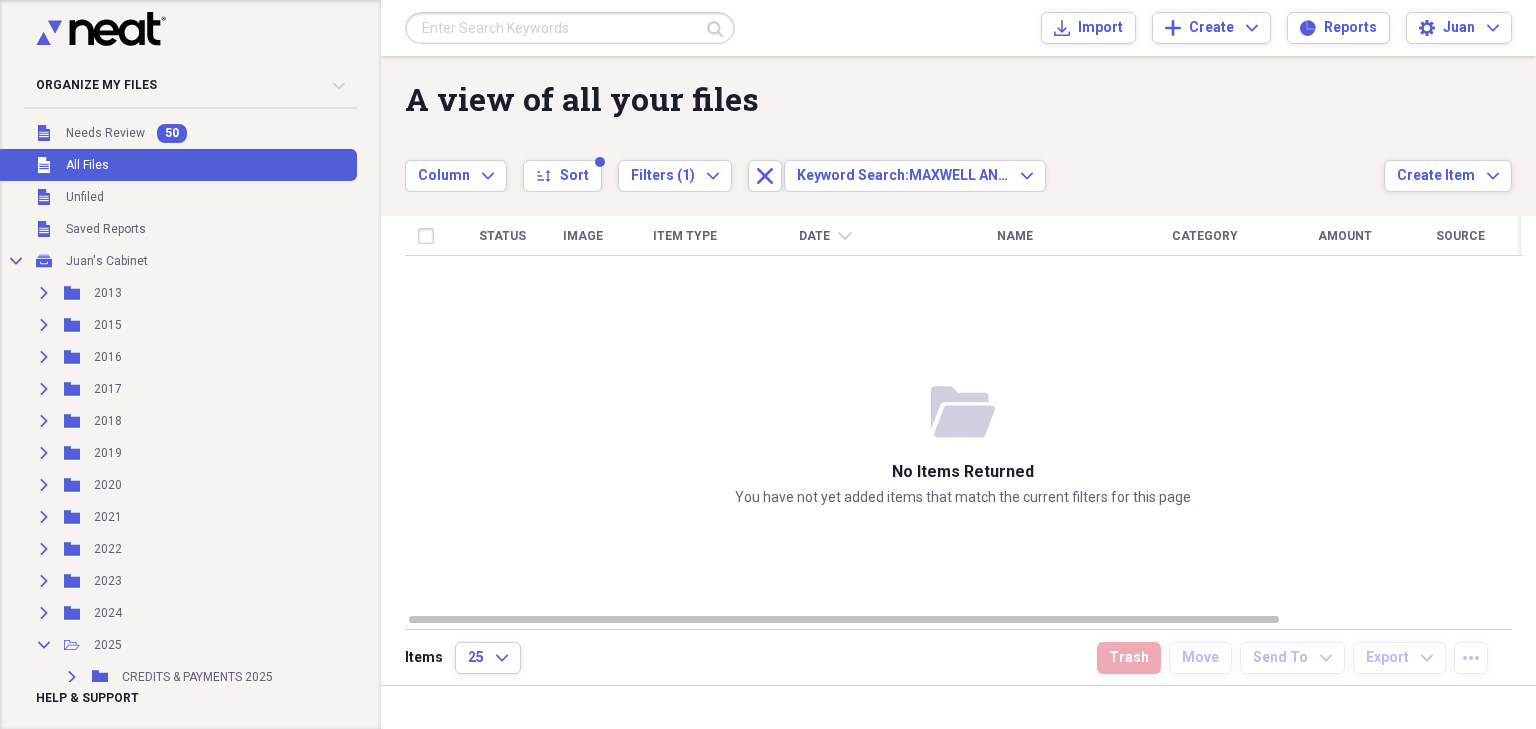 click at bounding box center [570, 28] 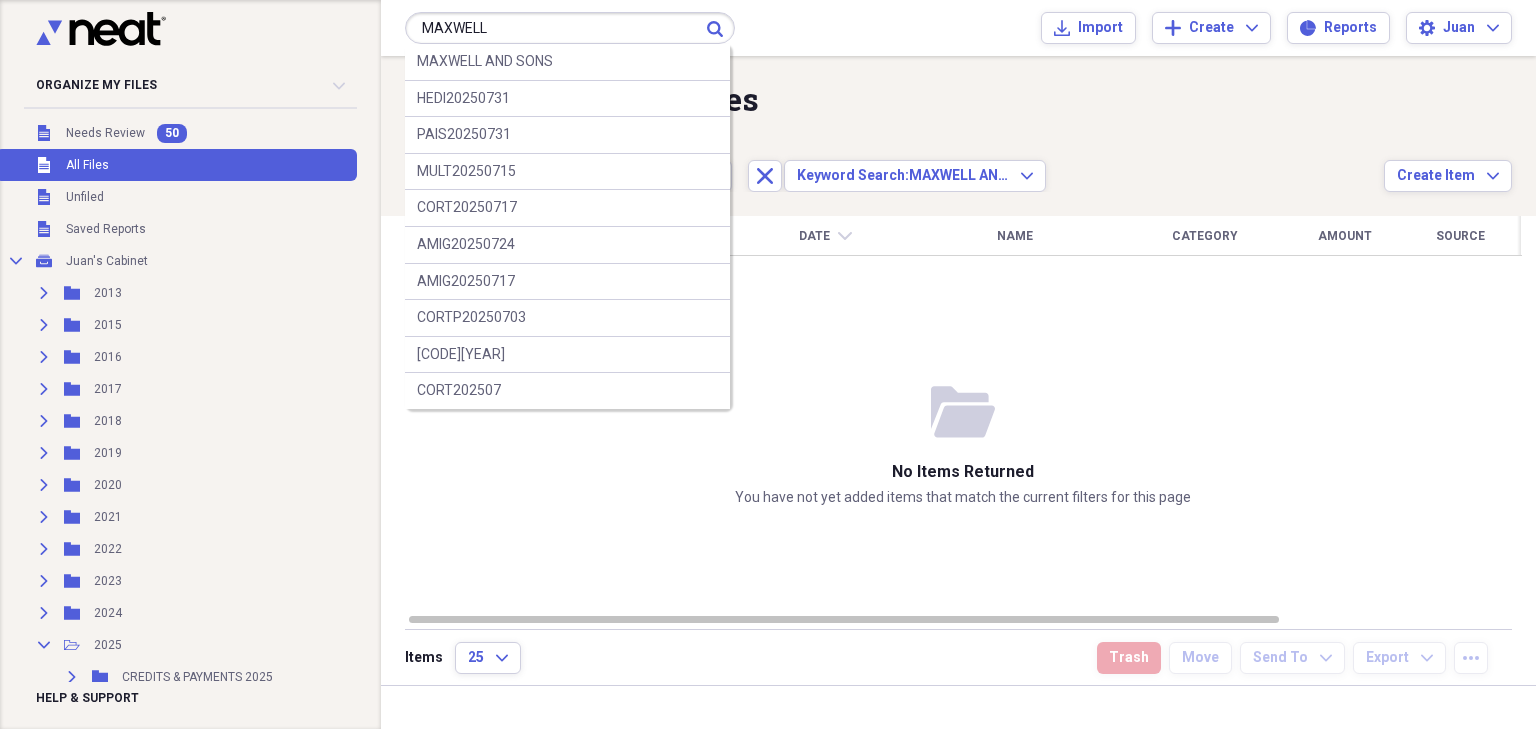 type on "MAXWELL" 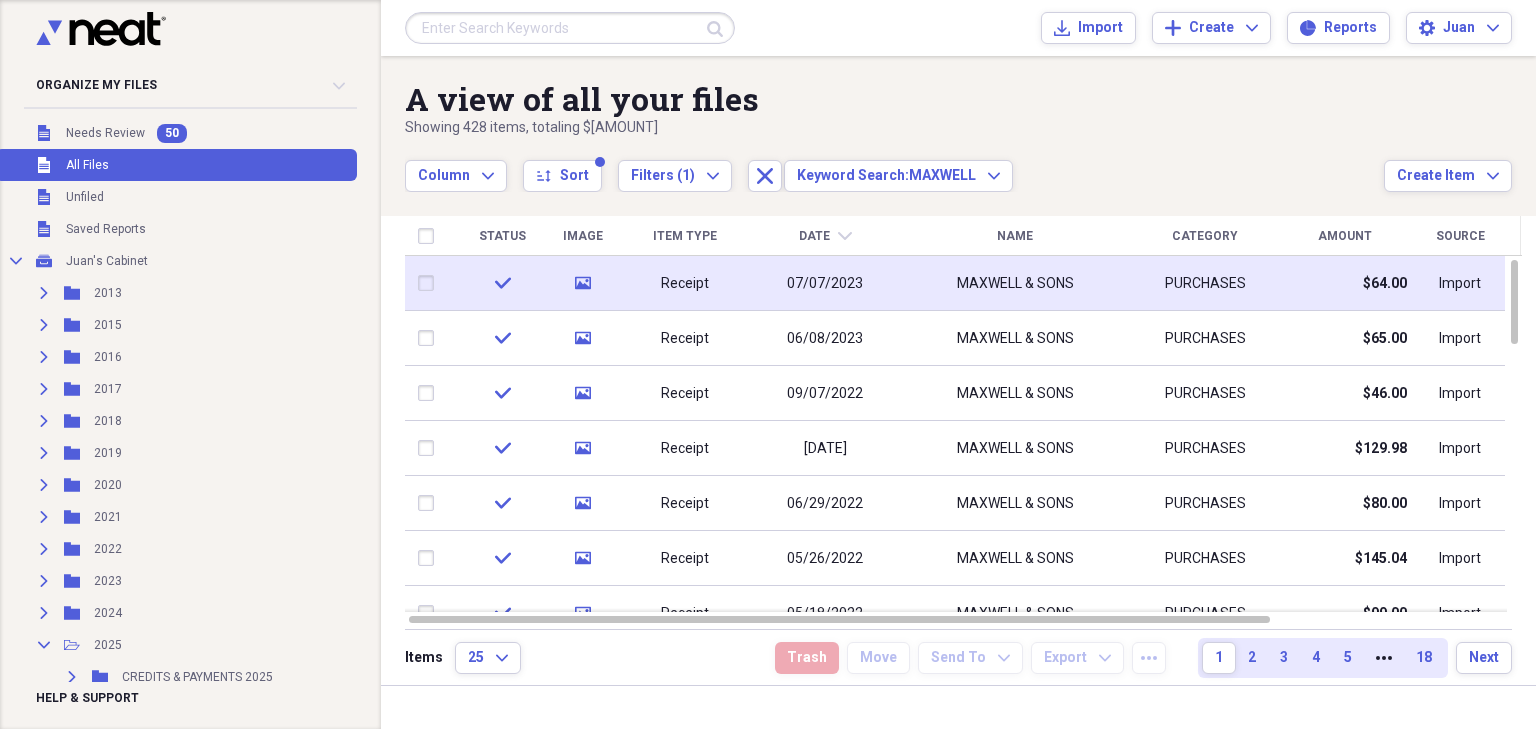 click on "07/07/2023" at bounding box center (825, 283) 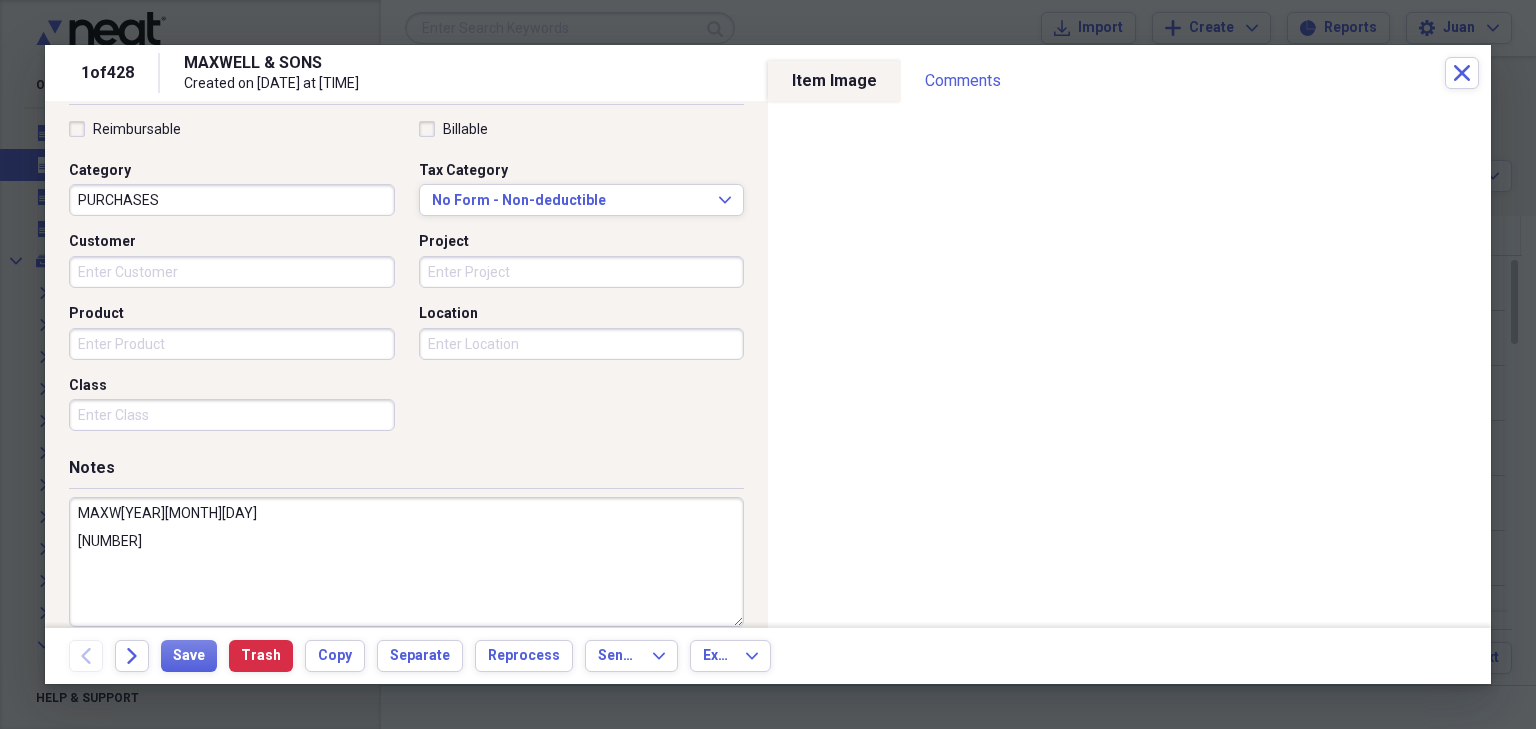 scroll, scrollTop: 492, scrollLeft: 0, axis: vertical 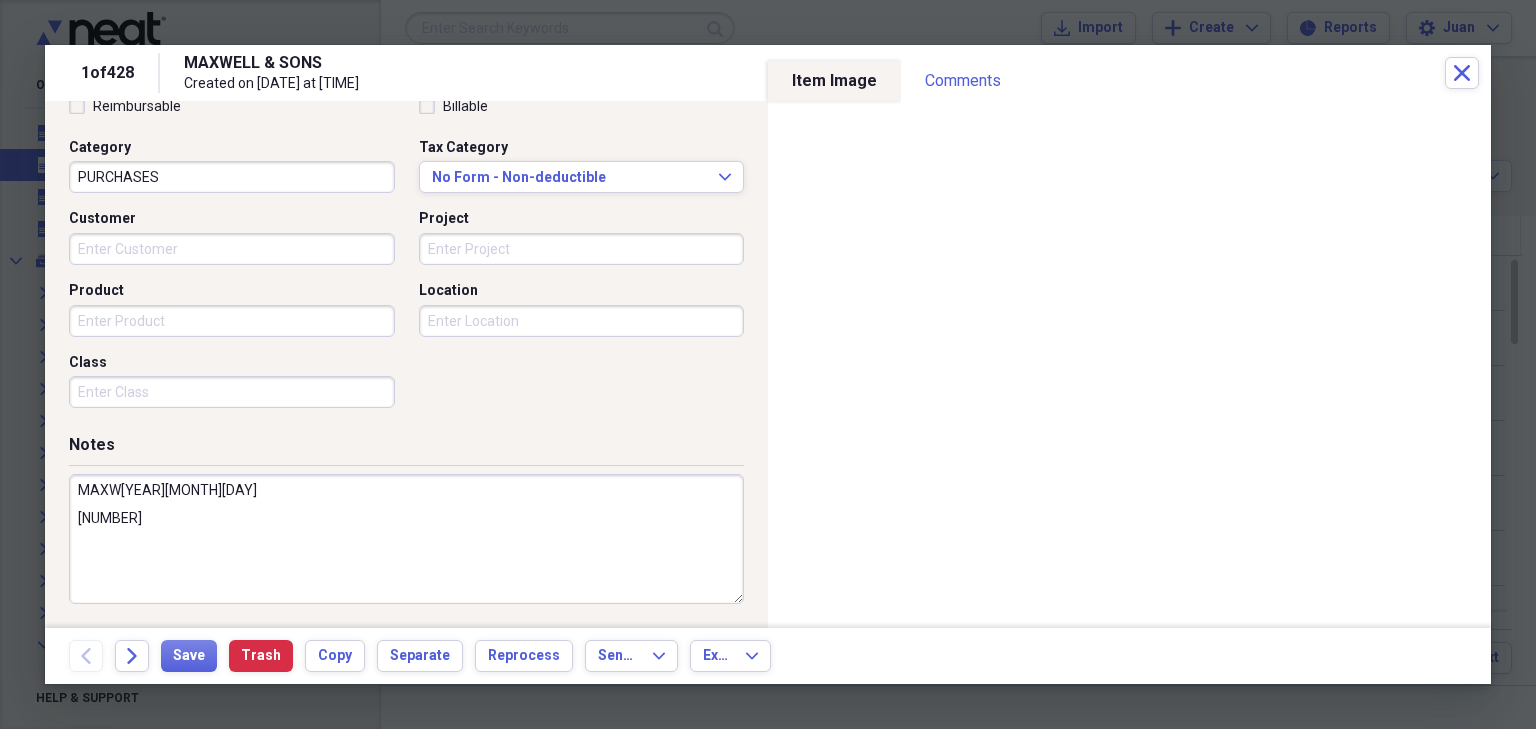 click on "[LAST] & [LAST] Created on [DATE] at [TIME]" at bounding box center [814, 73] 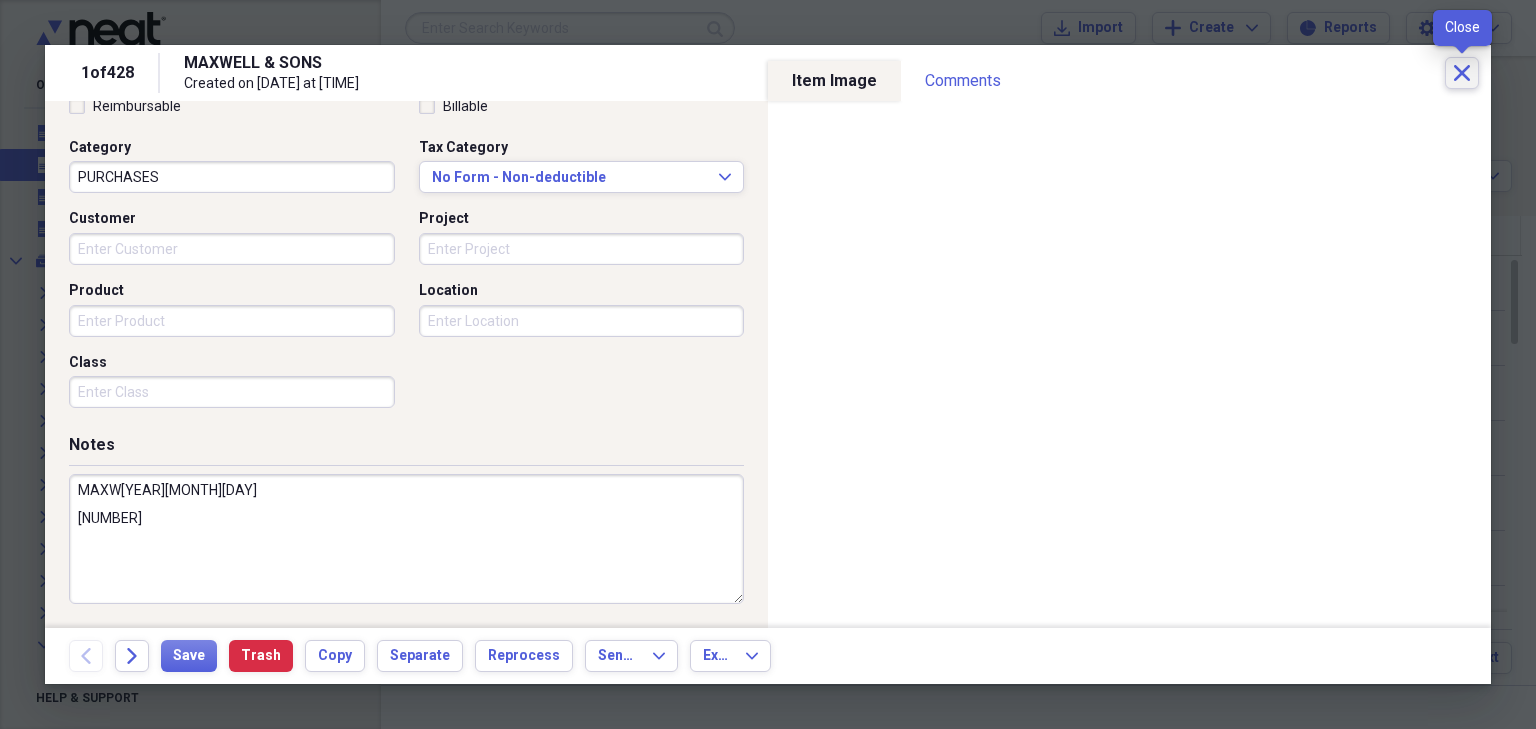 click on "Close" at bounding box center (1462, 73) 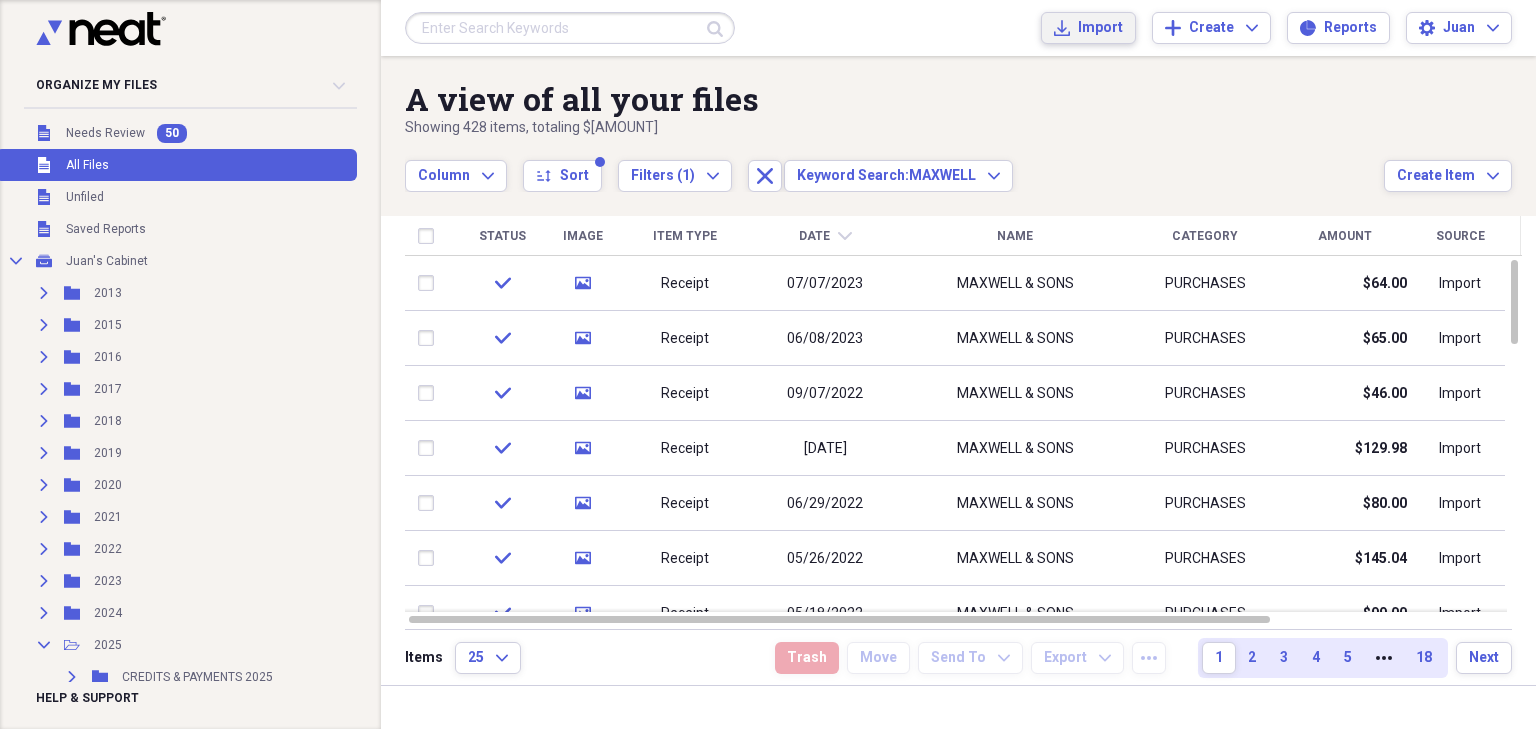 click on "Import" at bounding box center [1100, 28] 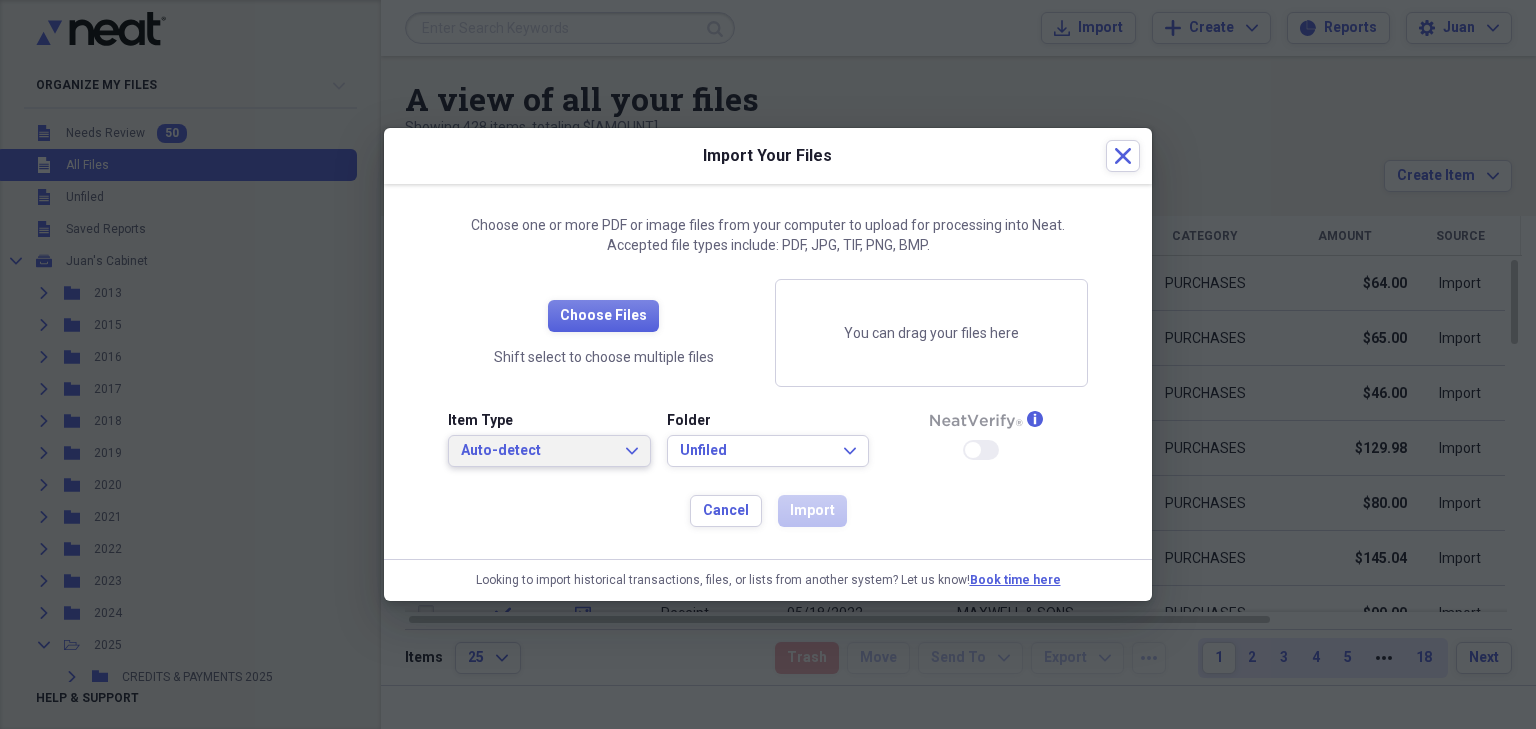 click on "Auto-detect Expand" at bounding box center (549, 451) 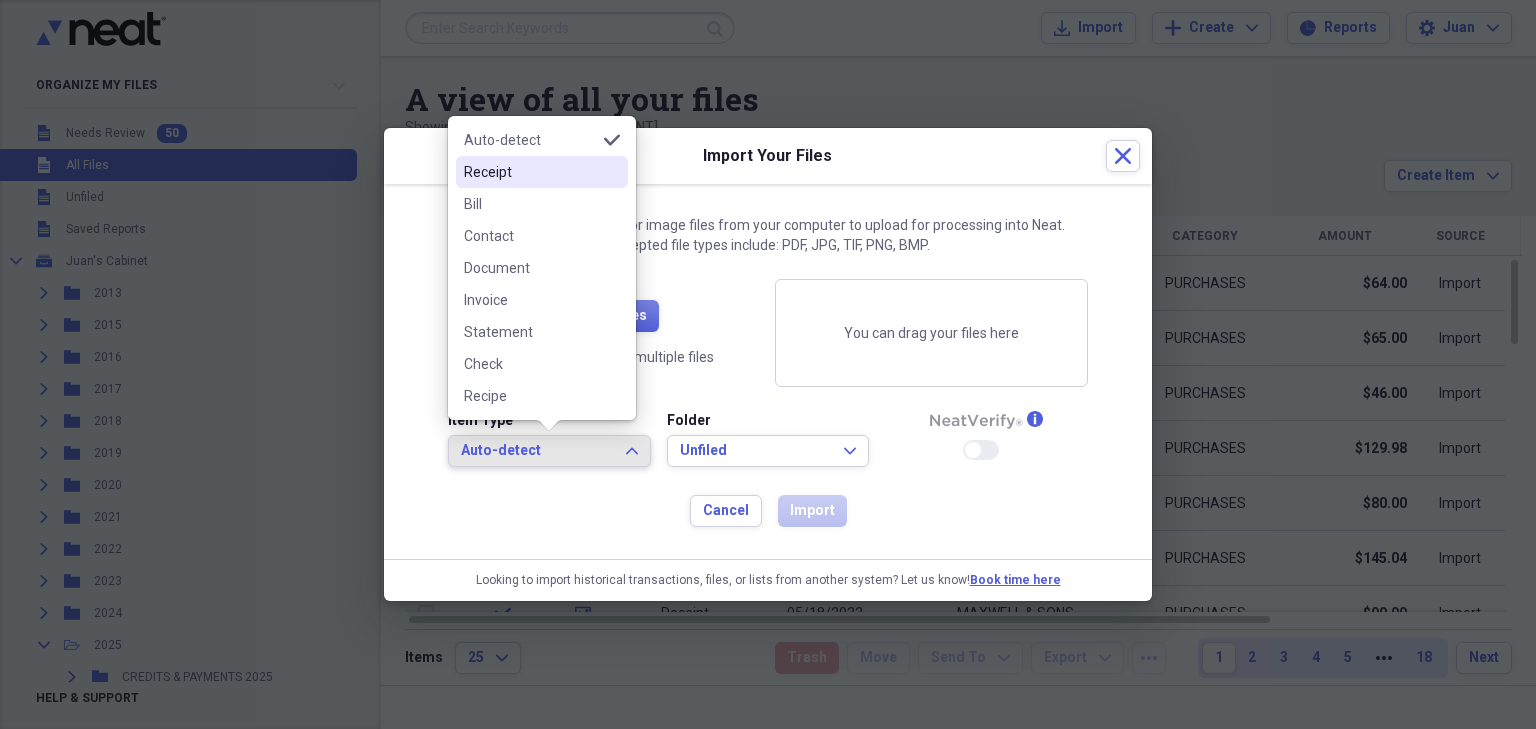 click on "Receipt" at bounding box center [530, 172] 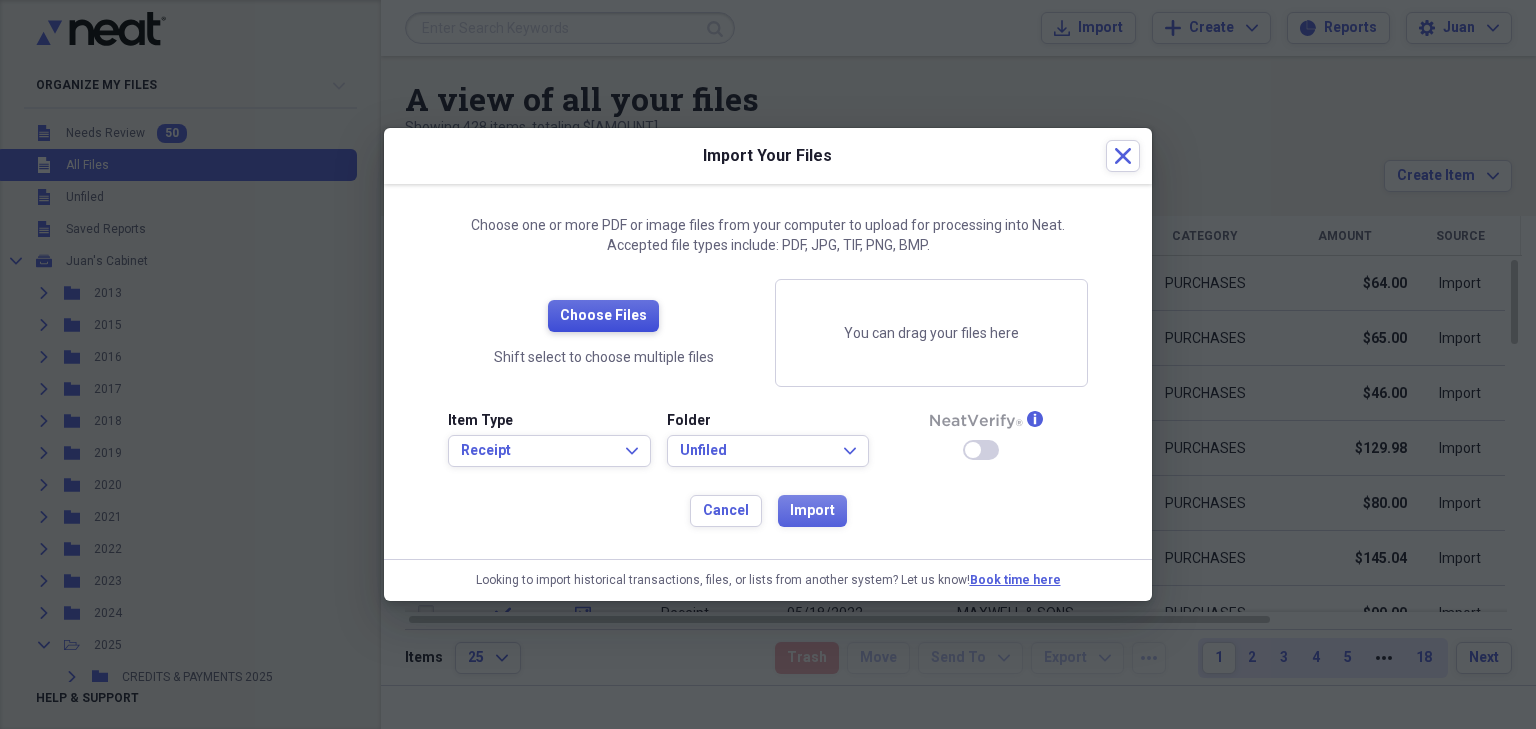 click on "Choose Files" at bounding box center (603, 316) 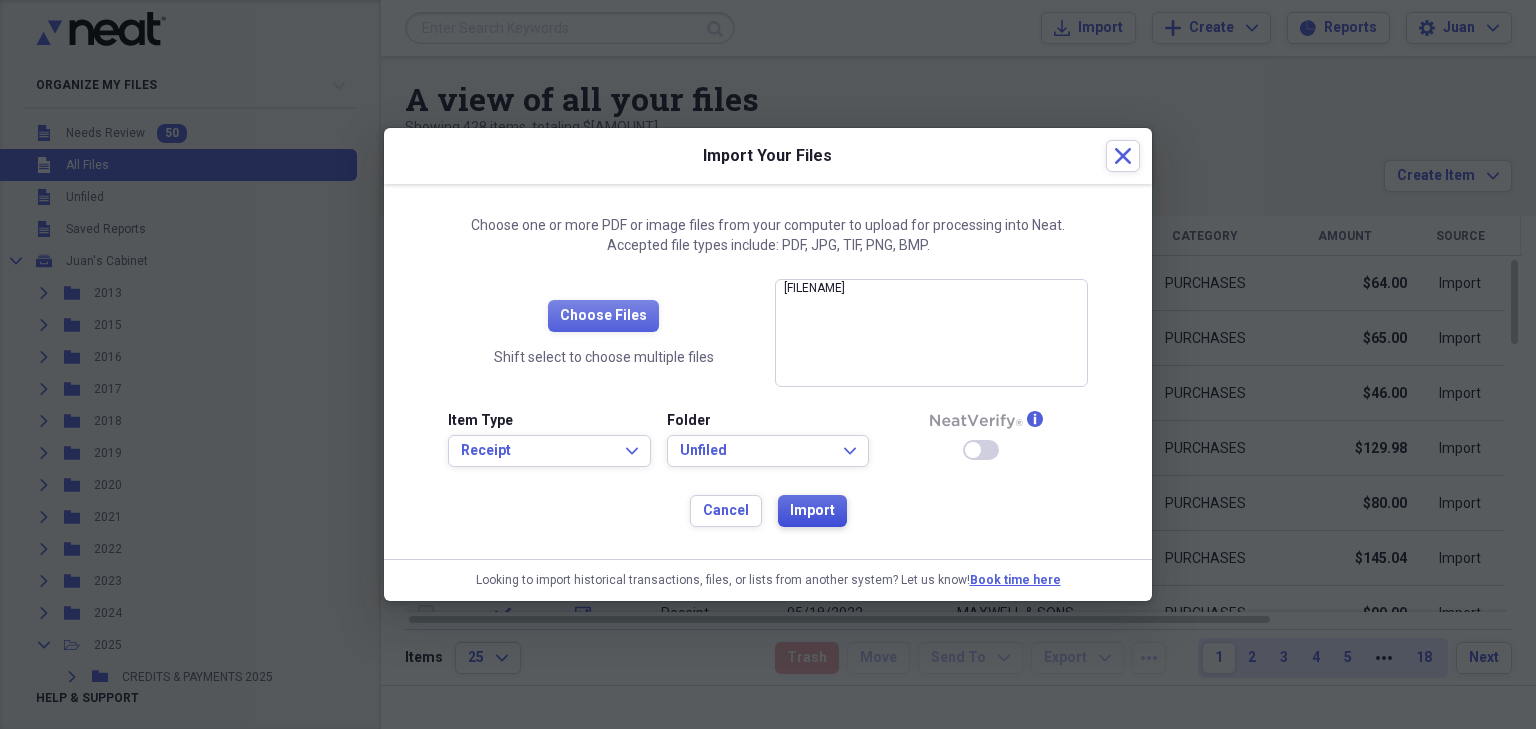 click on "Import" at bounding box center (812, 511) 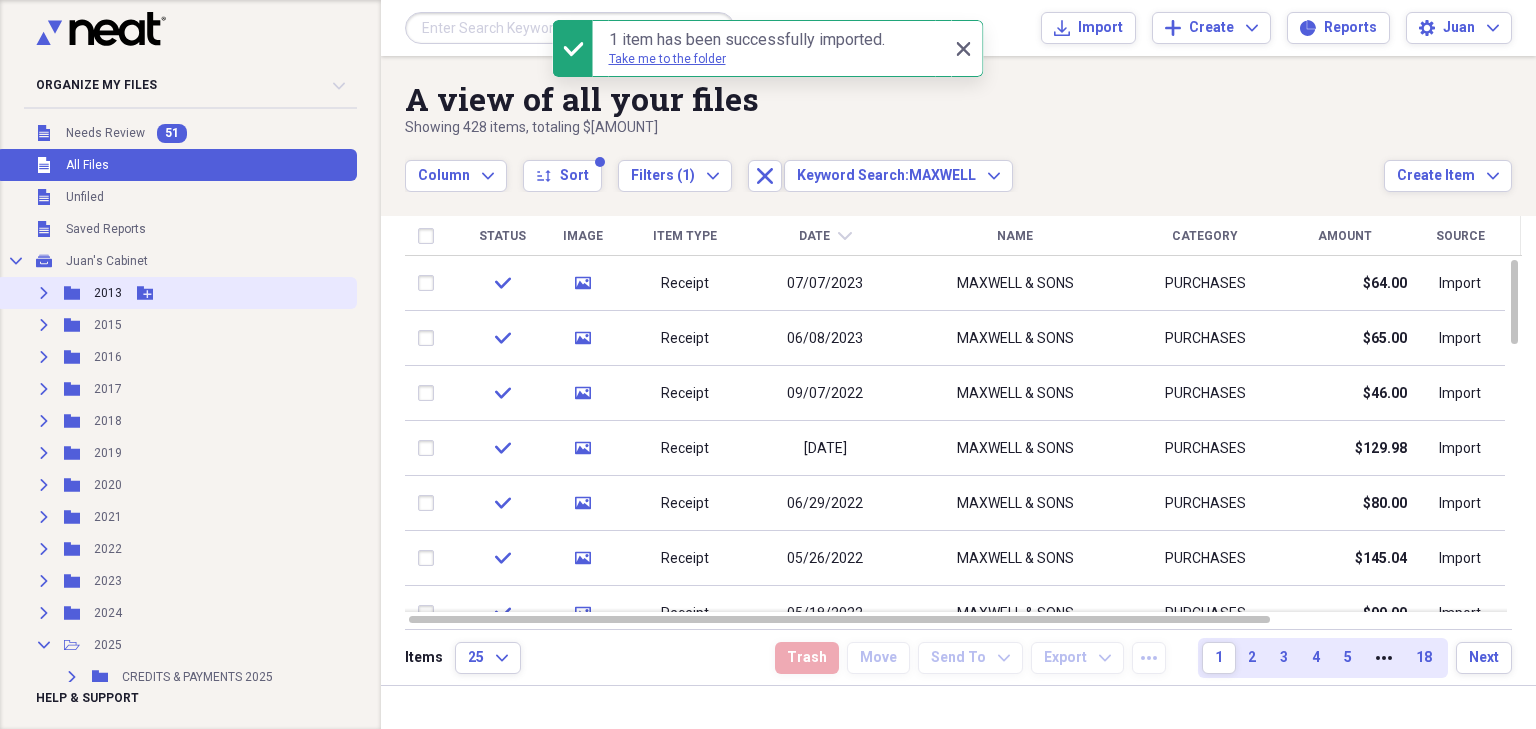 click on "Expand Folder 2013 Add Folder" at bounding box center [176, 293] 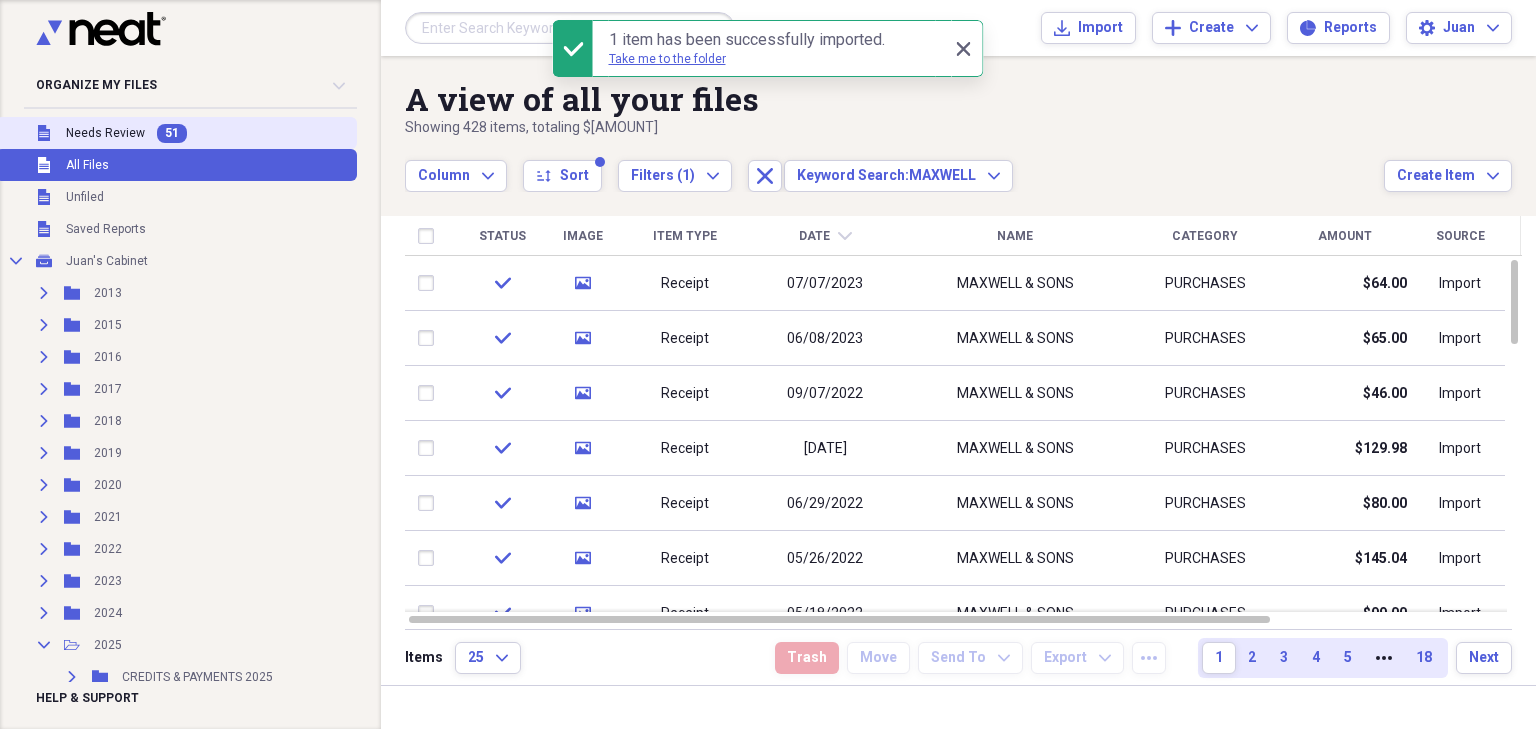 click on "Unfiled Needs Review 51 Unfiled All Files Unfiled Unfiled Unfiled Saved Reports Collapse My Cabinet [NAME]'s Cabinet Add Folder Expand Folder 2013 Add Folder Expand Folder 2015 Add Folder Expand Folder 2016 Add Folder Expand Folder 2017 Add Folder Expand Folder 2018 Add Folder Expand Folder 2019 Add Folder Expand Folder 2020 Add Folder Expand Folder 2021 Add Folder Expand Folder 2022 Add Folder Expand Folder 2023 Add Folder Expand Folder 2024 Add Folder Collapse Open Folder 2025 Add Folder Expand Folder CREDITS & PAYMENTS 2025 Add Folder Expand Folder DOCUMENTS 2025 Add Folder Collapse Open Folder EXPENSES 2025 Add Folder Folder ADVERTISING 2025 Add Folder Folder BUSINESS MEALS 2025 Add Folder Folder CPA 2025 Add Folder Folder EMPLOYEE EMRE 2025 Add Folder Folder EQUIPMENT 2025 Add Folder Folder INSURANCE 2025 Add Folder Folder MEETINGS 2025 Add Folder Folder OFFICE SUPPLIES 2025 Add Folder Folder PAYROLL 2025 Add Folder Folder PERSONAL 2025 Add Folder Folder POSTAL 2025 Add Folder Folder RENT 2025 Add Folder" at bounding box center [176, 399] 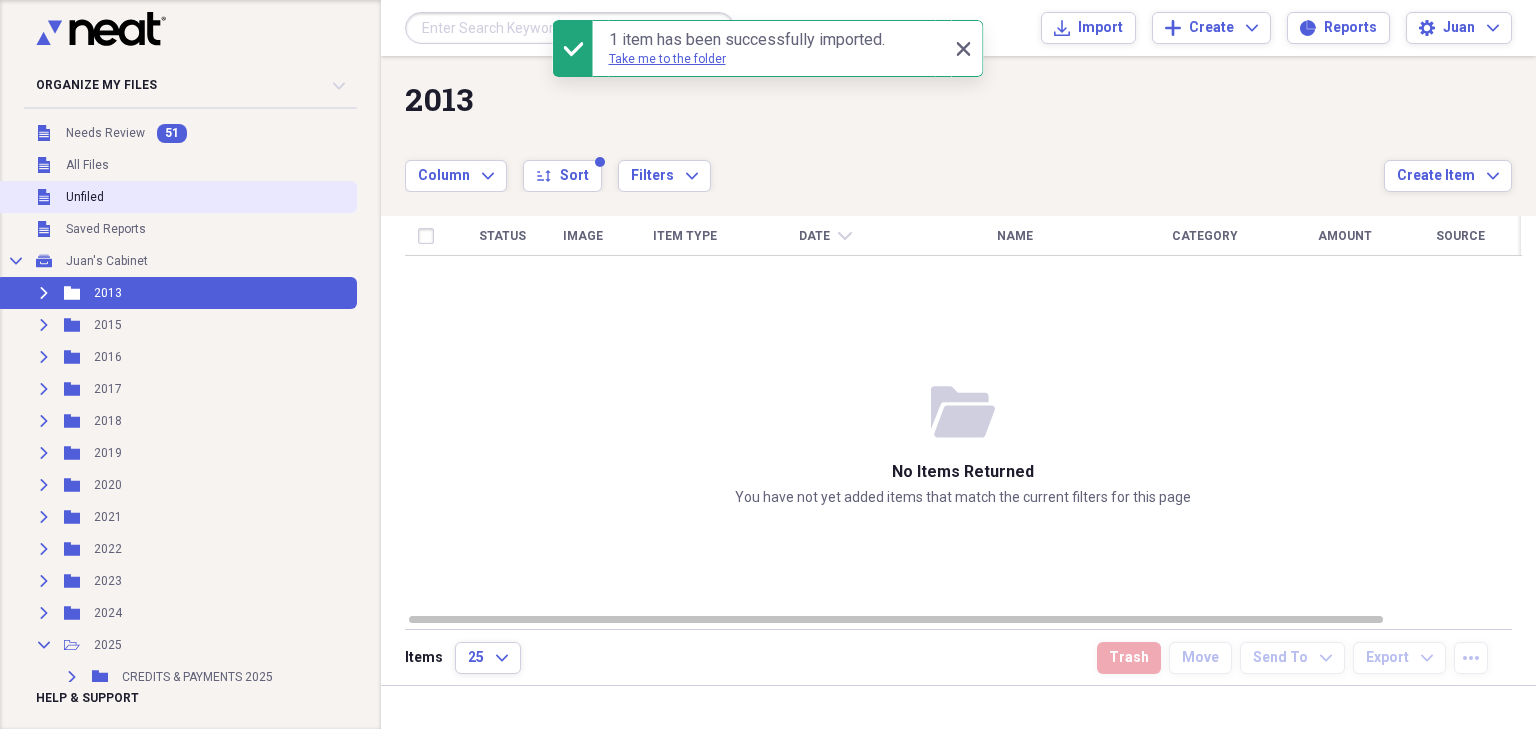 click on "Unfiled Unfiled" at bounding box center [176, 197] 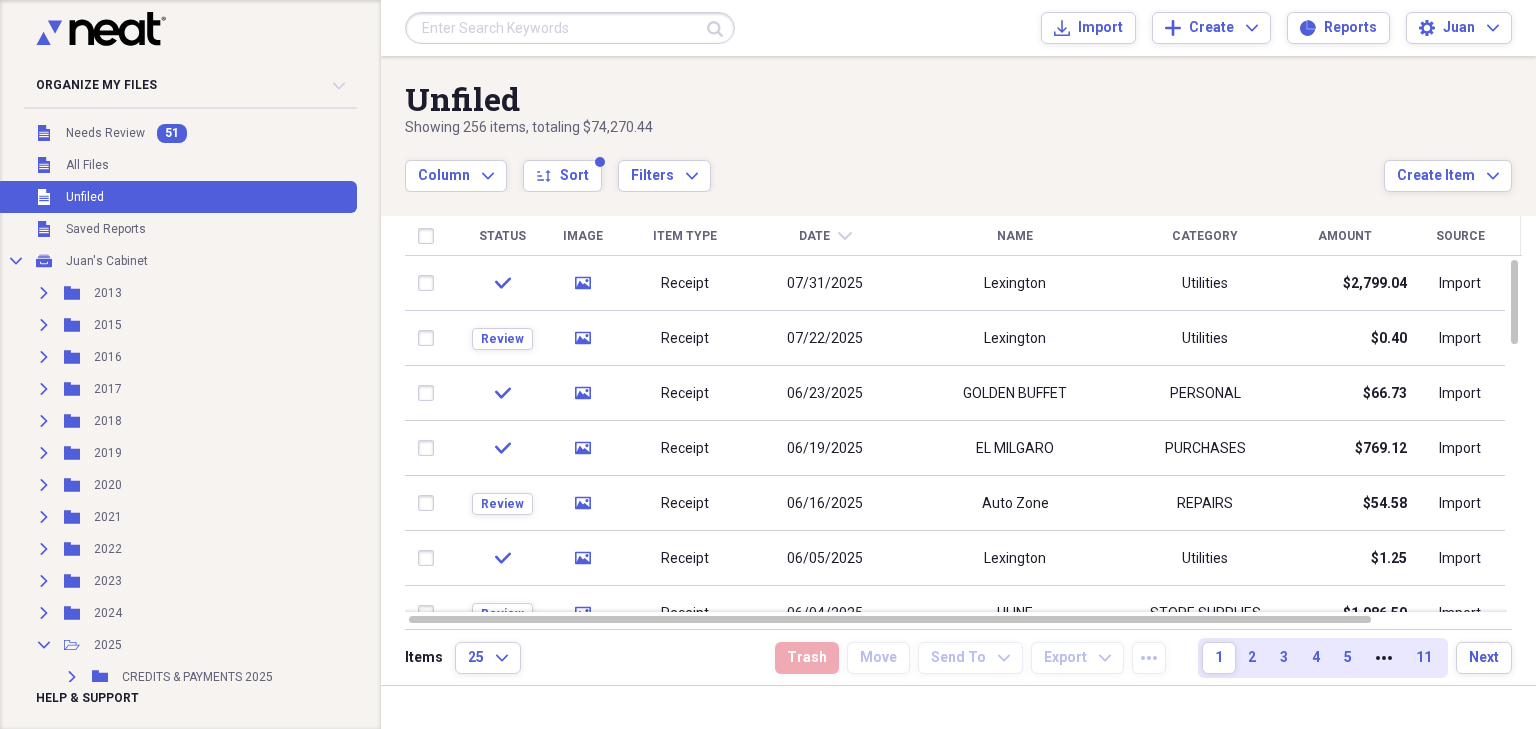 click on "Date chevron-down" at bounding box center (825, 236) 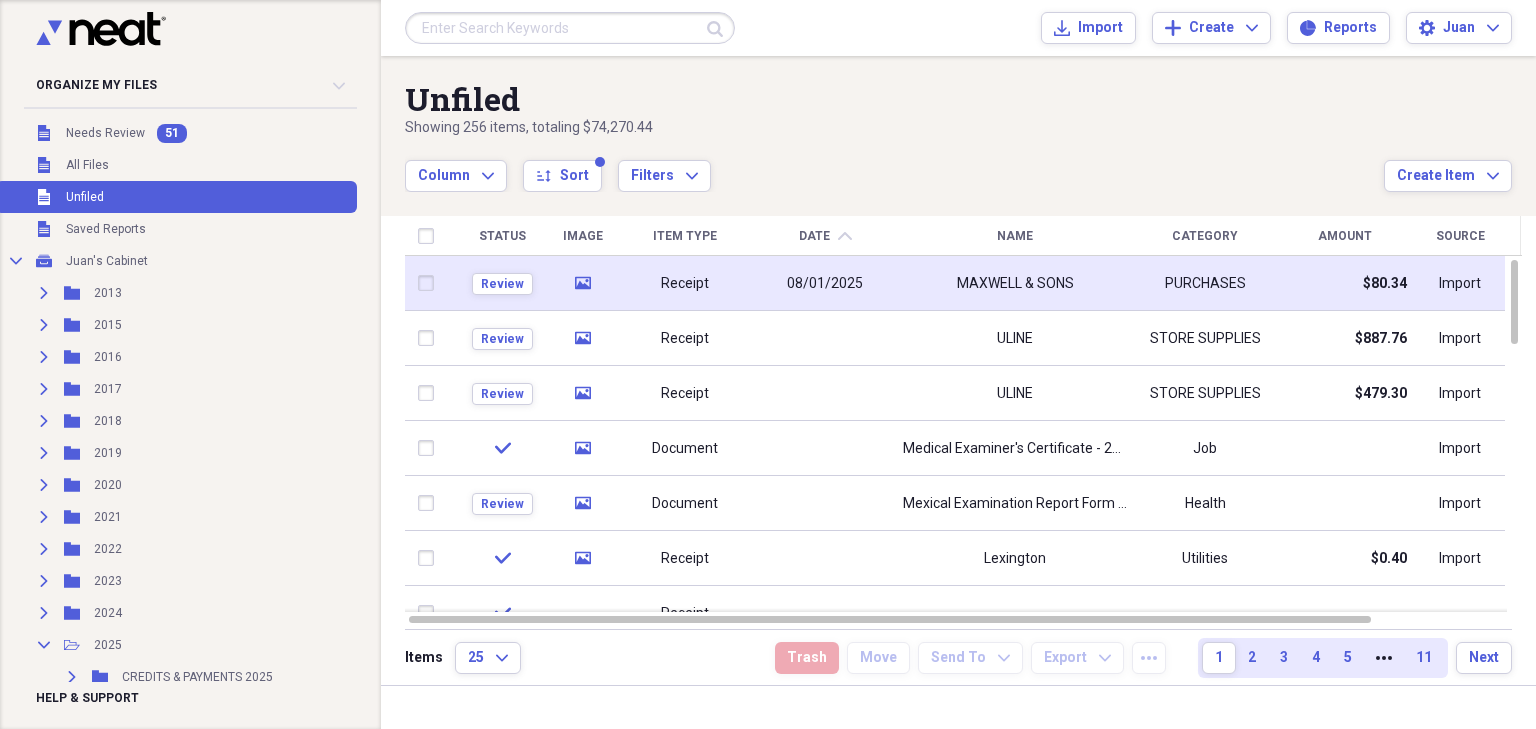 click on "08/01/2025" at bounding box center [825, 283] 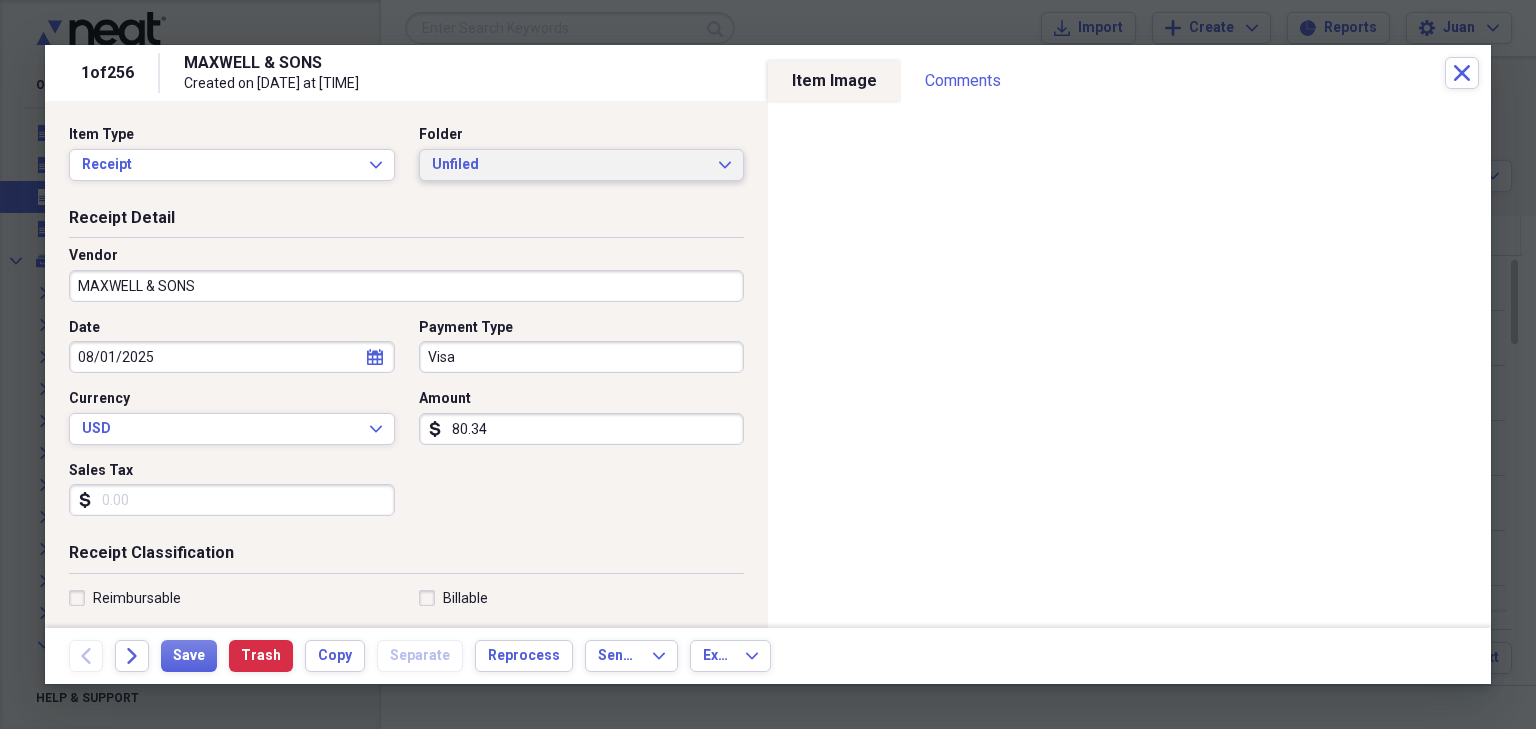 click on "Unfiled" at bounding box center [570, 165] 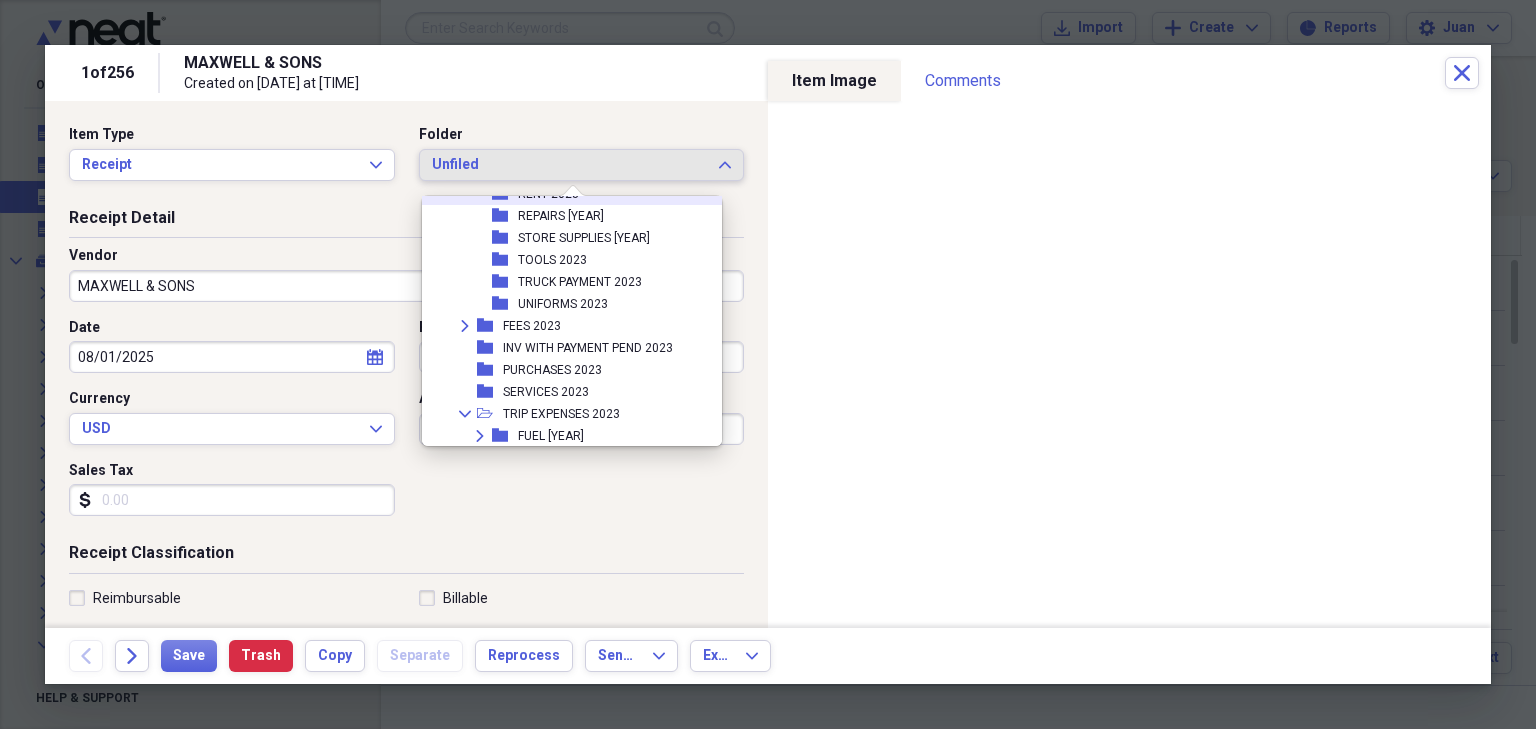 scroll, scrollTop: 644, scrollLeft: 0, axis: vertical 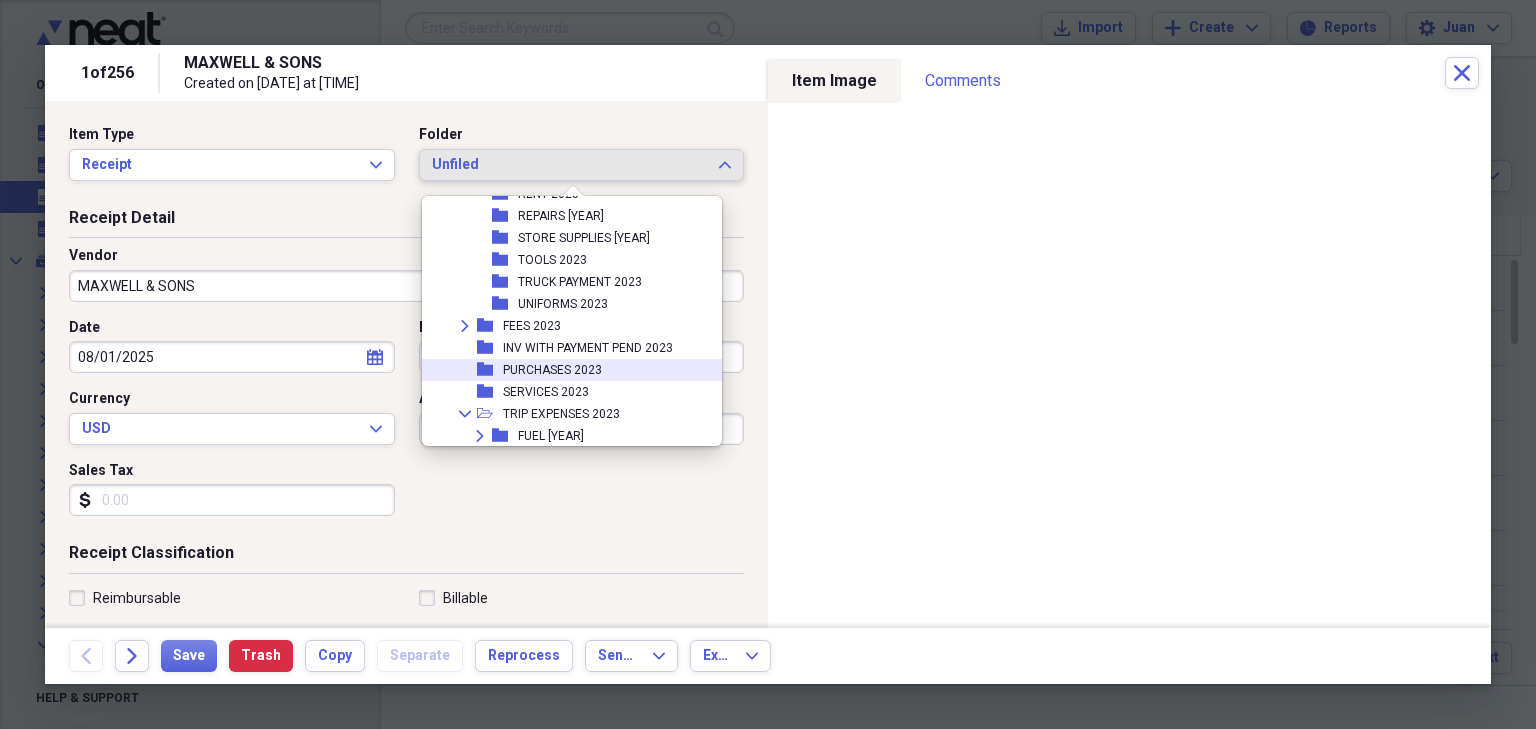 click on "PURCHASES [YEAR] Expand" at bounding box center [564, 370] 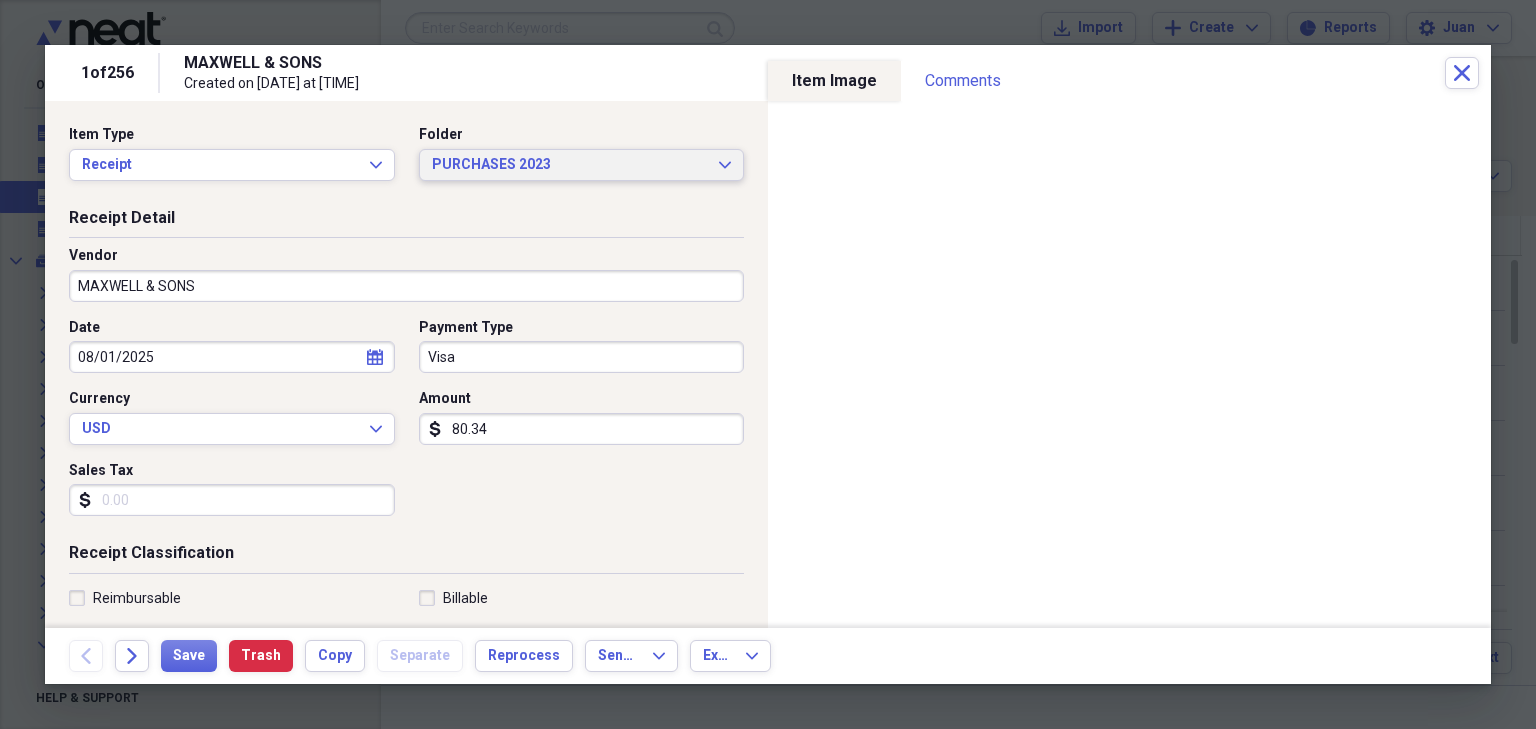 click on "PURCHASES [YEAR] Expand" at bounding box center (582, 165) 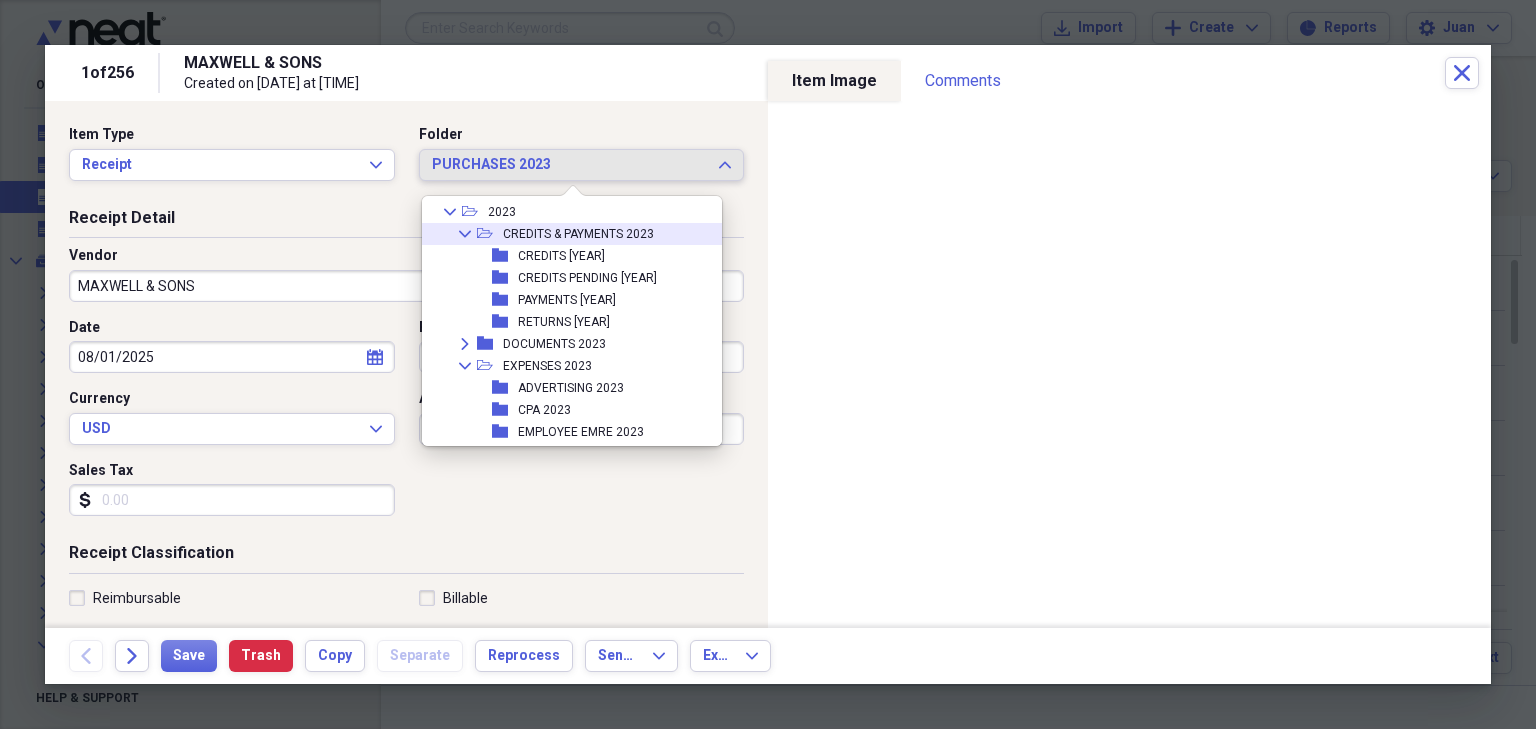scroll, scrollTop: 252, scrollLeft: 0, axis: vertical 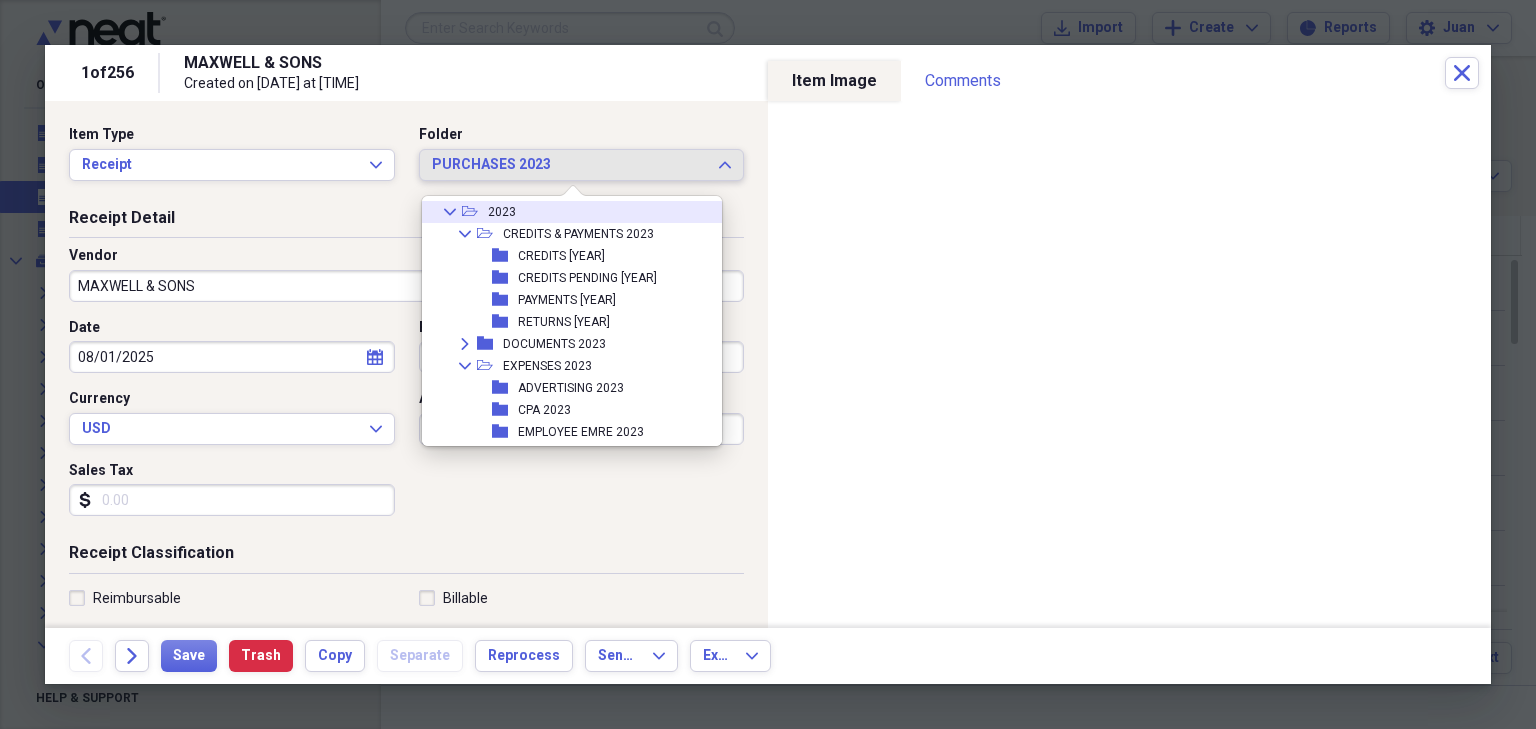 click on "Collapse" at bounding box center (450, 212) 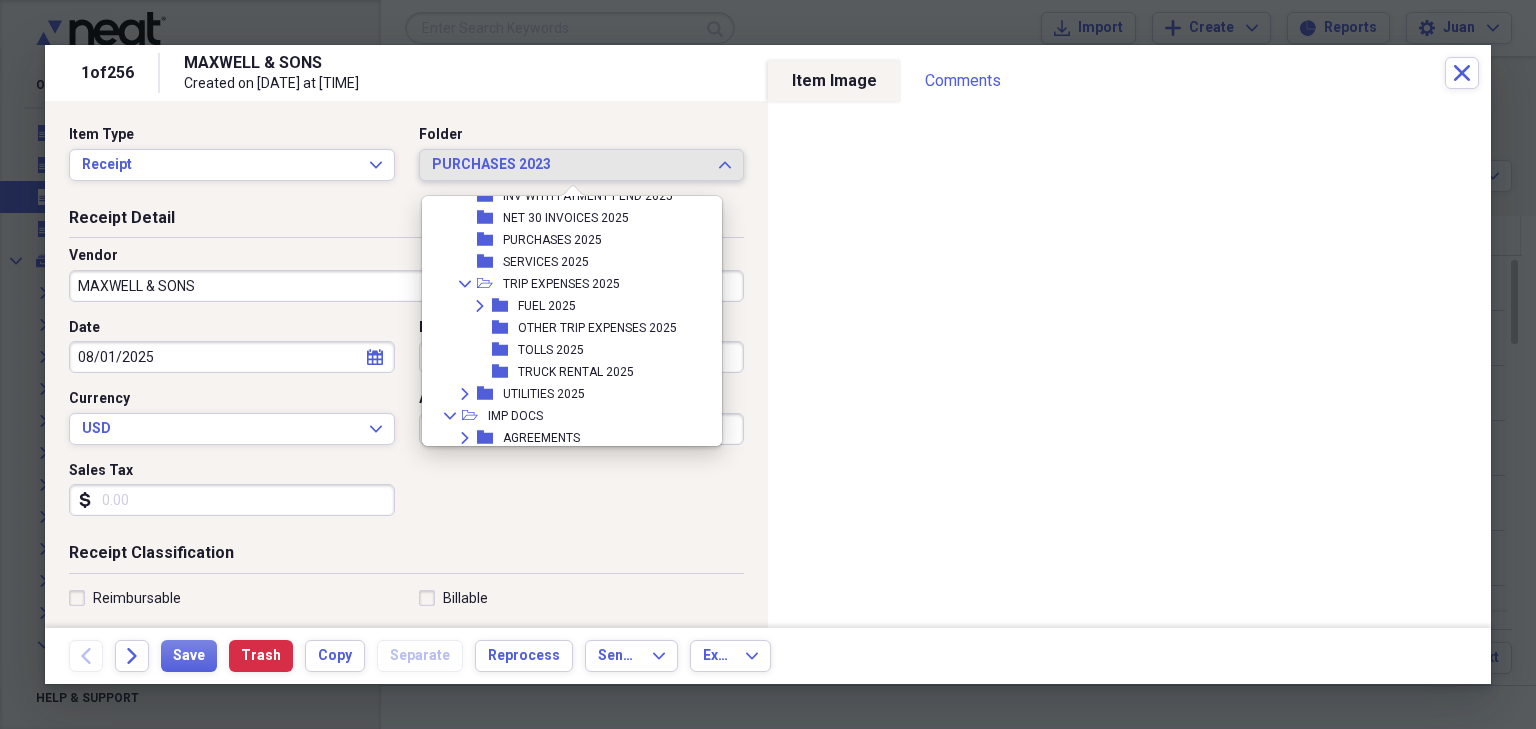 scroll, scrollTop: 532, scrollLeft: 0, axis: vertical 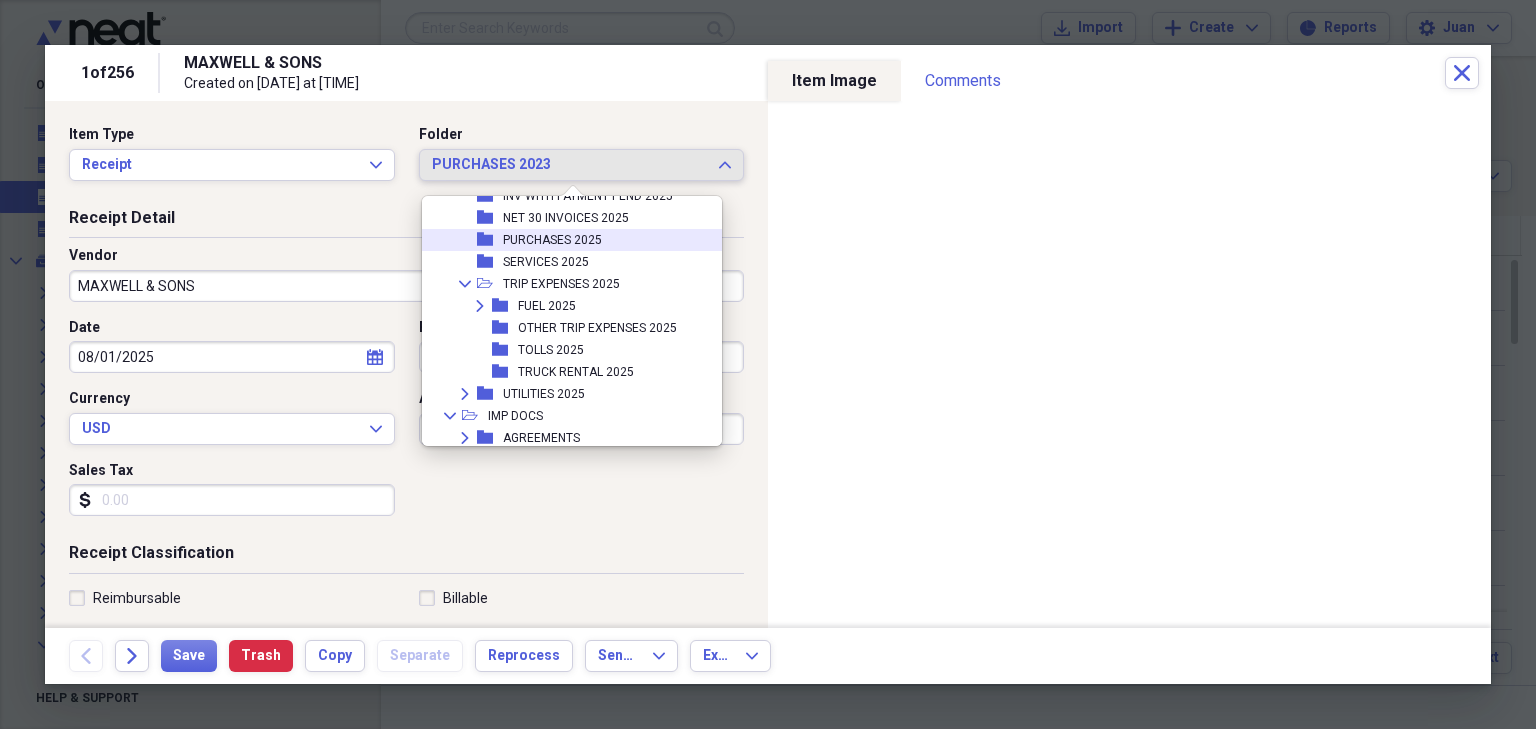 click on "folder PURCHASES 2025" at bounding box center (564, 240) 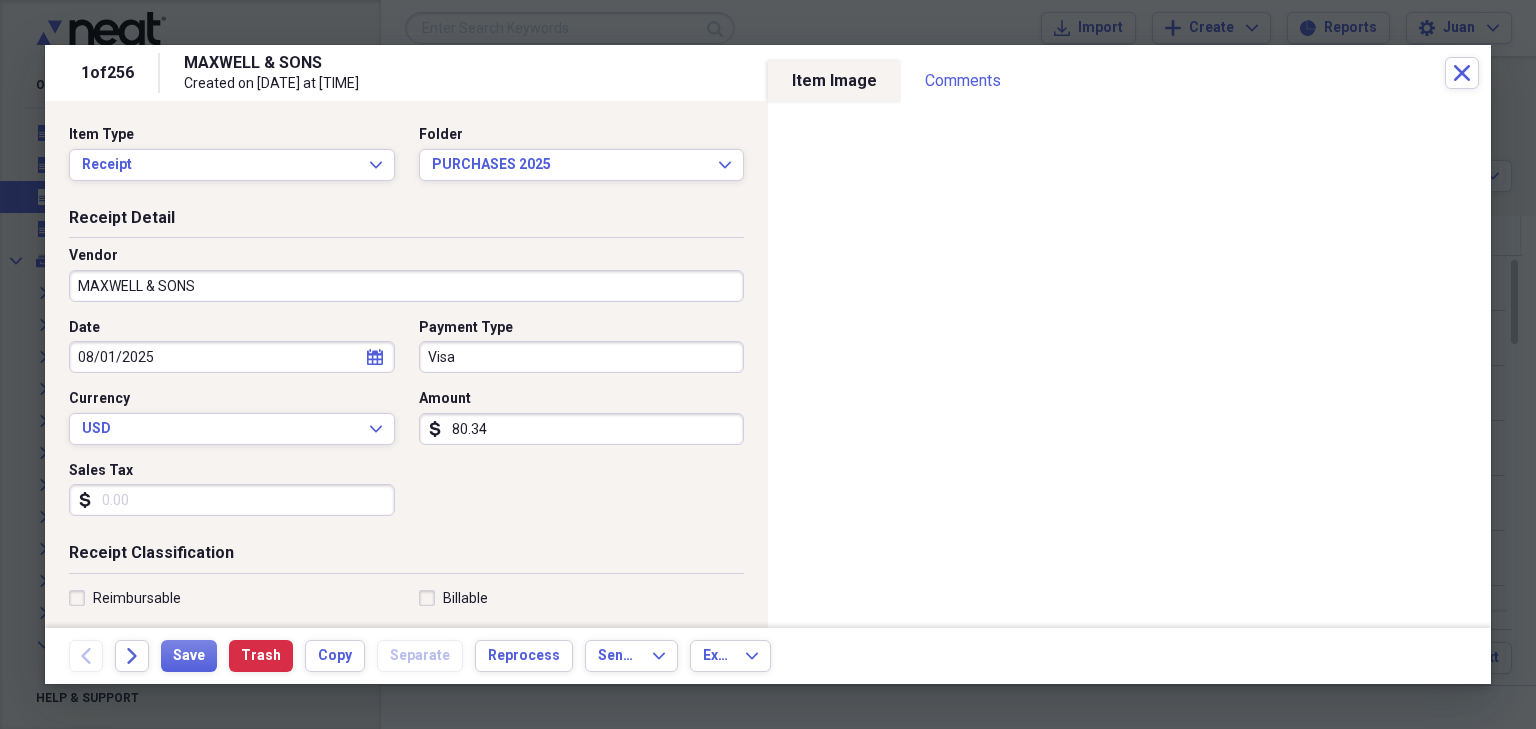 click on "Visa" at bounding box center (582, 357) 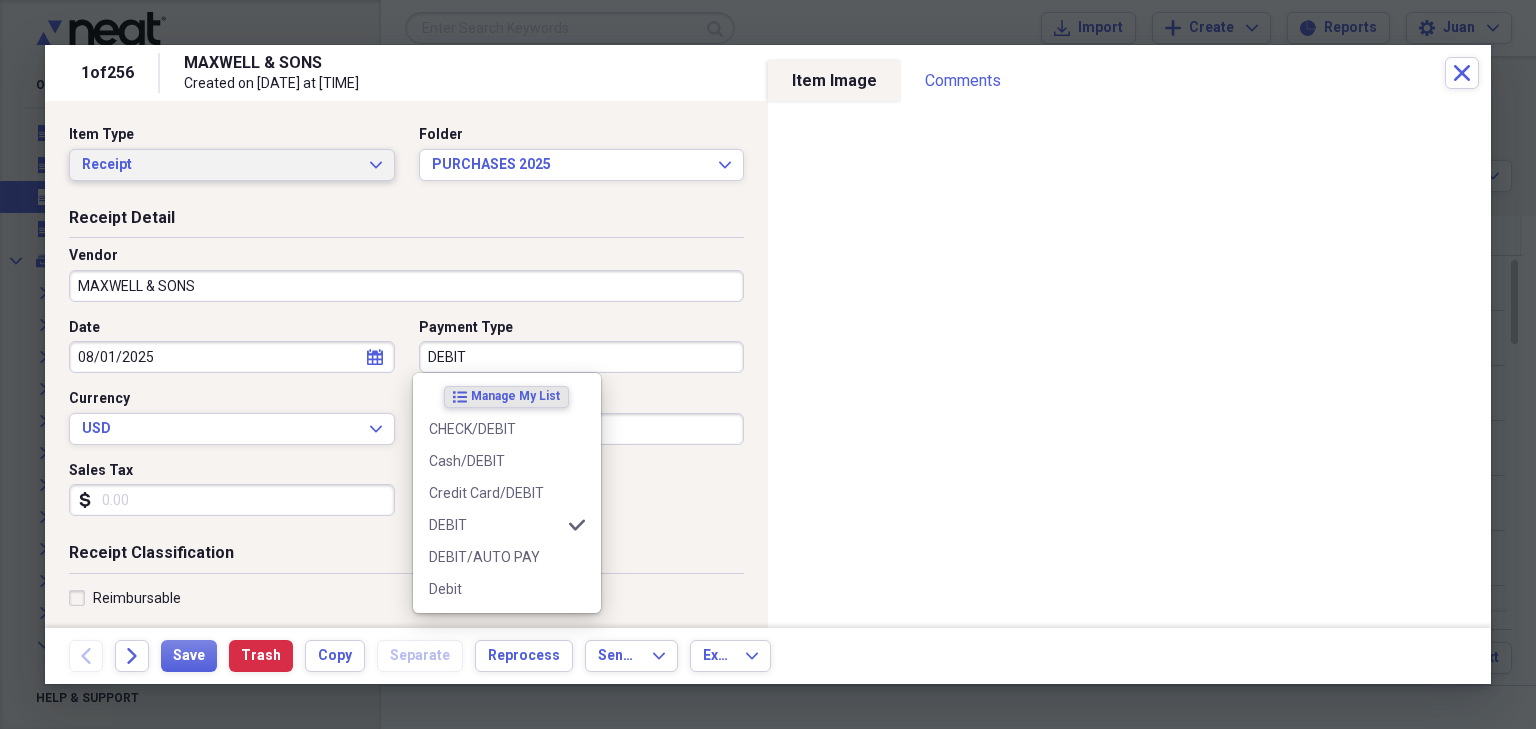 type on "DEBIT" 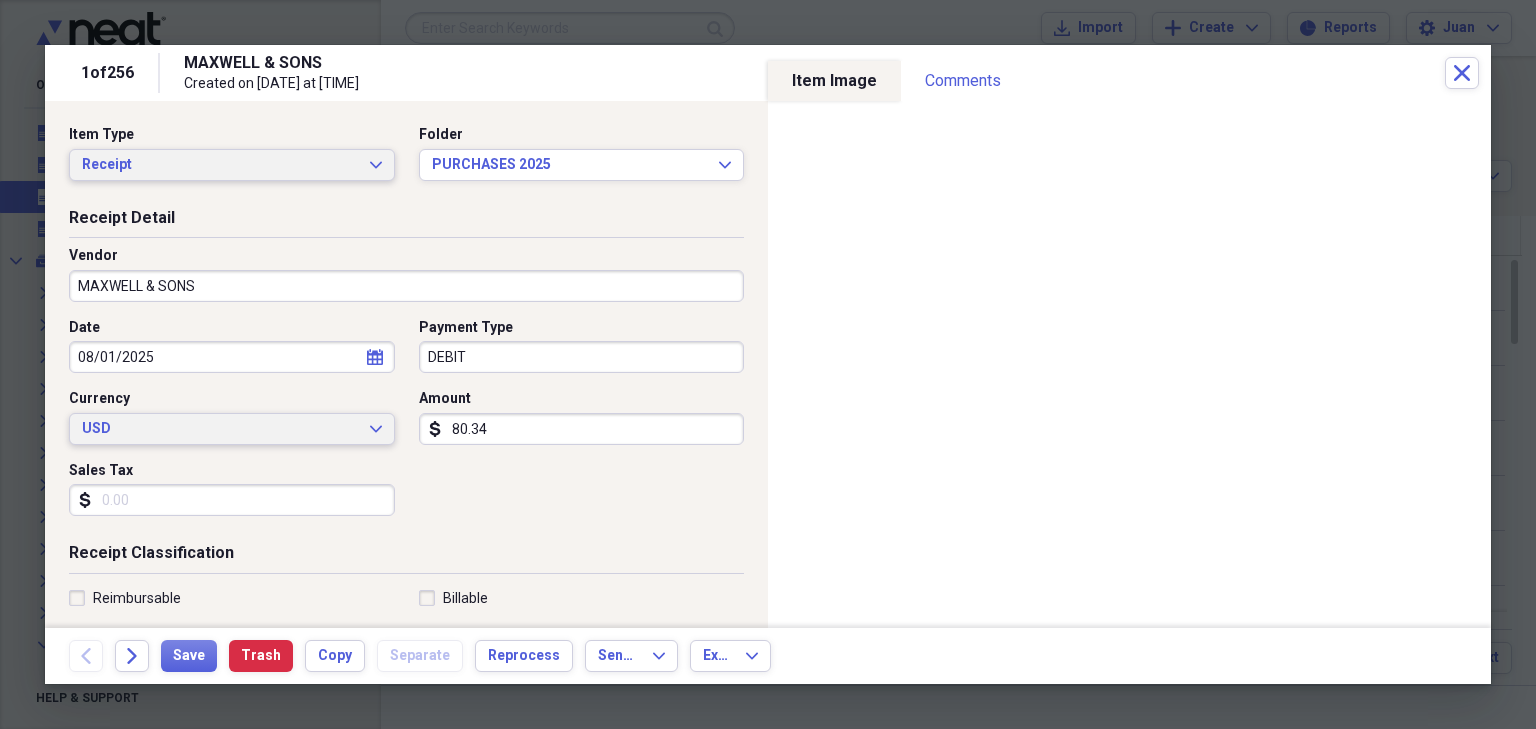 type 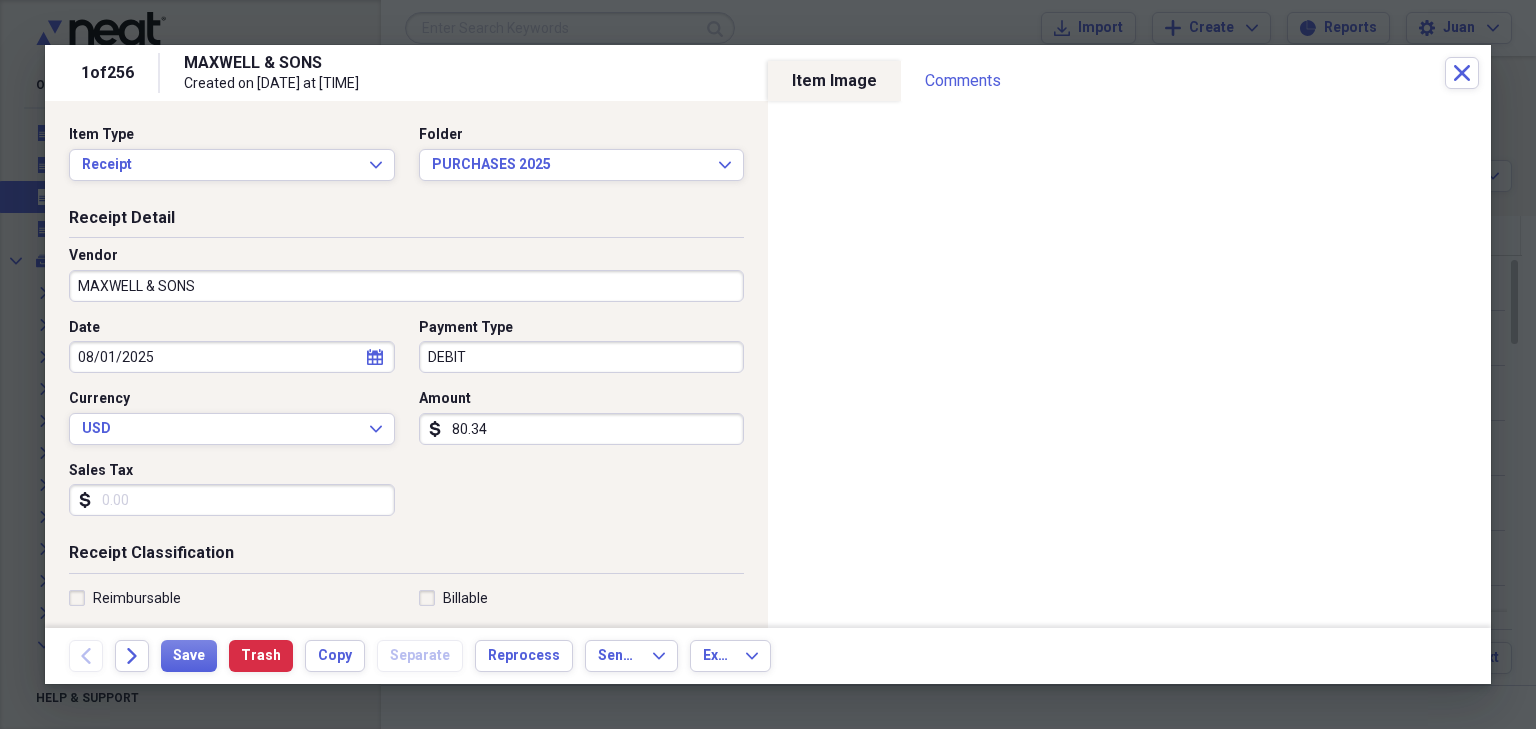 scroll, scrollTop: 304, scrollLeft: 0, axis: vertical 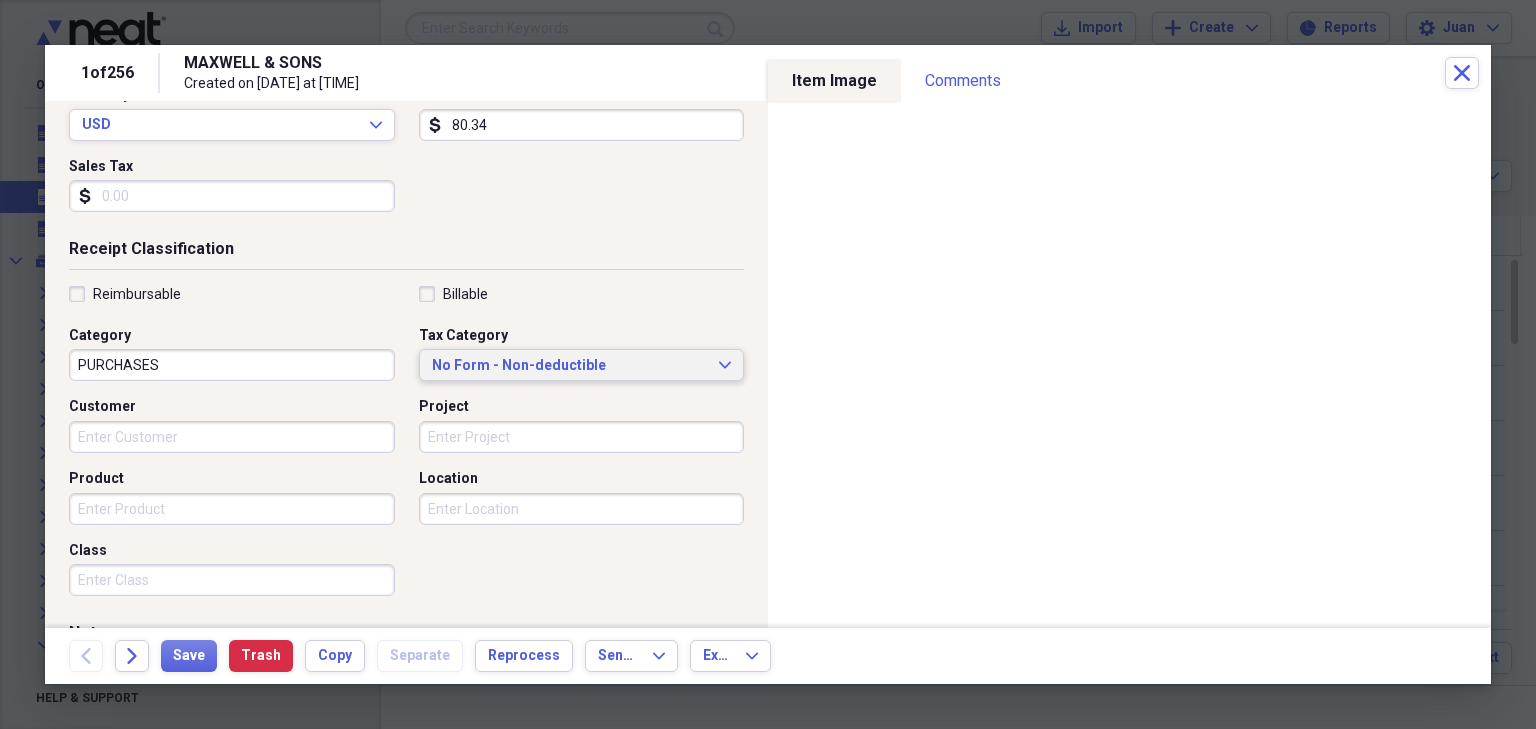 type 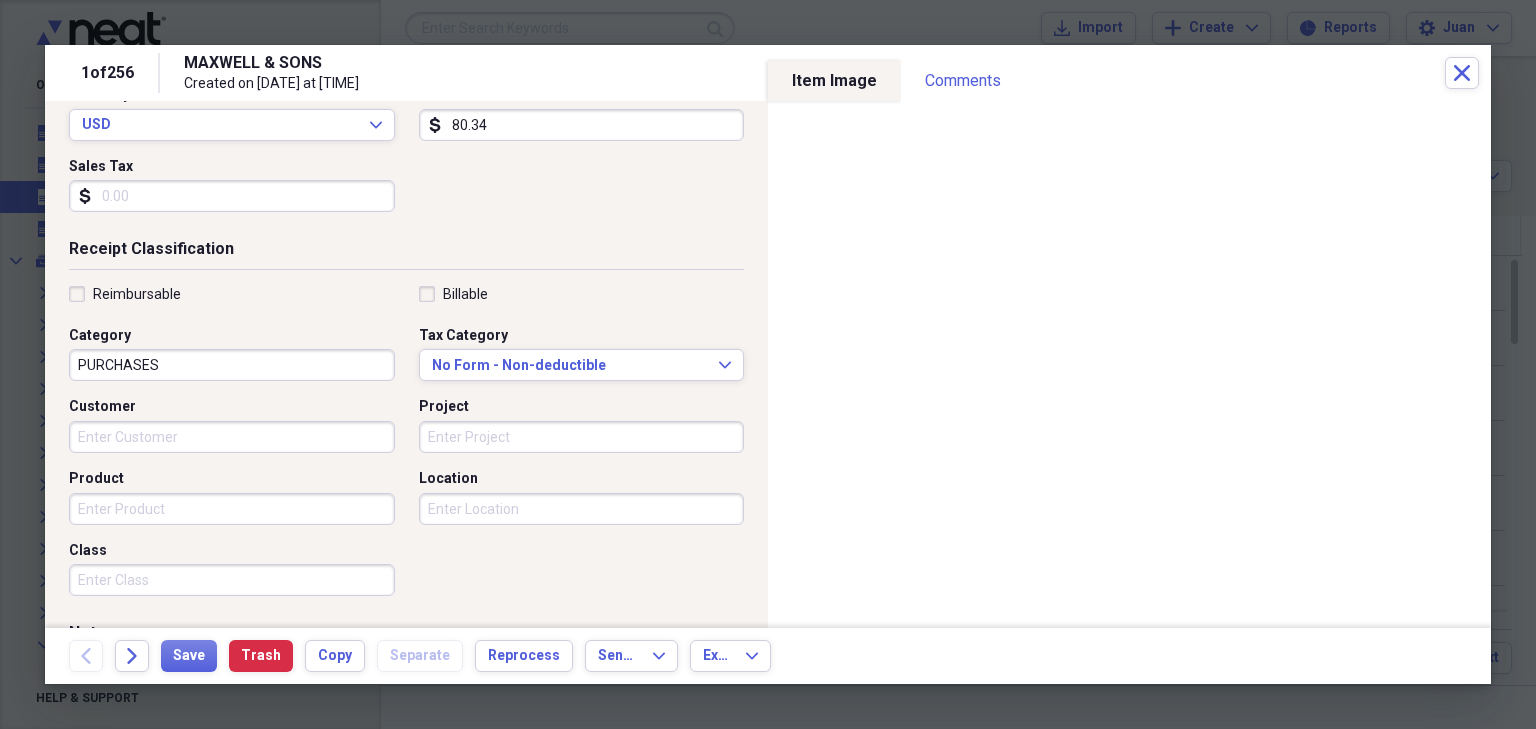 scroll, scrollTop: 492, scrollLeft: 0, axis: vertical 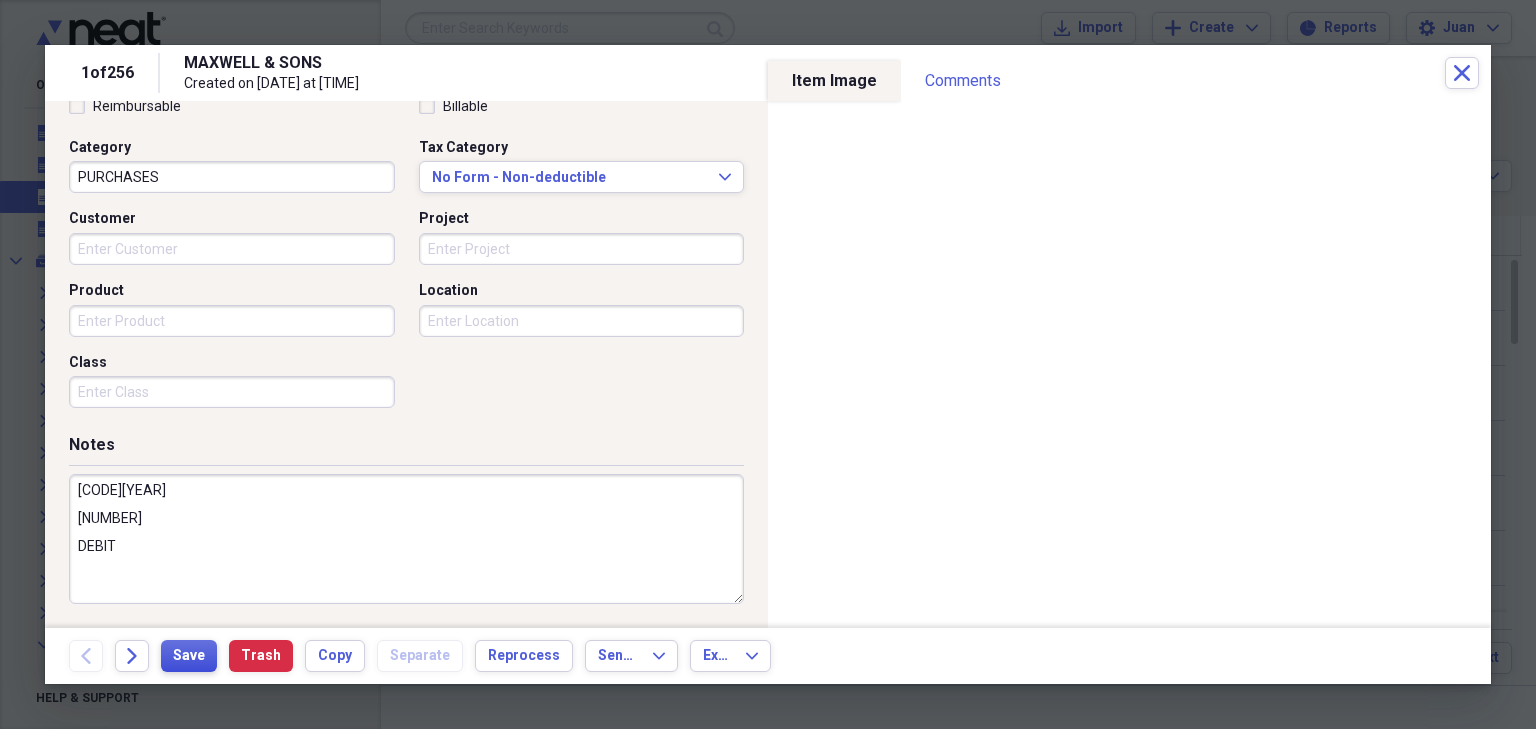 type on "[CODE][YEAR]
[NUMBER]
DEBIT" 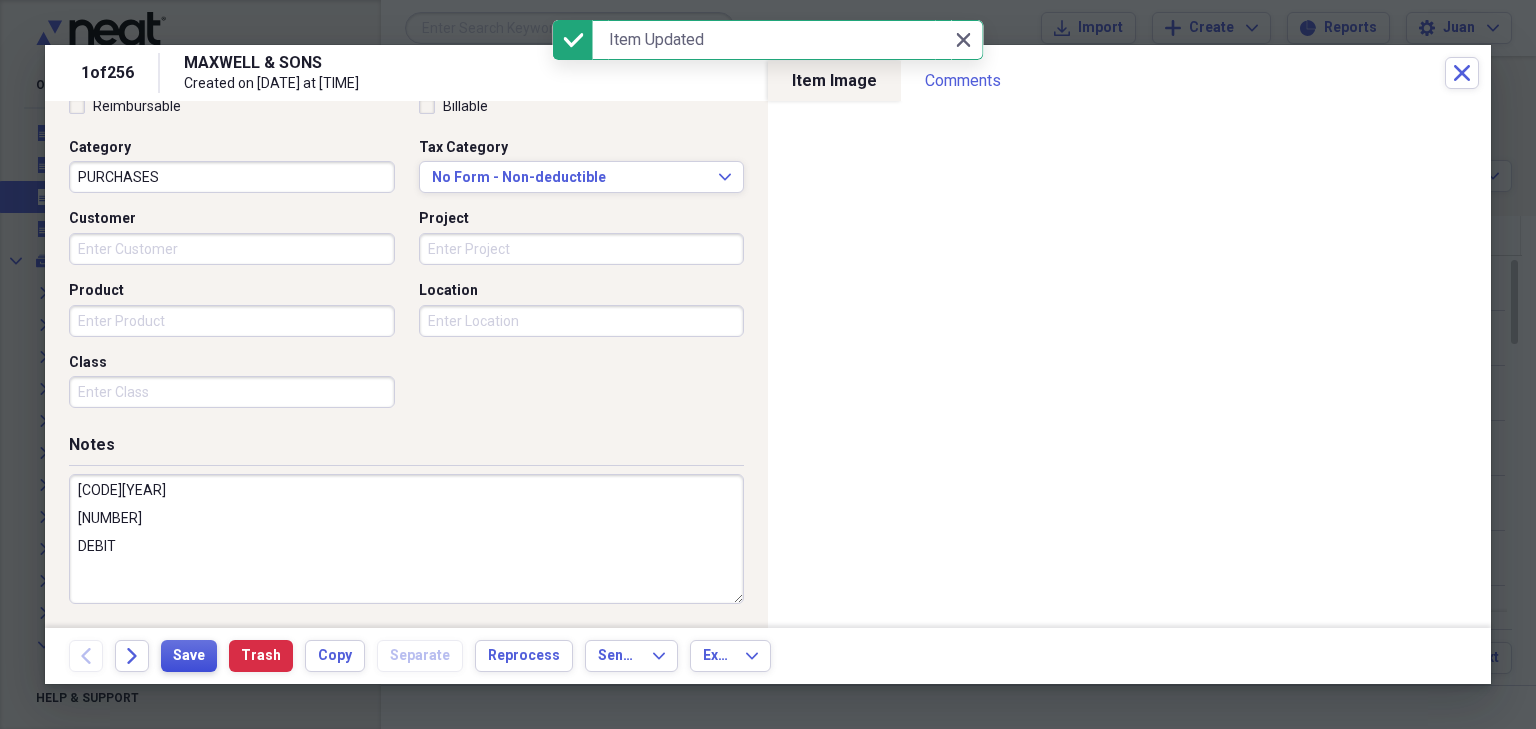 click on "Save" at bounding box center [189, 656] 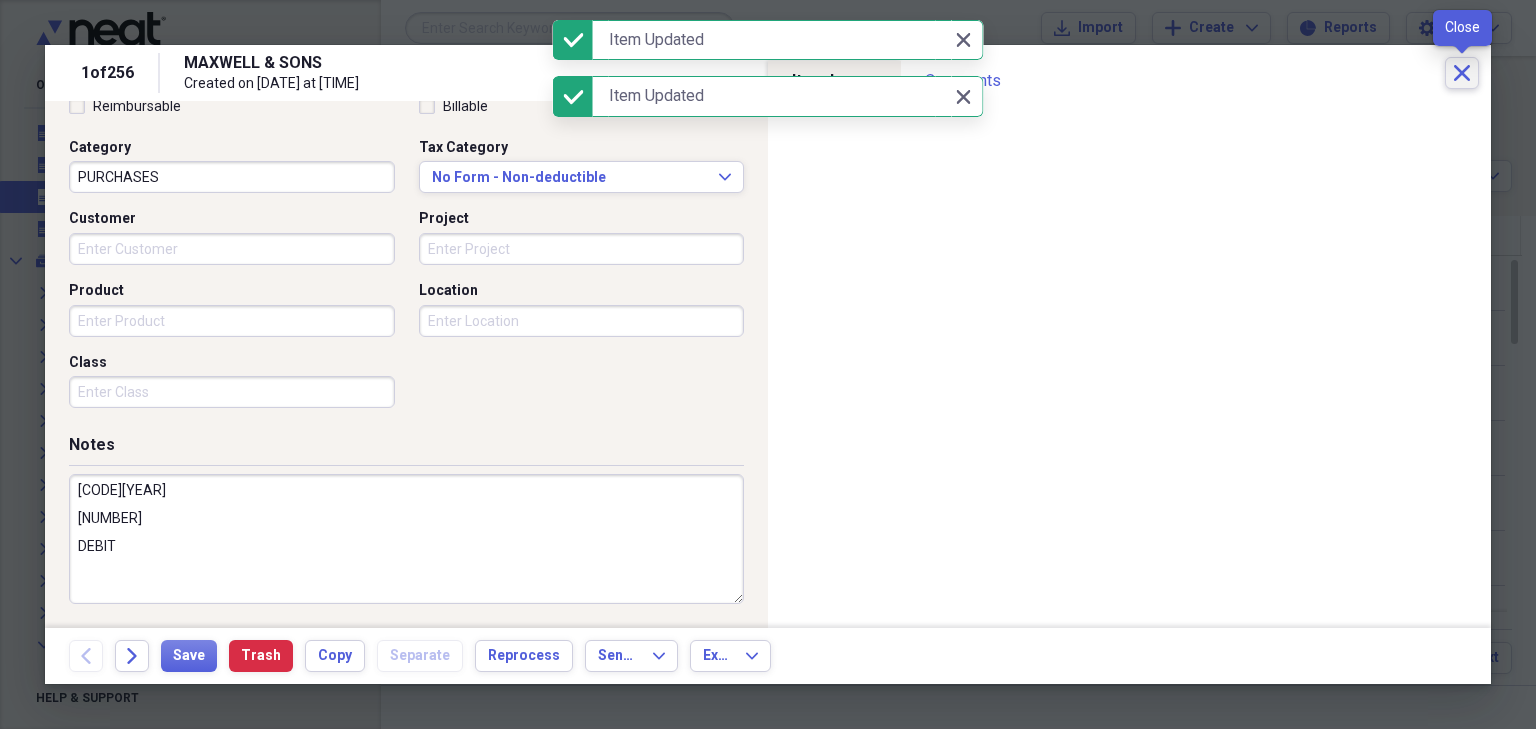 click on "Close" 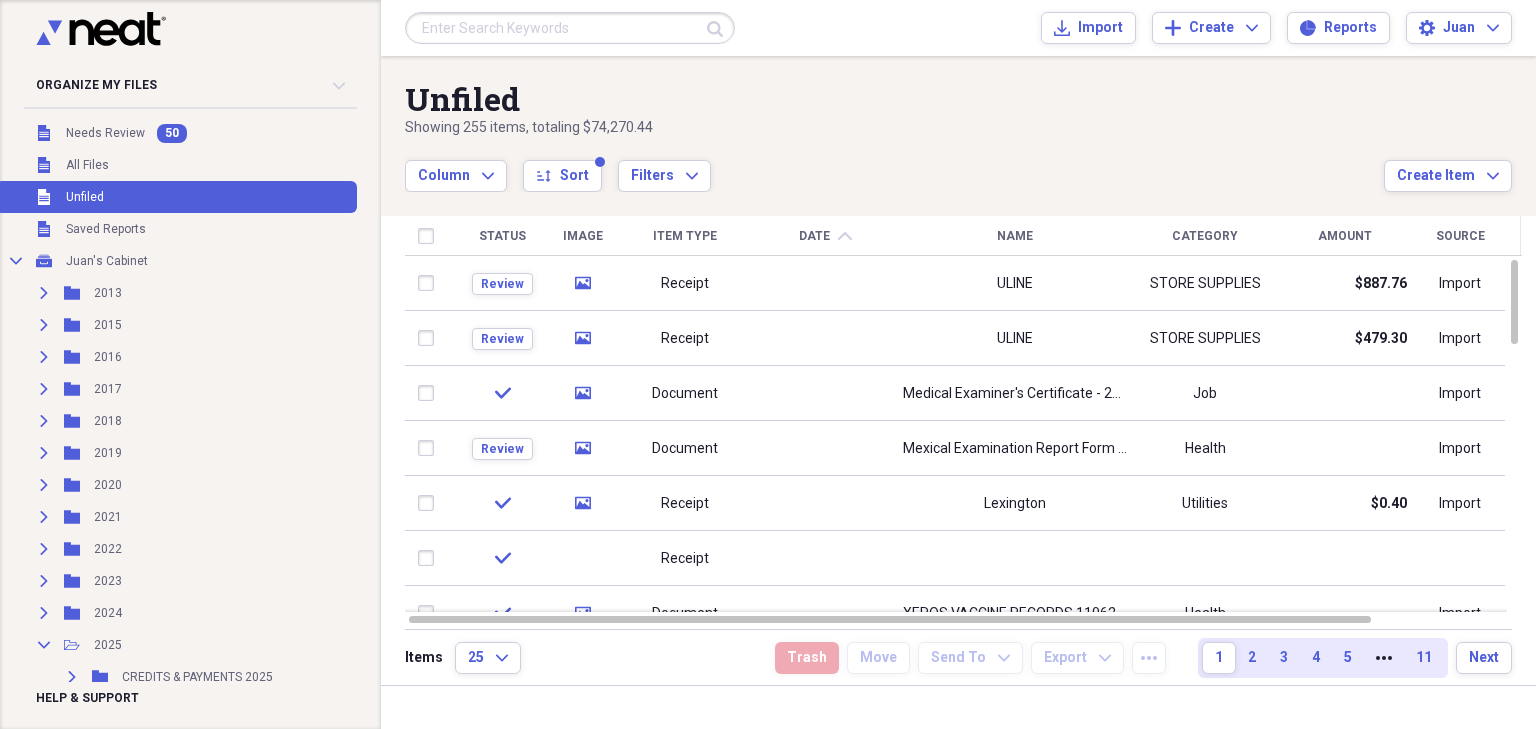 click on "Submit Import Import Add Create Expand Reports Reports Settings [NAME] Expand" at bounding box center [958, 28] 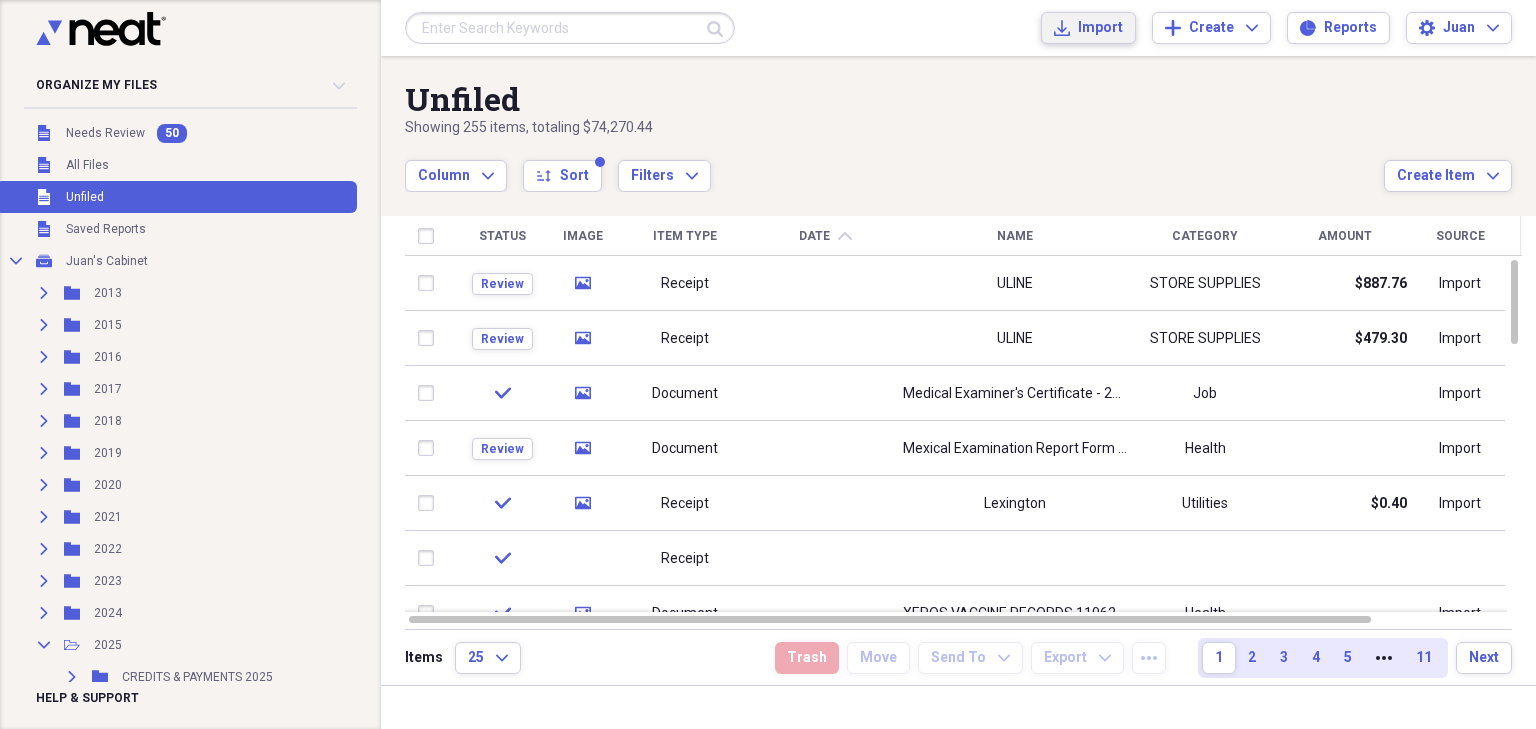 click on "Import Import" at bounding box center [1088, 28] 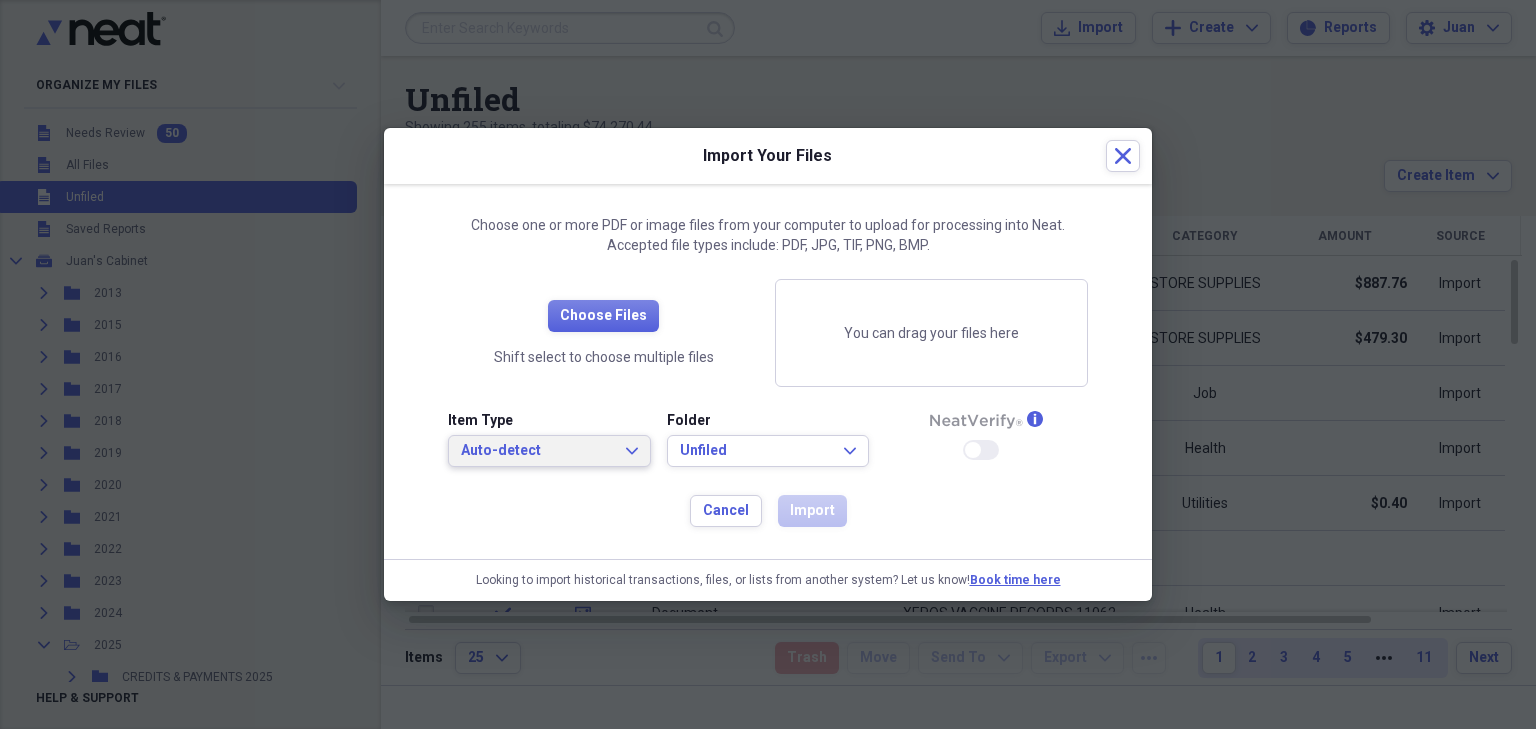 click on "Auto-detect" at bounding box center (537, 451) 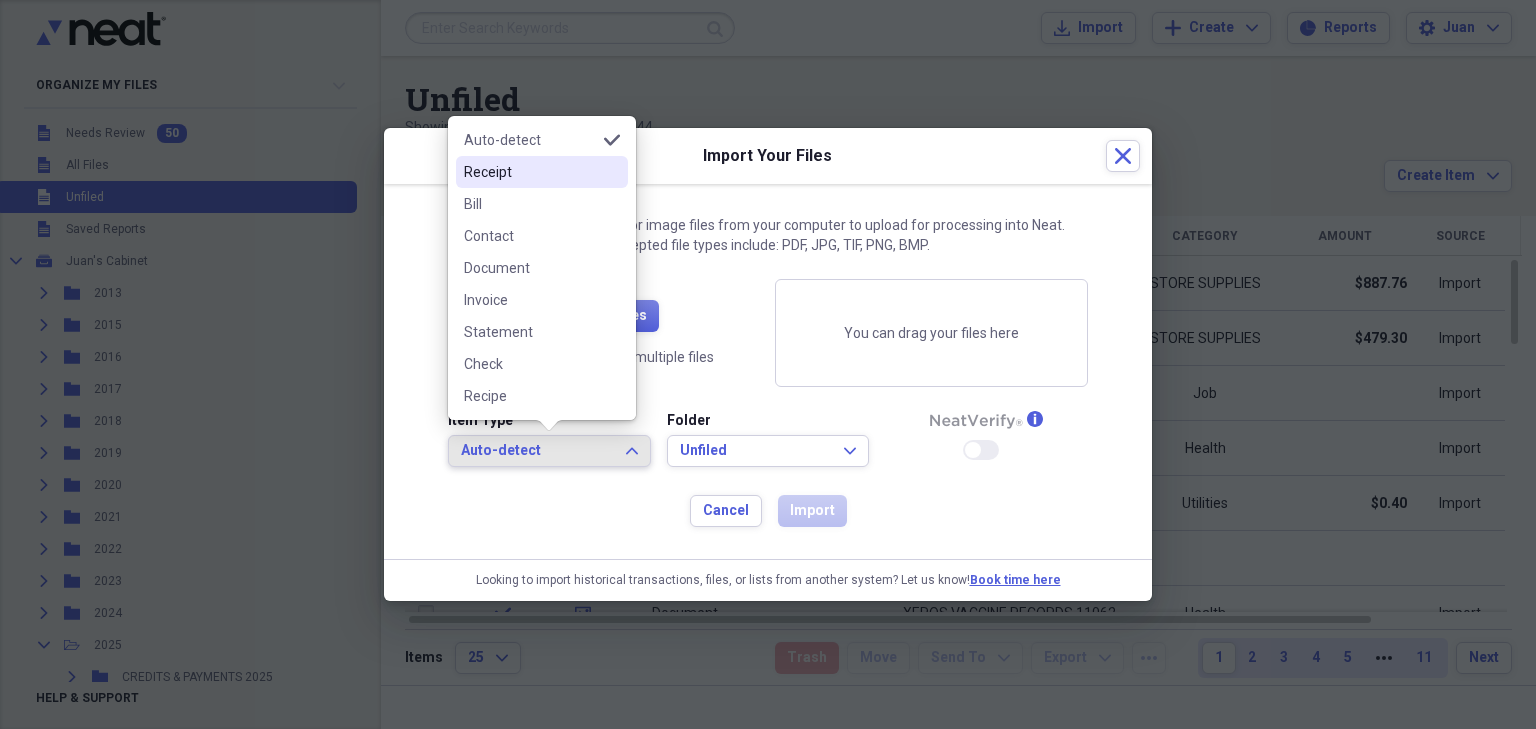 click on "Receipt" at bounding box center (542, 172) 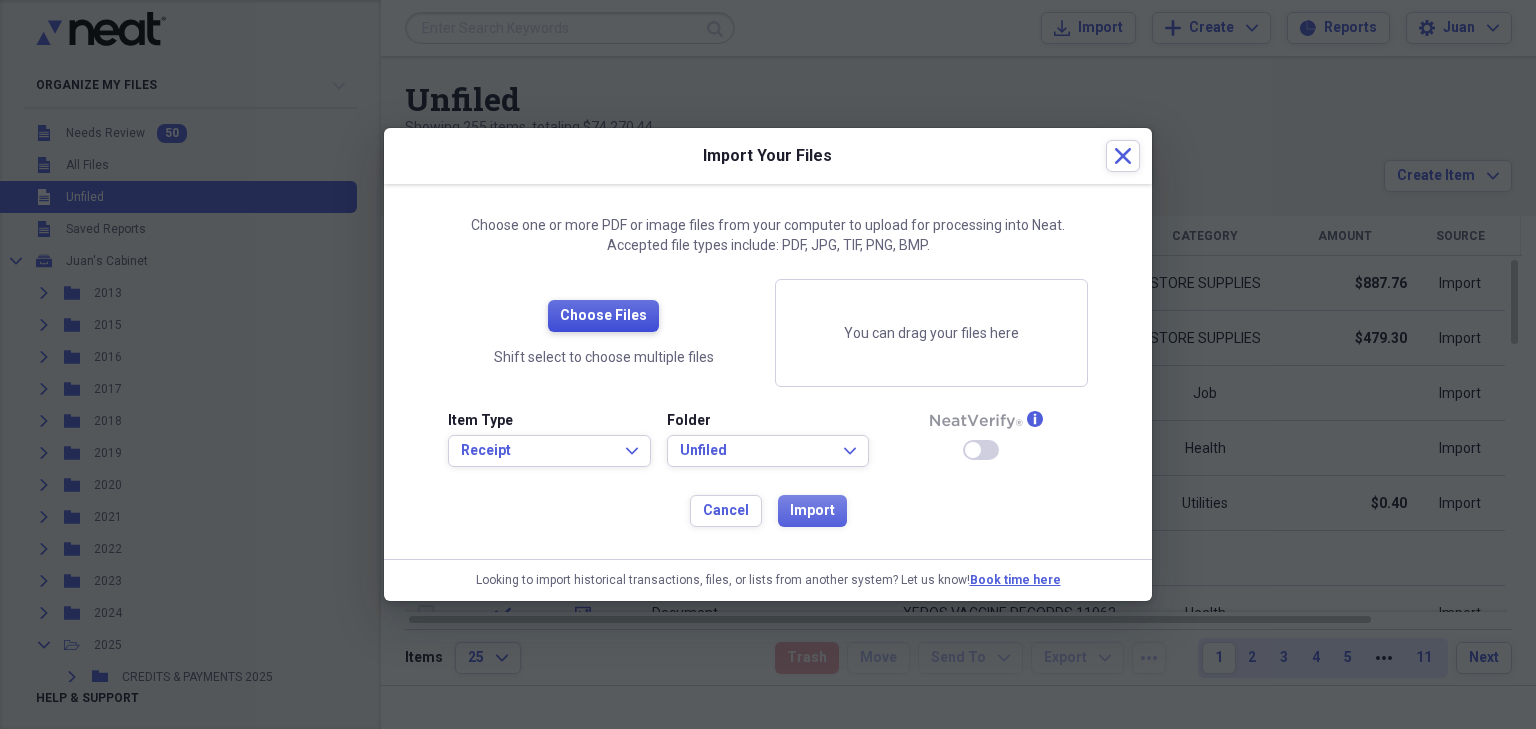 click on "Choose Files" at bounding box center (603, 316) 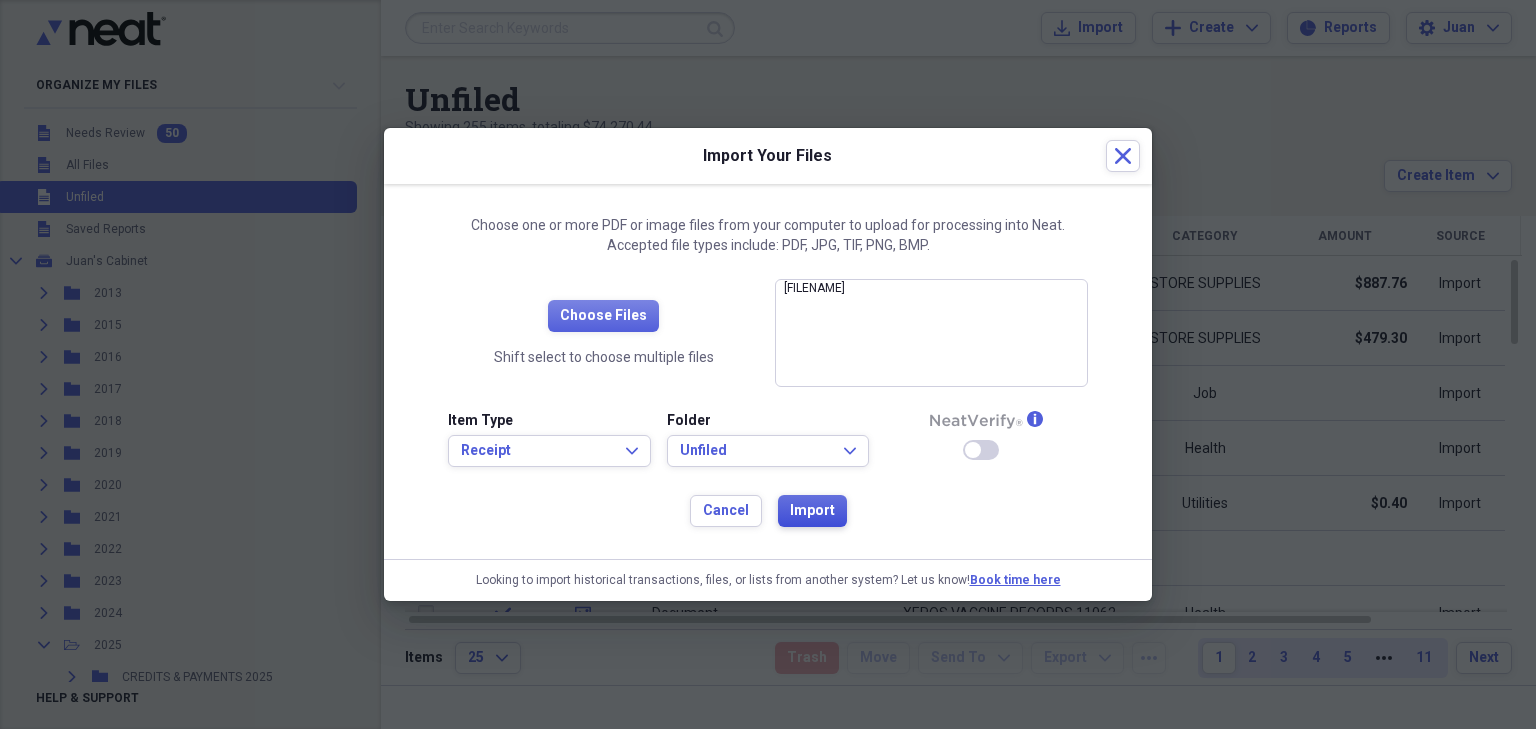 click on "Import" at bounding box center [812, 511] 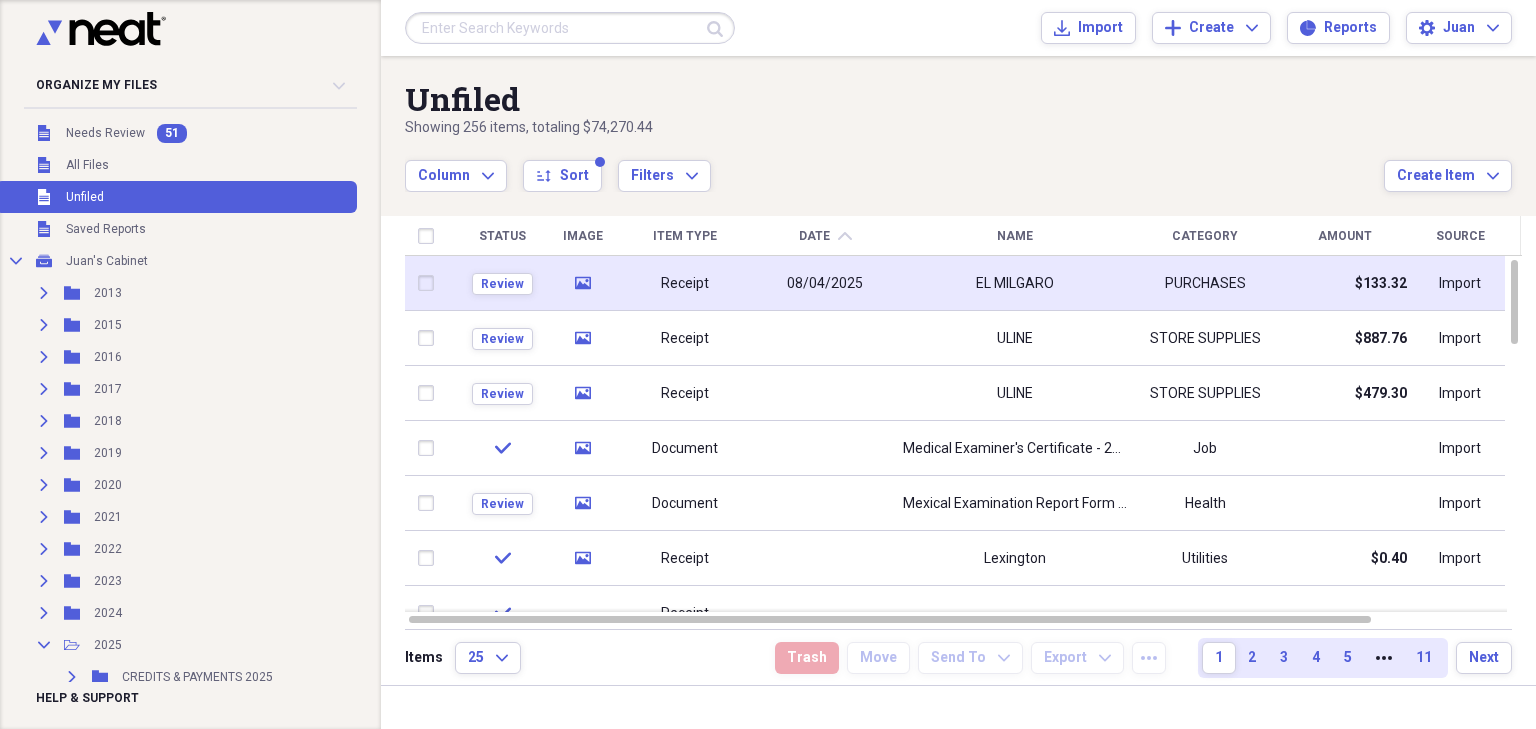 click on "EL MILGARO" at bounding box center [1015, 283] 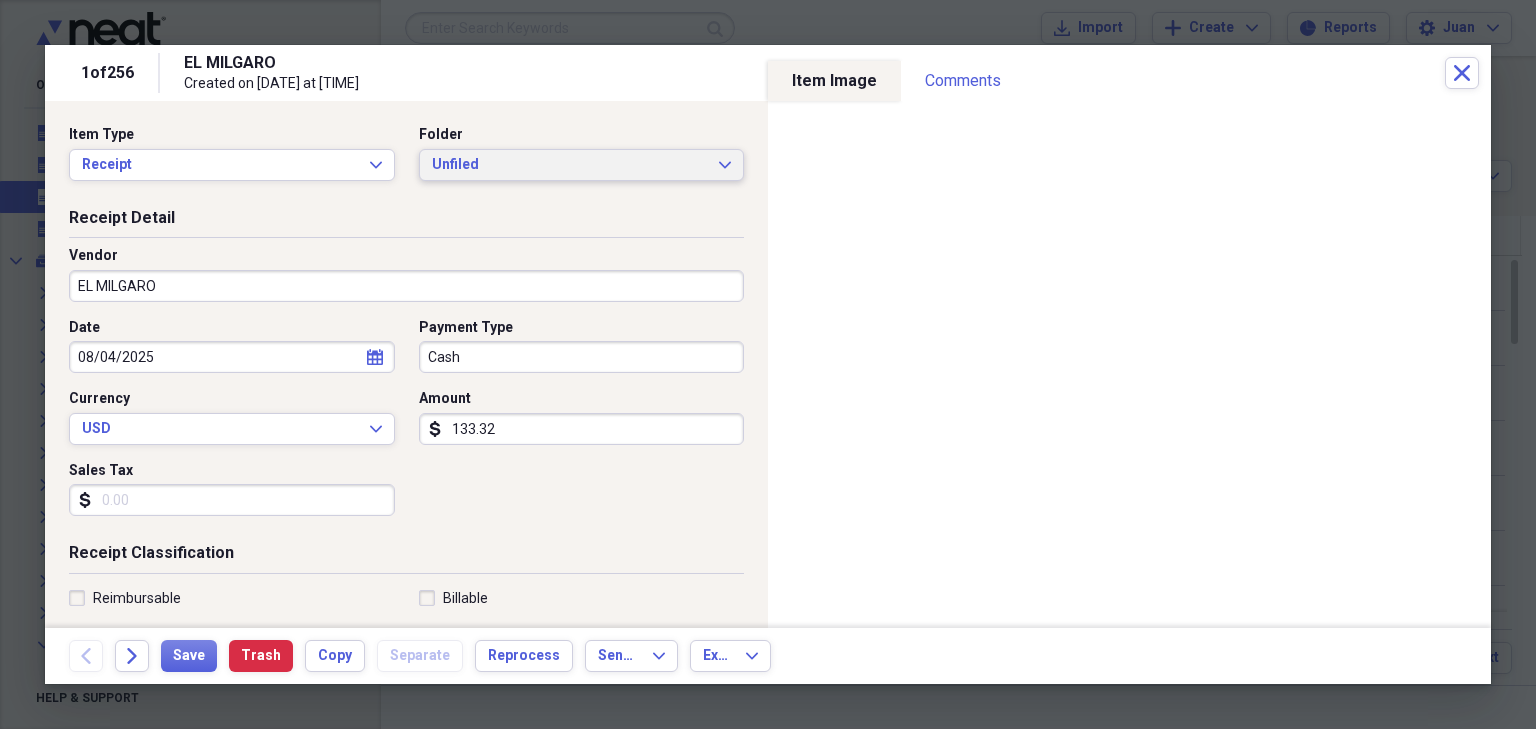 click on "Unfiled" at bounding box center (570, 165) 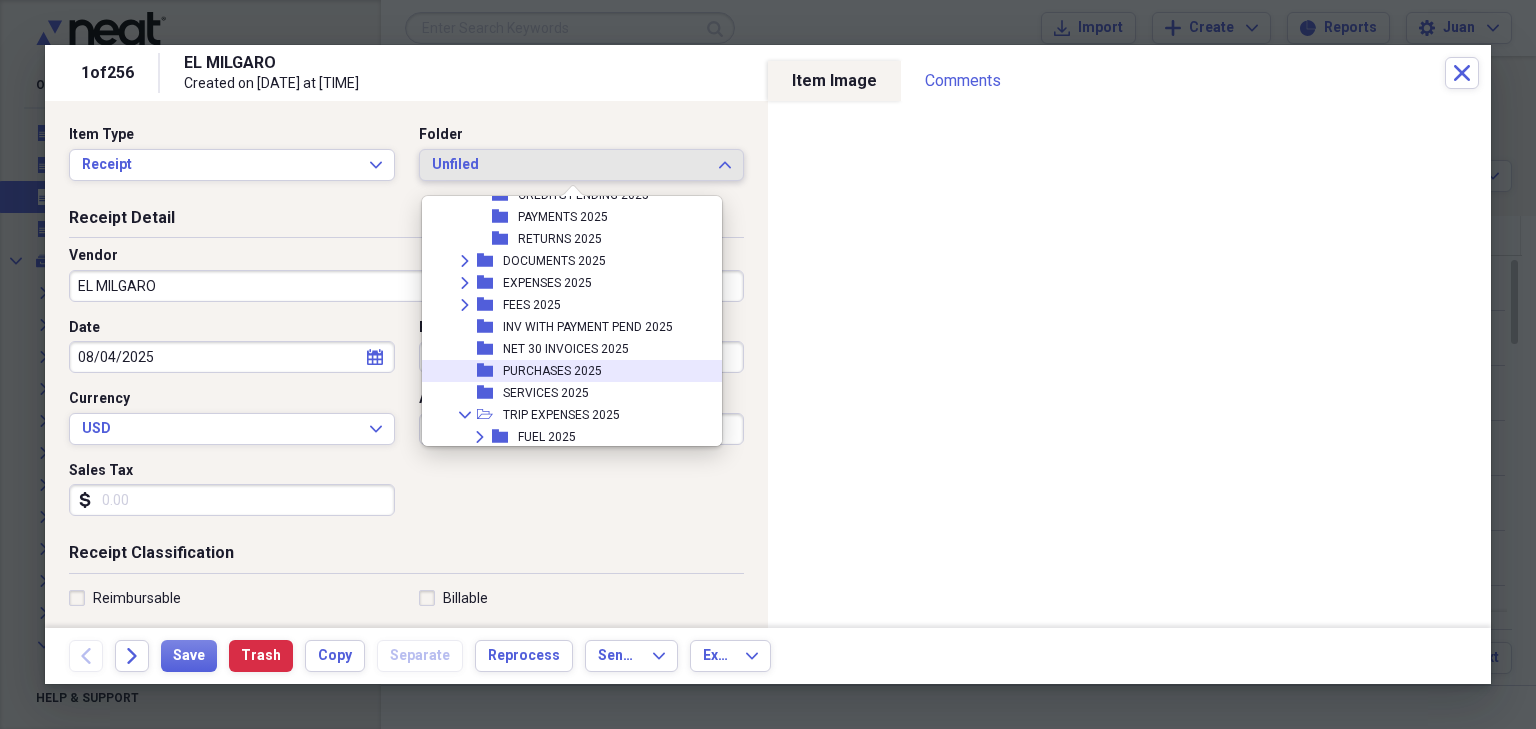 scroll, scrollTop: 401, scrollLeft: 0, axis: vertical 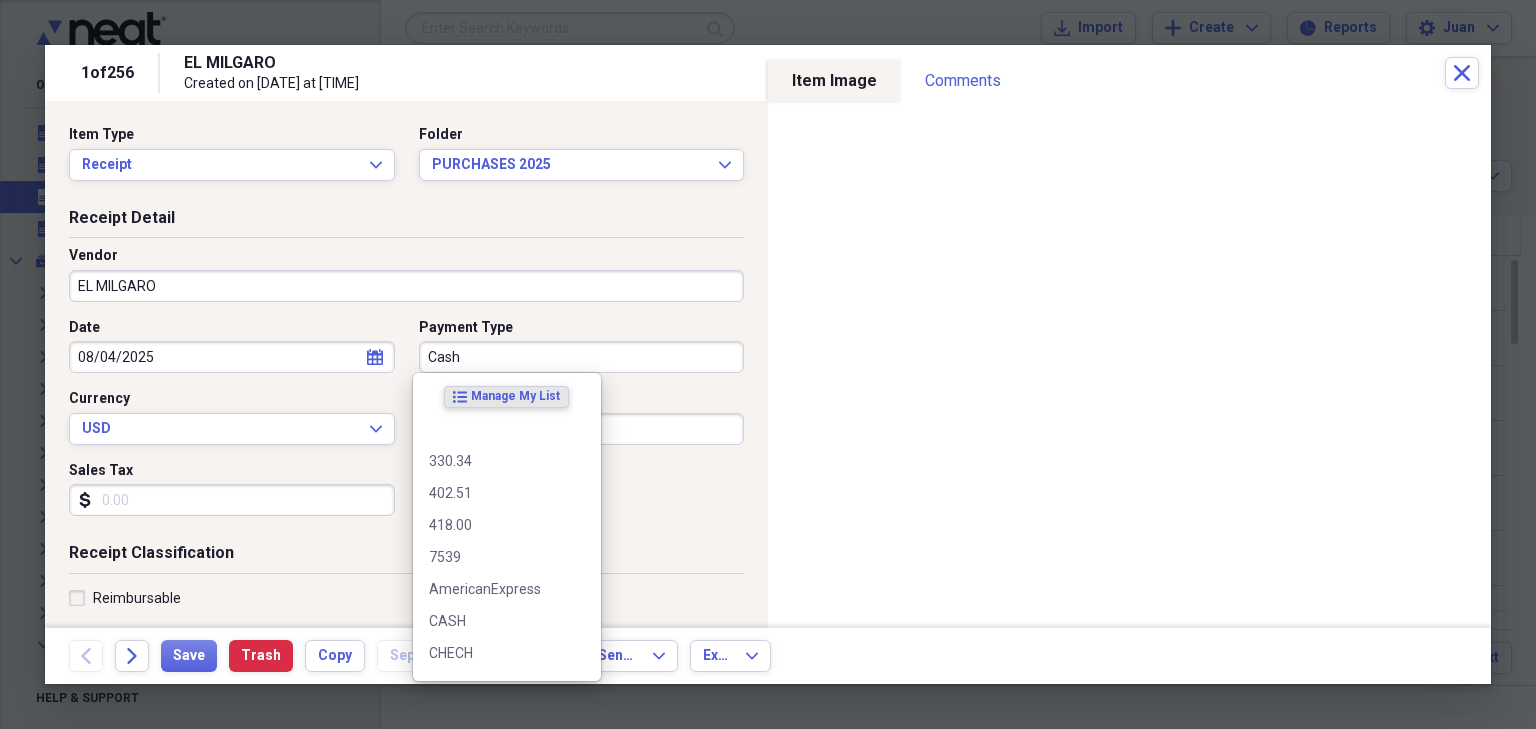 click on "Cash" at bounding box center (582, 357) 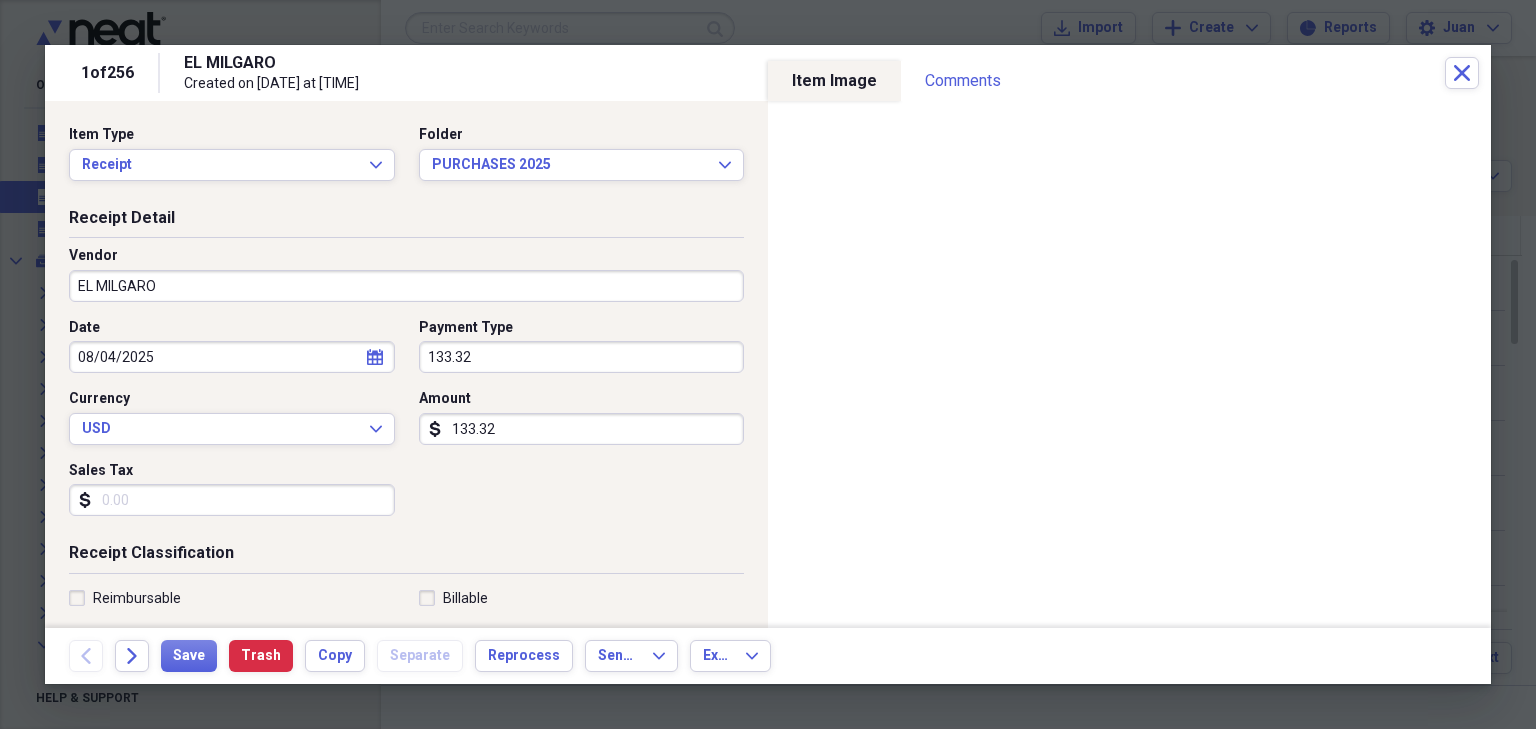 type on "133.32" 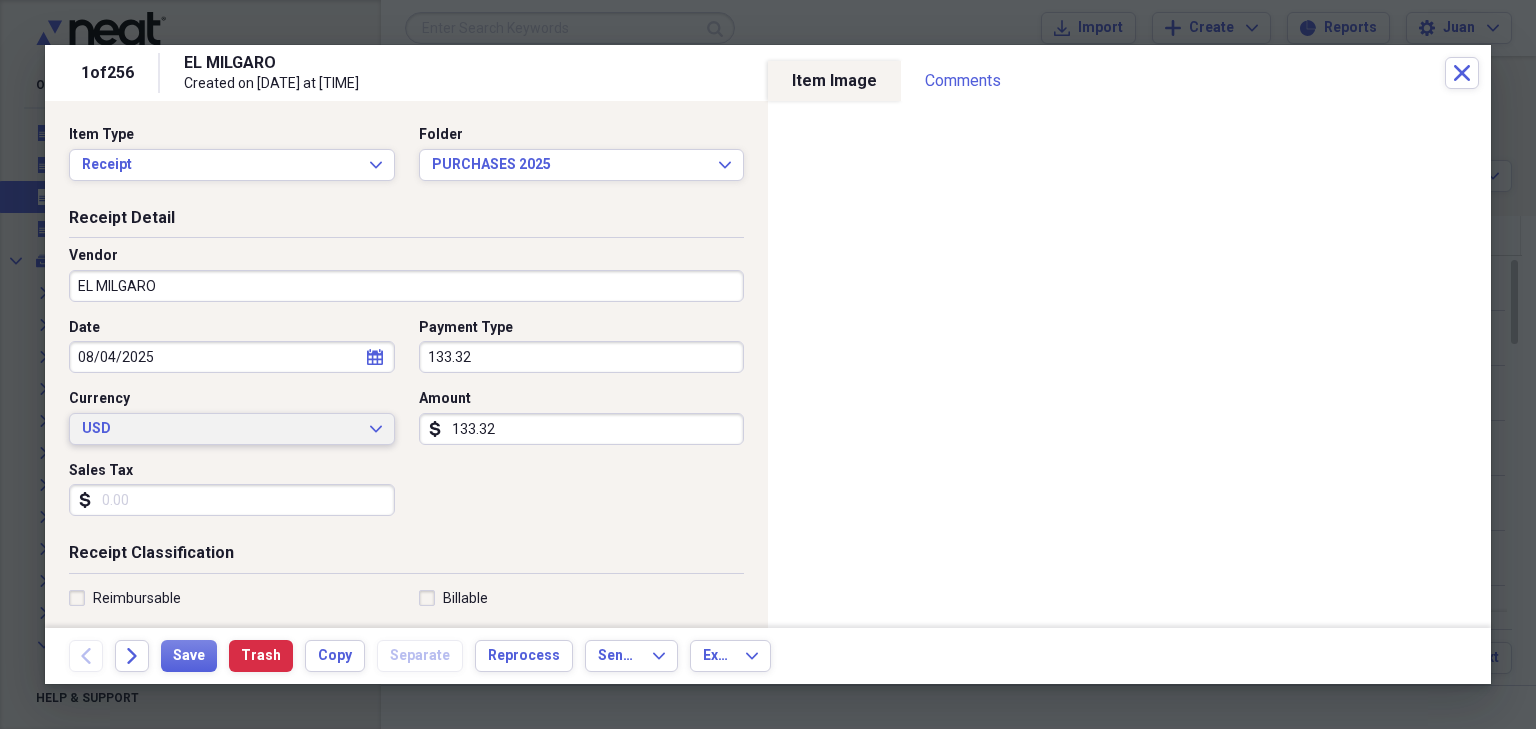 type 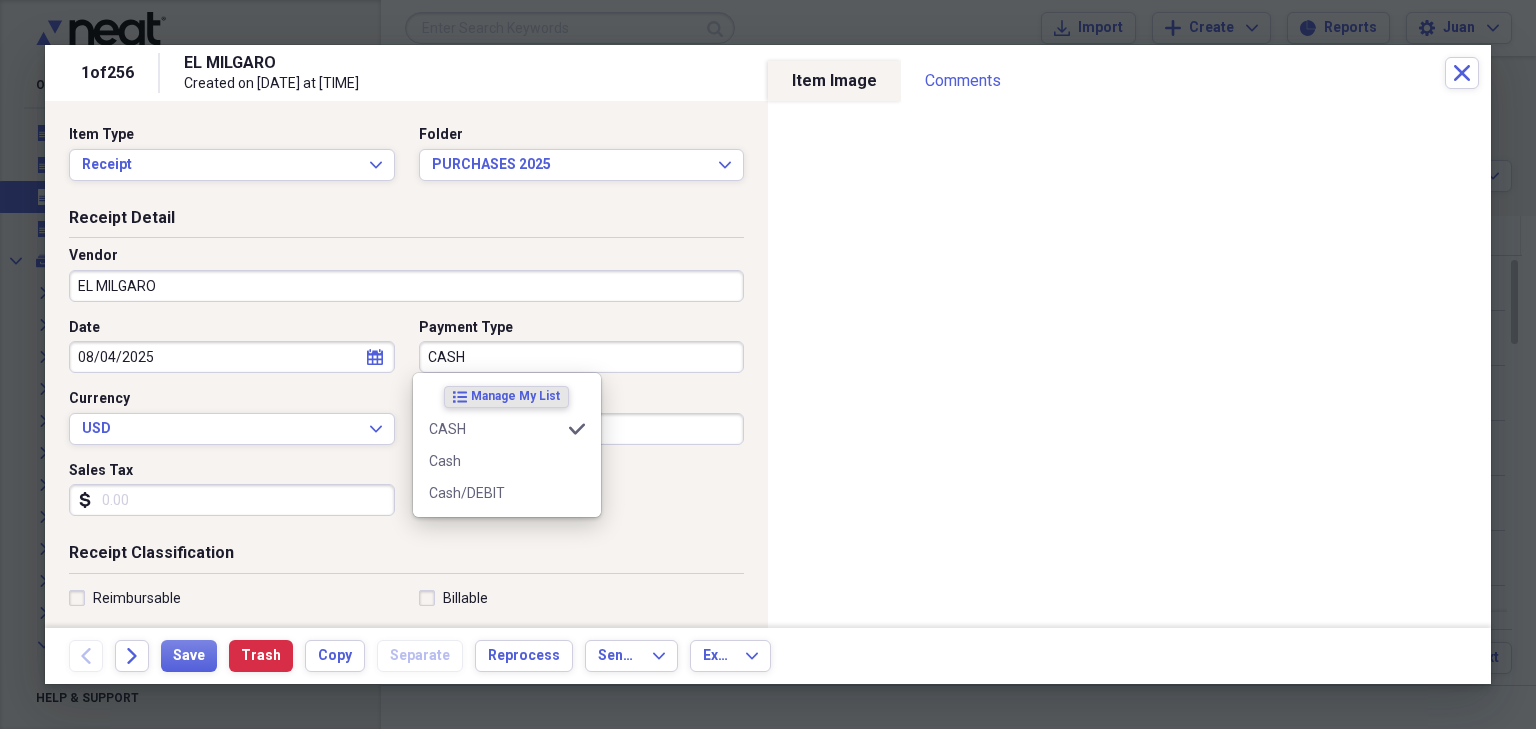 type on "CASH" 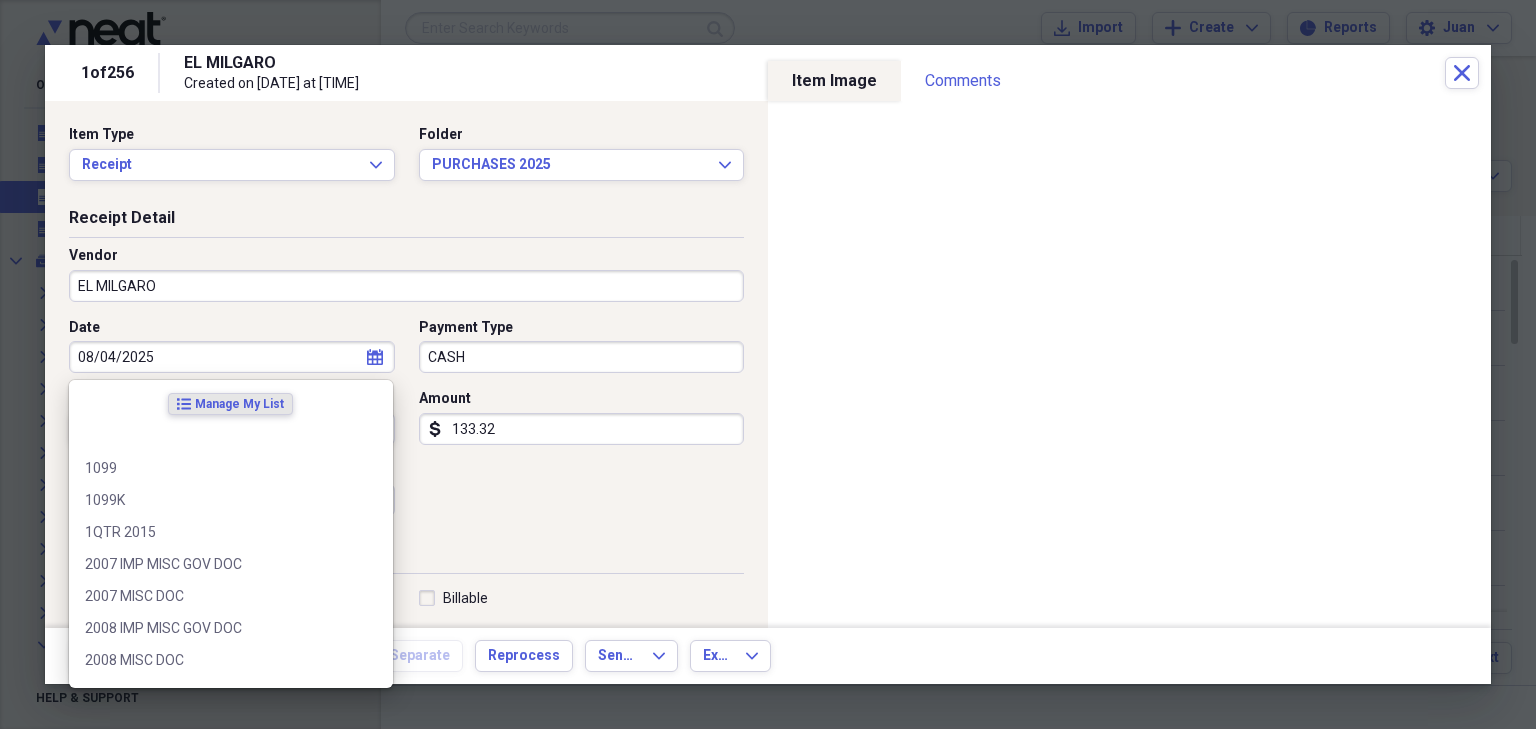 scroll, scrollTop: 304, scrollLeft: 0, axis: vertical 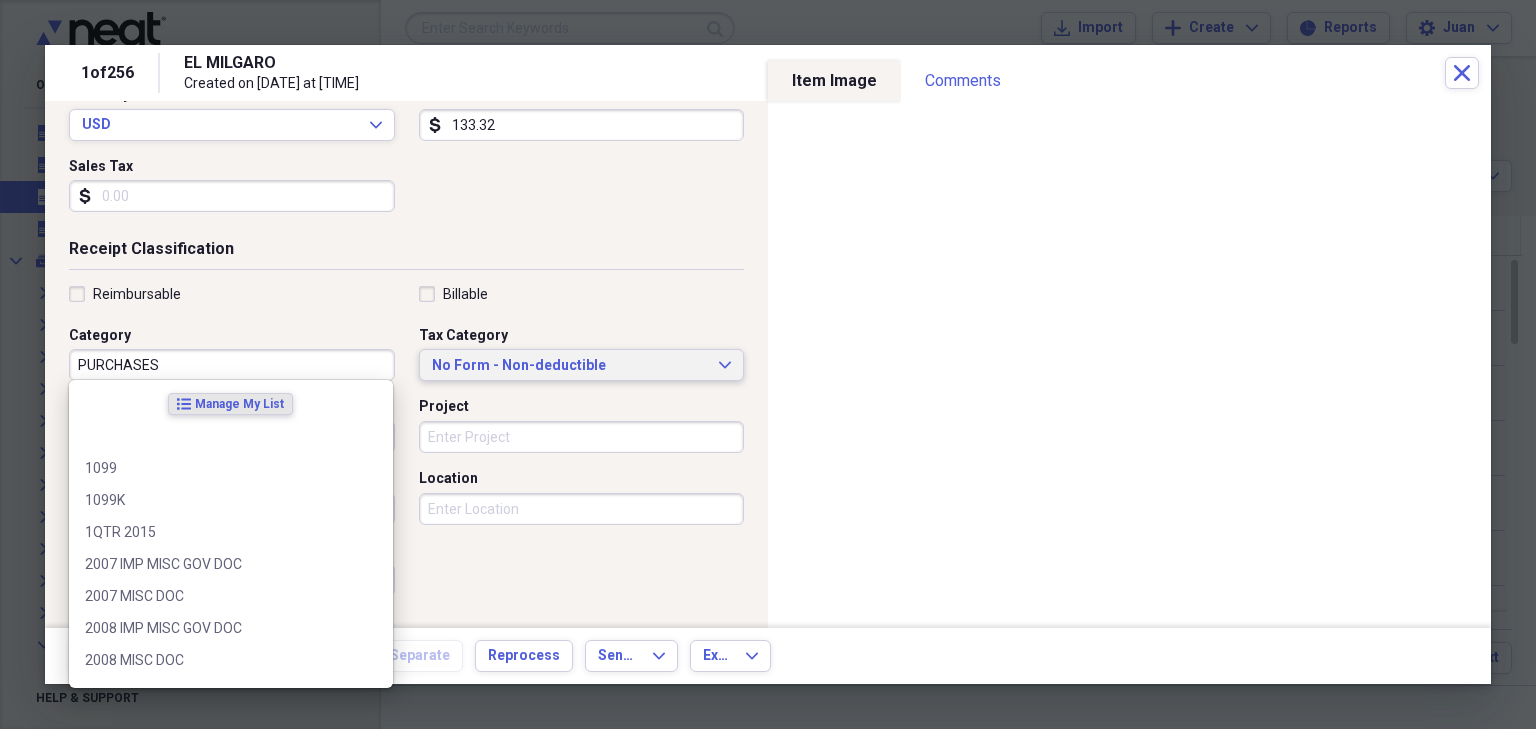 type 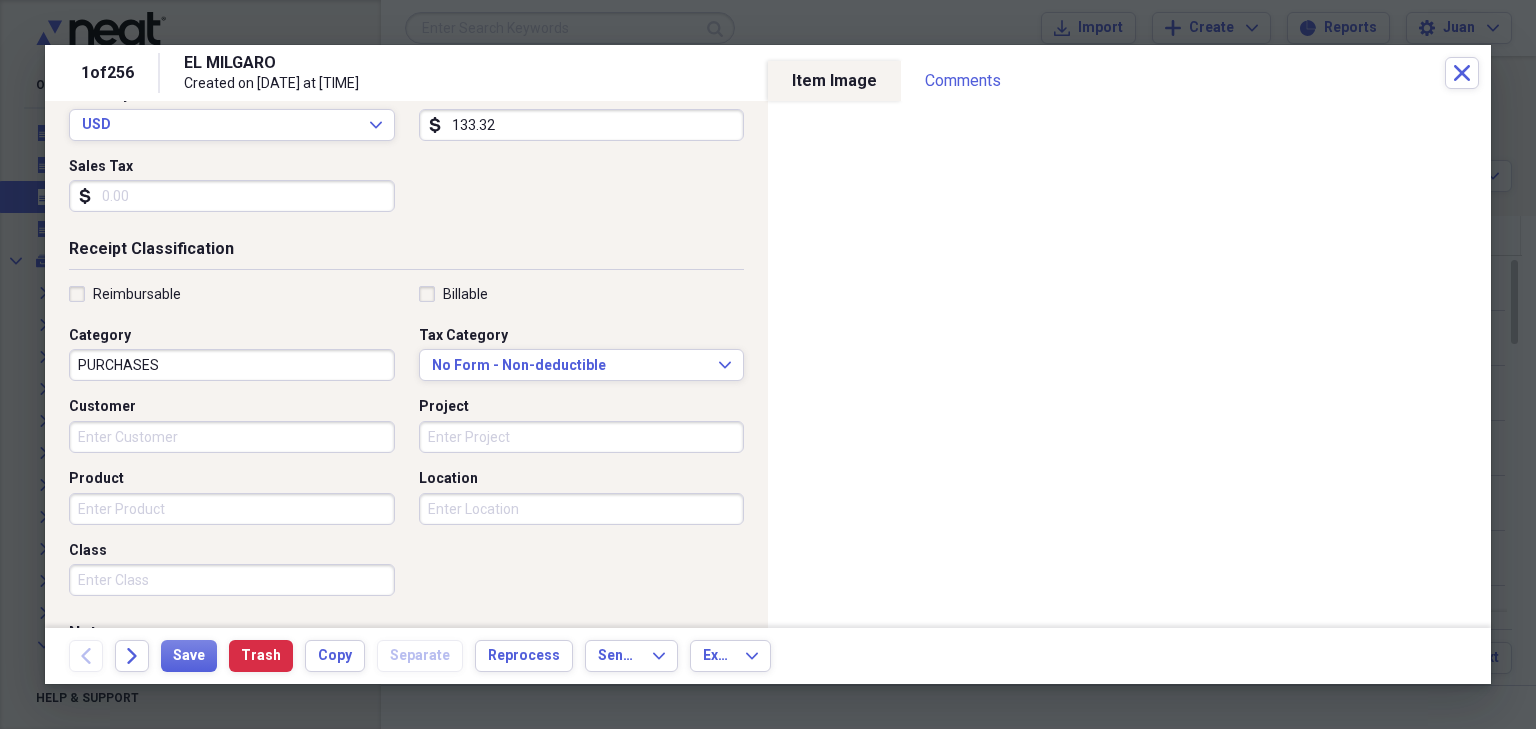 scroll, scrollTop: 492, scrollLeft: 0, axis: vertical 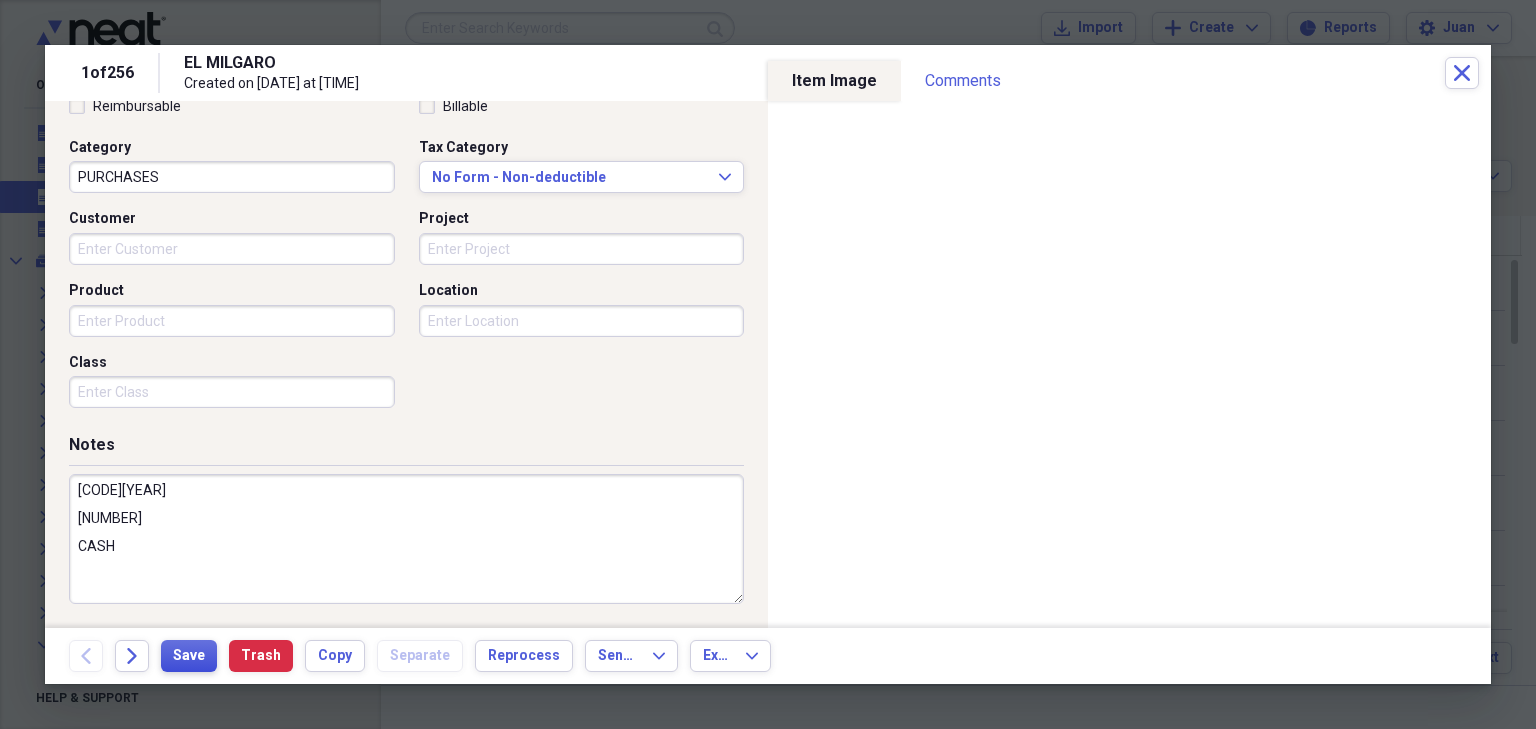 type on "[CODE][YEAR]
[NUMBER]
CASH" 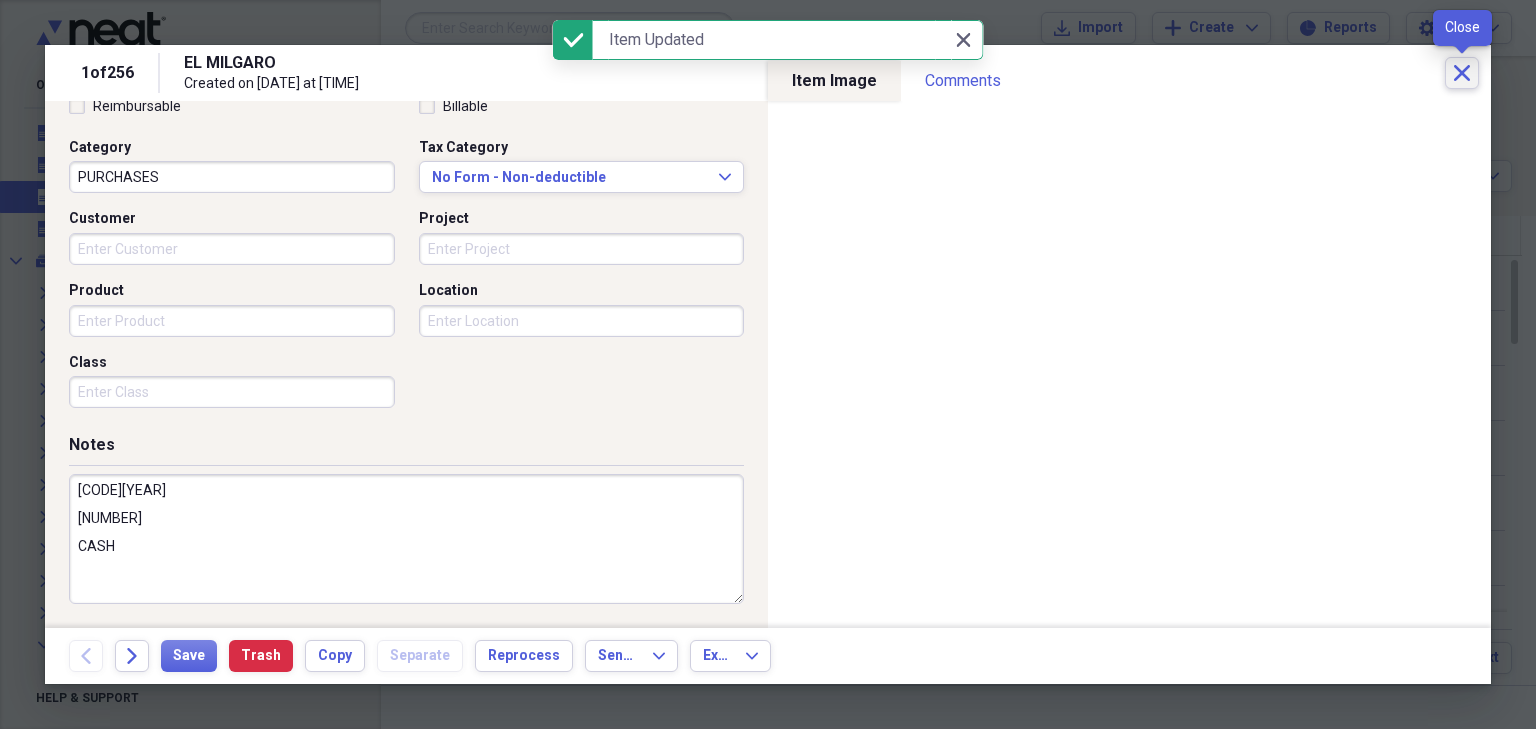 click on "Close" at bounding box center [1462, 73] 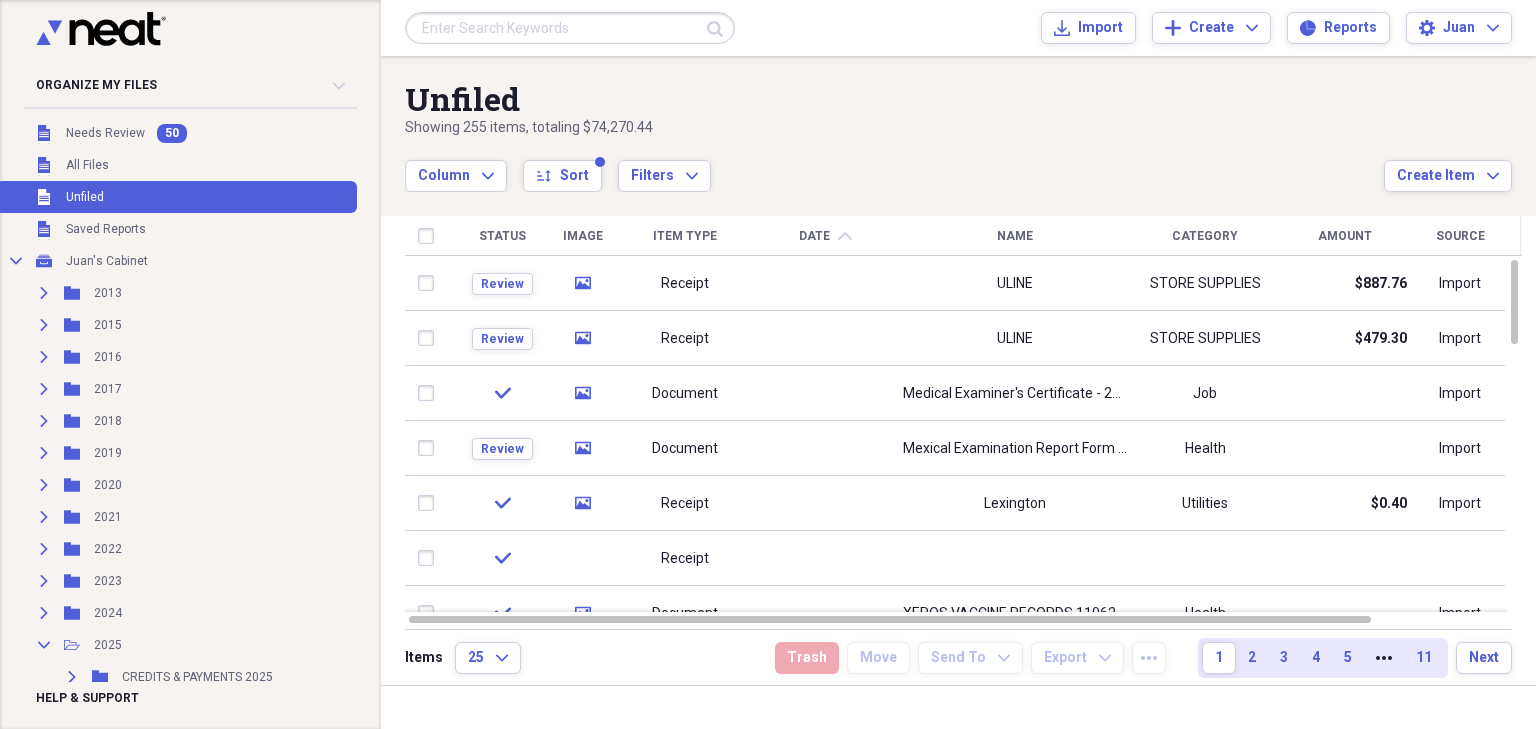 drag, startPoint x: 1464, startPoint y: 56, endPoint x: 1451, endPoint y: 97, distance: 43.011627 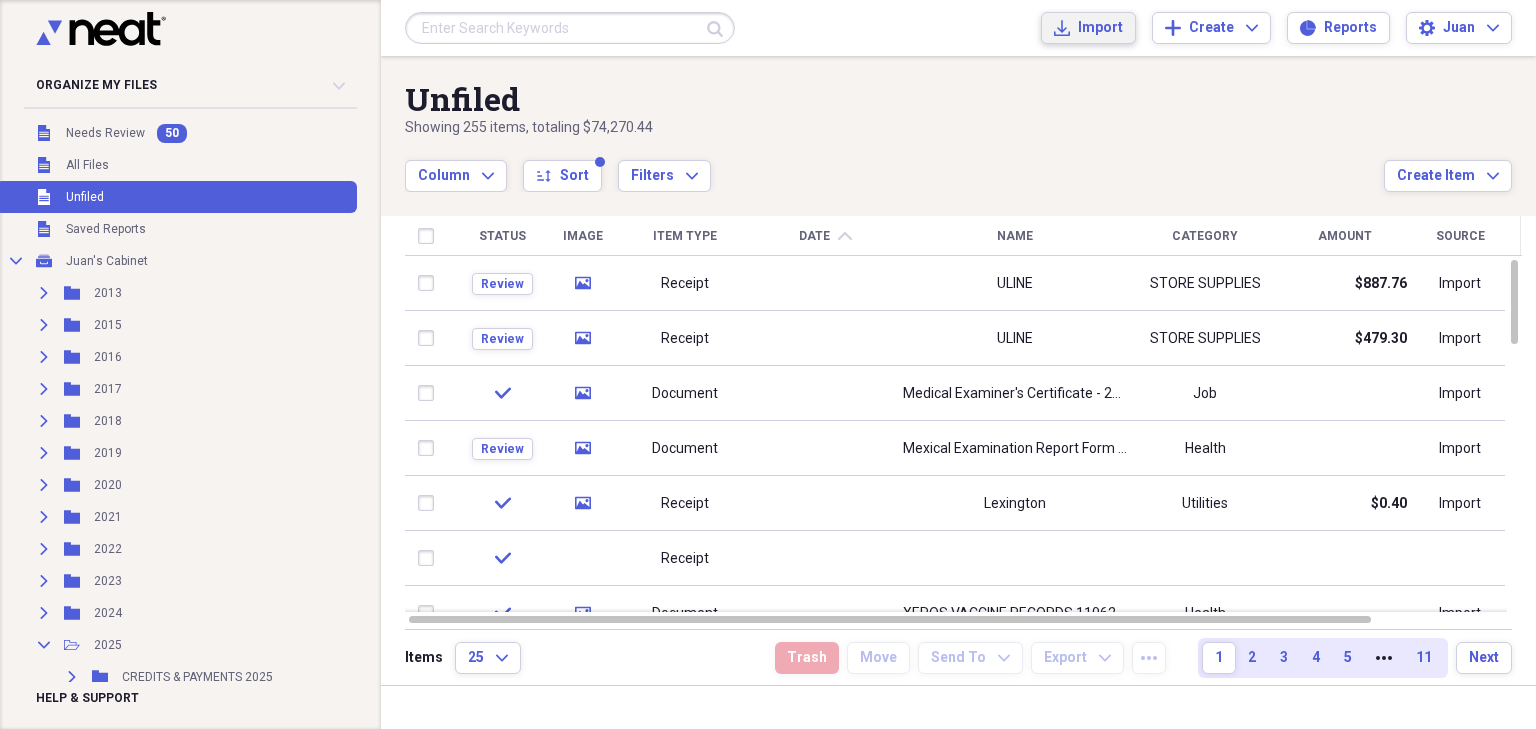click on "Import Import" at bounding box center [1088, 28] 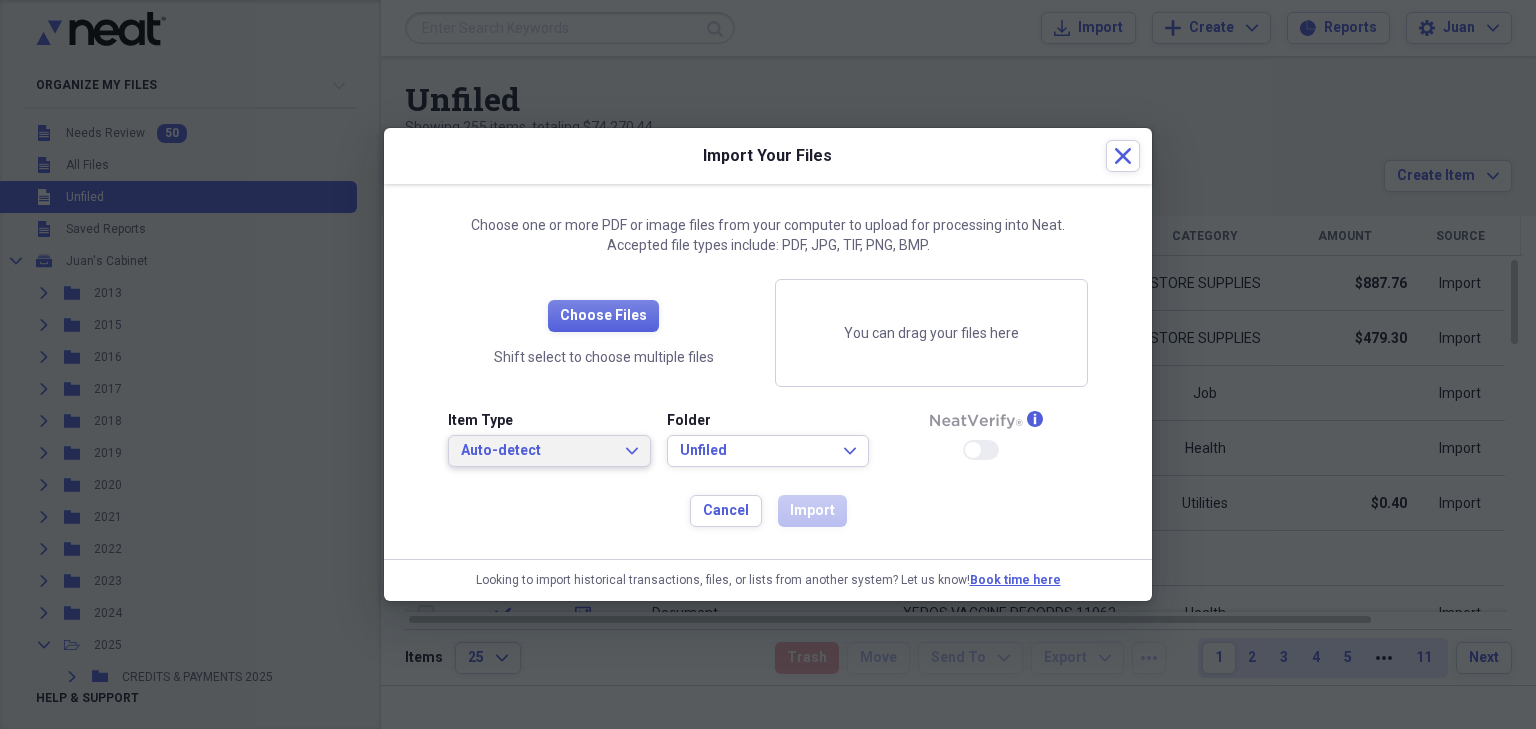 click on "Auto-detect" at bounding box center [537, 451] 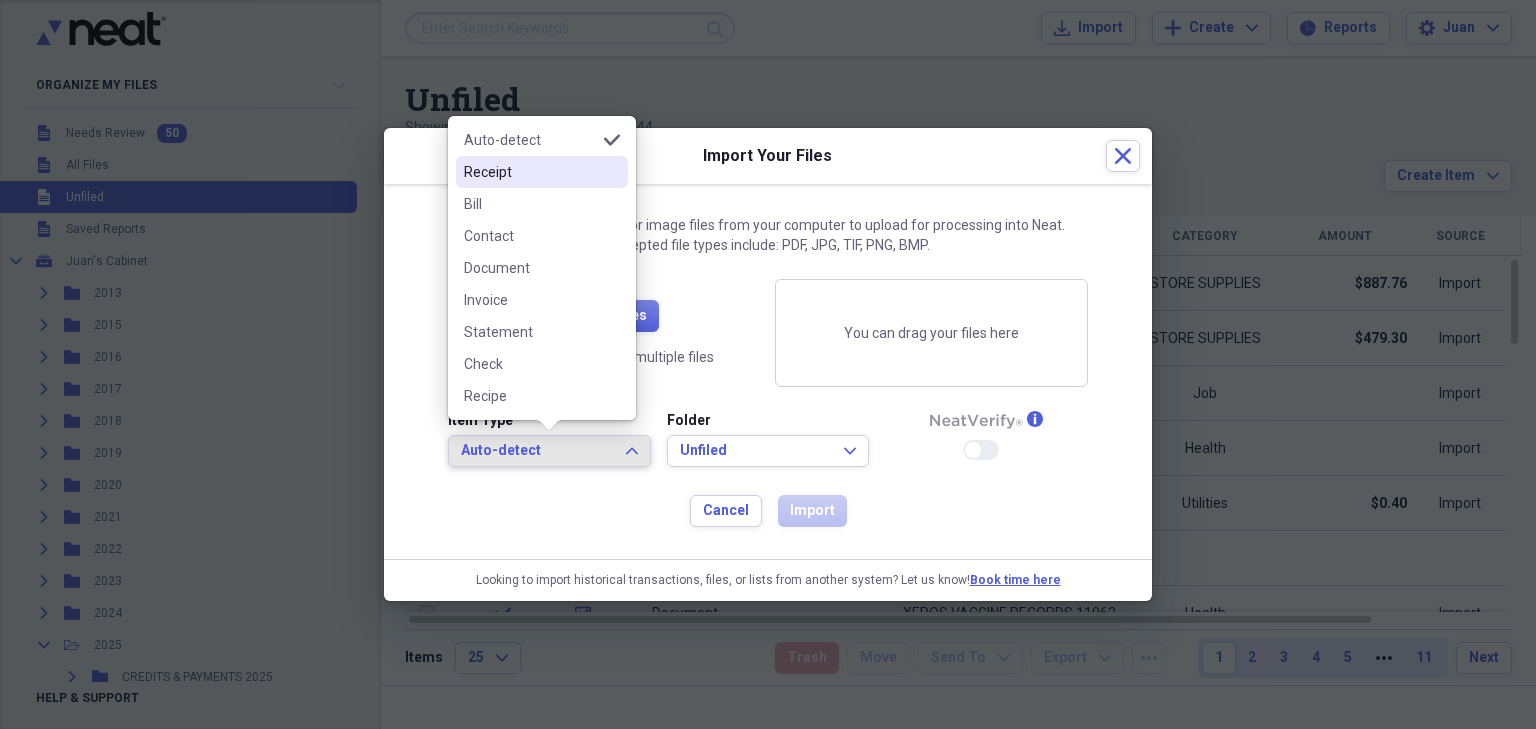 click on "Receipt" at bounding box center (530, 172) 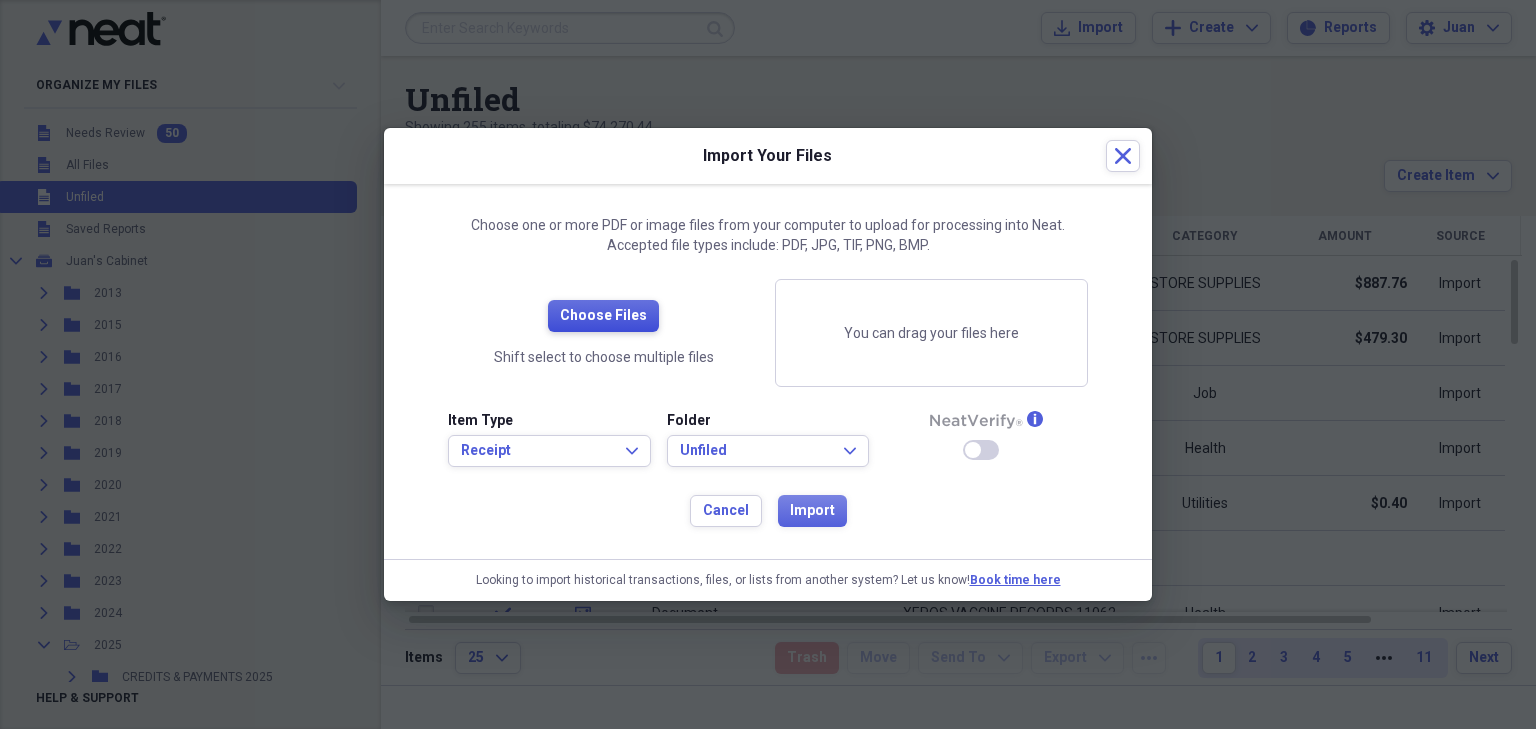 click on "Choose Files" at bounding box center (603, 316) 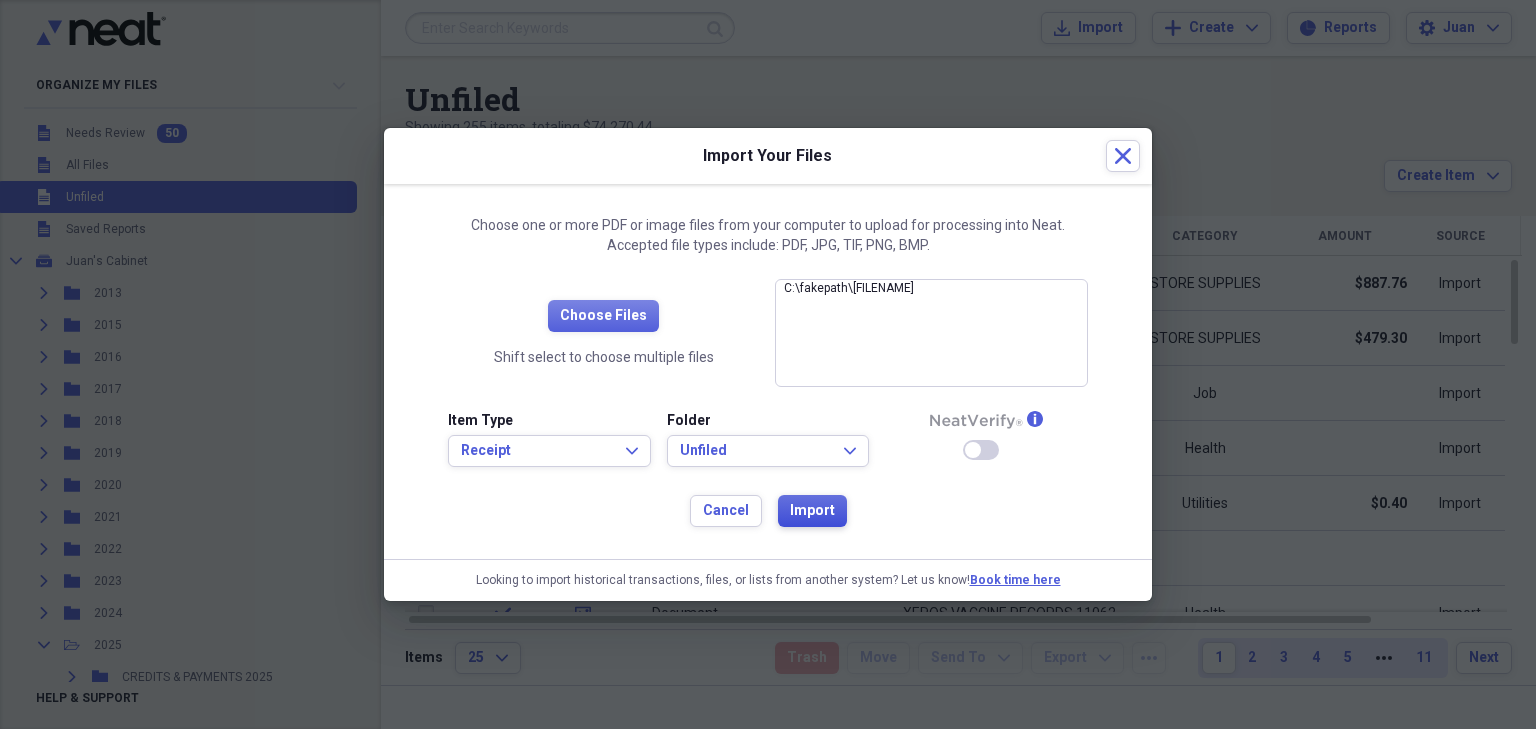 click on "Import" at bounding box center [812, 511] 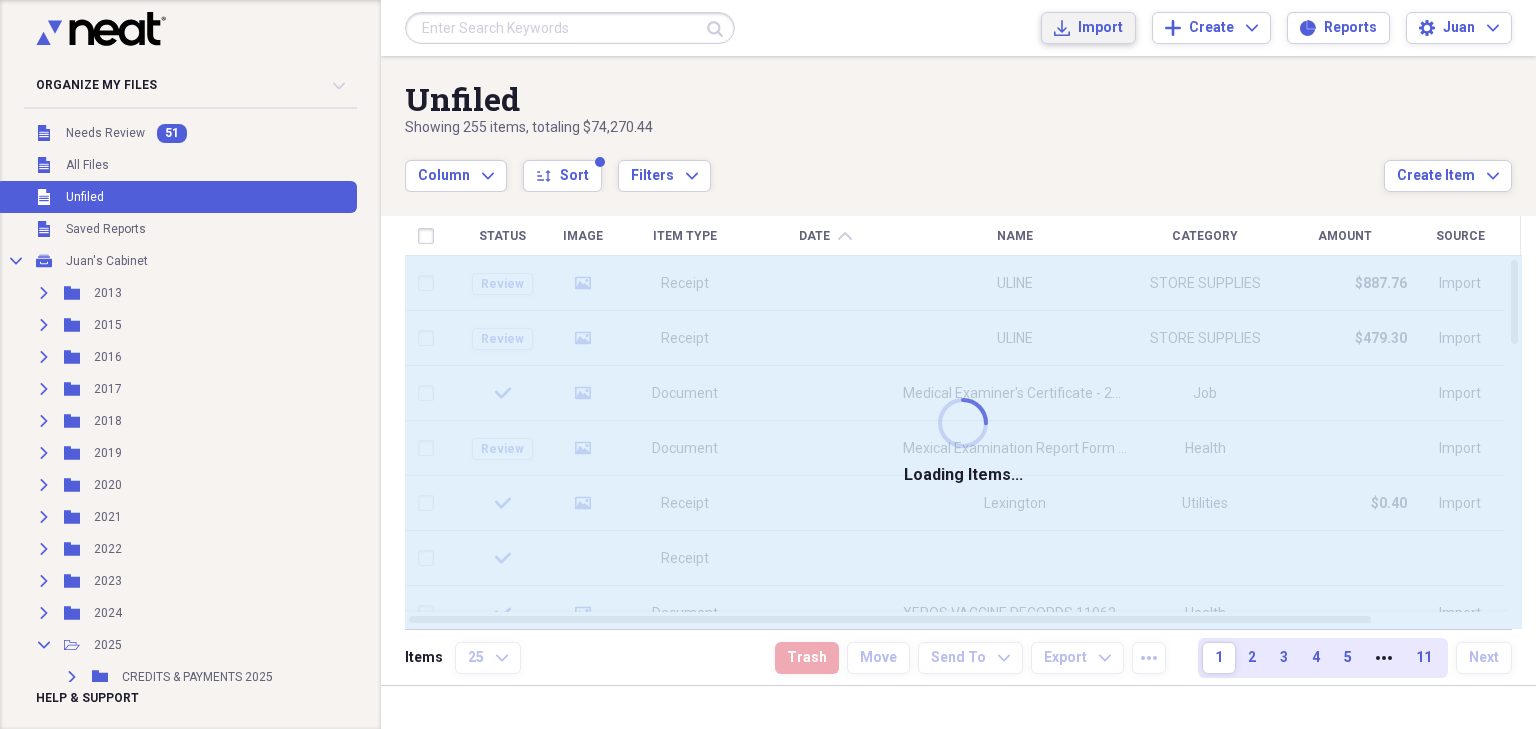 click on "Import" at bounding box center (1100, 28) 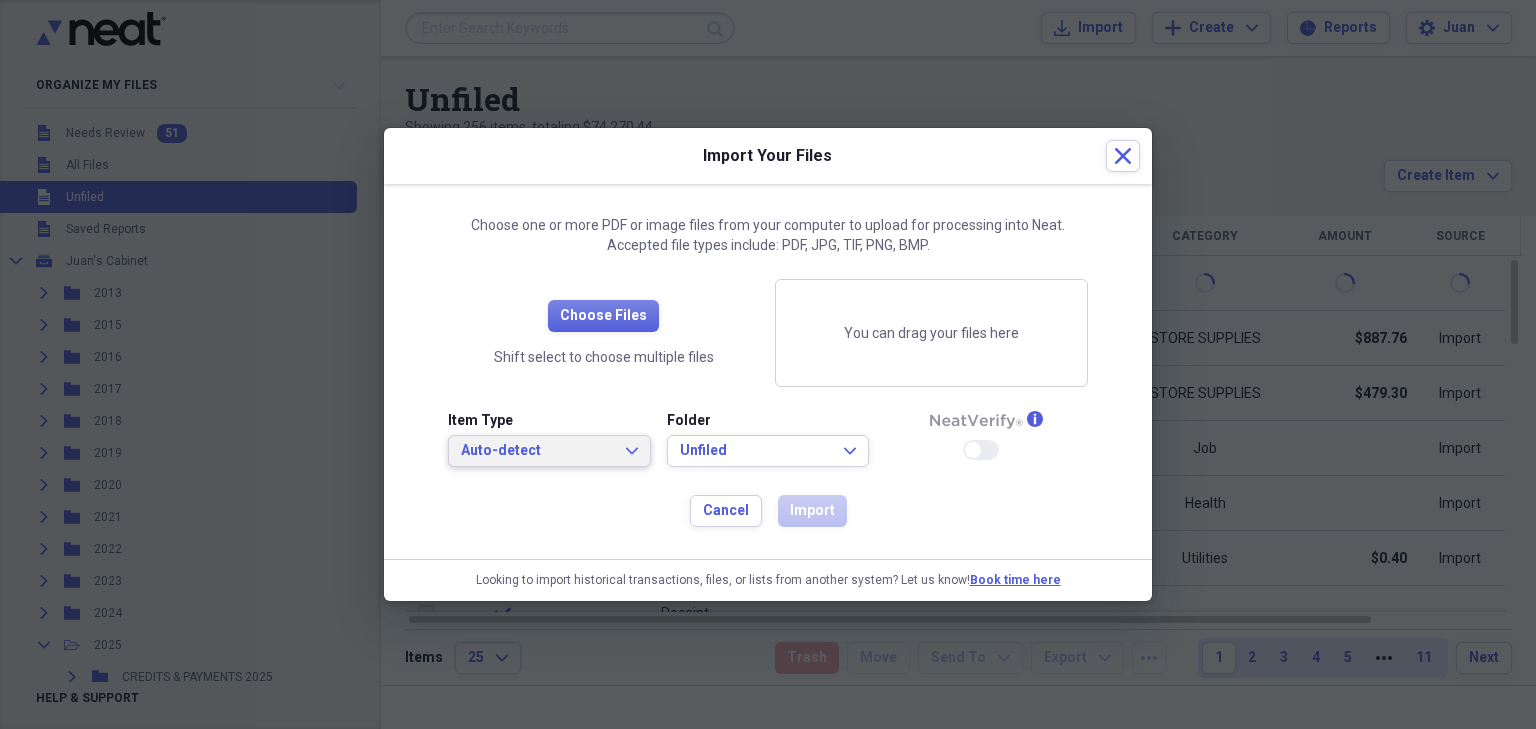 click on "Auto-detect Expand" at bounding box center [549, 451] 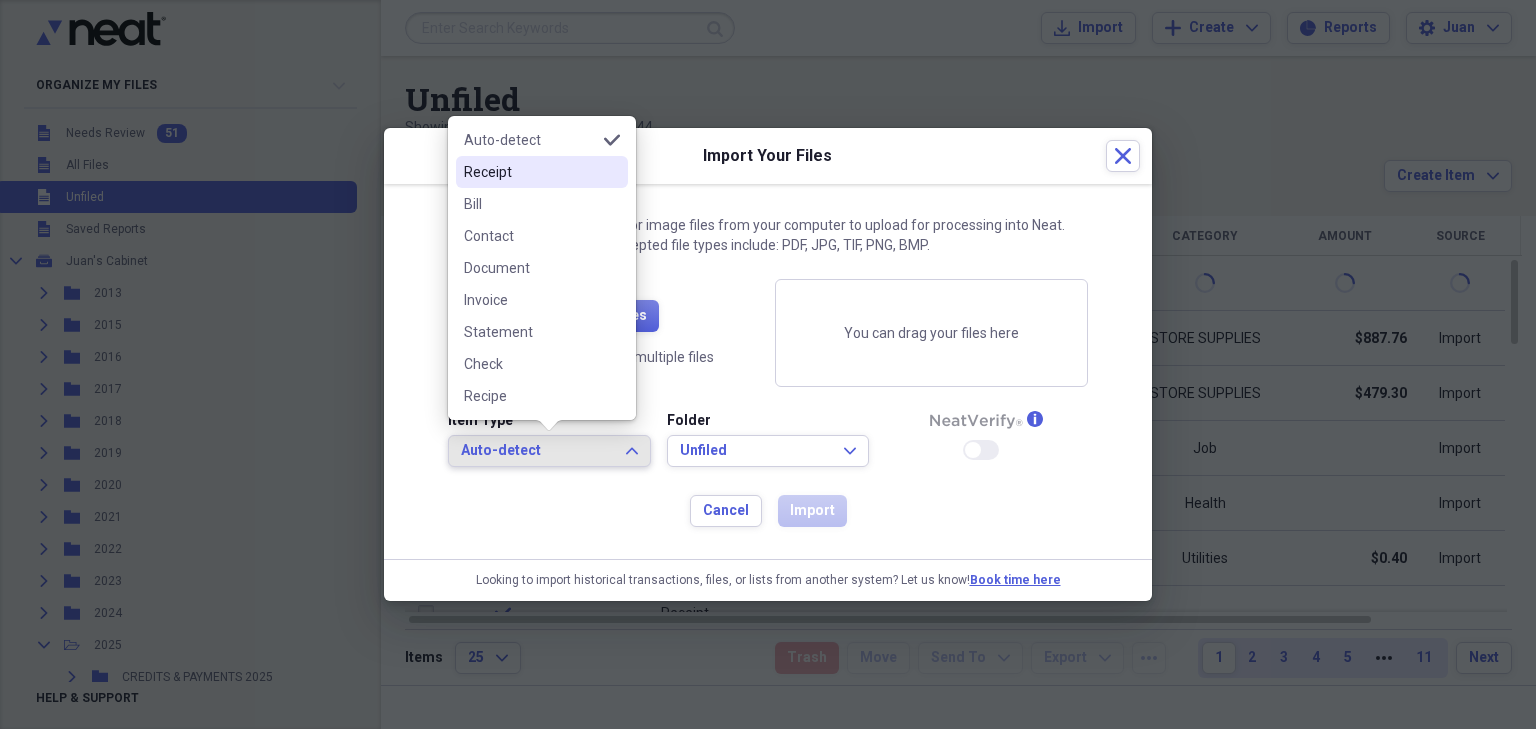 click on "Receipt" at bounding box center (530, 172) 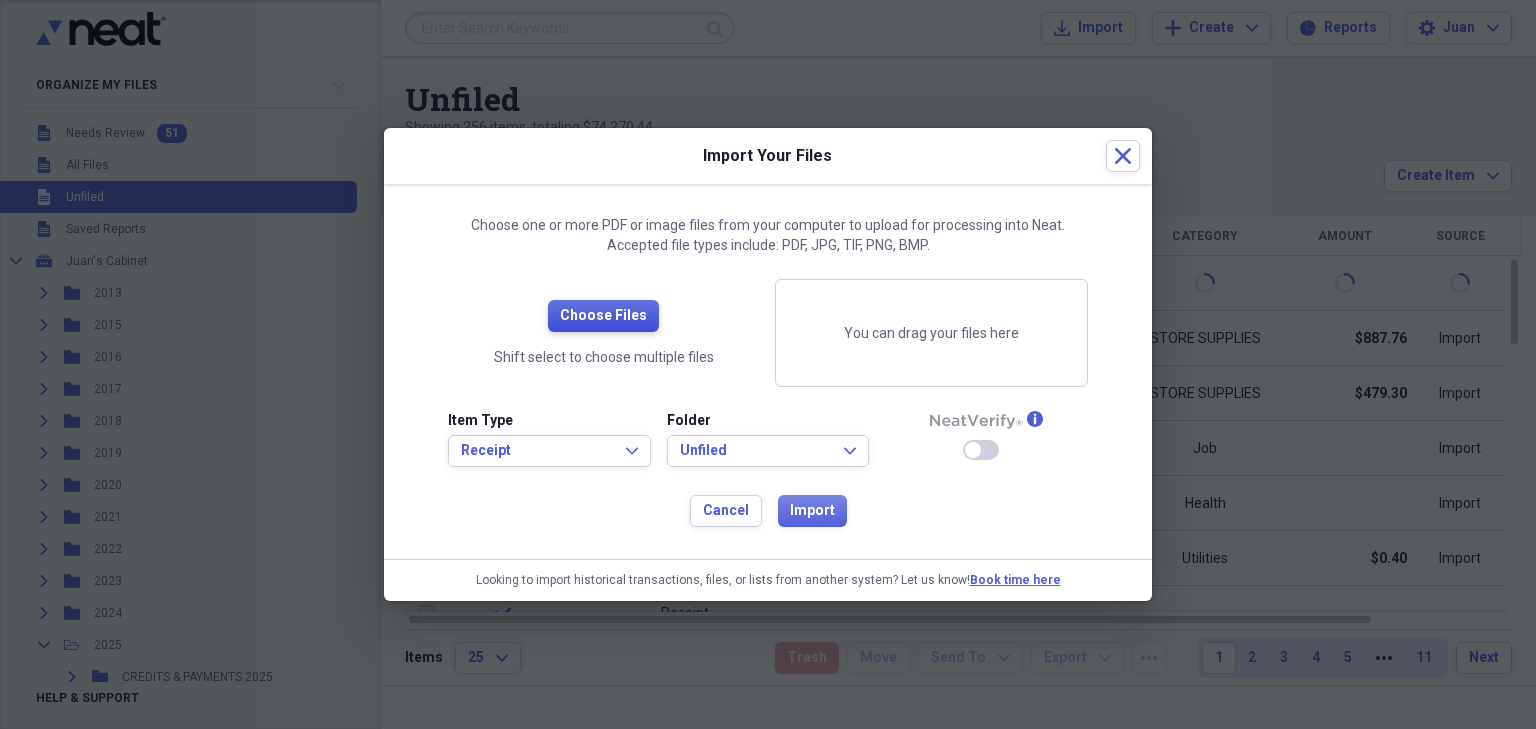 click on "Choose Files" at bounding box center (603, 316) 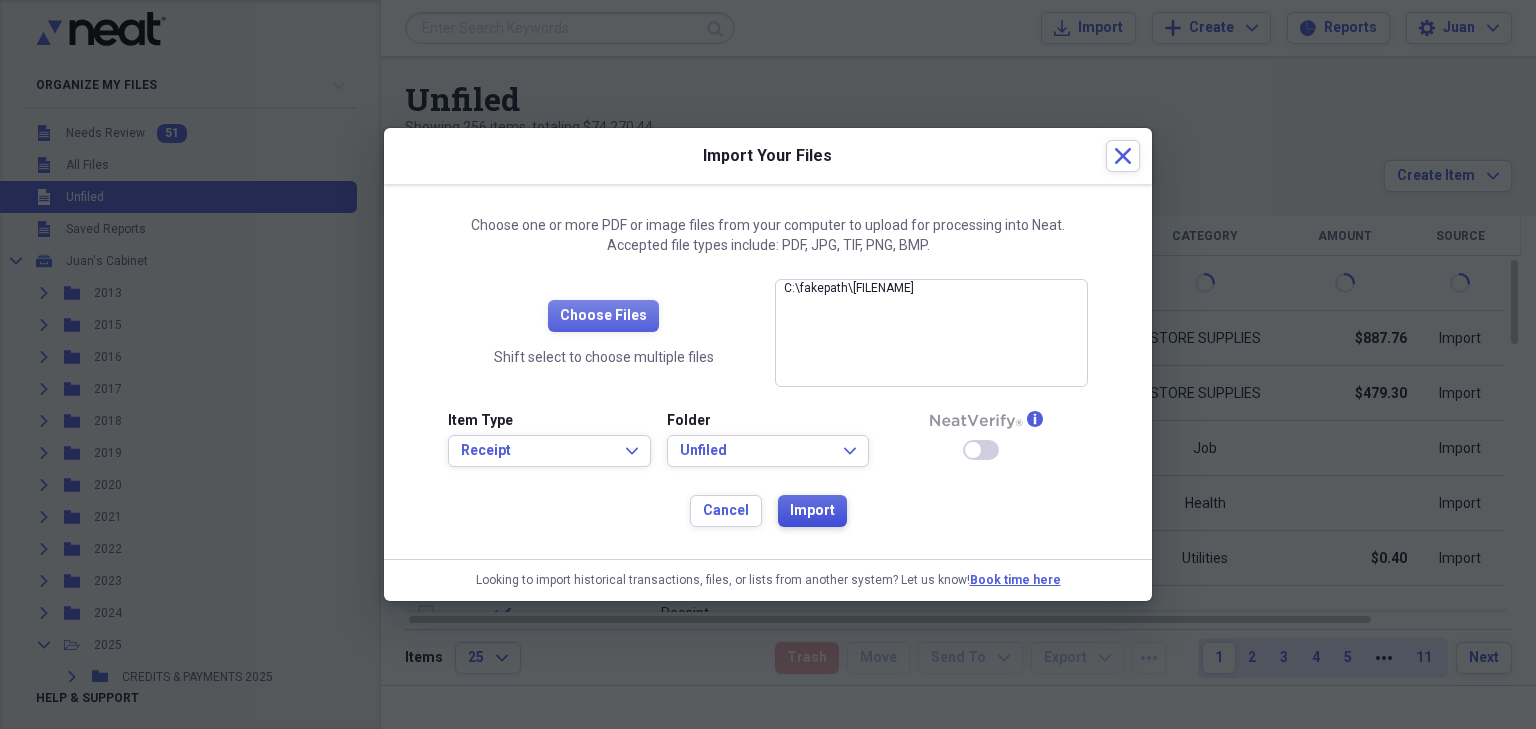 click on "Import" at bounding box center (812, 511) 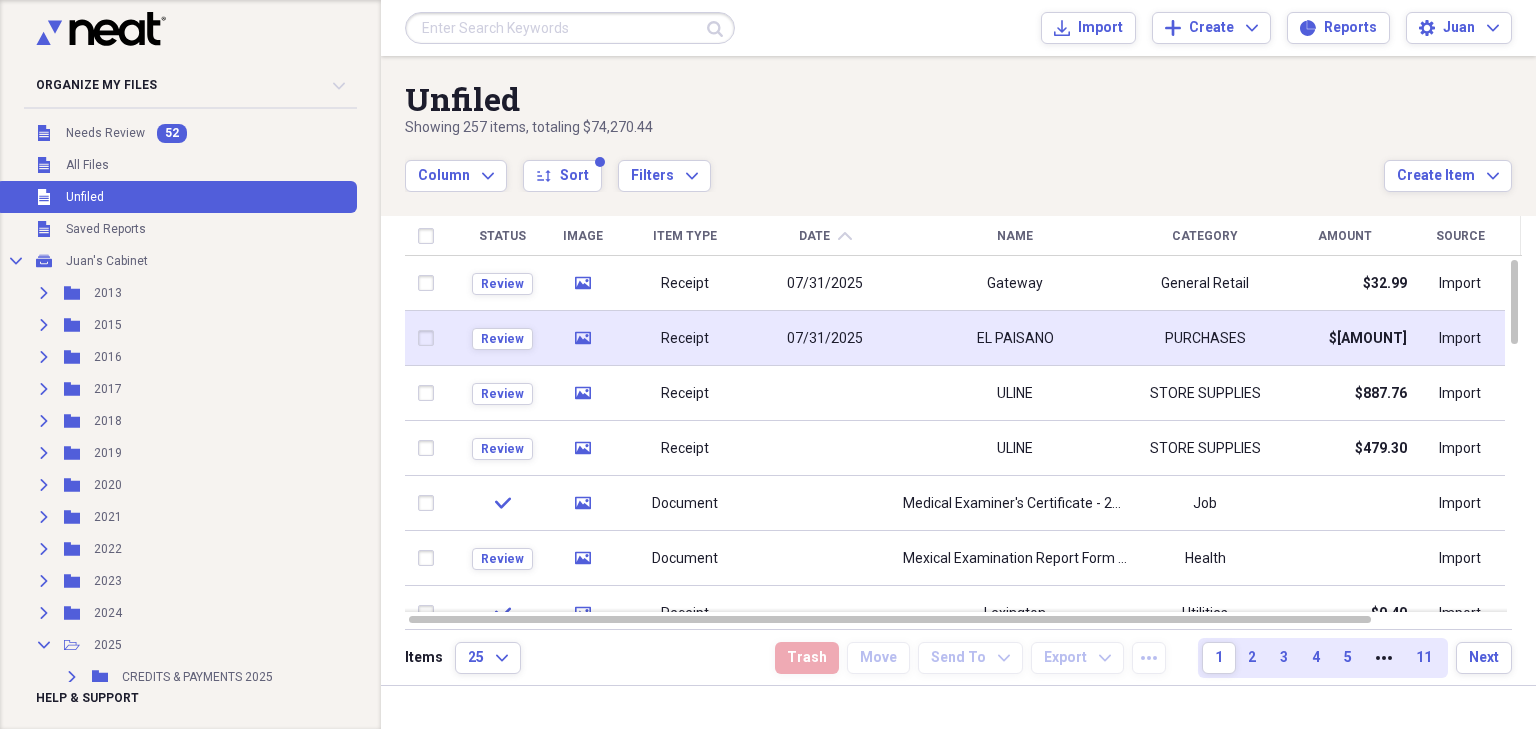click on "media" 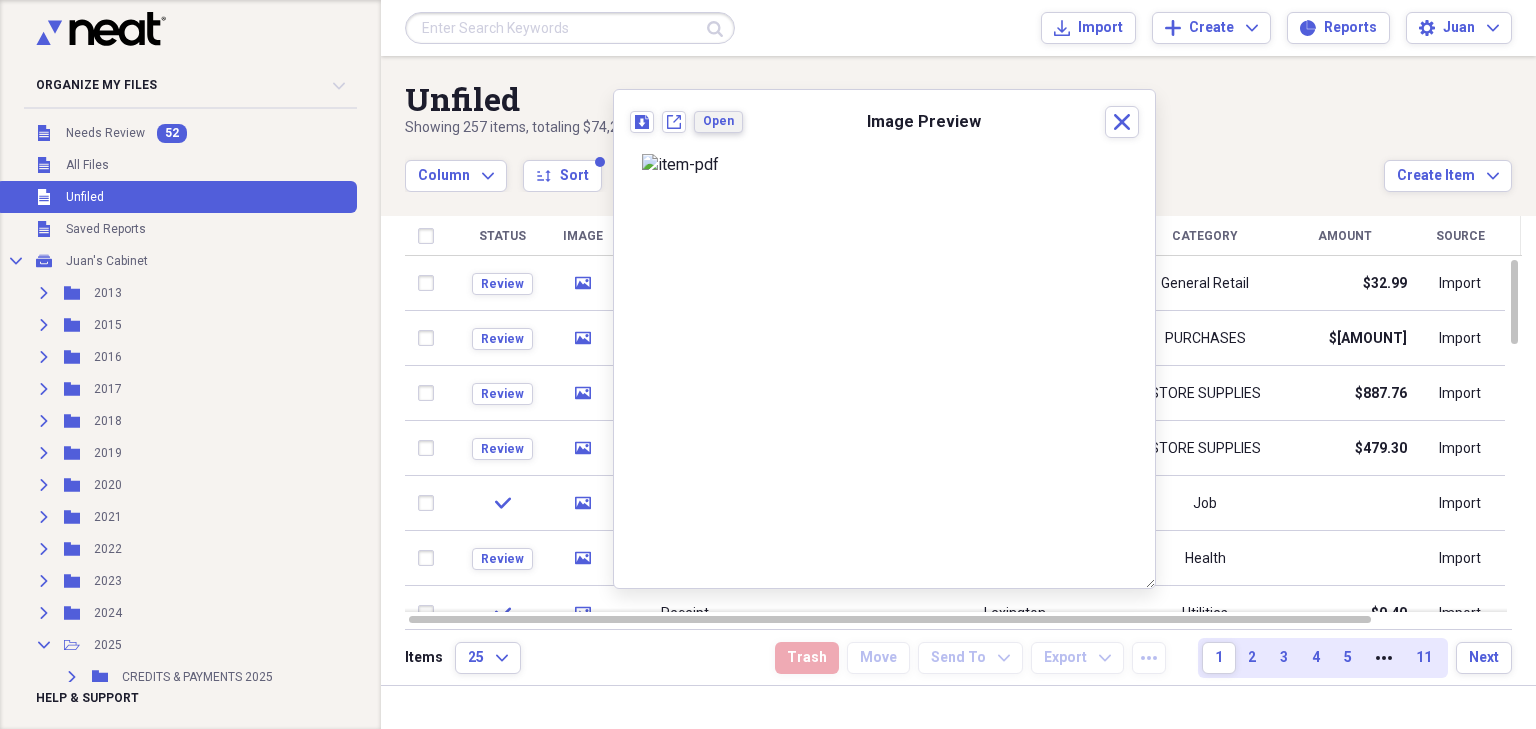 click on "Open" at bounding box center (718, 121) 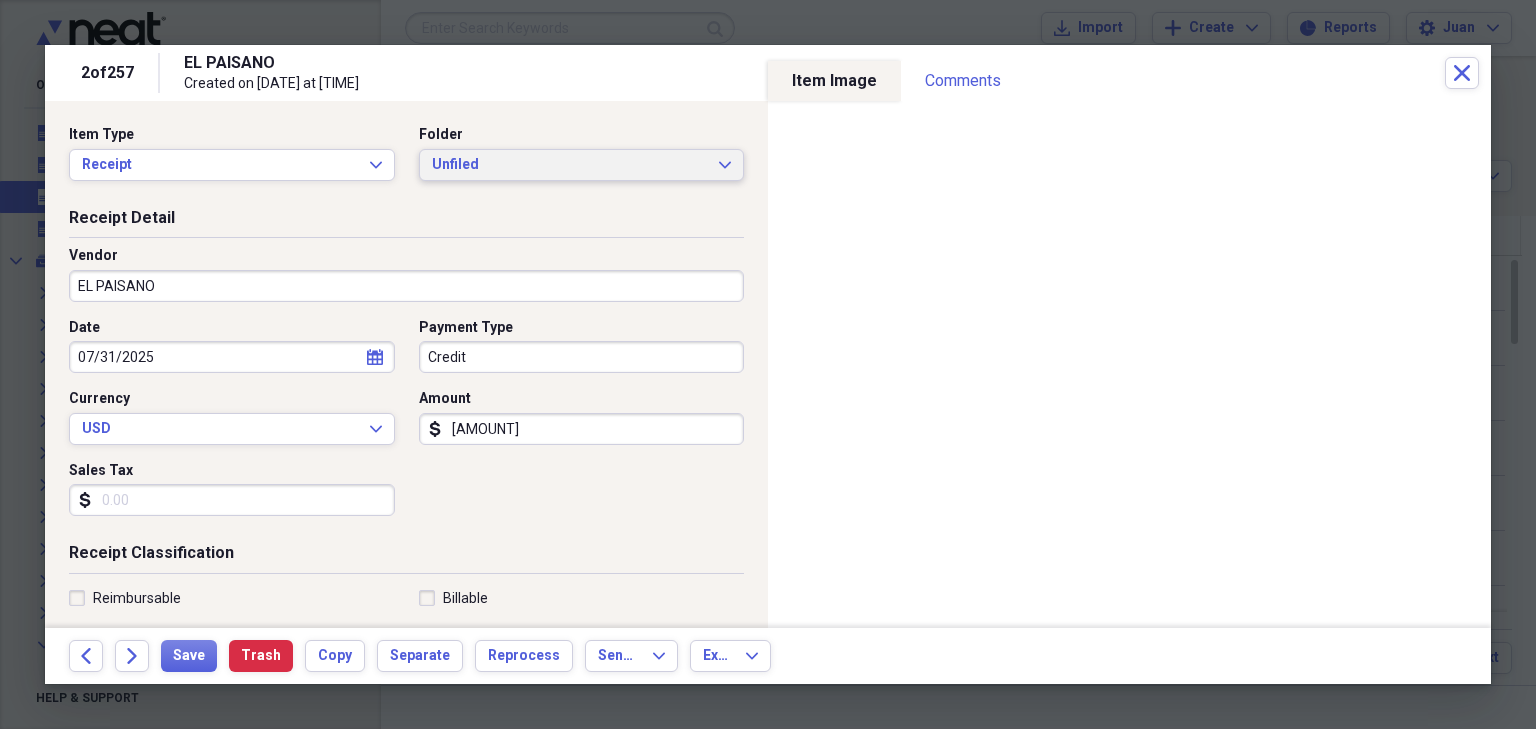 click on "Unfiled" at bounding box center [570, 165] 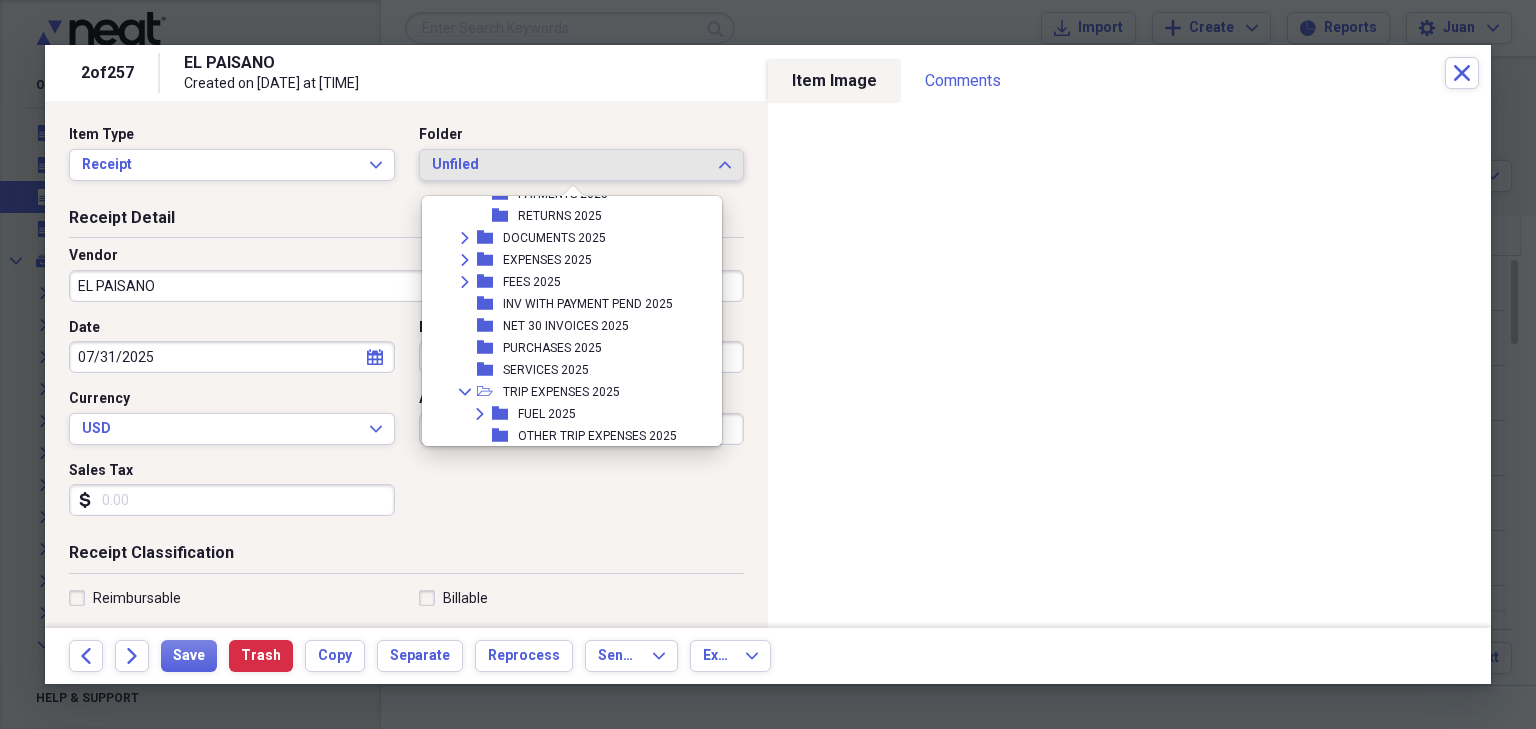 scroll, scrollTop: 440, scrollLeft: 0, axis: vertical 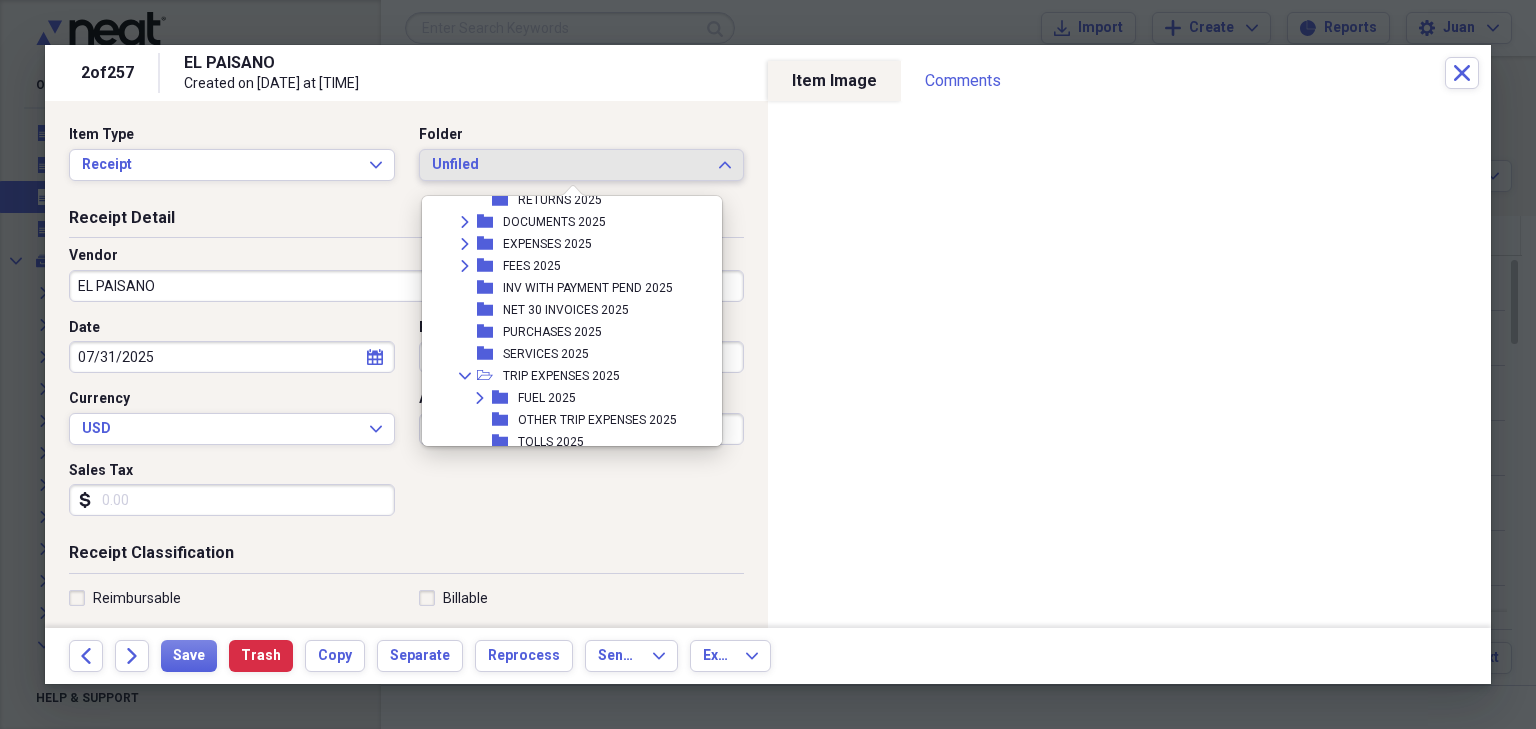 click on "INV WITH PAYMENT PEND 2025" at bounding box center (588, 288) 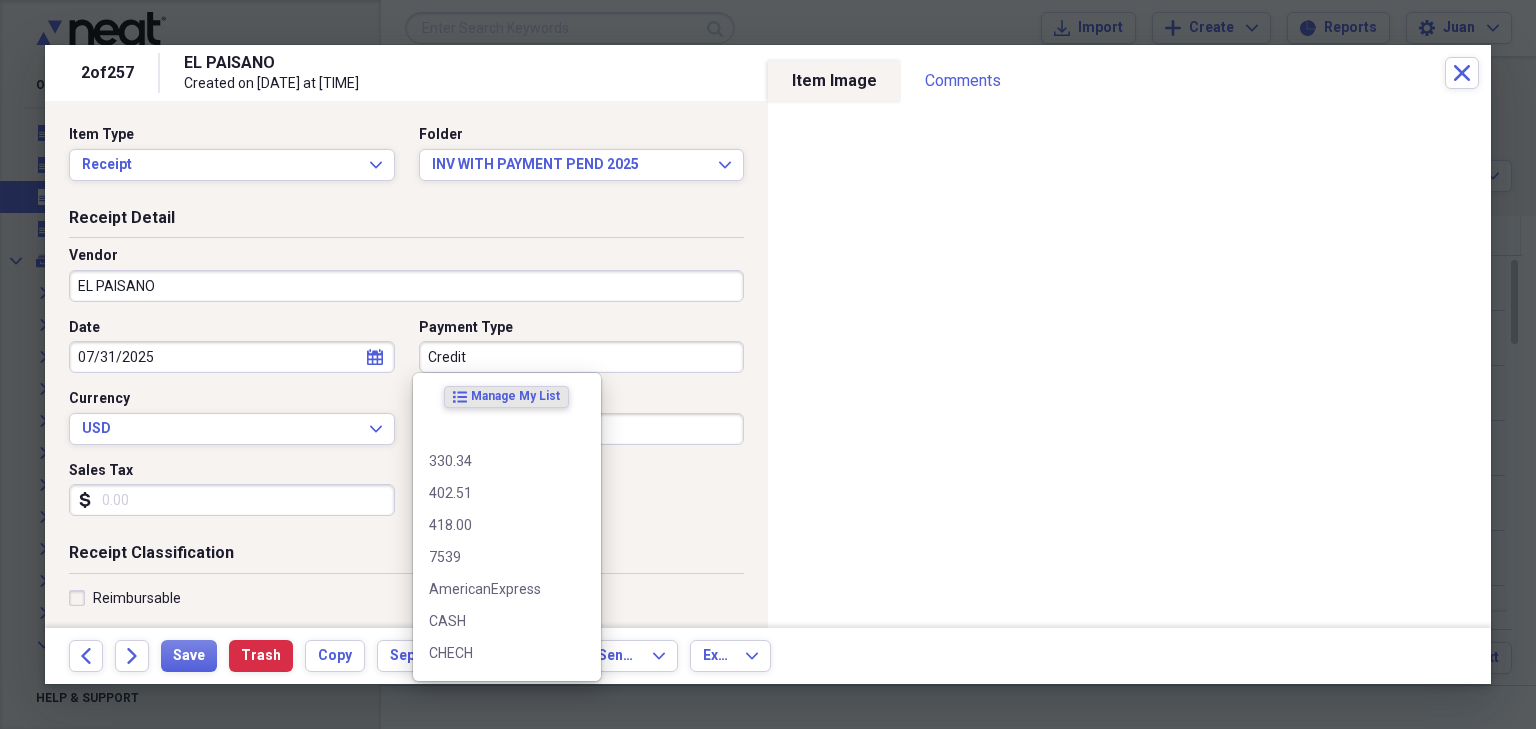 click on "Credit" at bounding box center [582, 357] 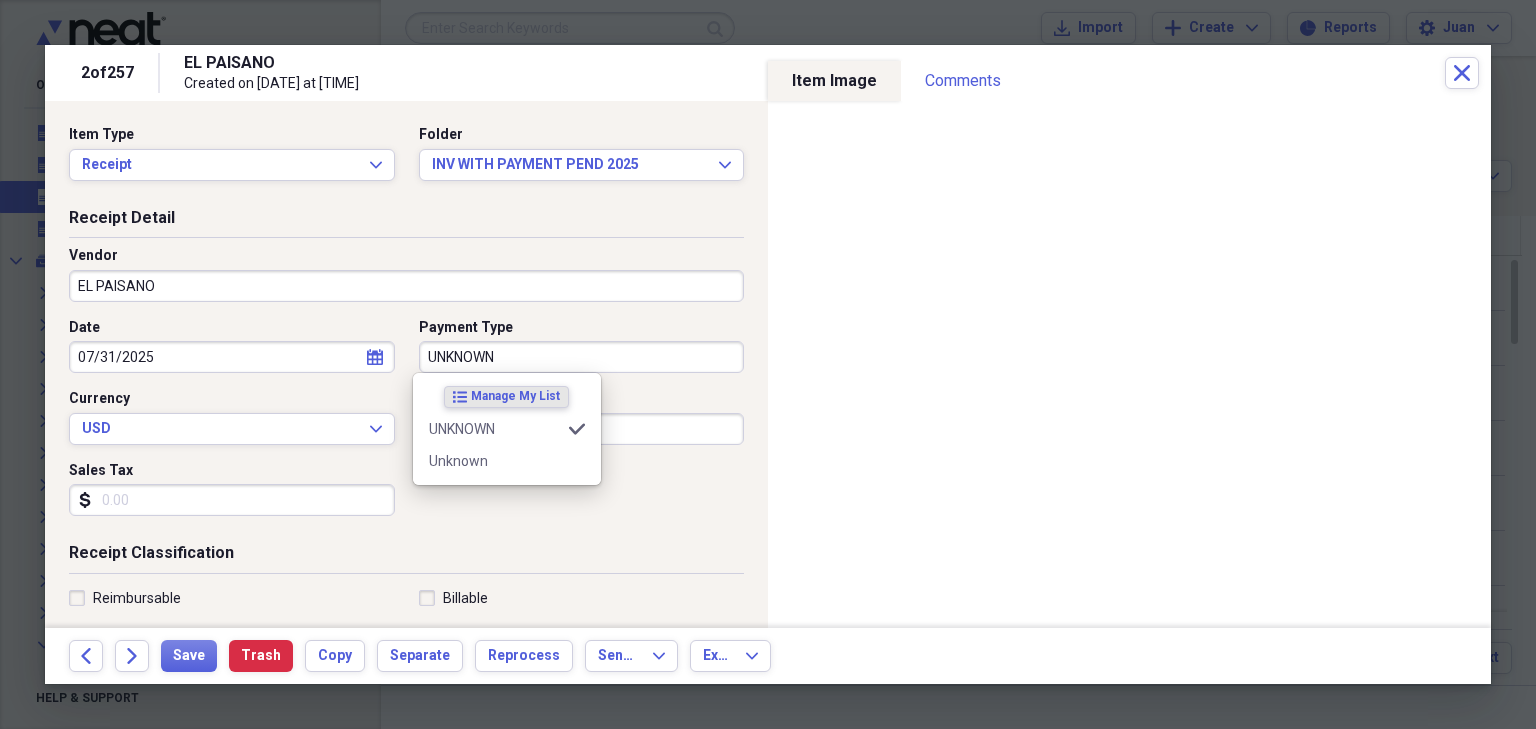 type on "UNKNOWN" 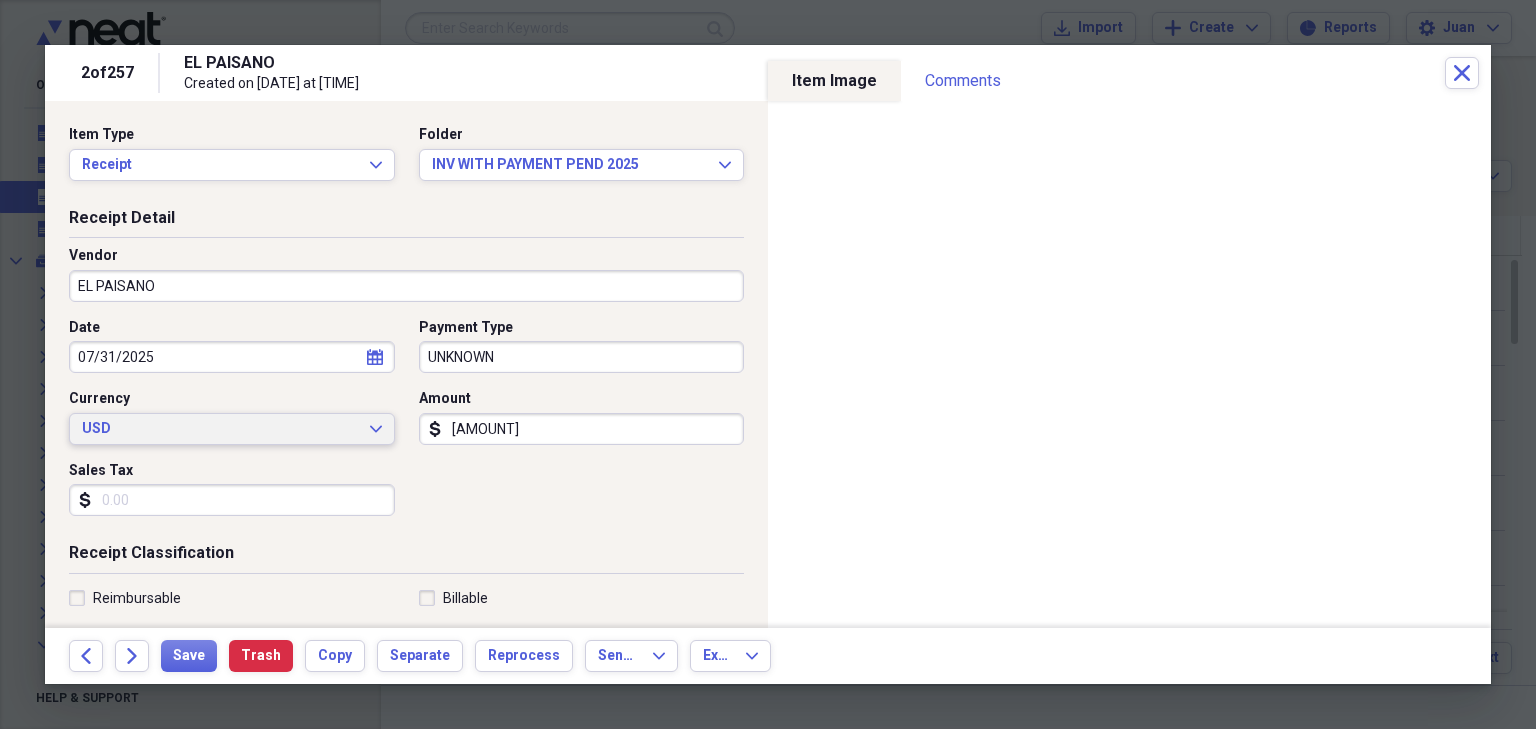type 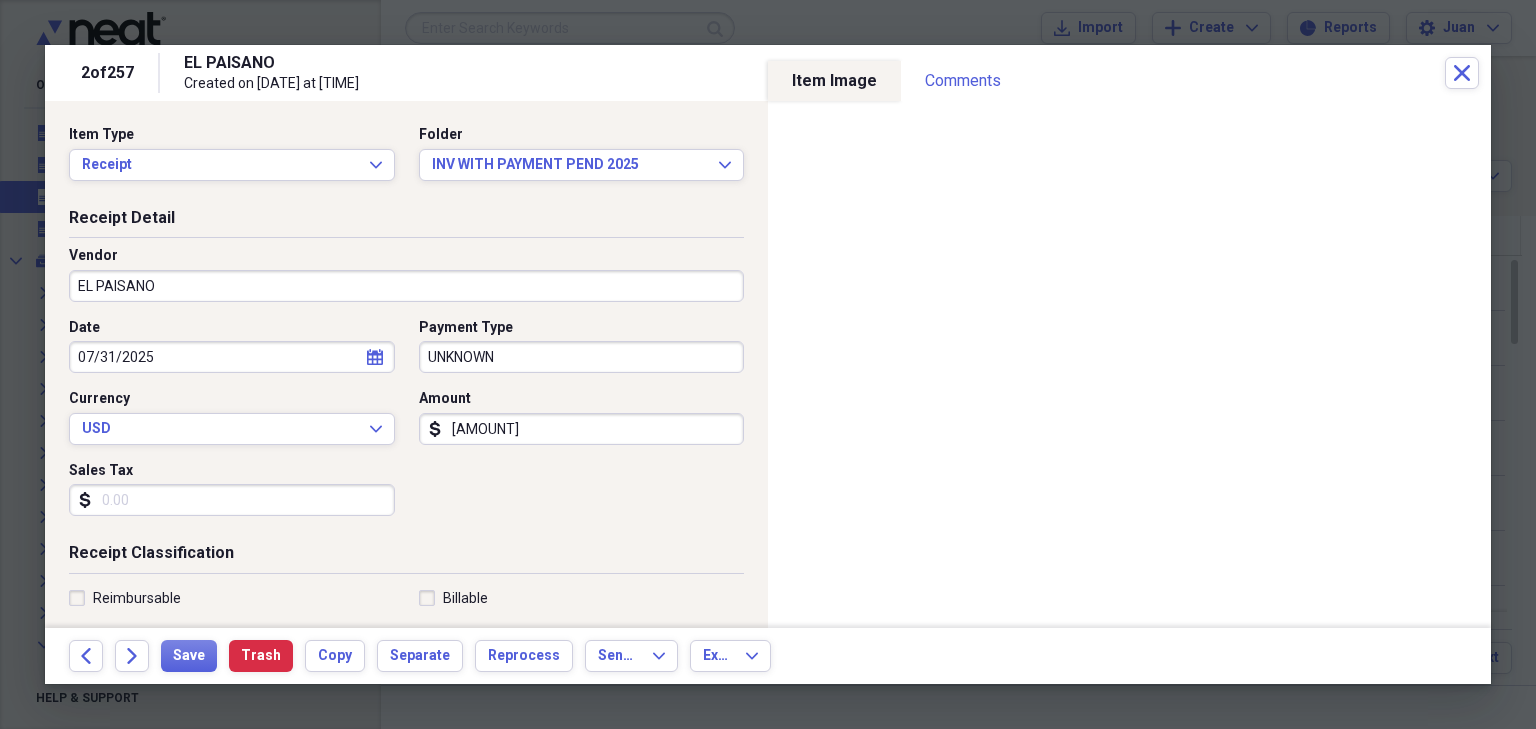 type on "[AMOUNT]" 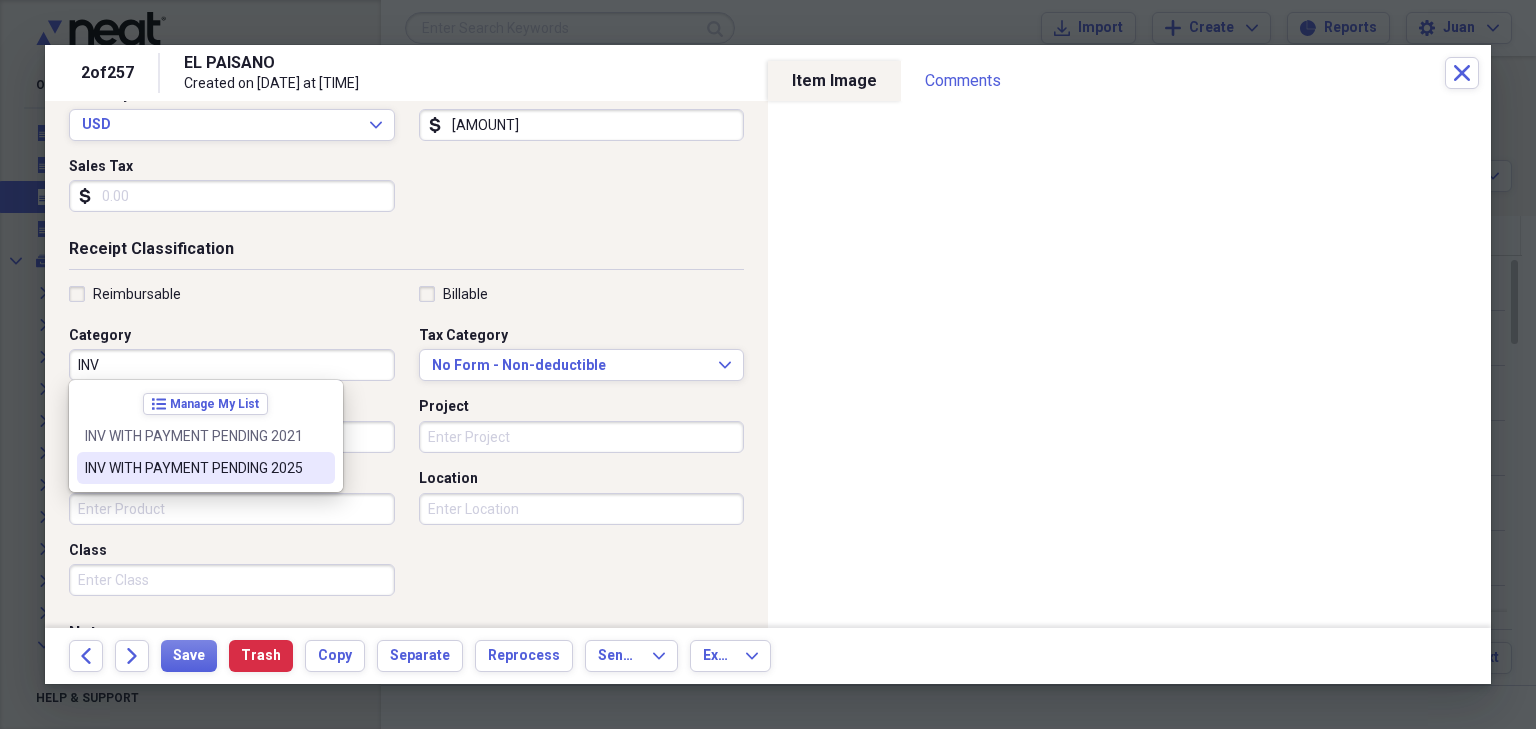 type on "INV WITH PAYMENT PENDING 2025" 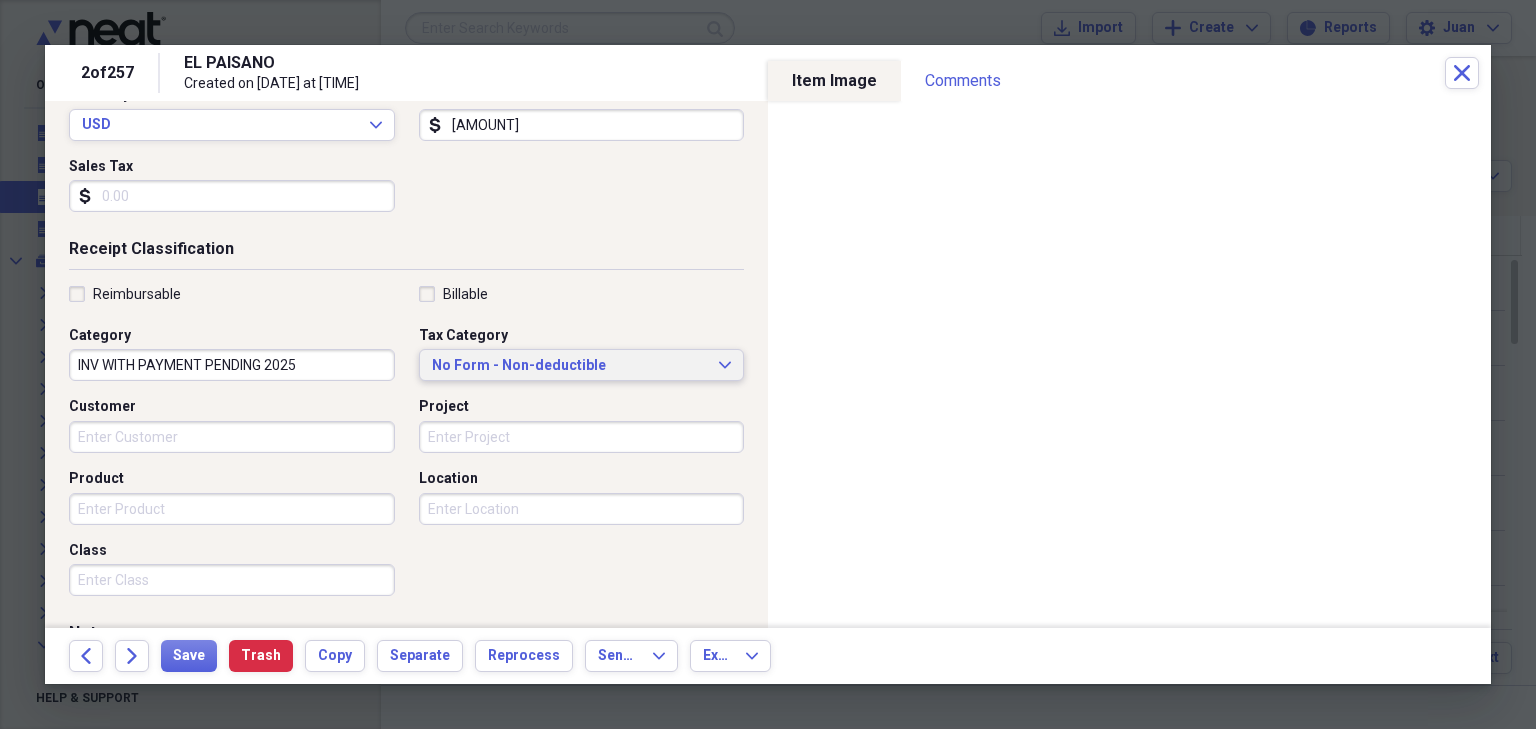type 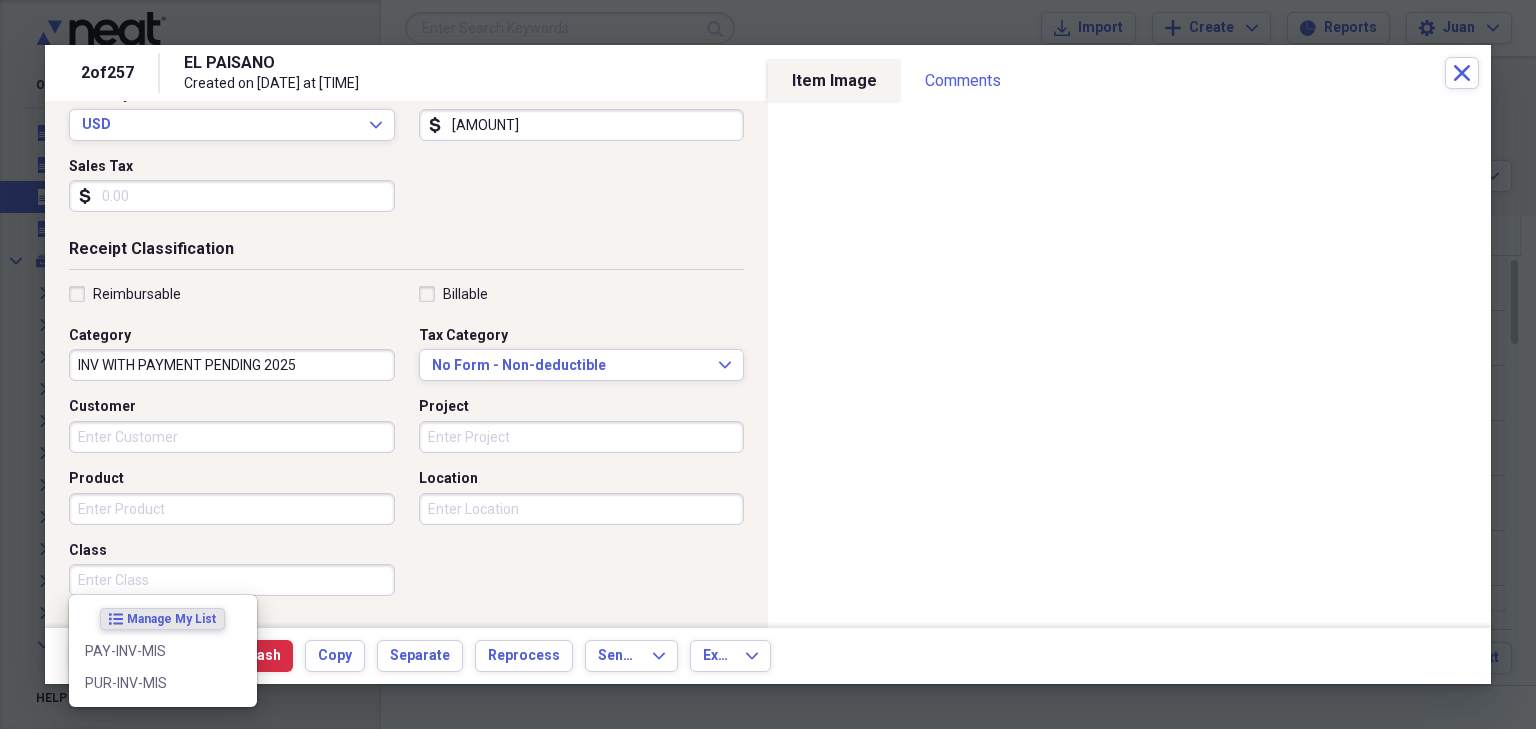 scroll, scrollTop: 492, scrollLeft: 0, axis: vertical 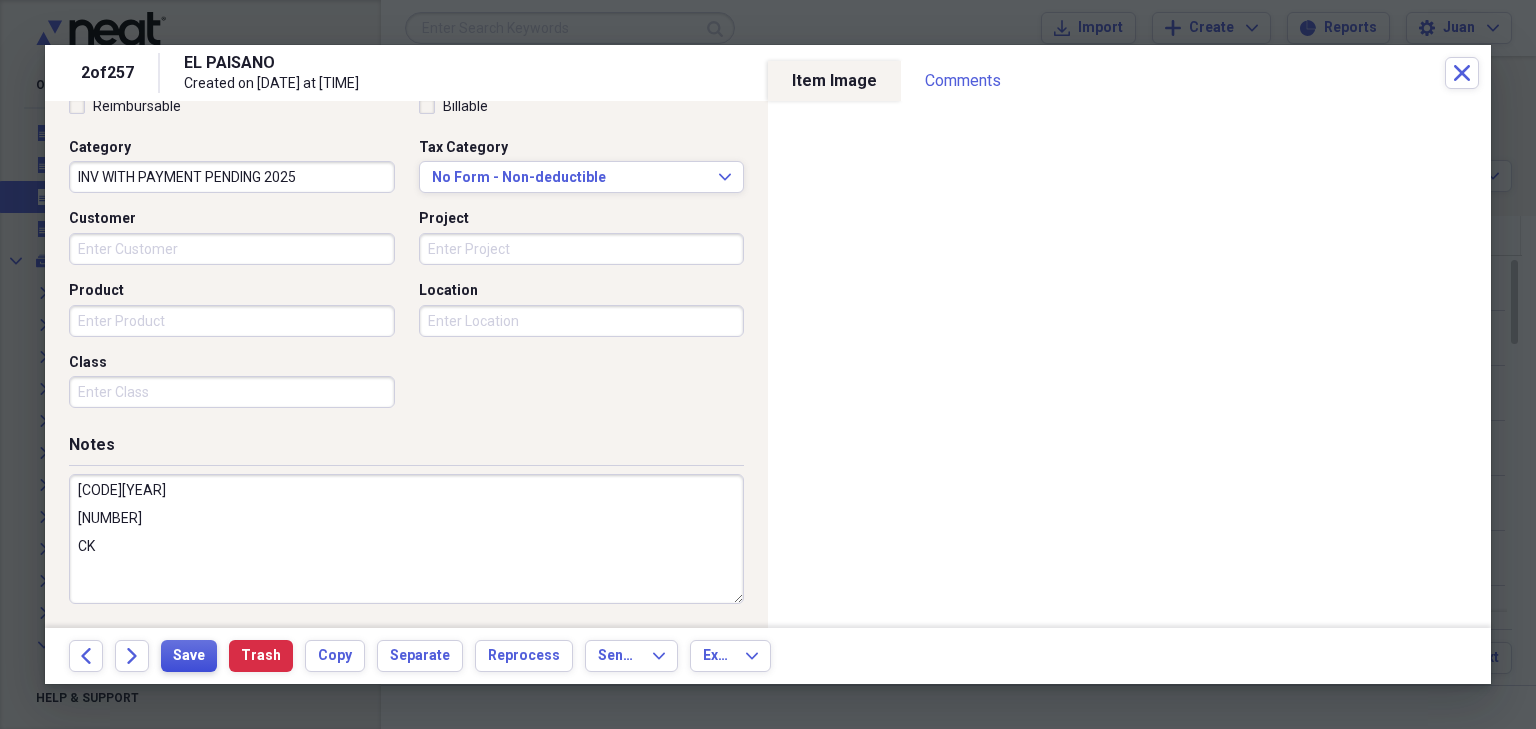 type on "[CODE][YEAR]
[NUMBER]
CK" 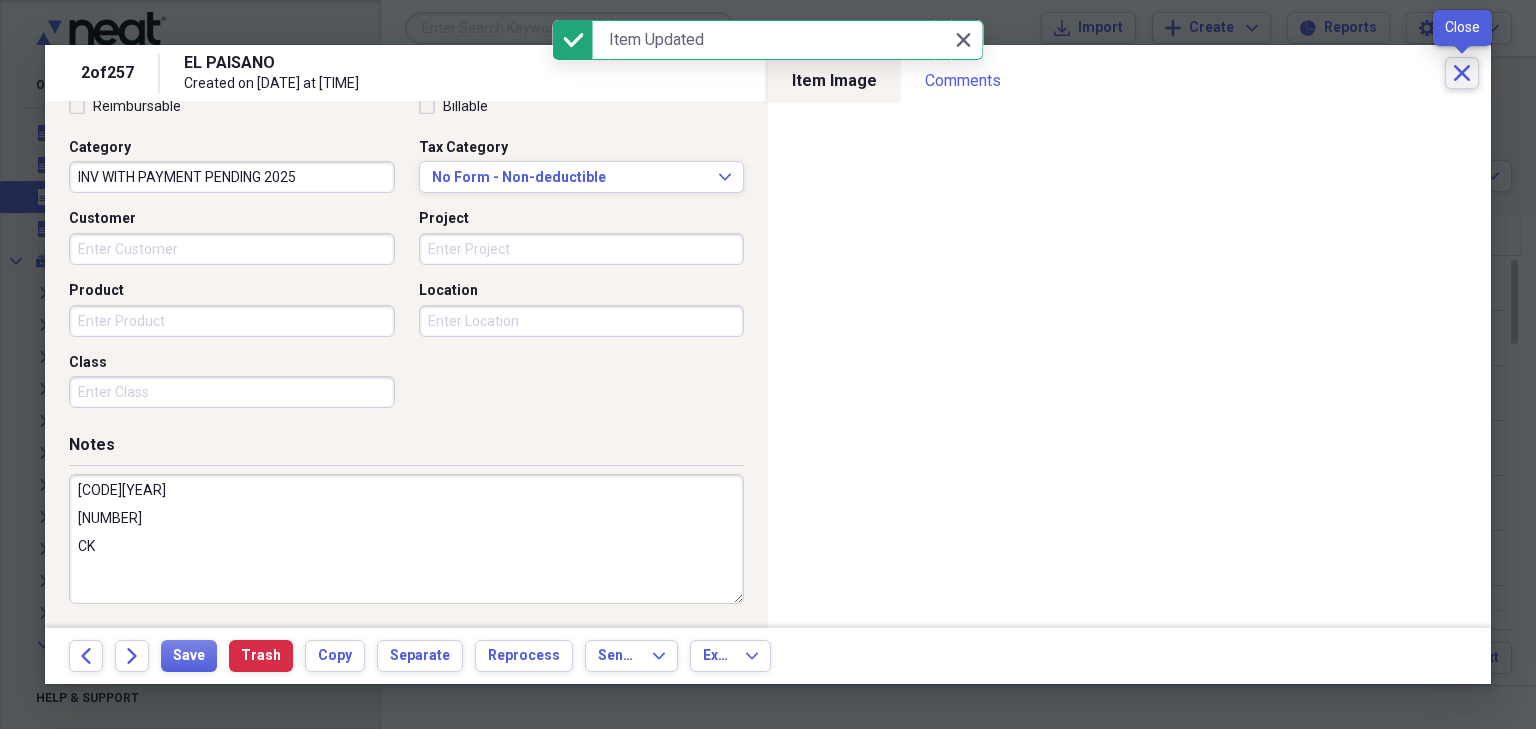 click on "Close" 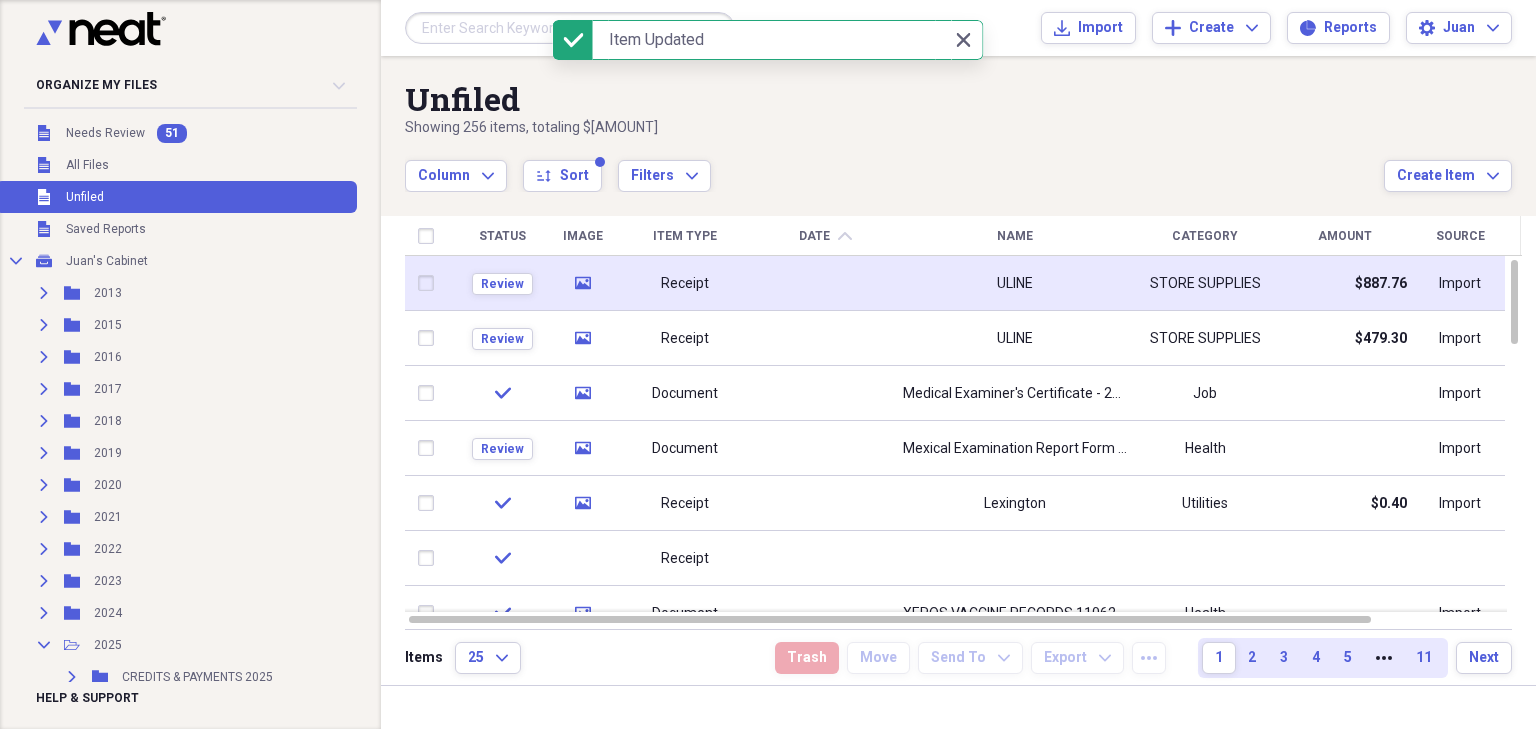 click on "media" 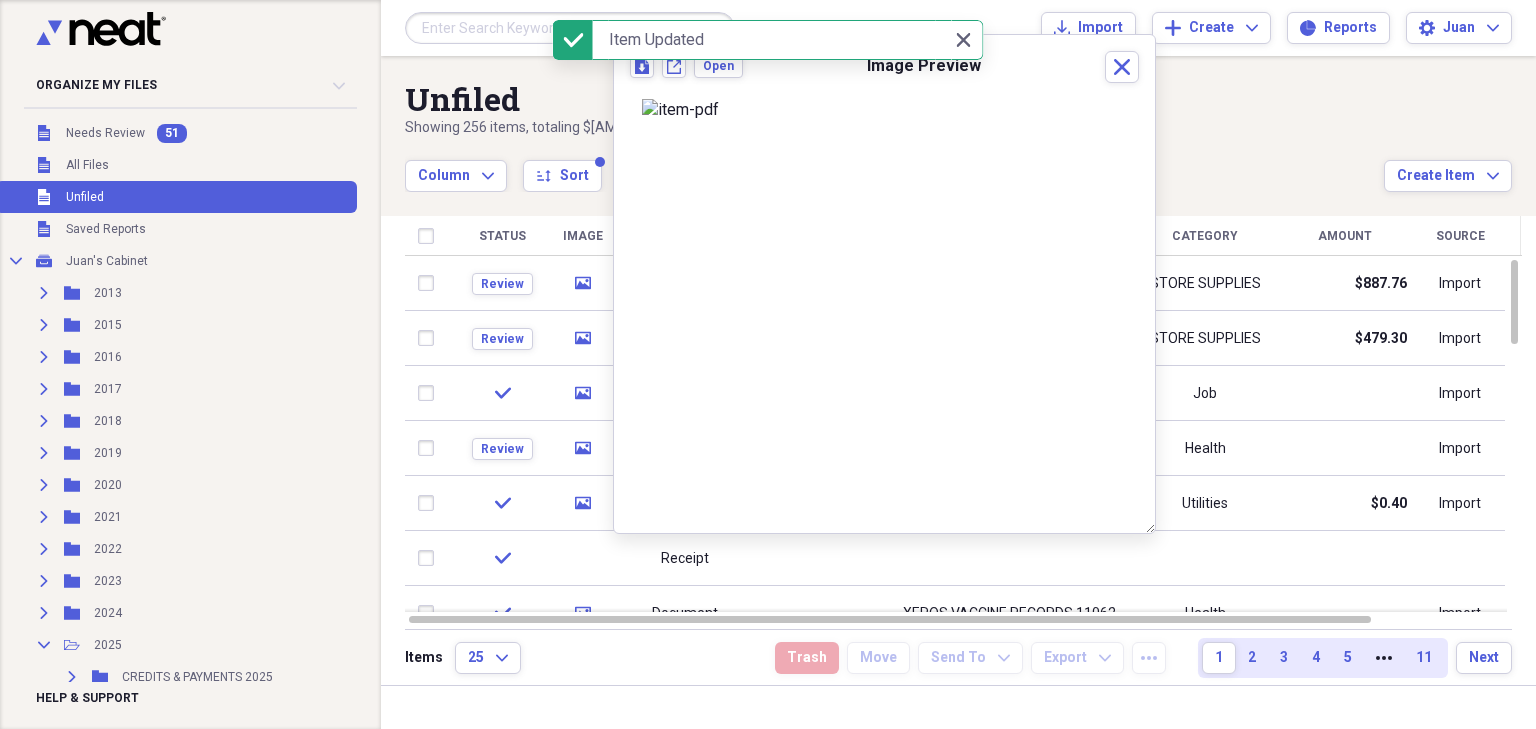 click on "Column Expand sort Sort Filters  Expand" at bounding box center [894, 165] 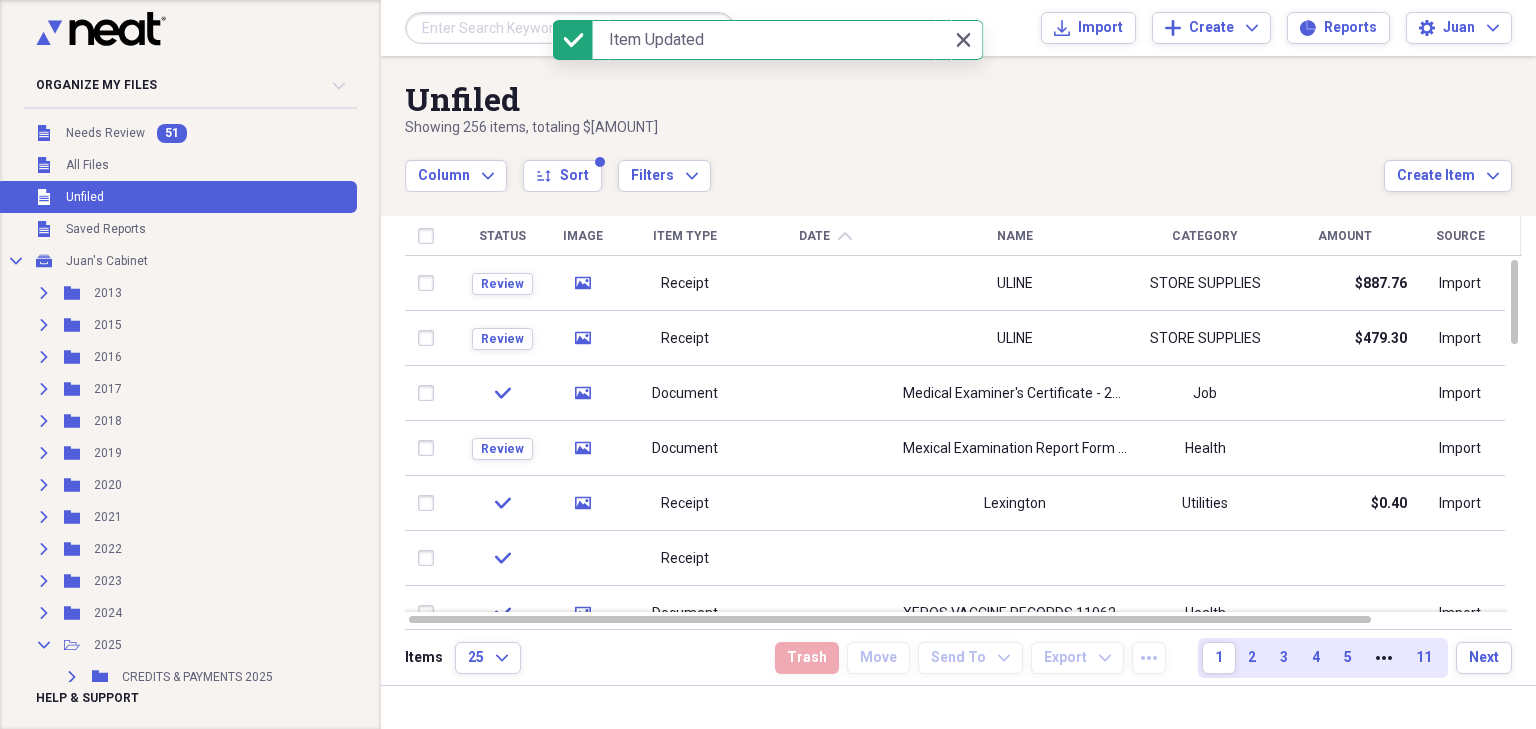 click on "chevron-up" 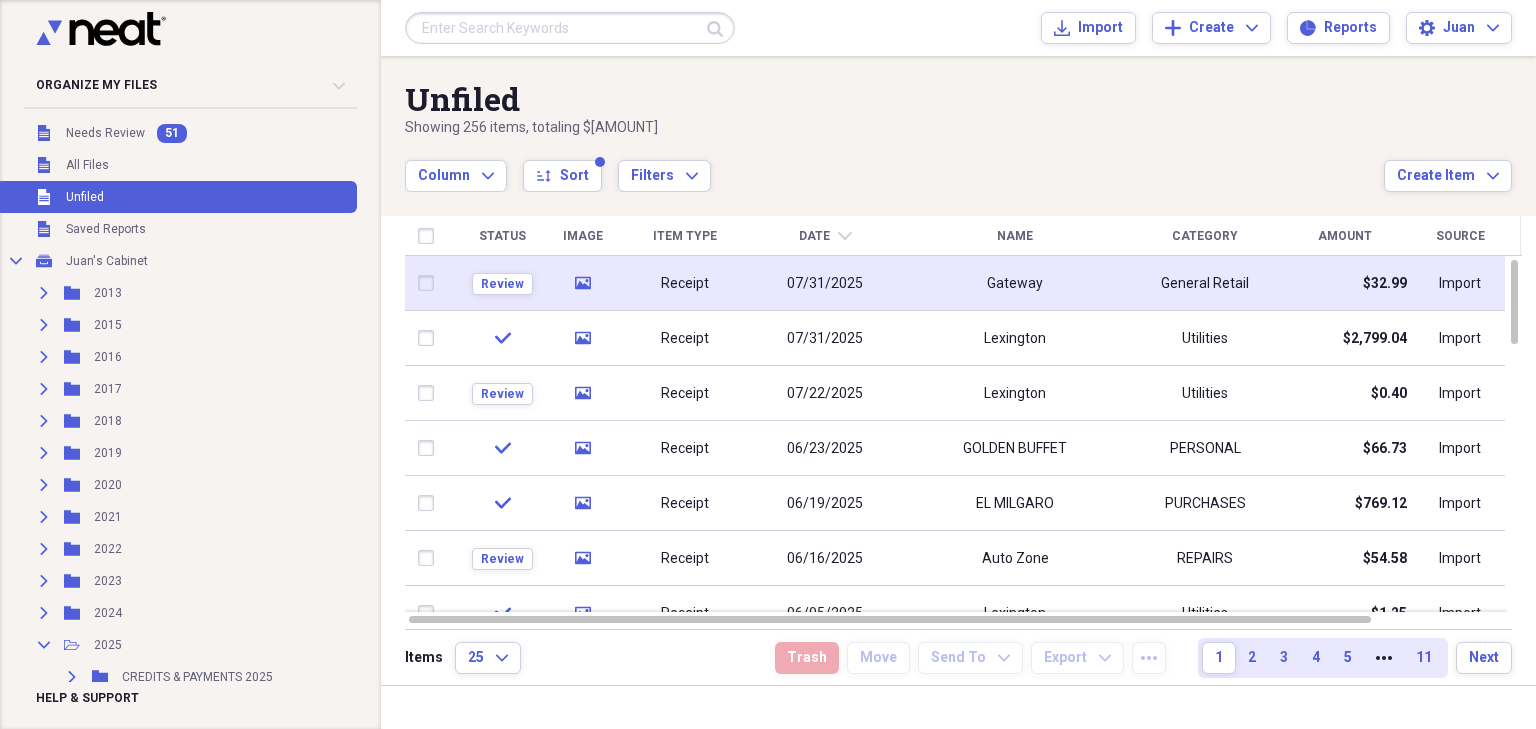 click on "media" 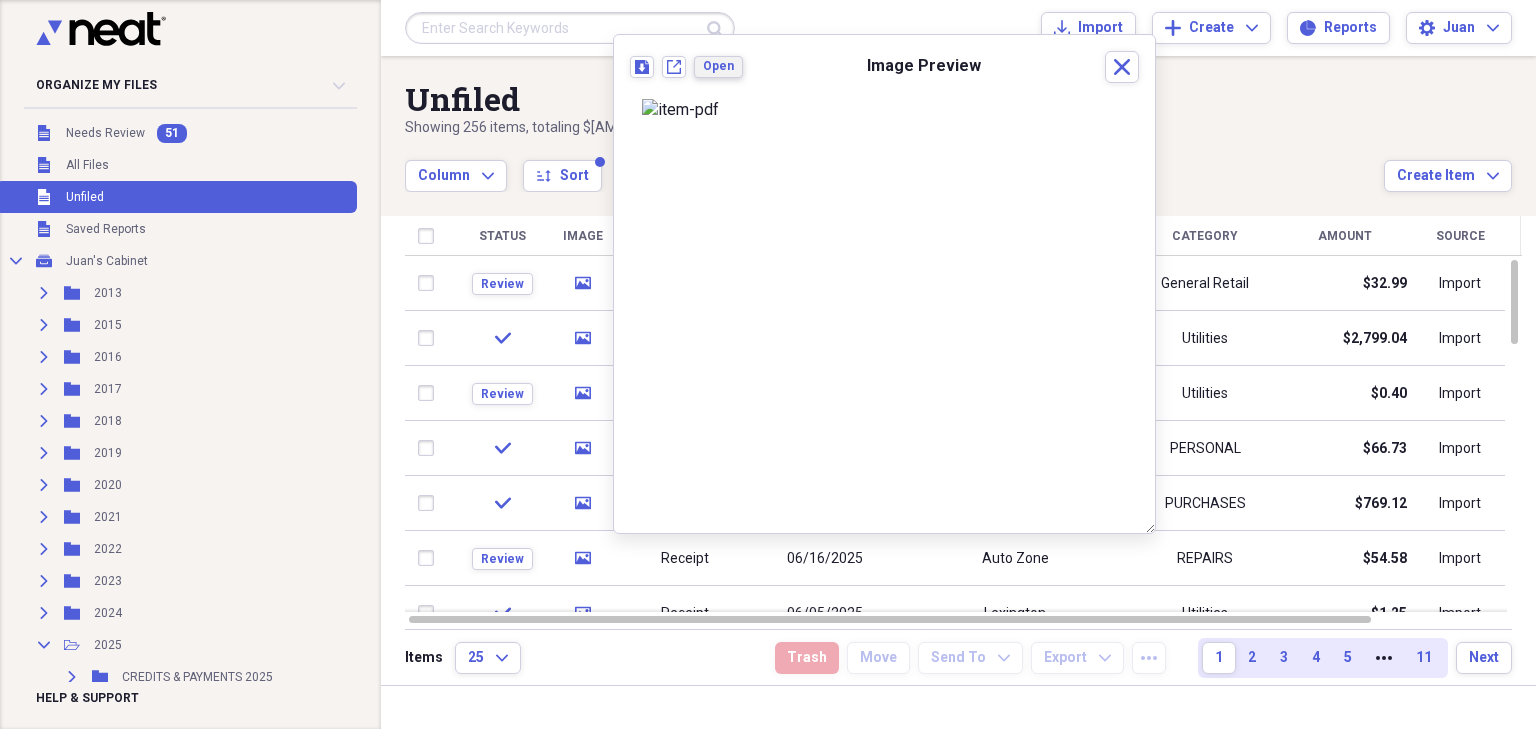 click on "Open" at bounding box center [718, 66] 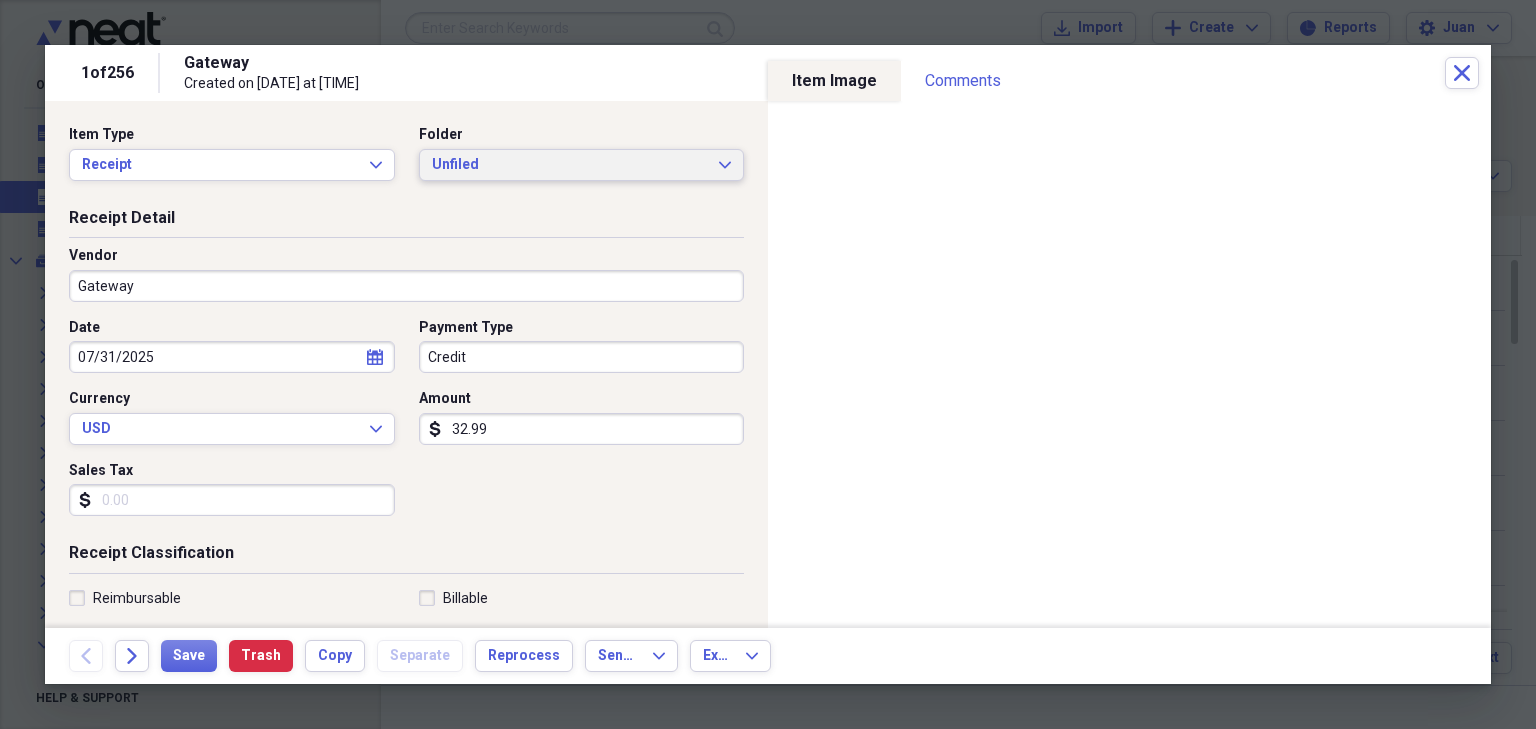 click on "Unfiled Expand" at bounding box center [582, 165] 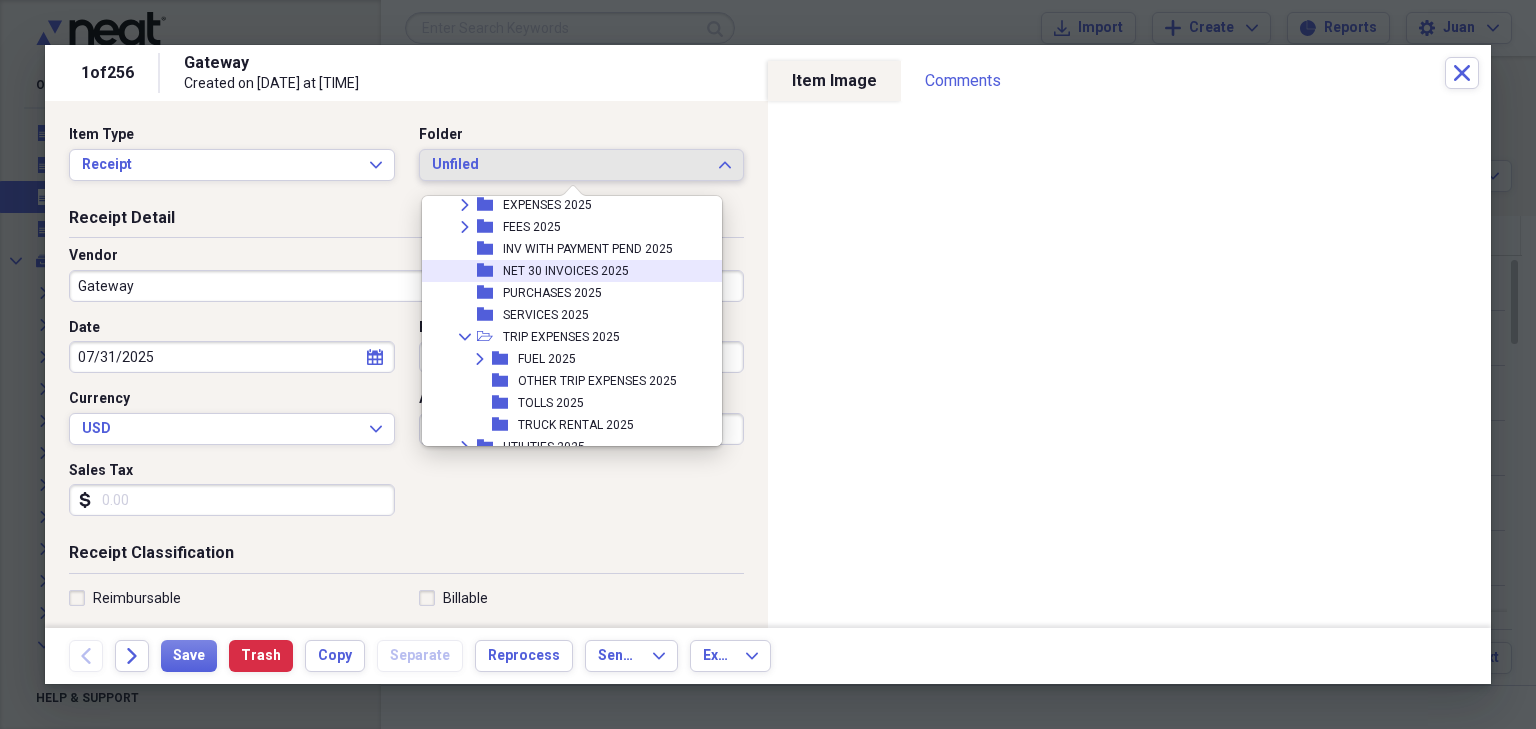 scroll, scrollTop: 480, scrollLeft: 0, axis: vertical 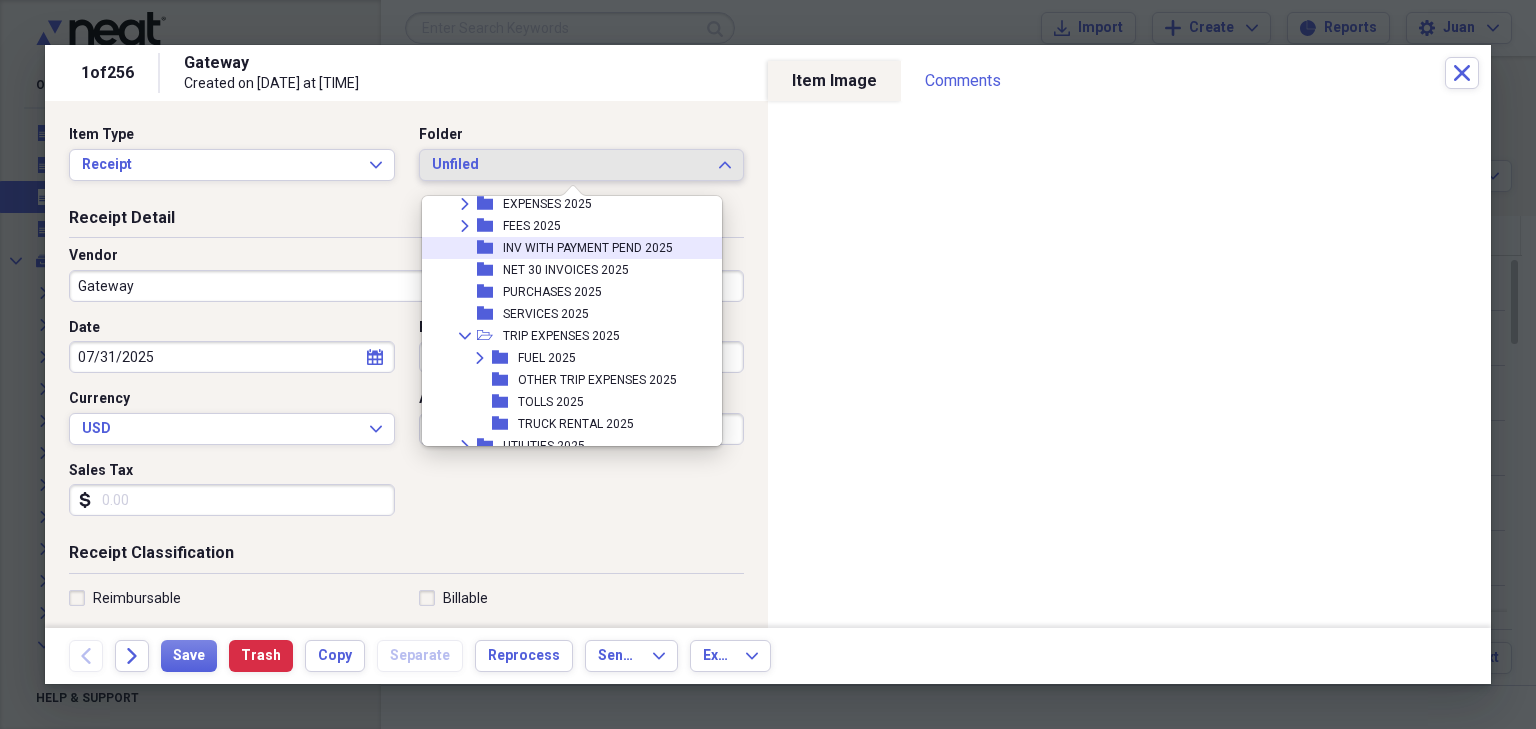 click on "INV WITH PAYMENT PEND 2025" at bounding box center (588, 248) 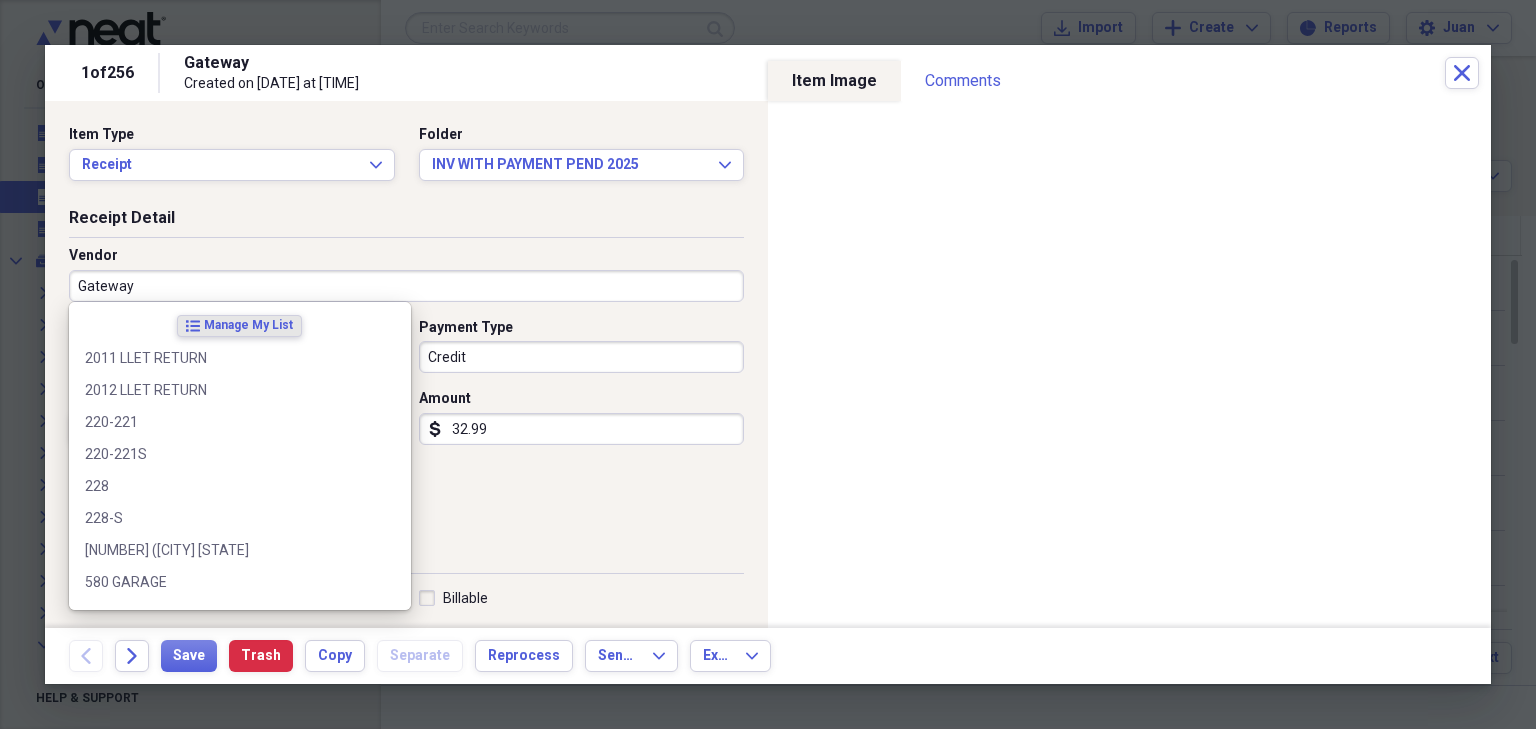 click on "Gateway" at bounding box center [406, 286] 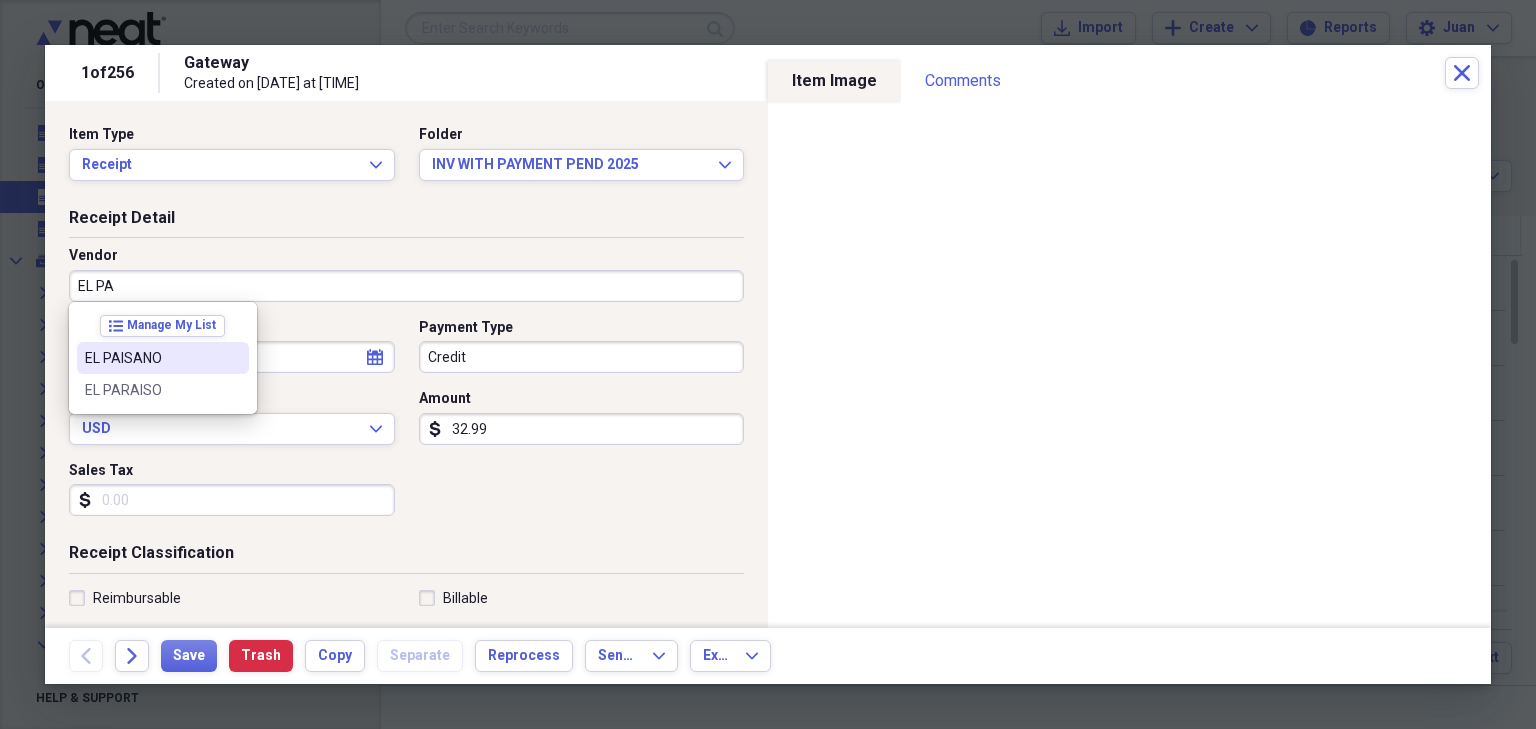 type on "EL PAISANO" 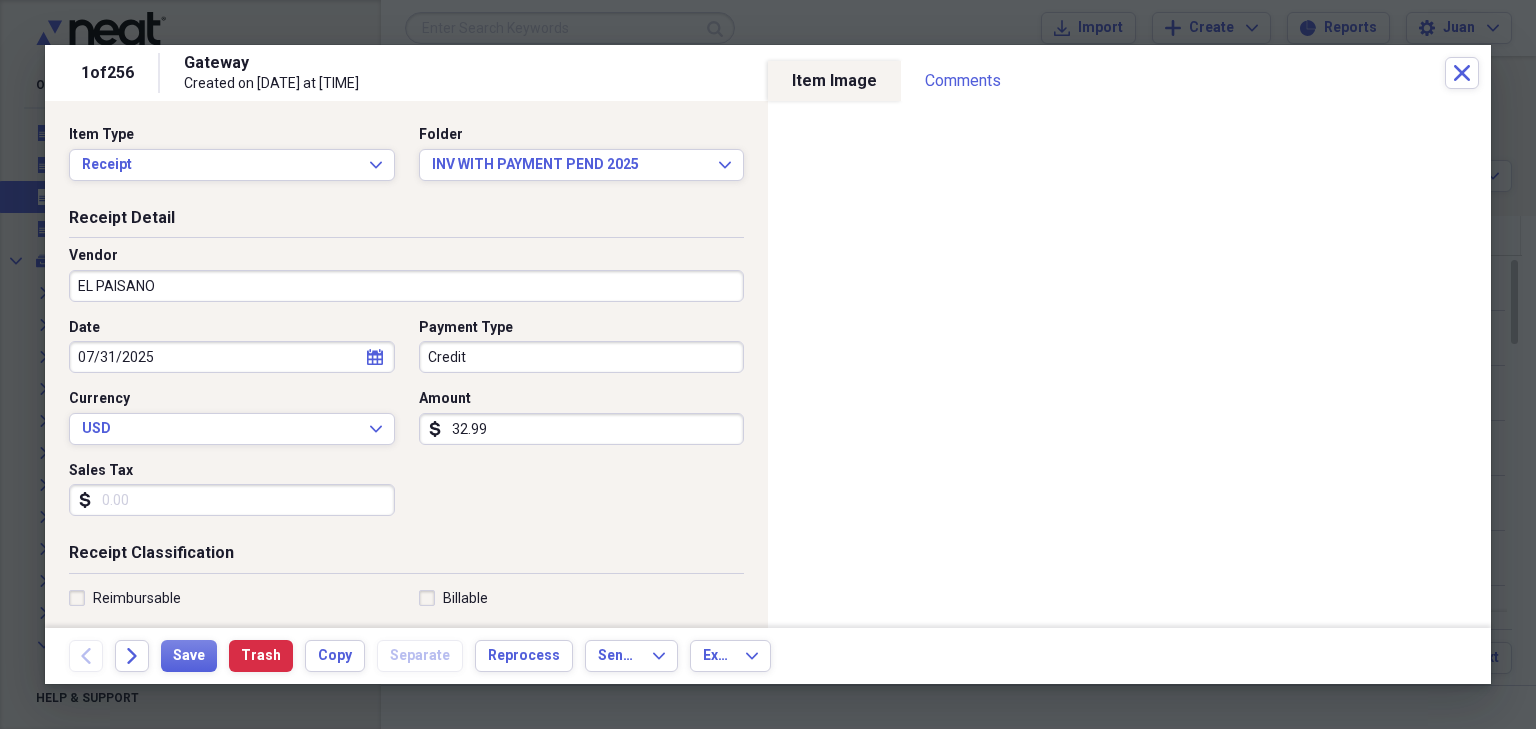 type on "PURCHASES" 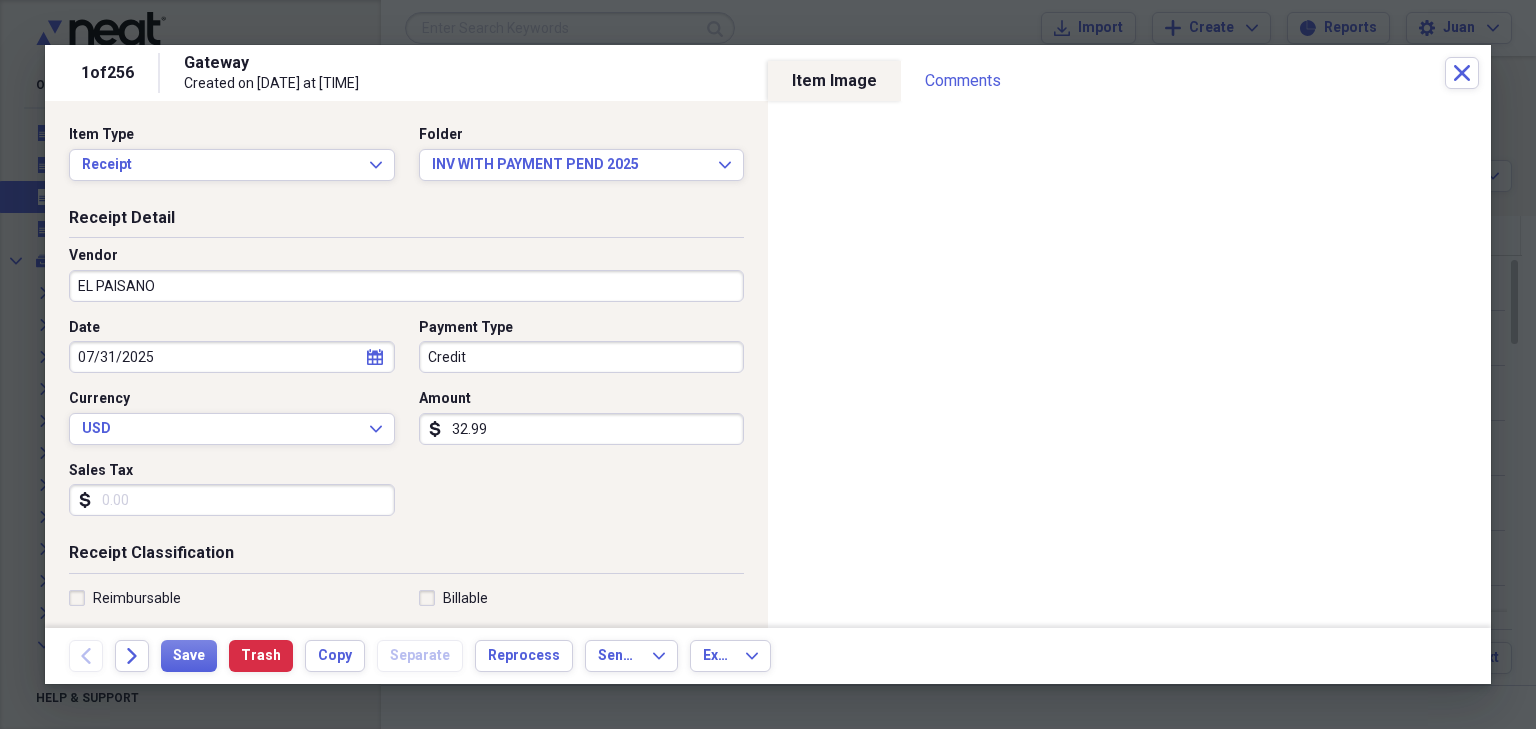 select on "6" 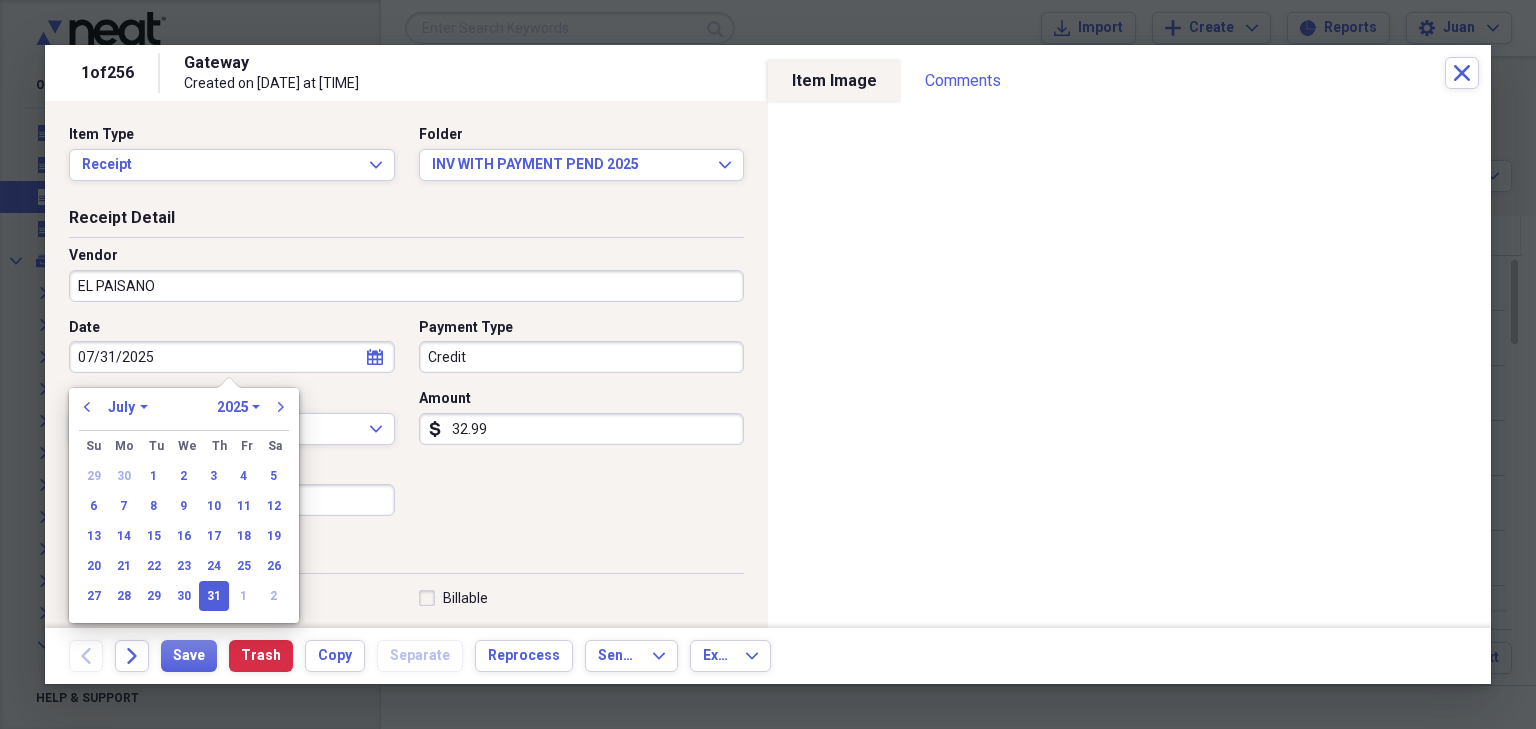 type 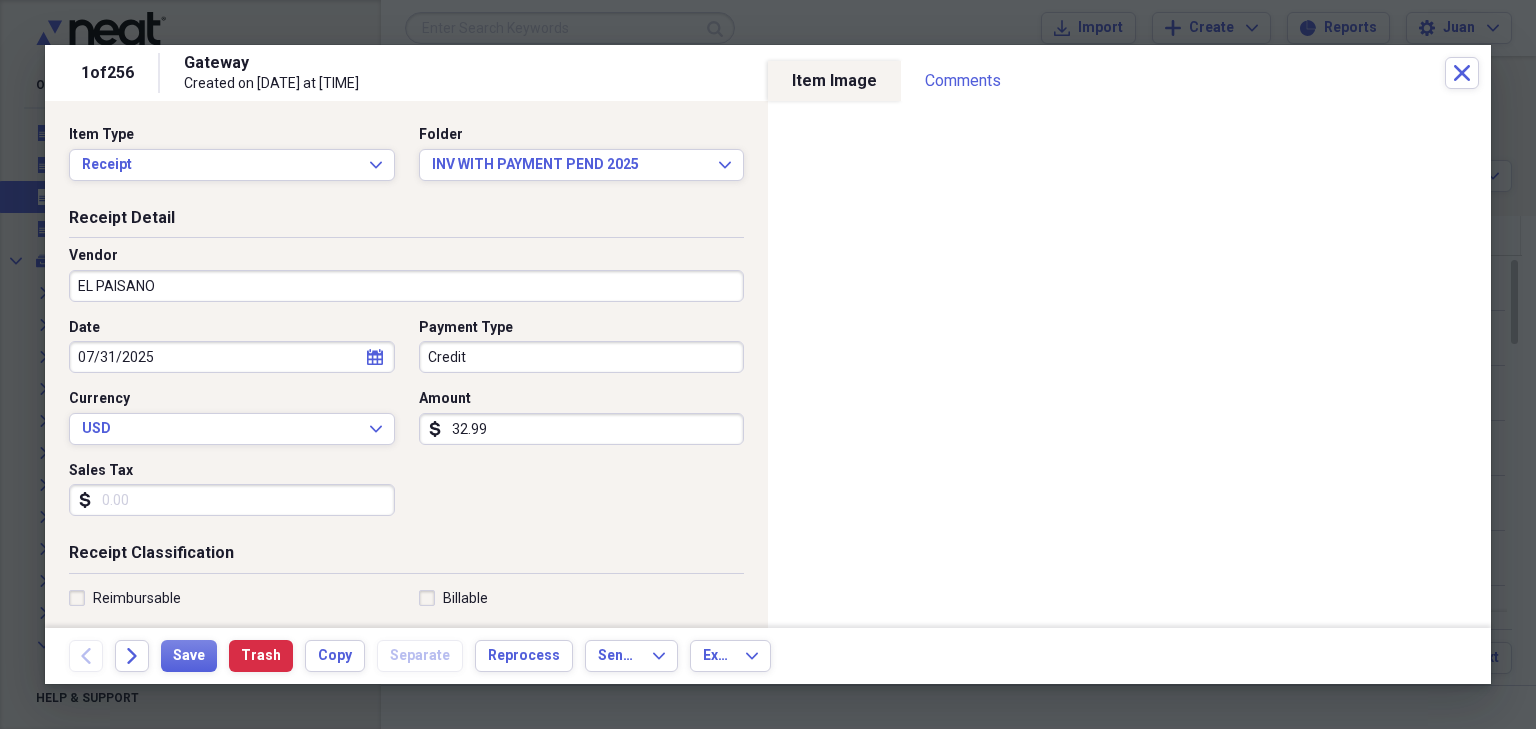 type 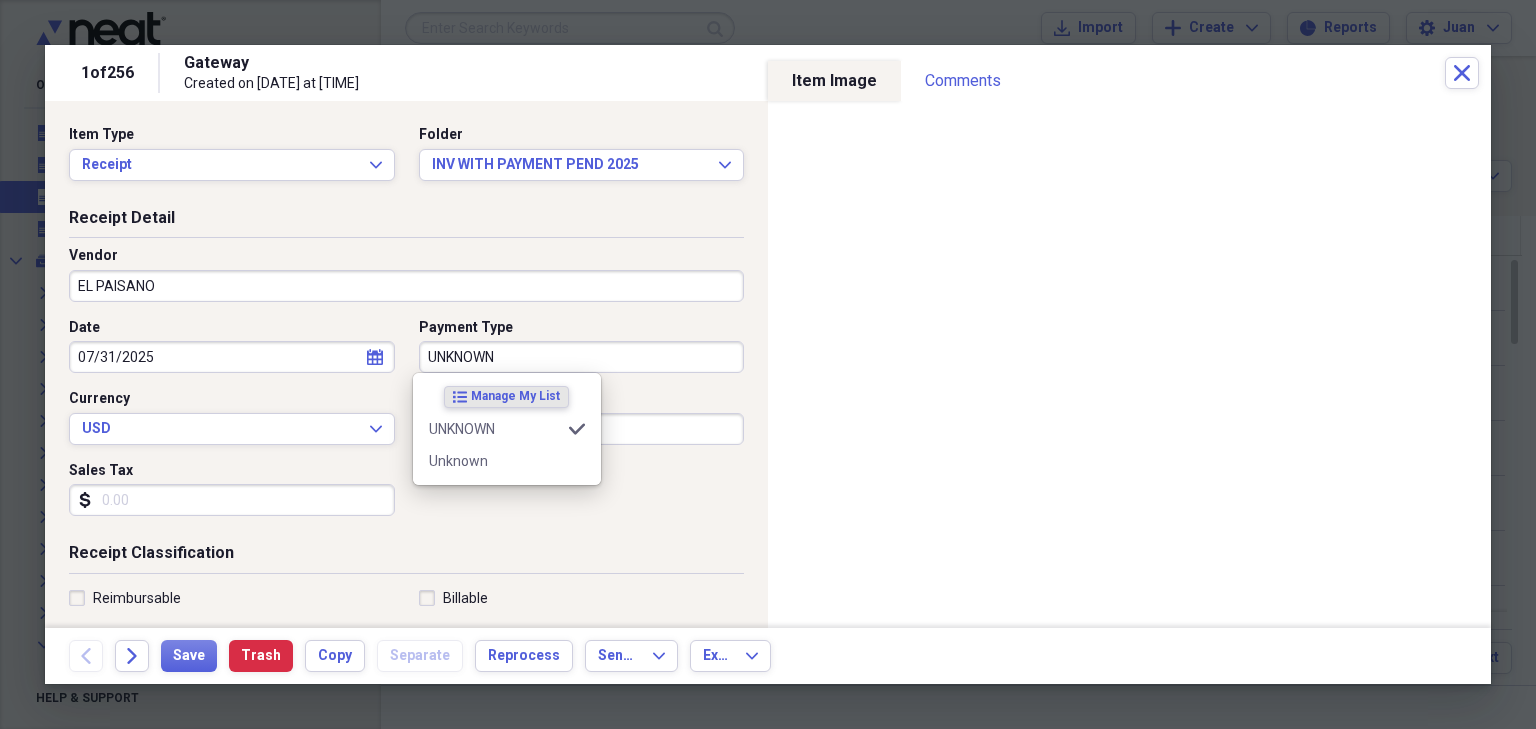 type on "UNKNOWN" 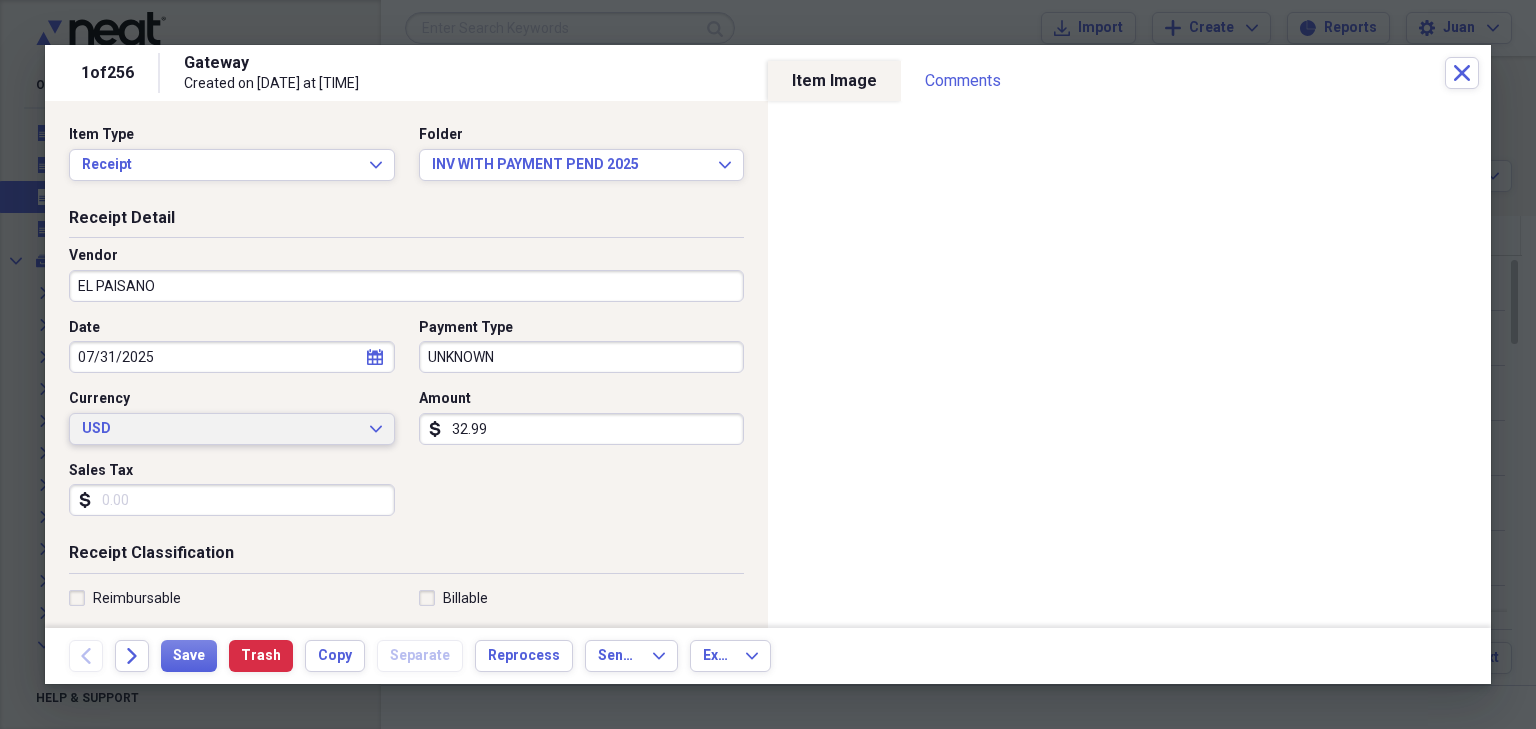 type 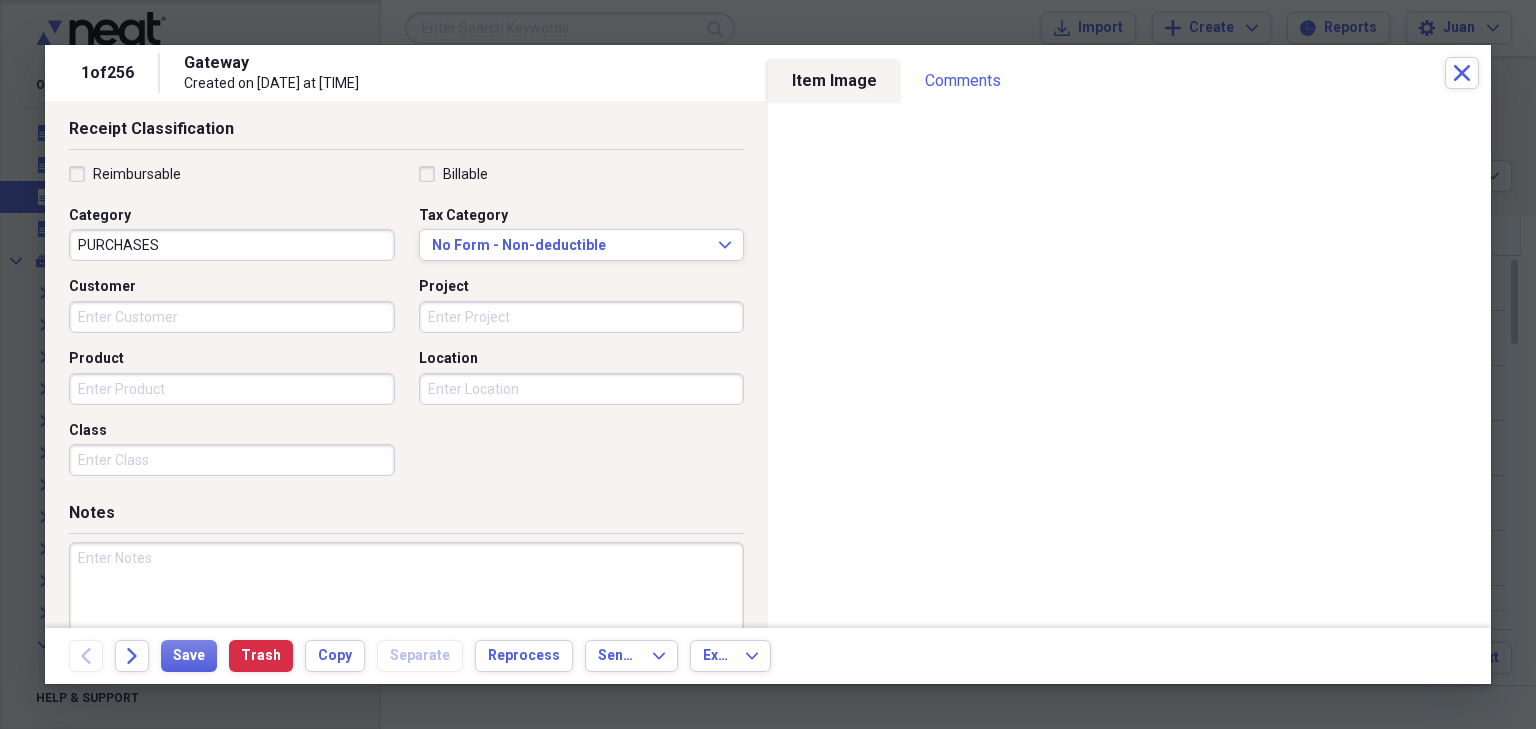 scroll, scrollTop: 425, scrollLeft: 0, axis: vertical 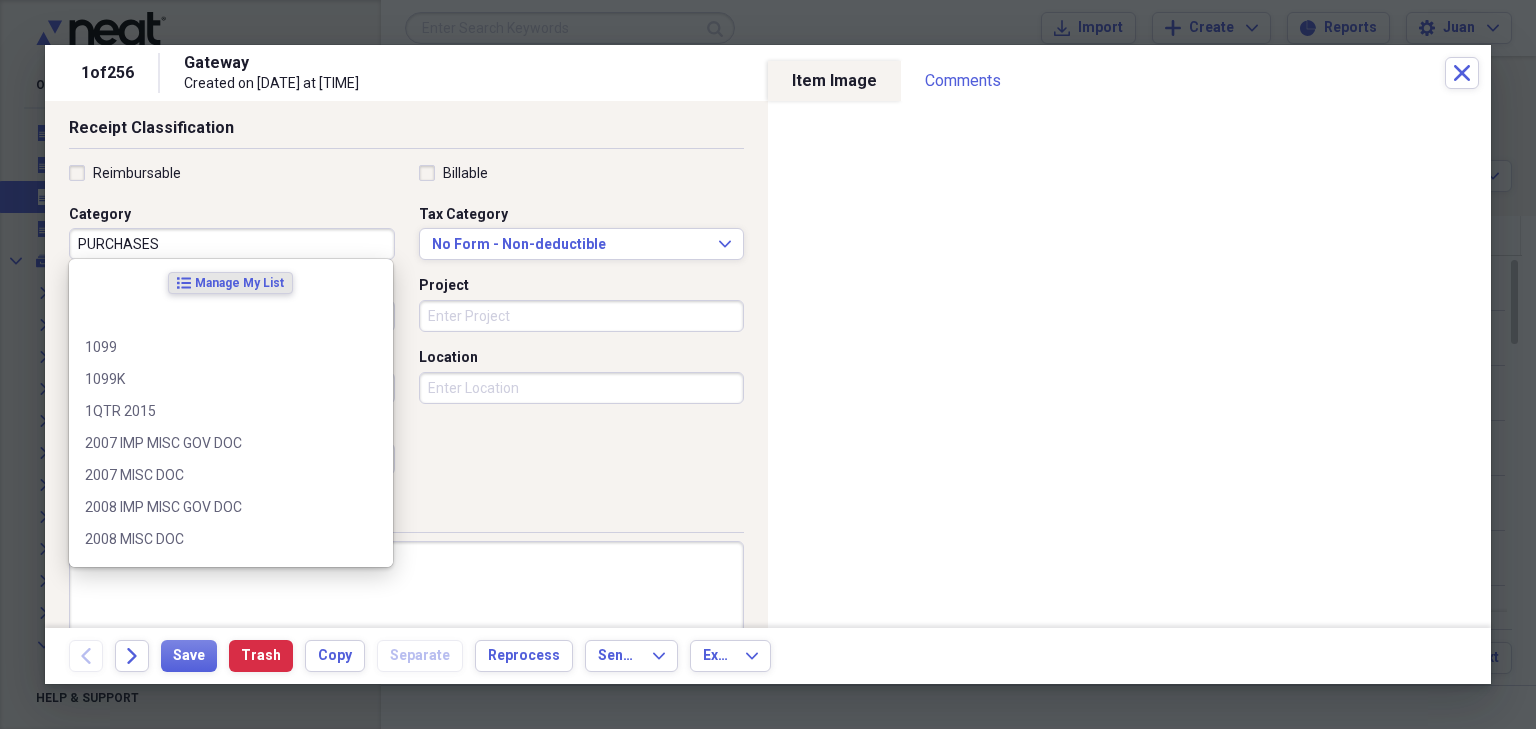 click on "PURCHASES" at bounding box center (232, 244) 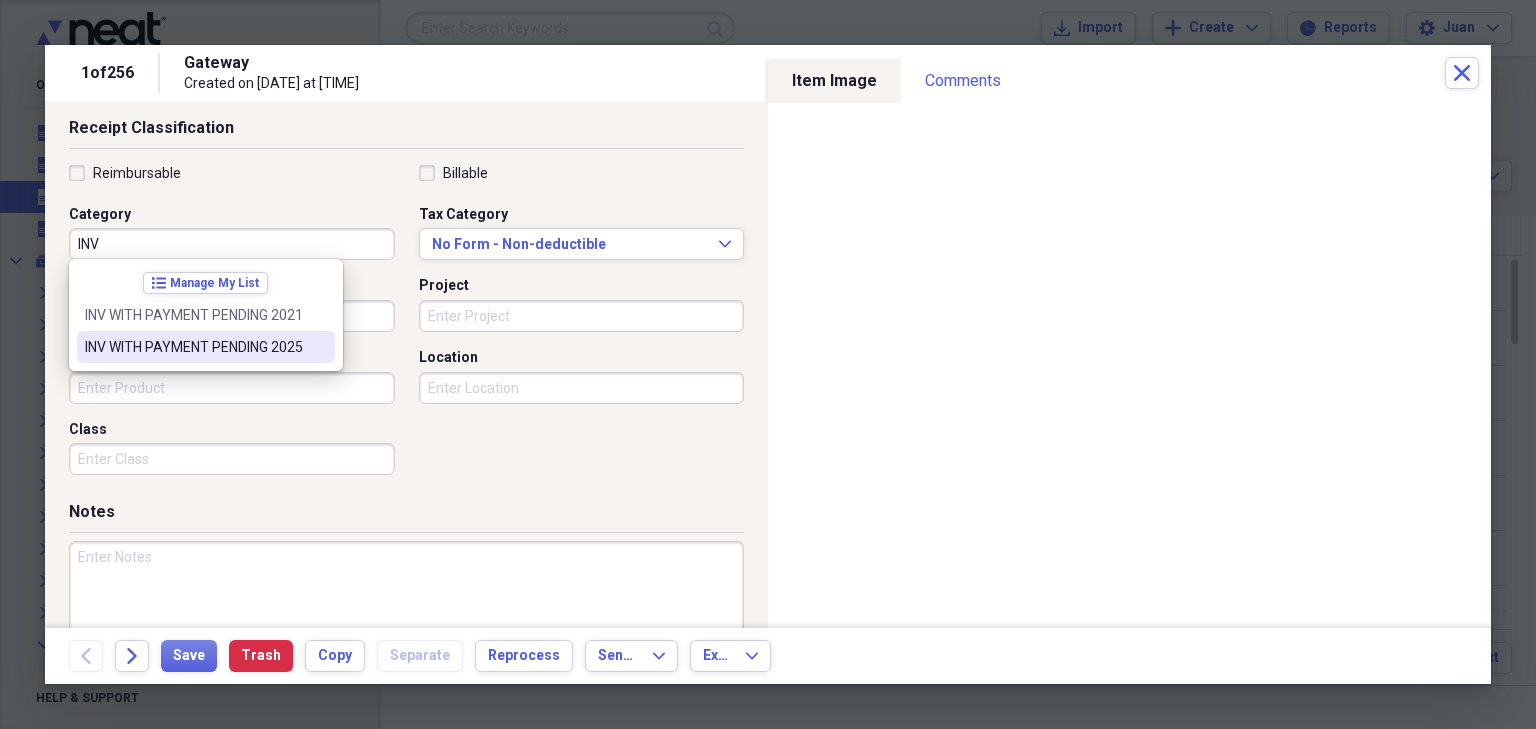 type on "INV WITH PAYMENT PENDING 2025" 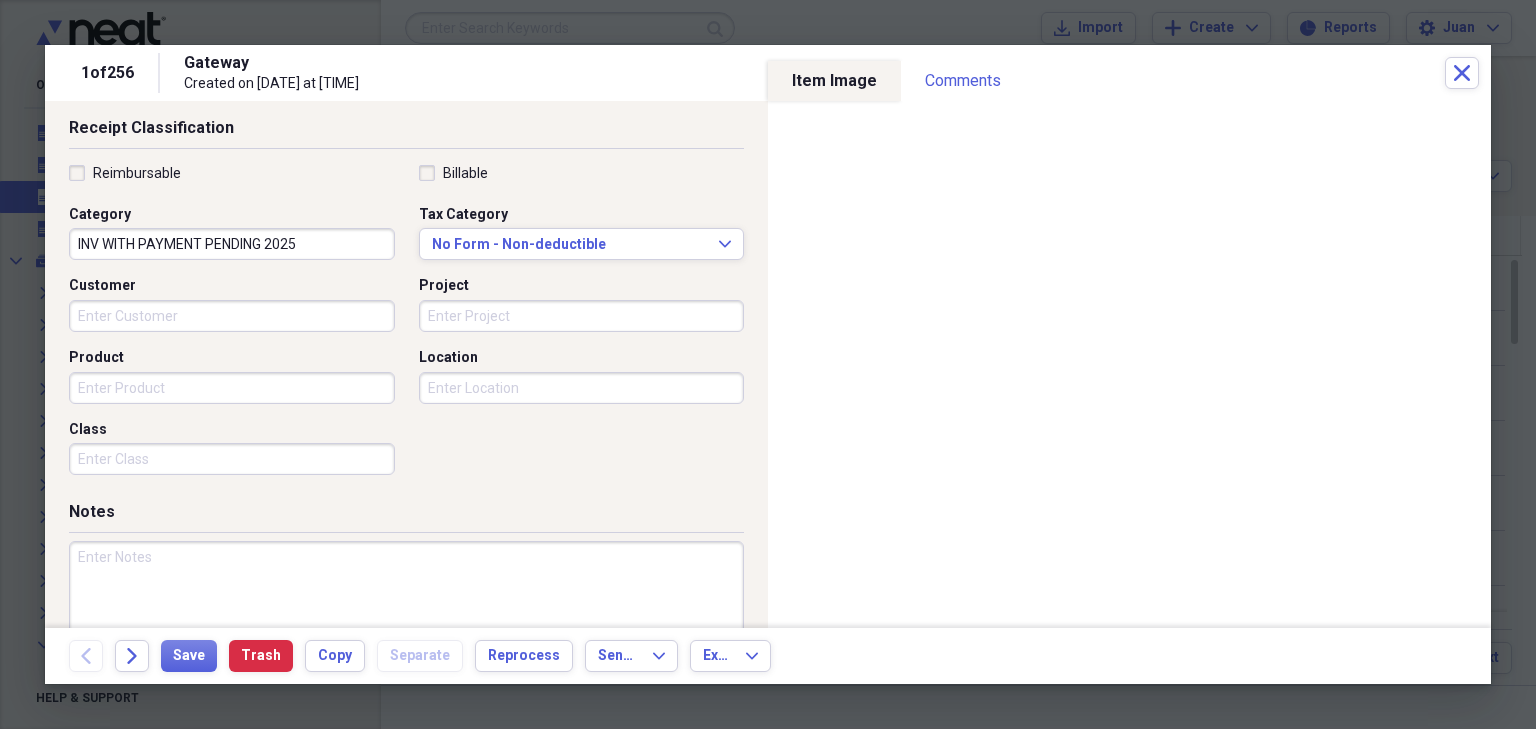 scroll, scrollTop: 492, scrollLeft: 0, axis: vertical 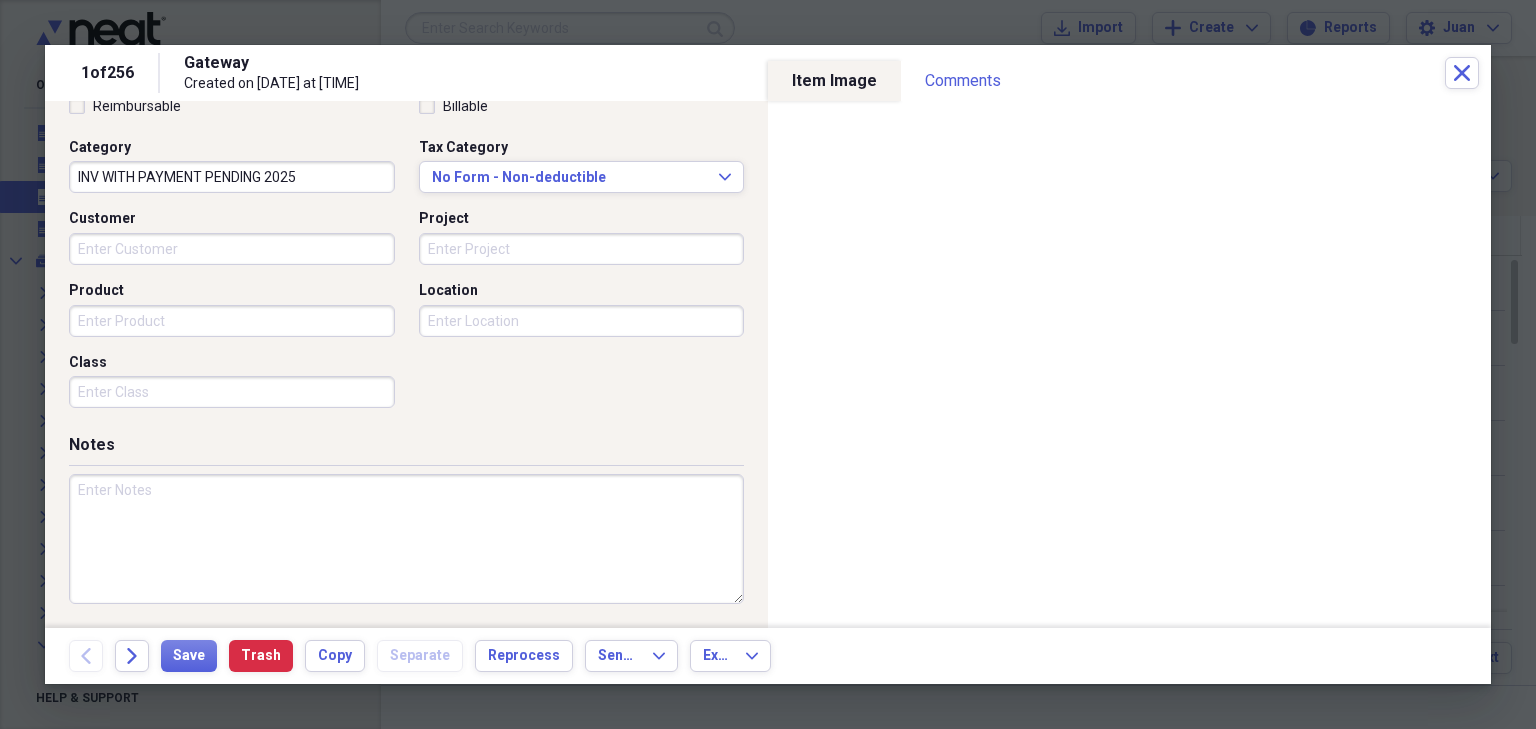click at bounding box center [406, 539] 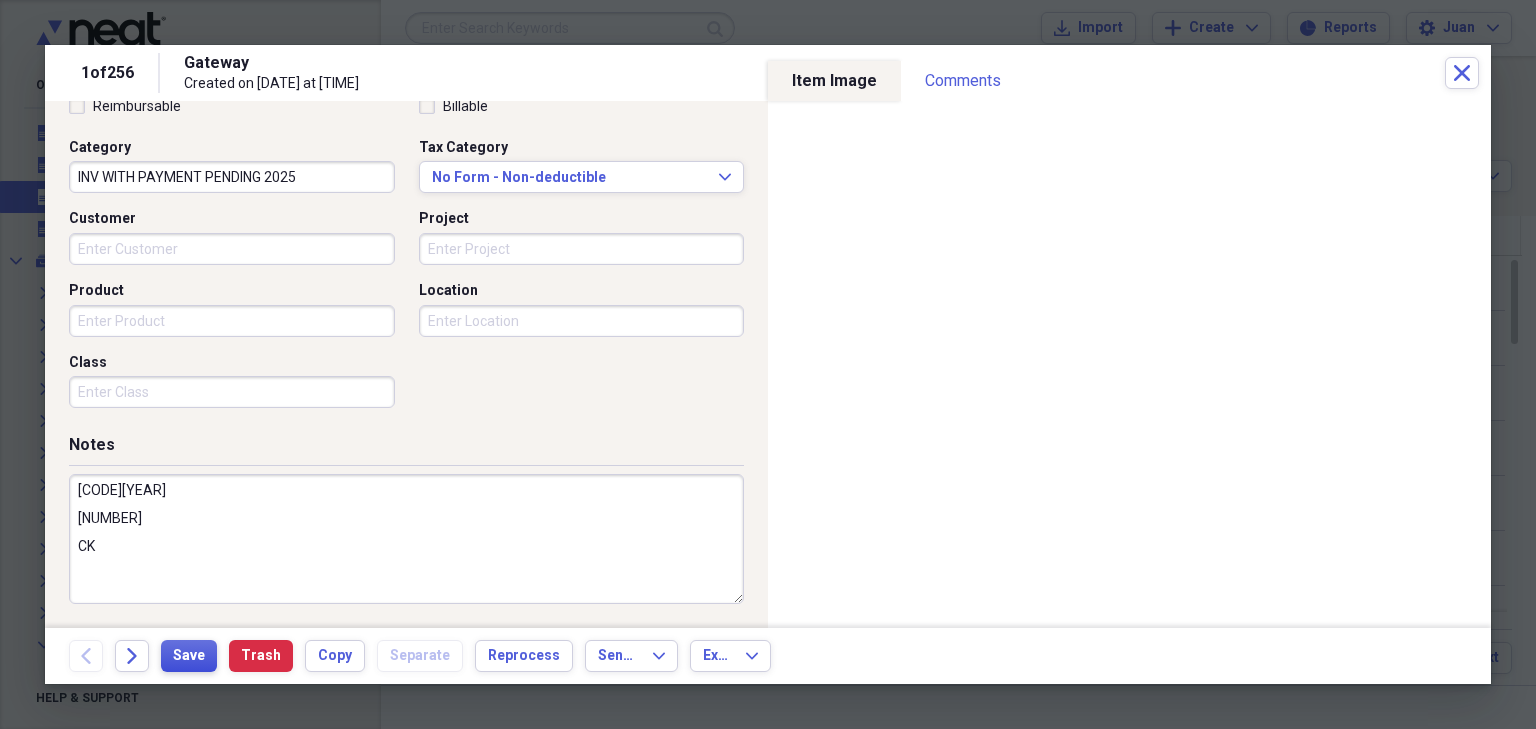 type on "[CODE][YEAR]
[NUMBER]
CK" 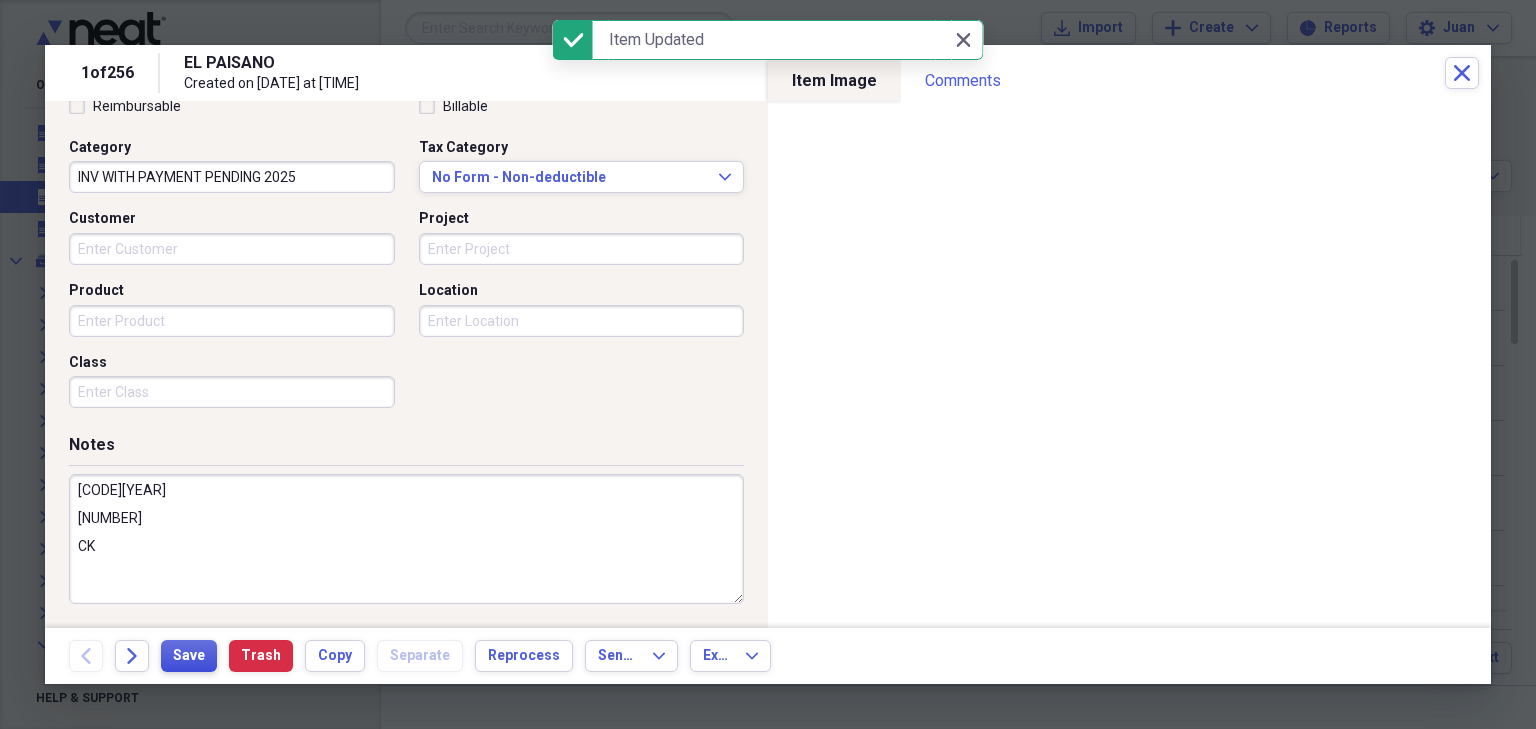 click on "Save" at bounding box center (189, 656) 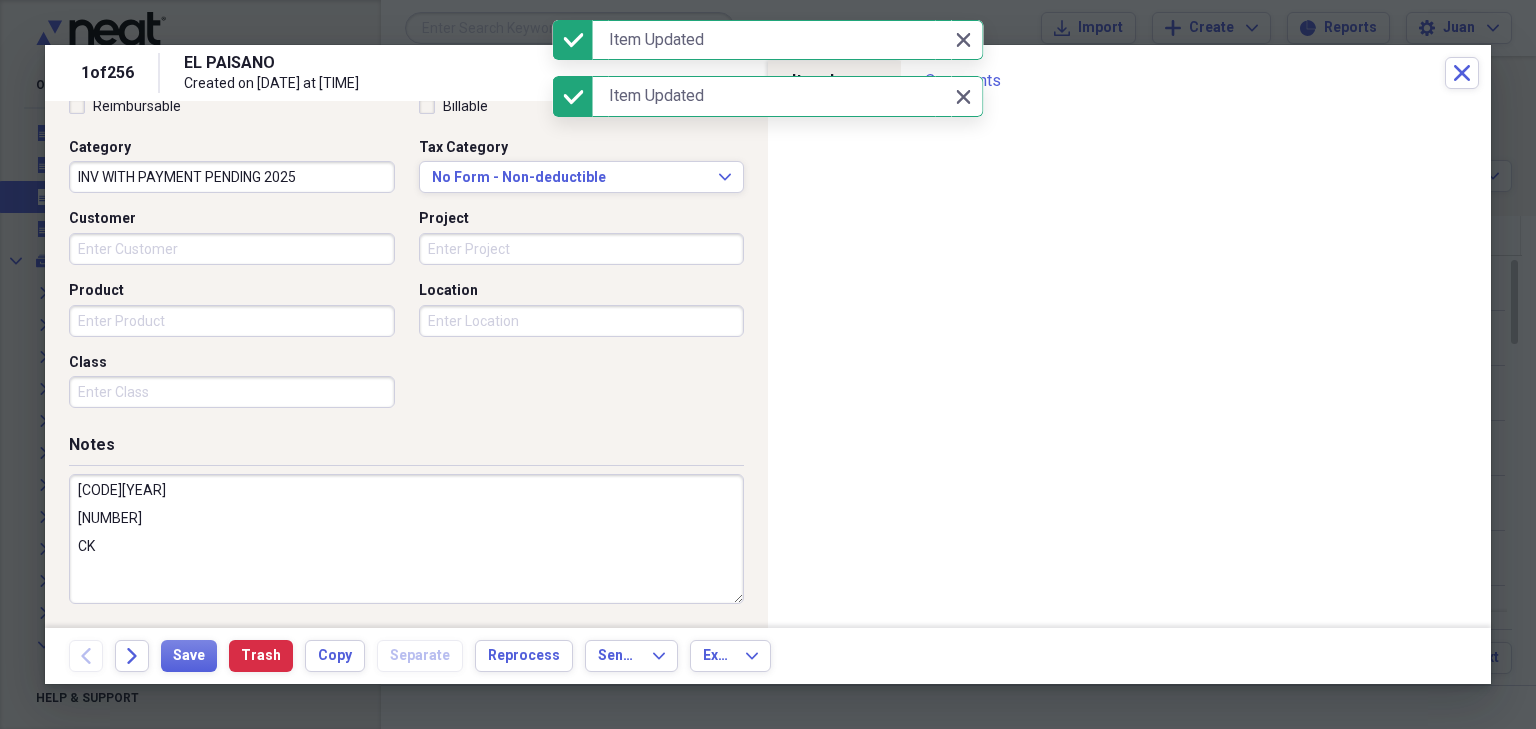 click on "1 of 256 [NAME] Created on [DATE] at [TIME] Close" at bounding box center [768, 73] 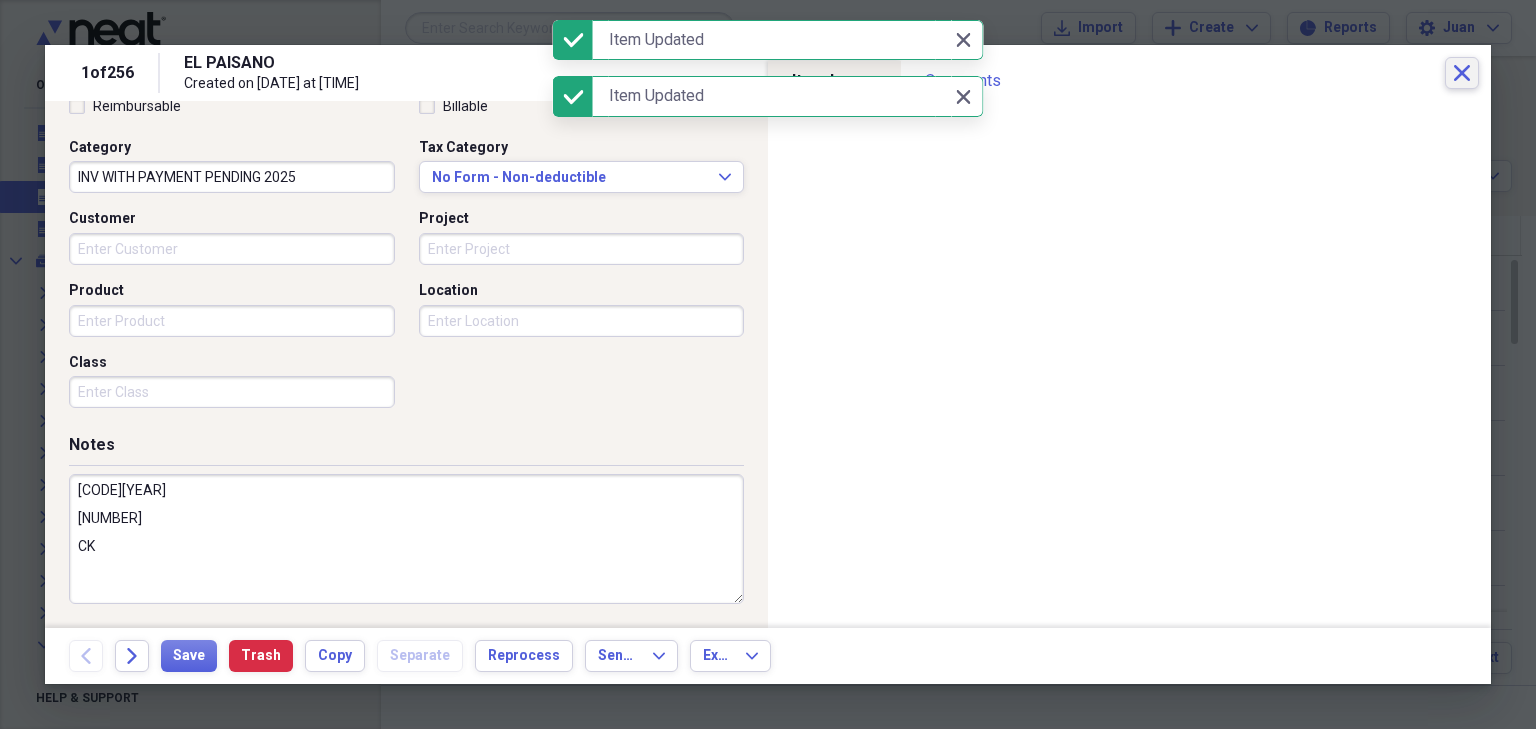 click on "Close" at bounding box center (1462, 73) 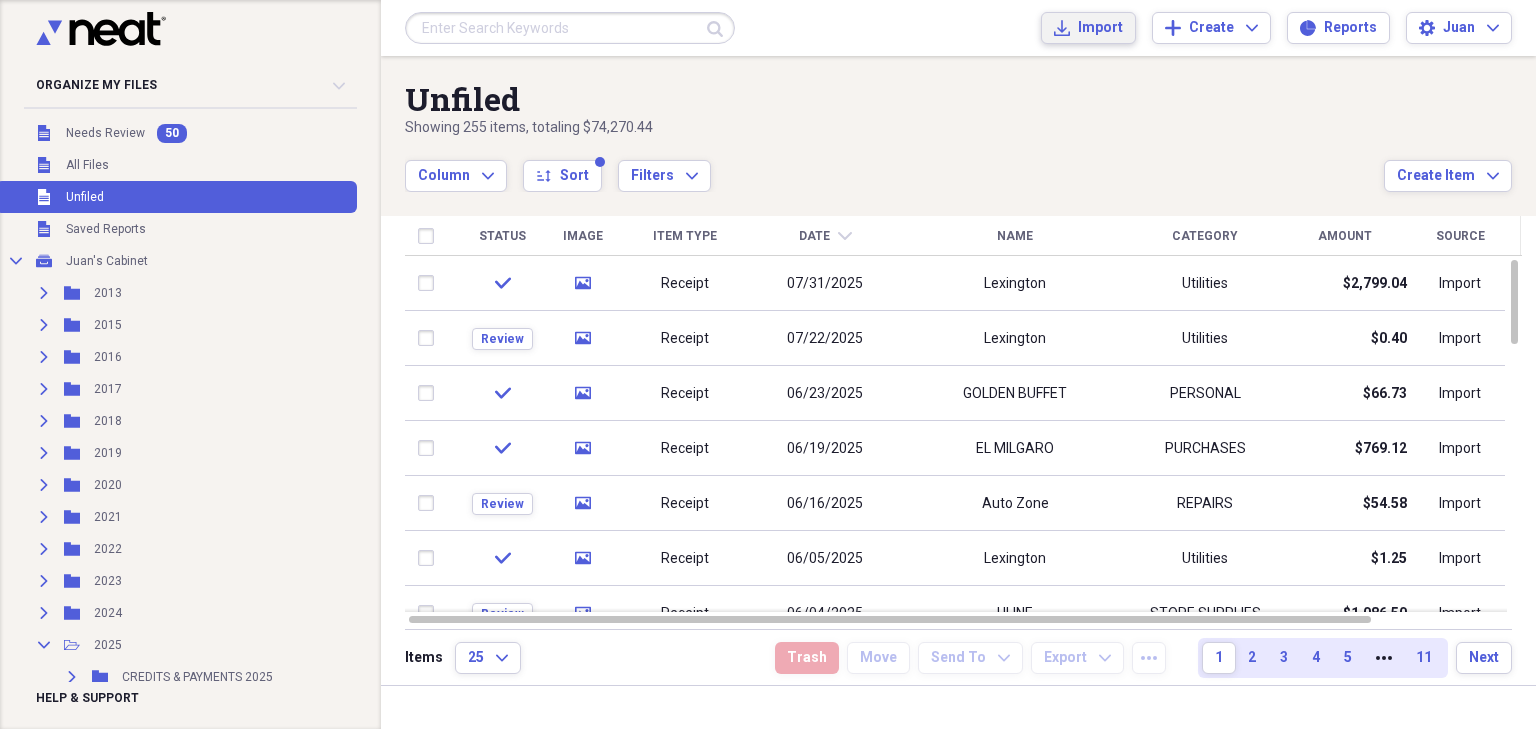 click on "Import" at bounding box center (1100, 28) 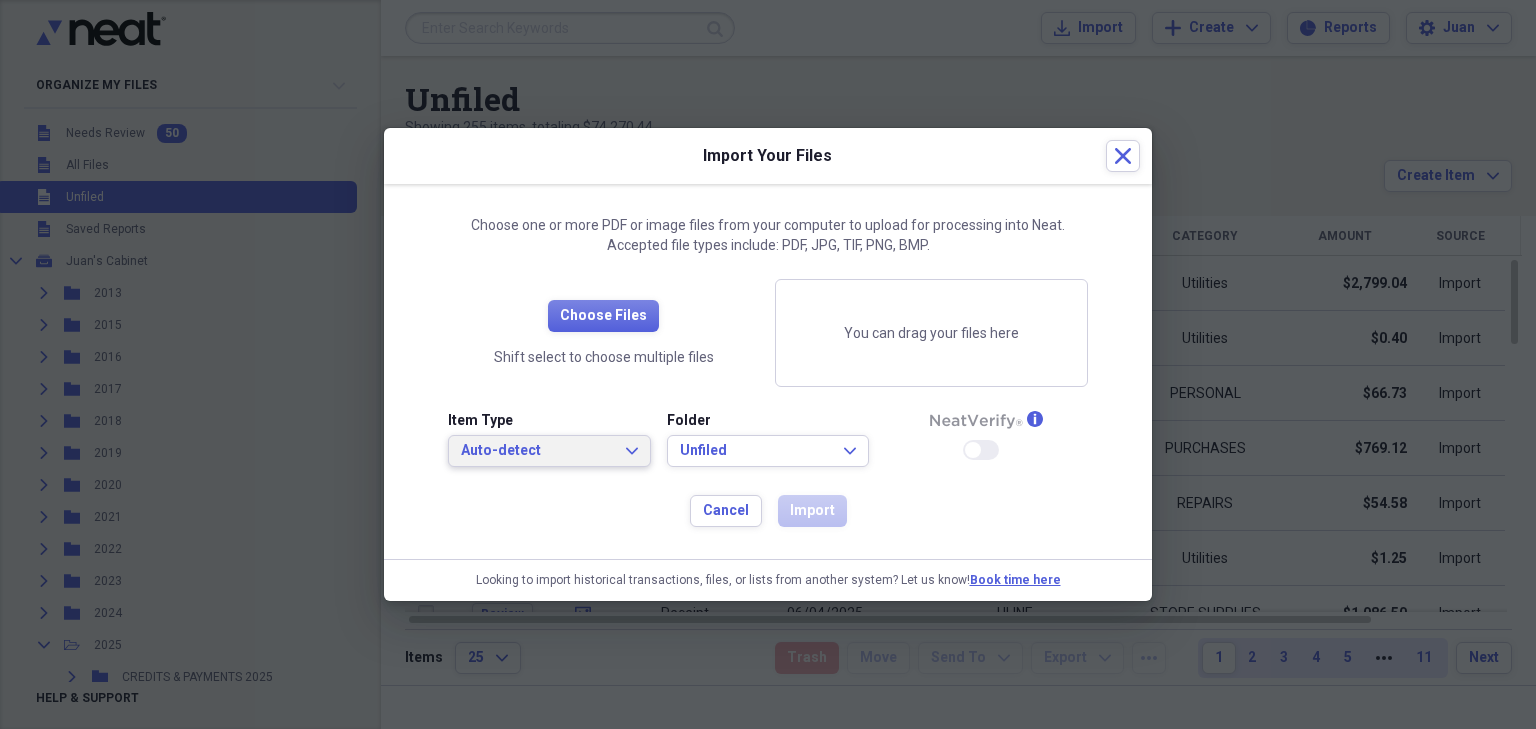 click on "Auto-detect Expand" at bounding box center (549, 451) 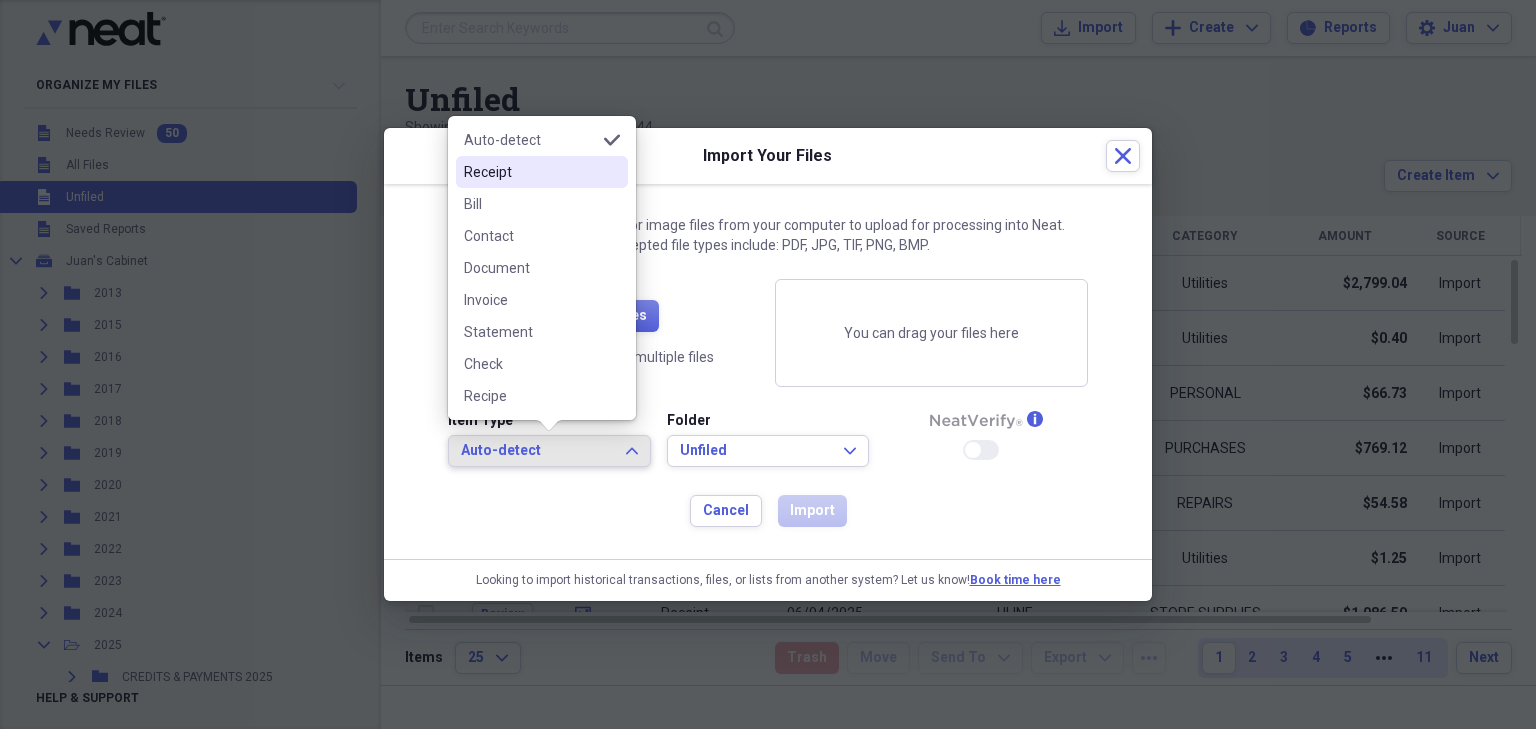 click on "Receipt" at bounding box center [530, 172] 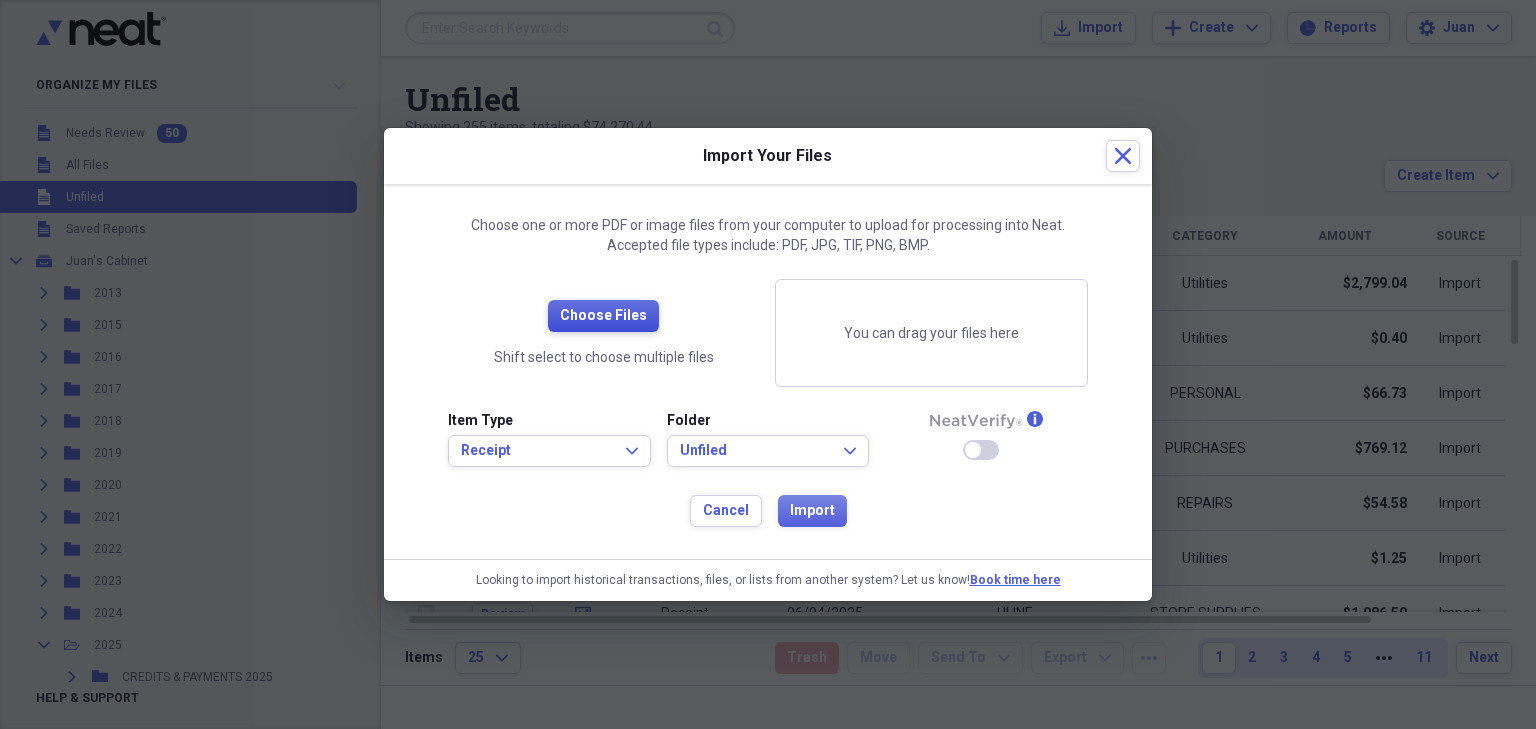 click on "Choose Files" at bounding box center (603, 316) 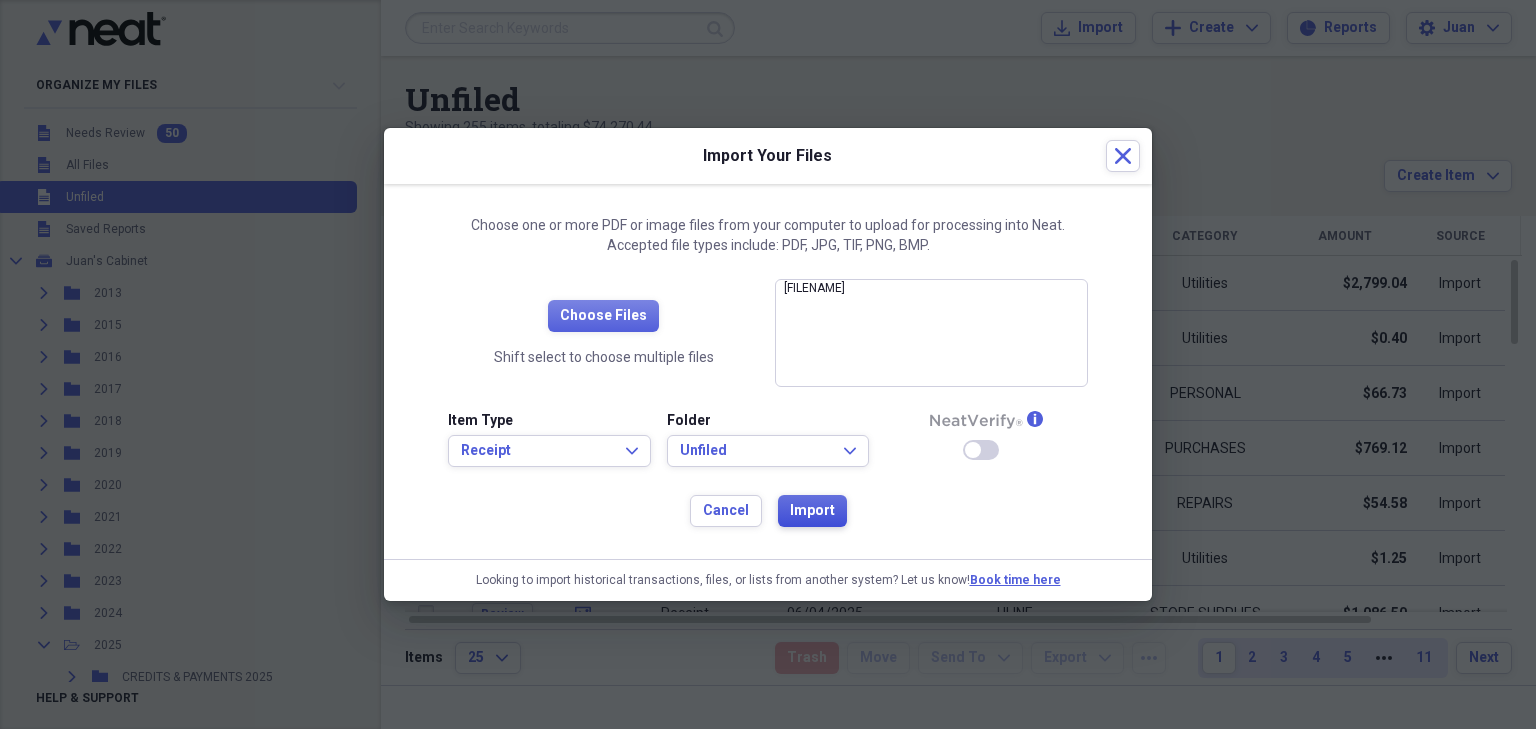 click on "Import" at bounding box center [812, 511] 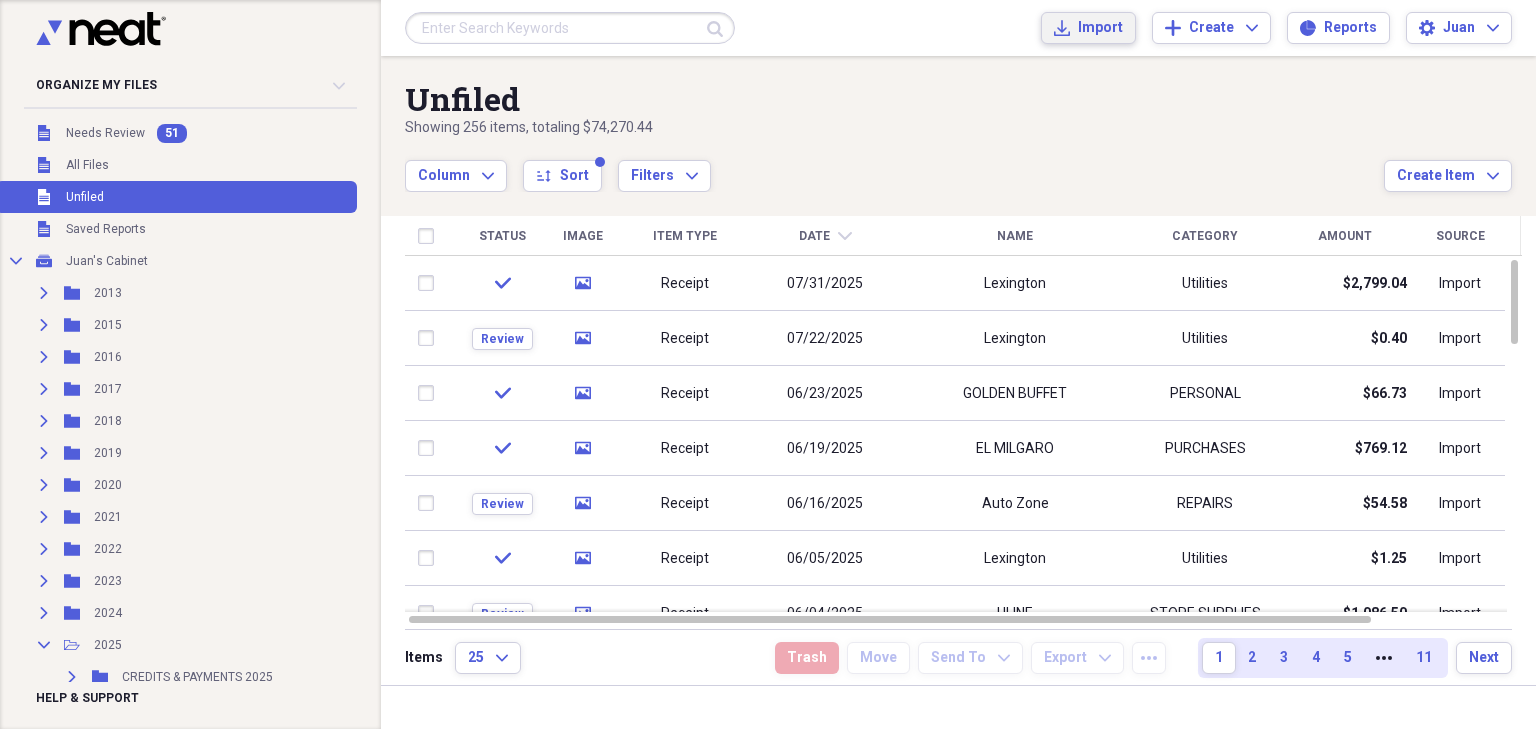 click on "Import" at bounding box center (1100, 28) 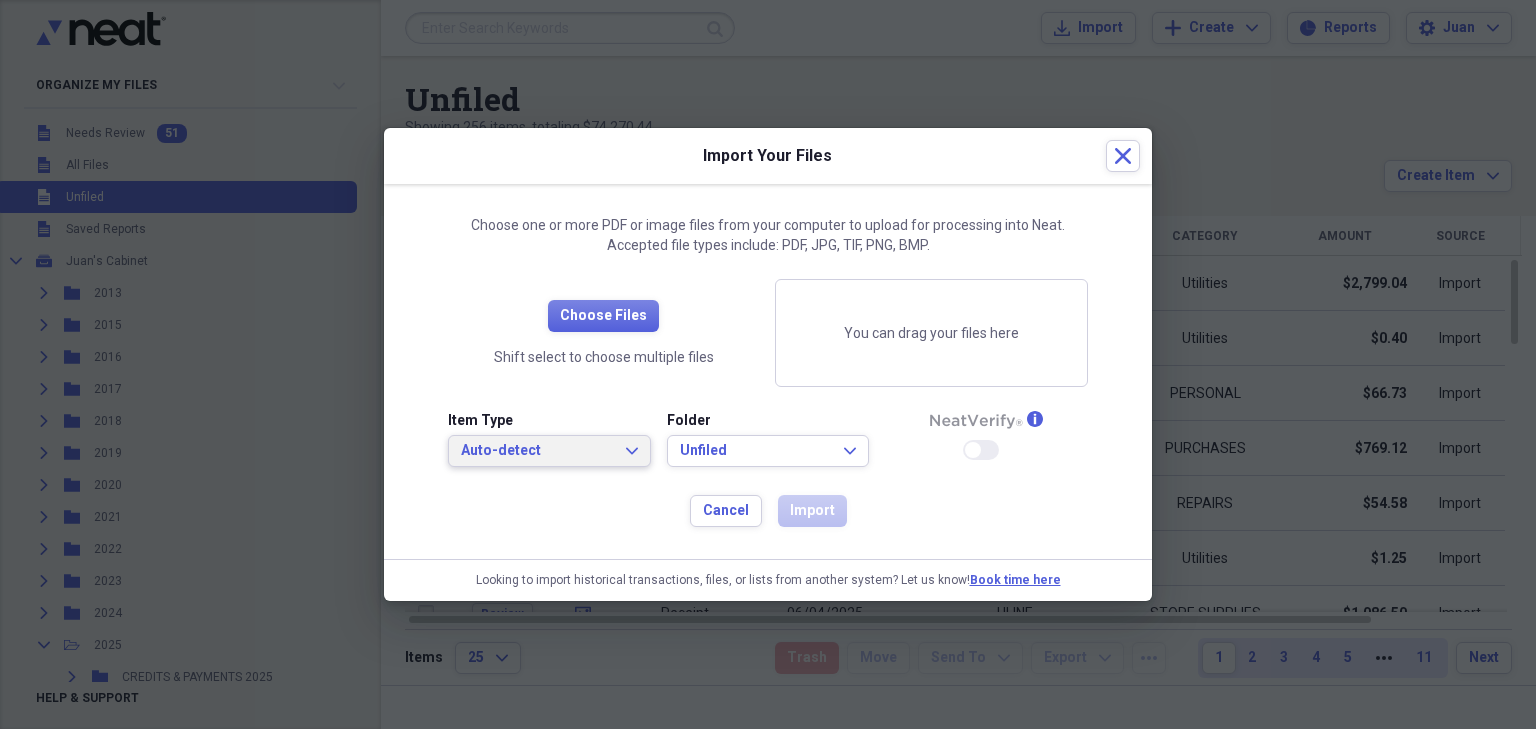 drag, startPoint x: 567, startPoint y: 472, endPoint x: 569, endPoint y: 454, distance: 18.110771 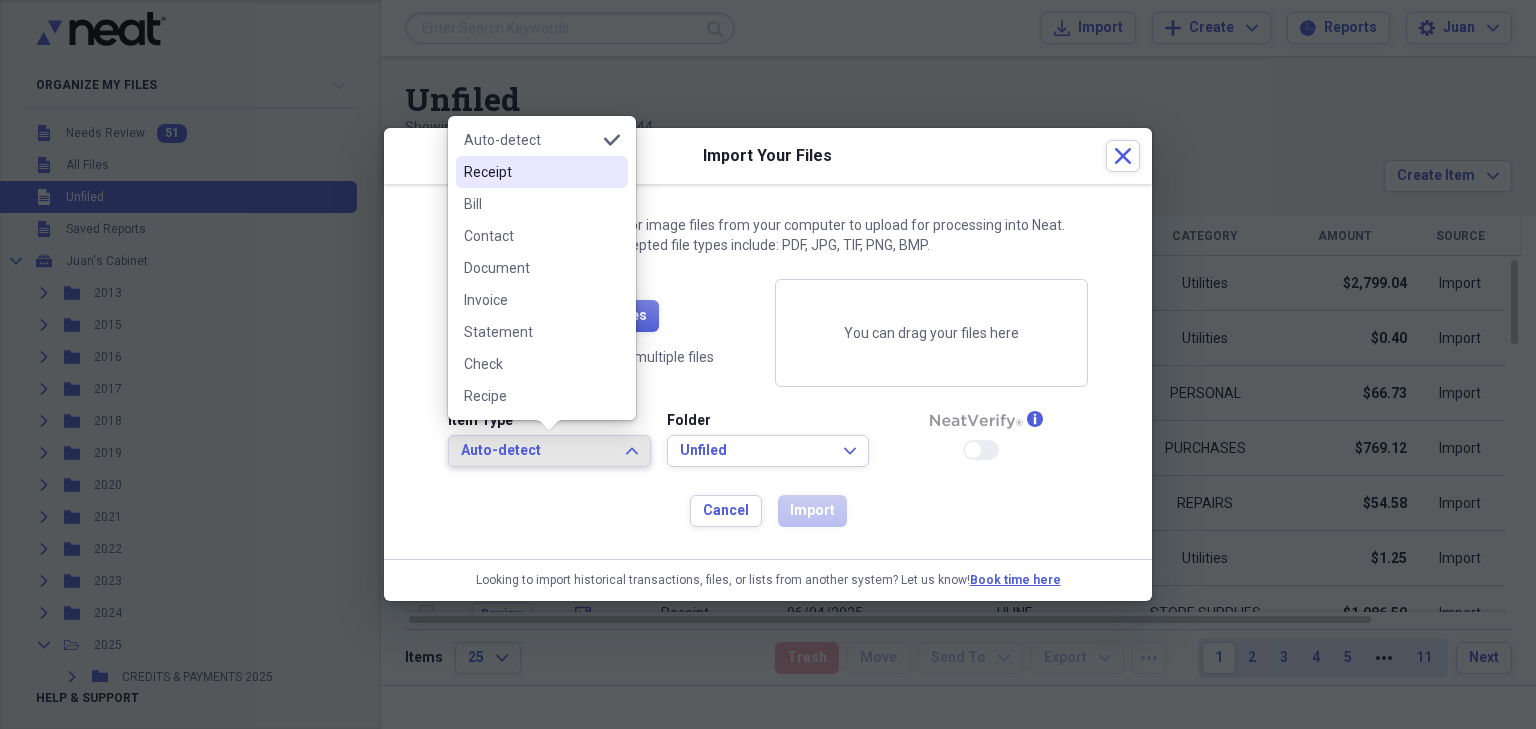 click on "Receipt" at bounding box center [530, 172] 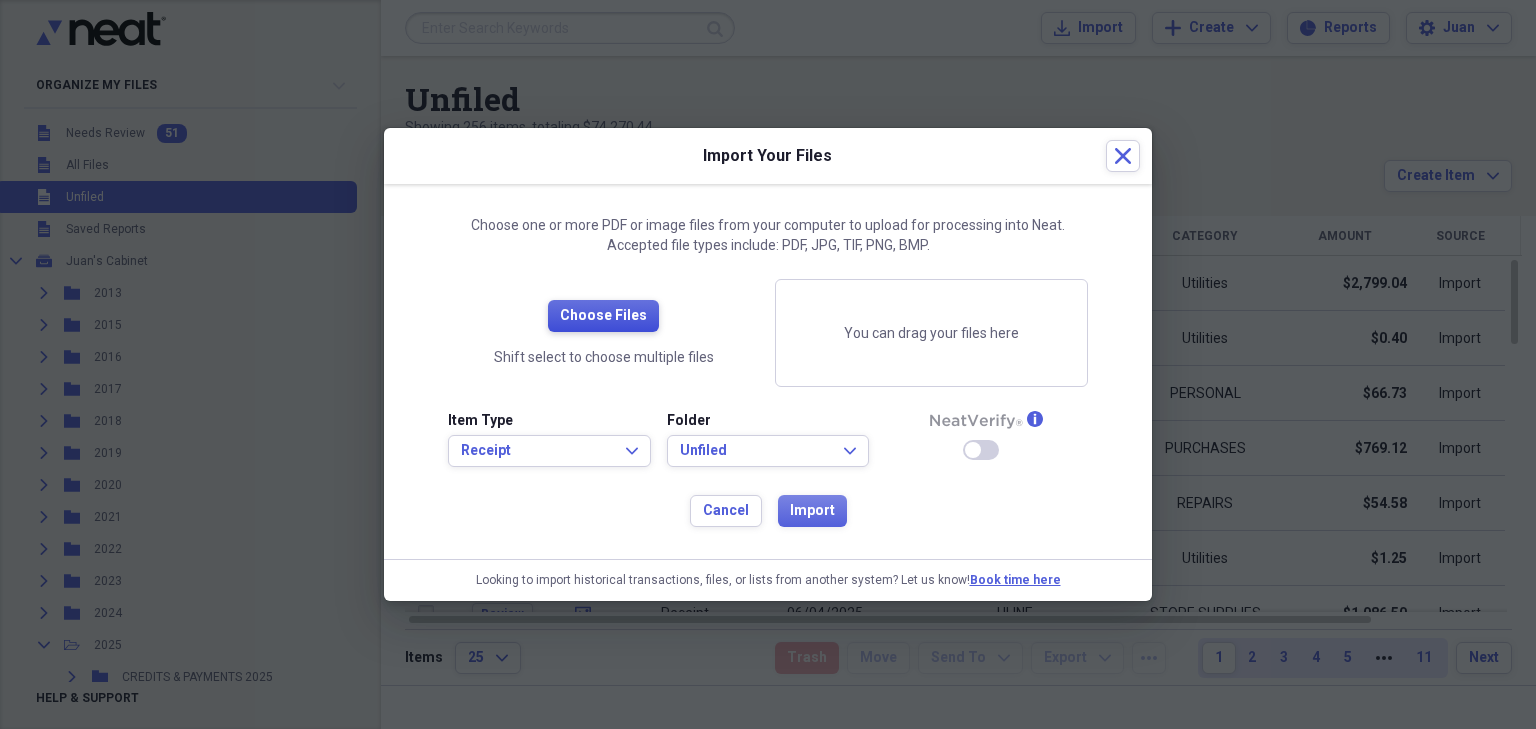 drag, startPoint x: 612, startPoint y: 298, endPoint x: 609, endPoint y: 308, distance: 10.440307 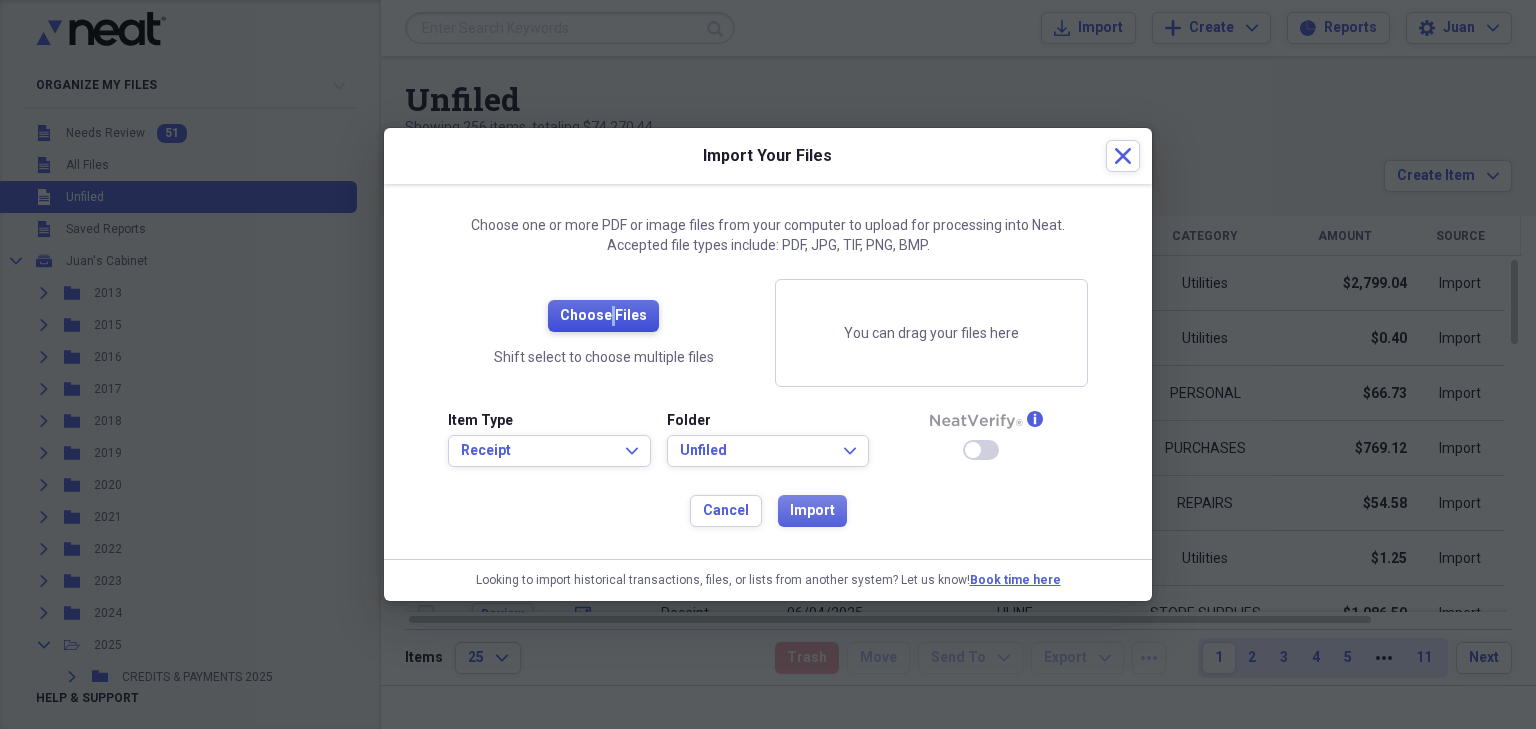 click on "Choose Files" at bounding box center (603, 316) 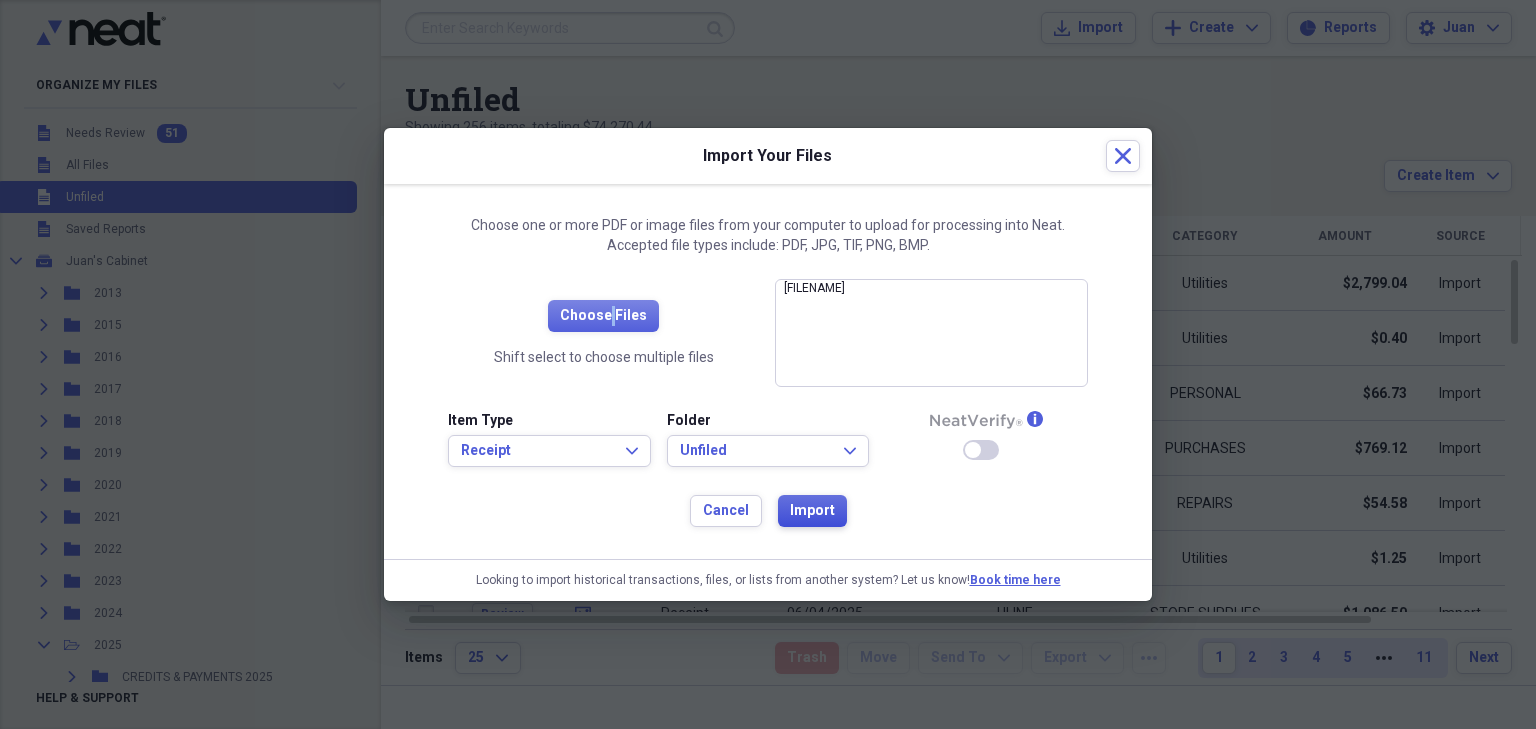 click on "Import" at bounding box center [812, 511] 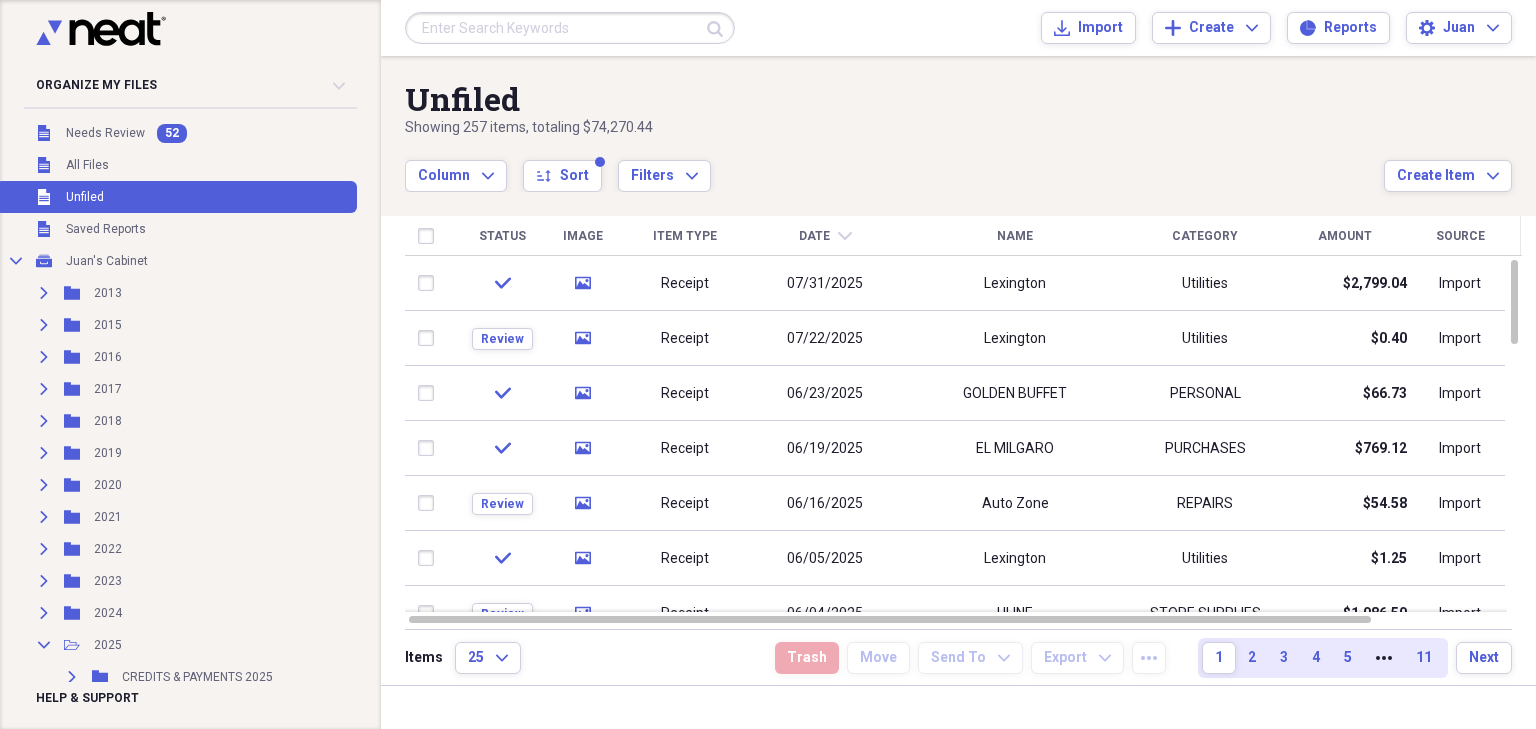 click on "Date" at bounding box center (814, 236) 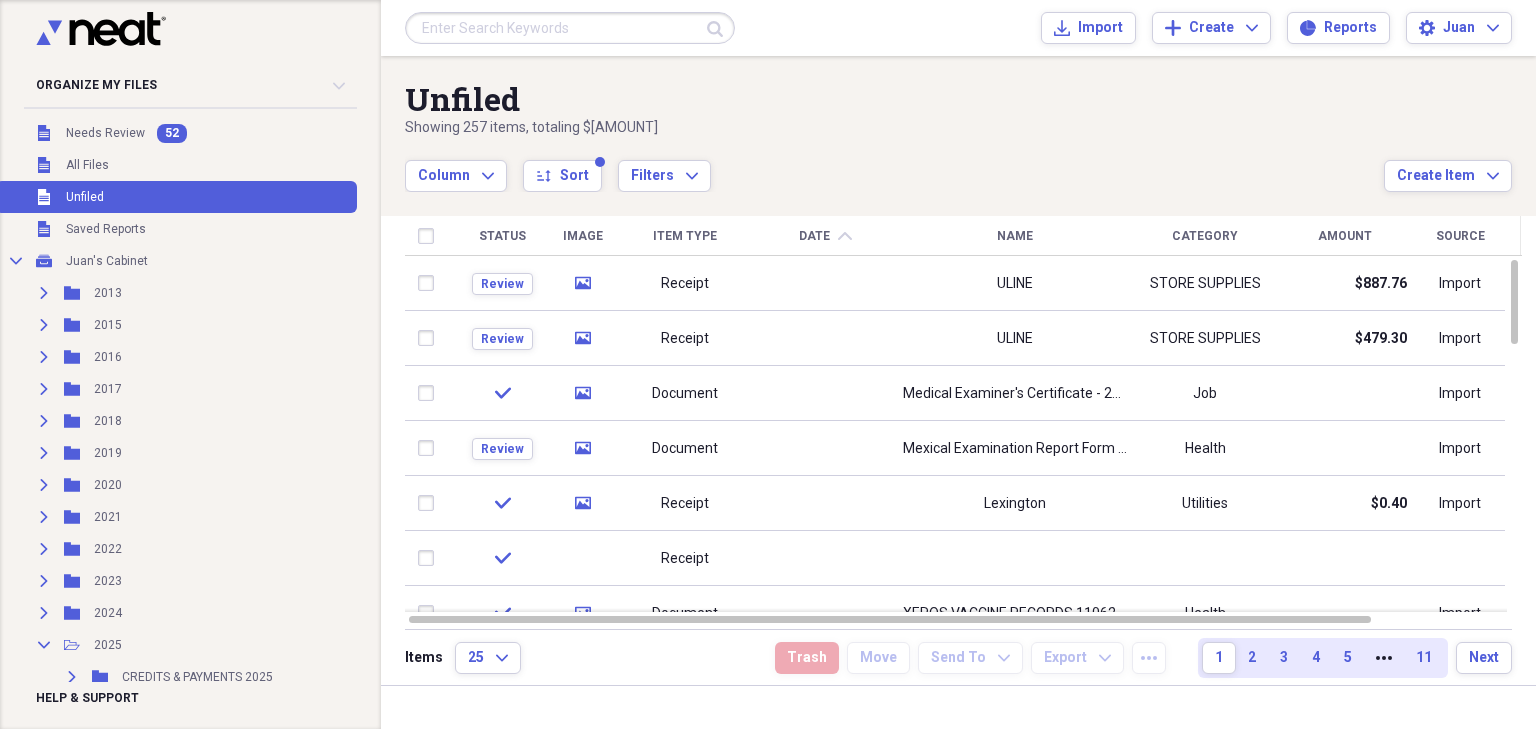 click on "Date" at bounding box center (814, 236) 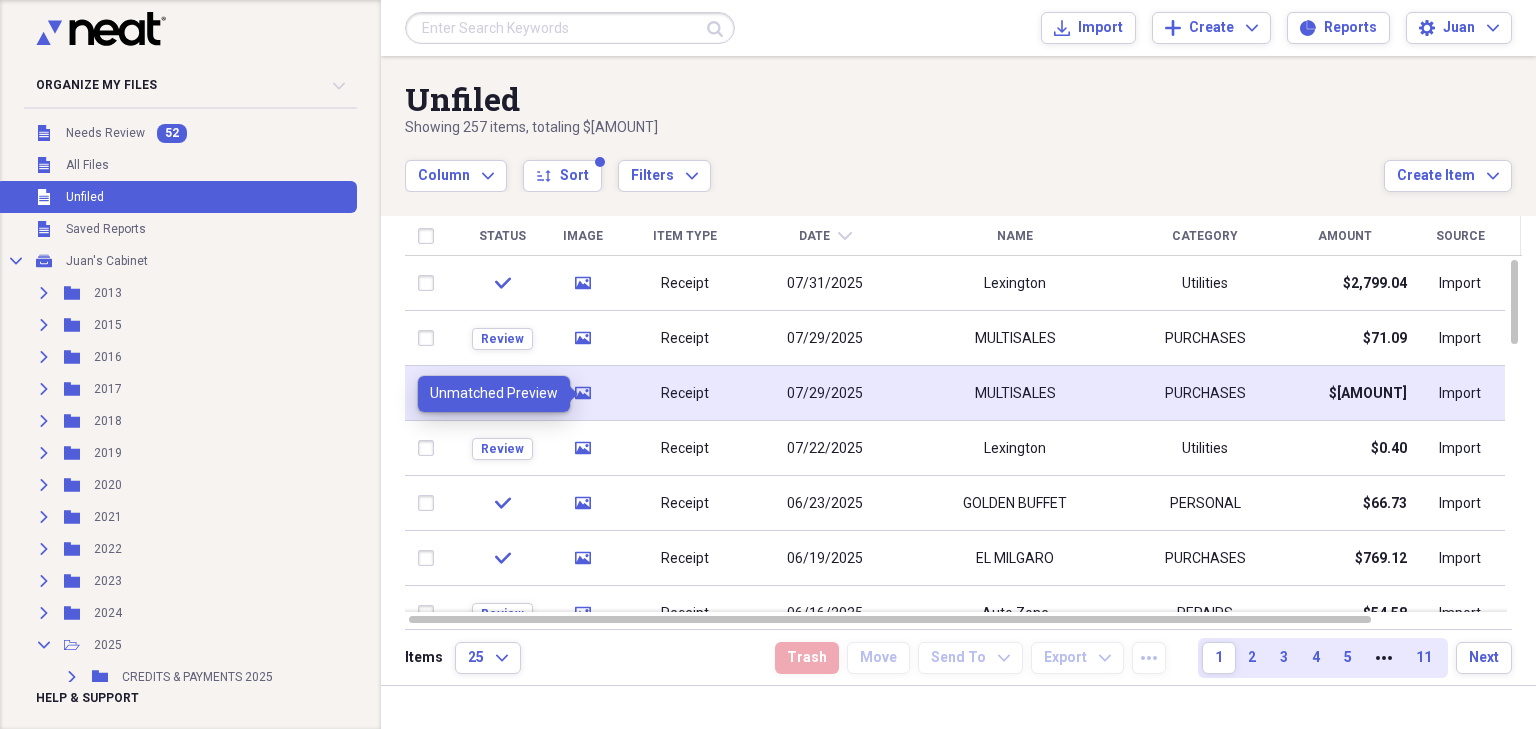 click on "media" at bounding box center (582, 393) 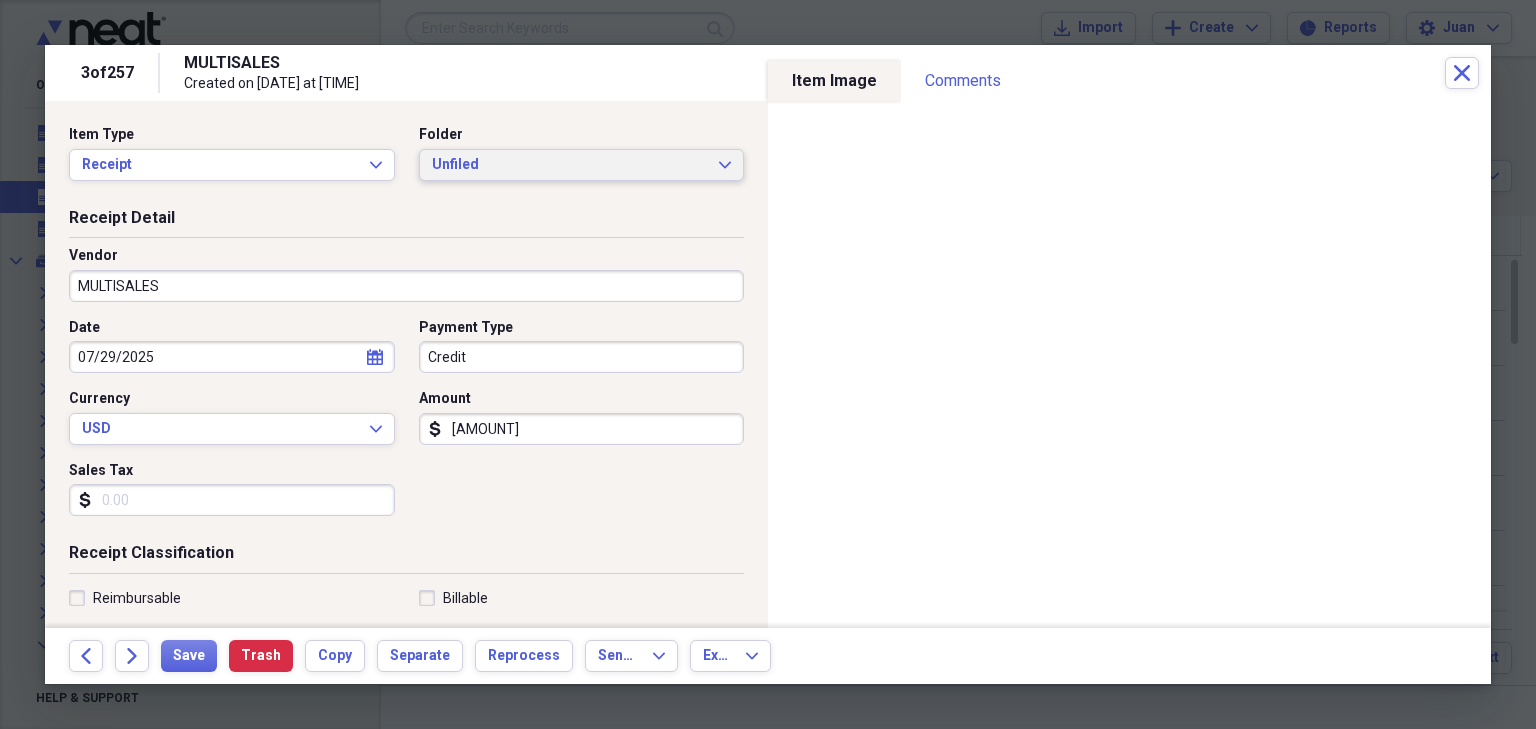 click on "Unfiled" at bounding box center (570, 165) 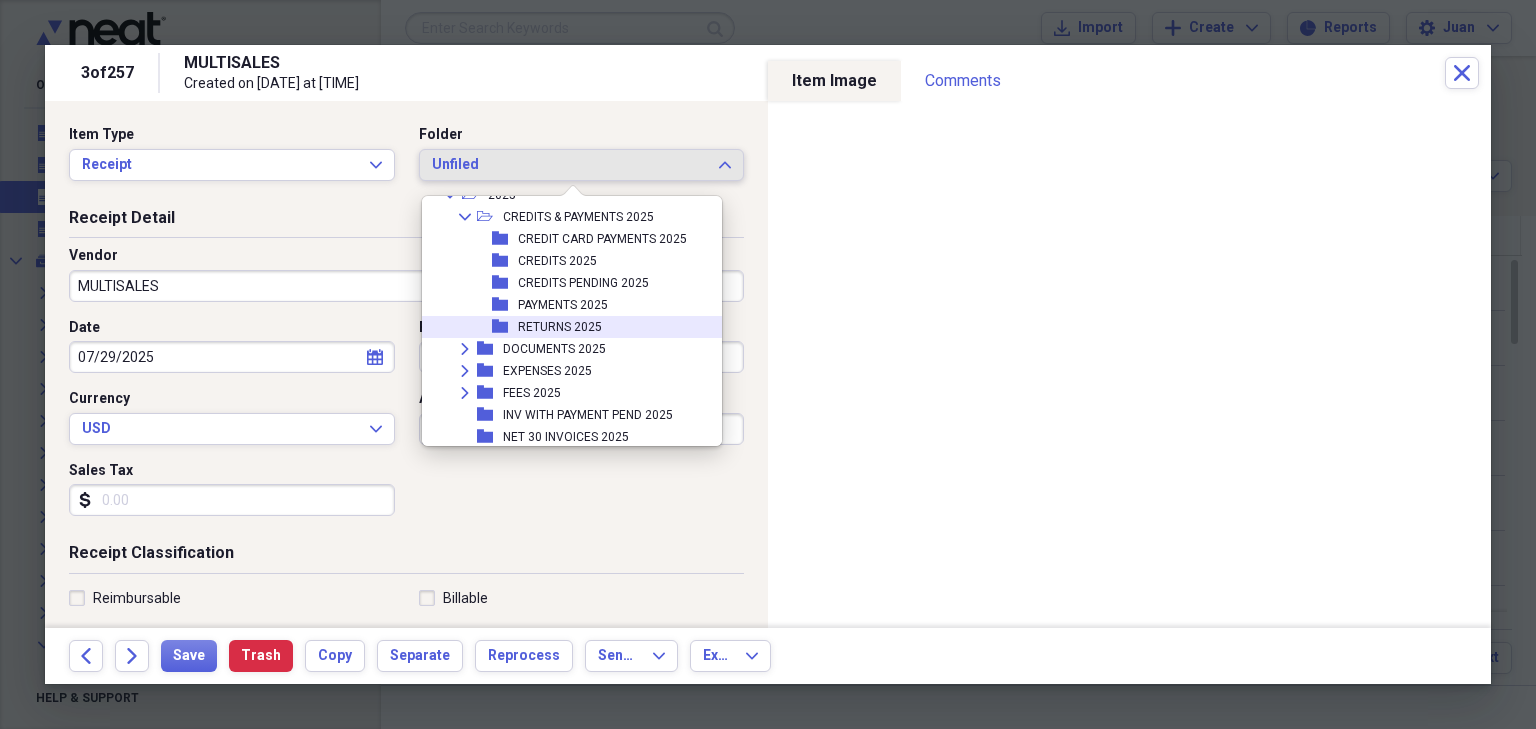 scroll, scrollTop: 320, scrollLeft: 0, axis: vertical 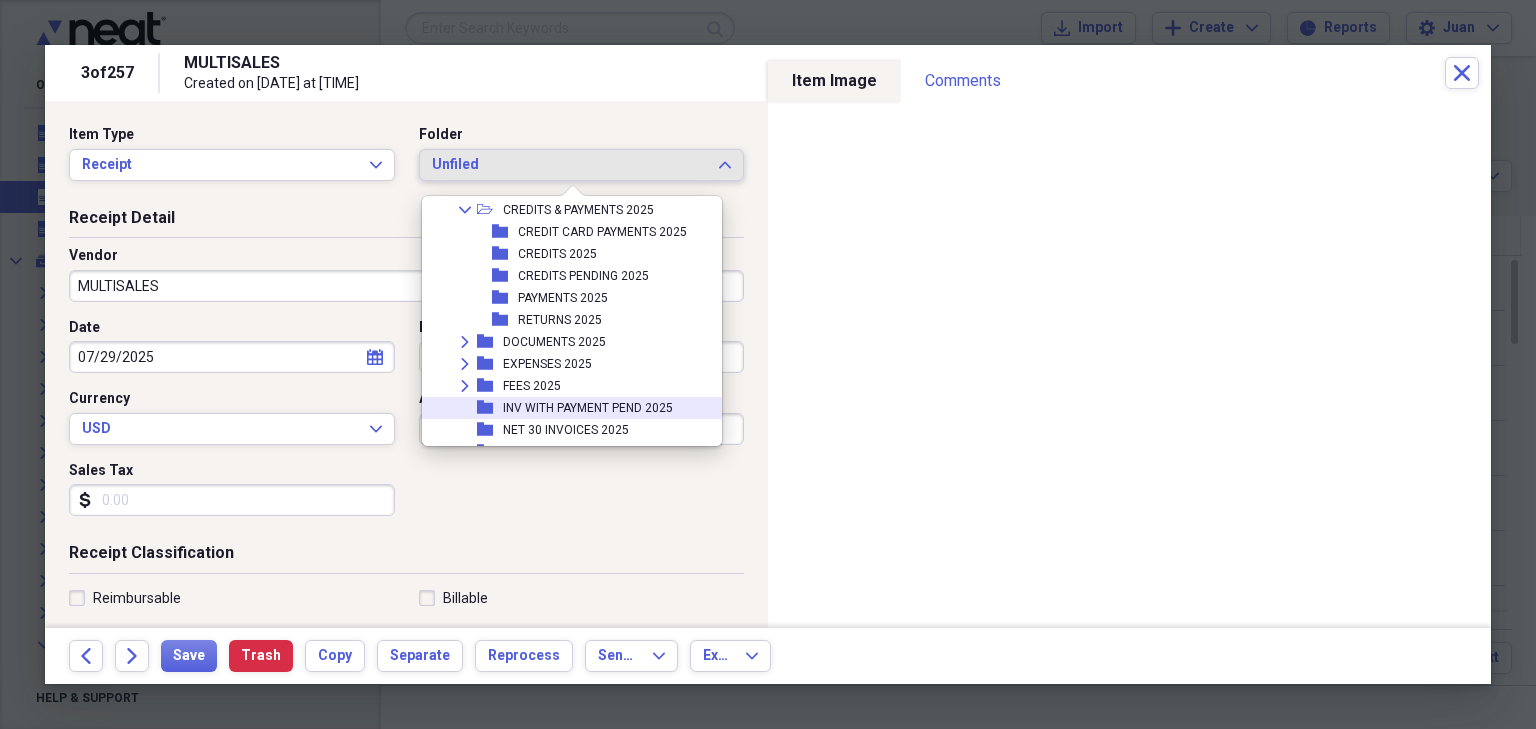 click on "INV WITH PAYMENT PEND 2025" at bounding box center [588, 408] 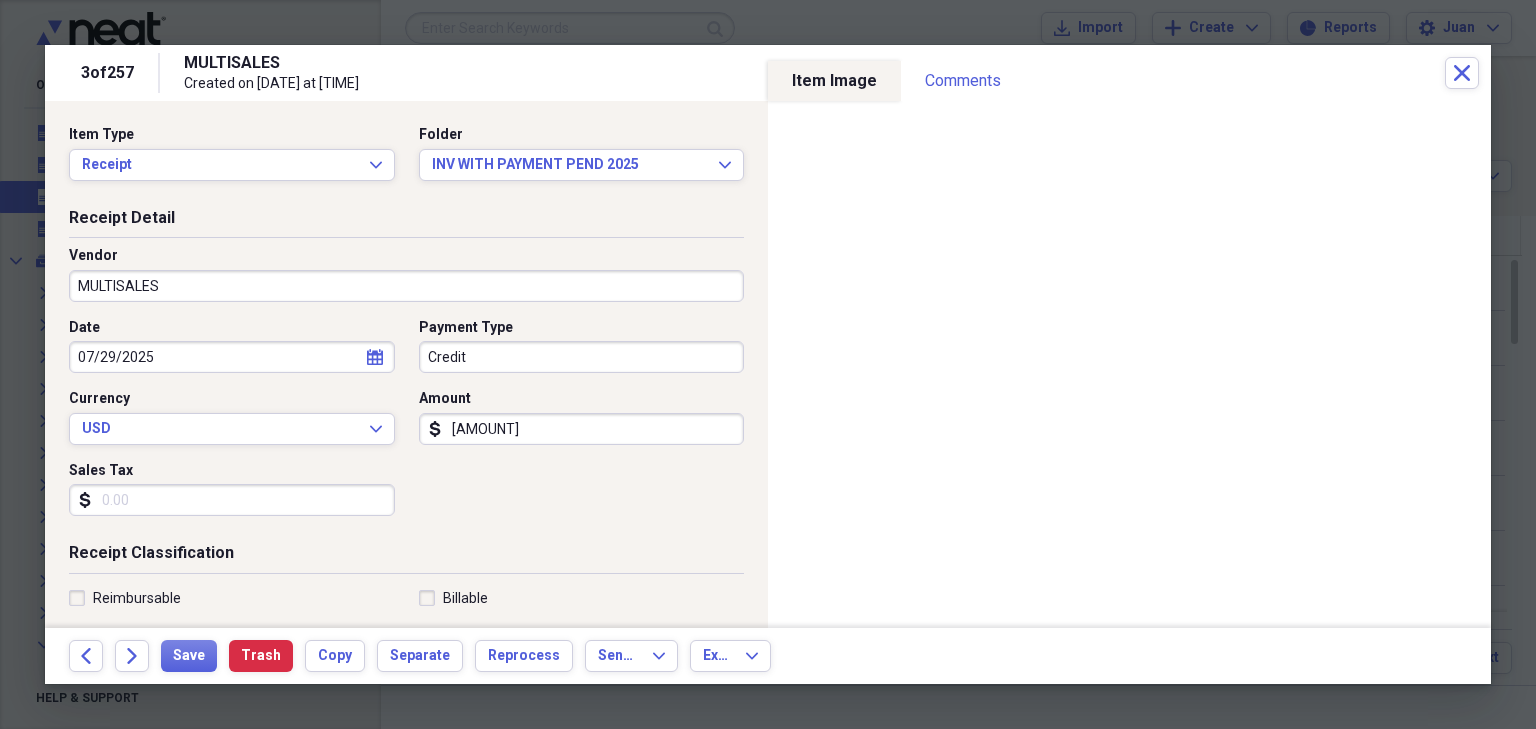click on "Credit" at bounding box center (582, 357) 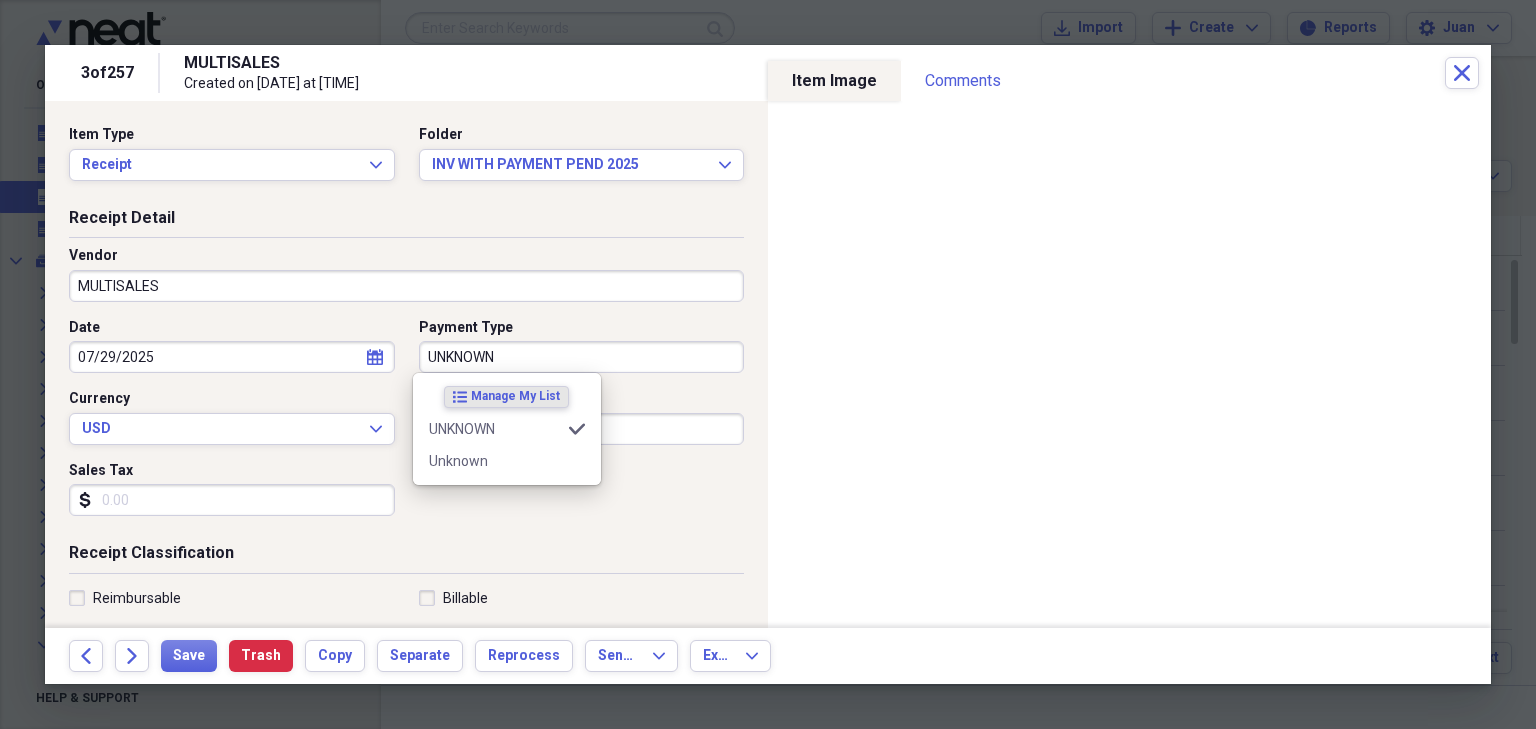 type on "UNKNOWN" 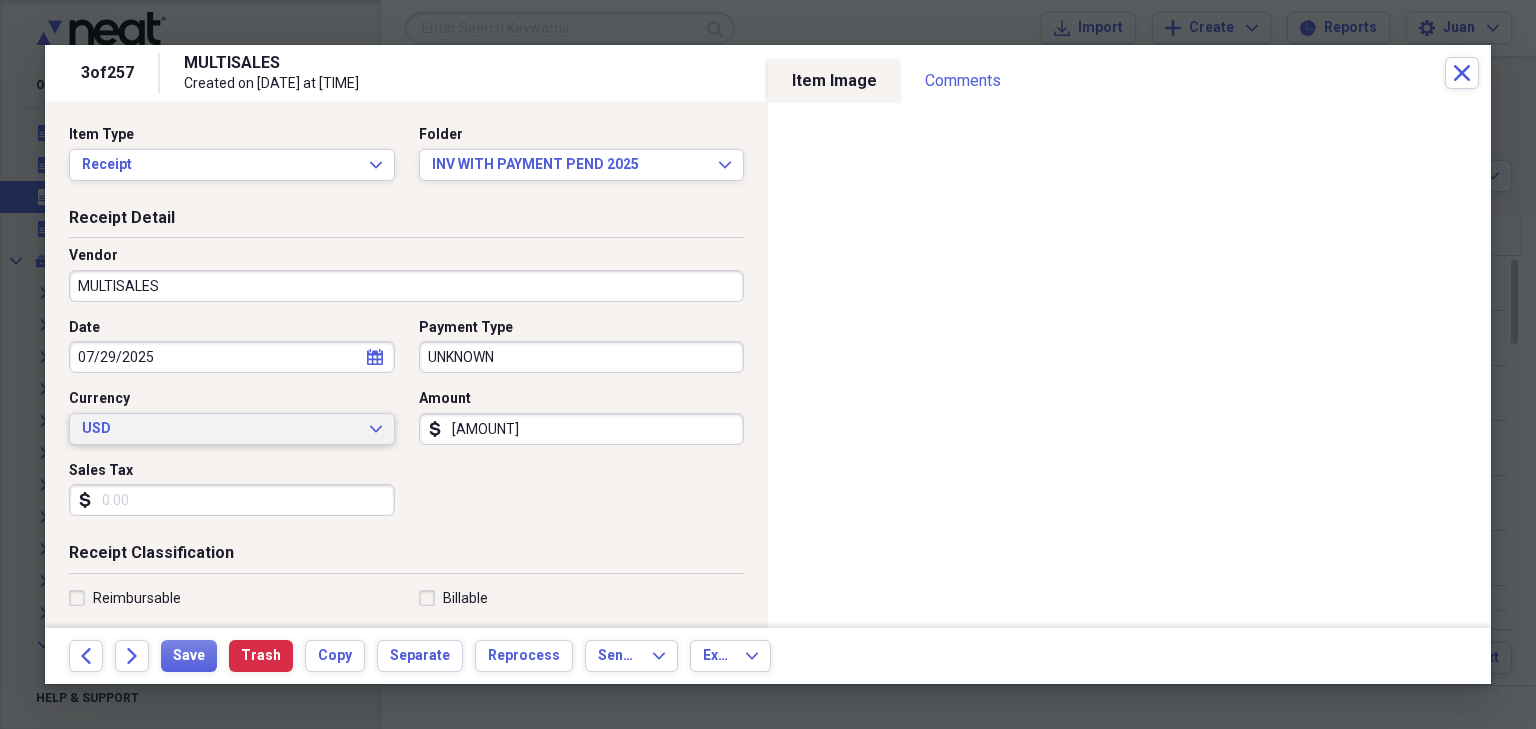 type 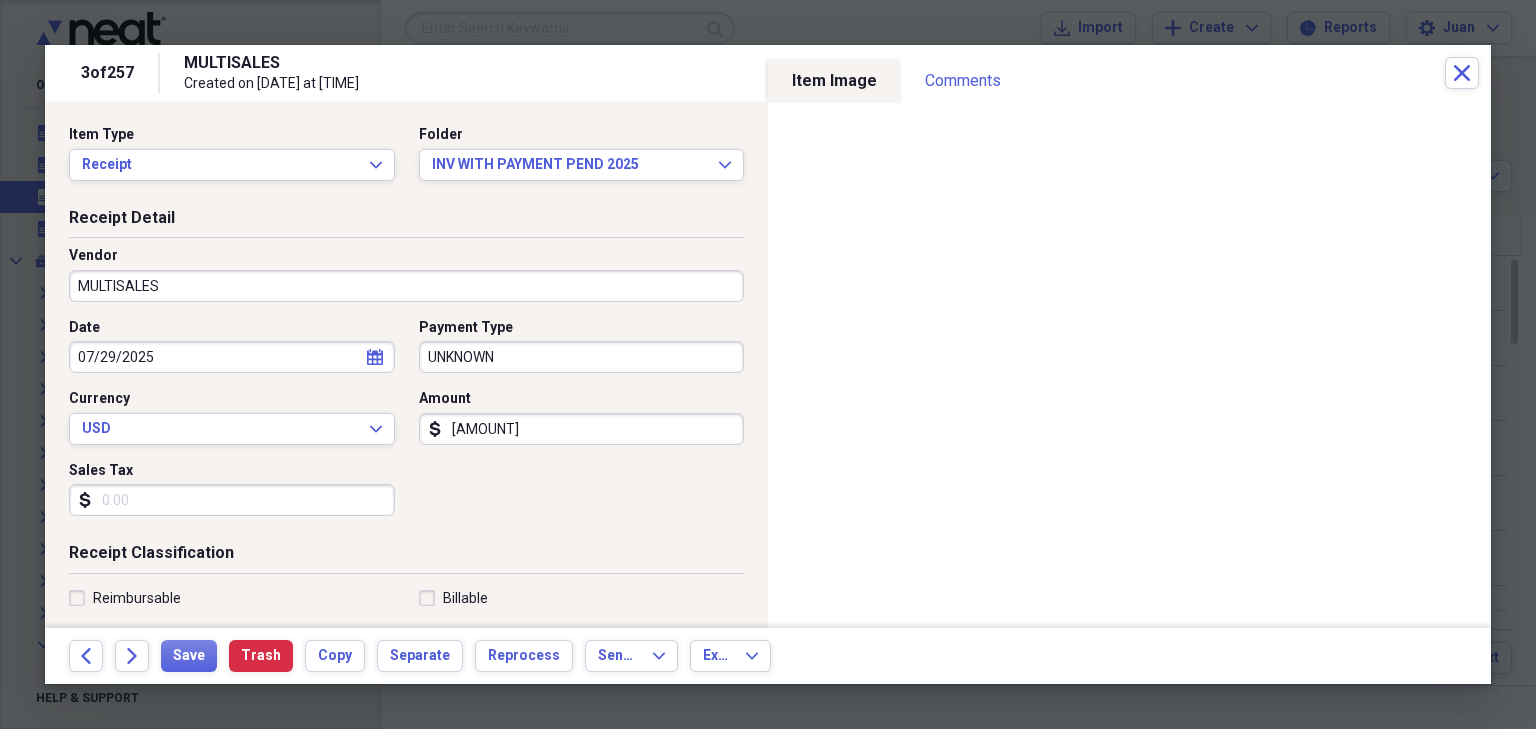 type on "[AMOUNT]" 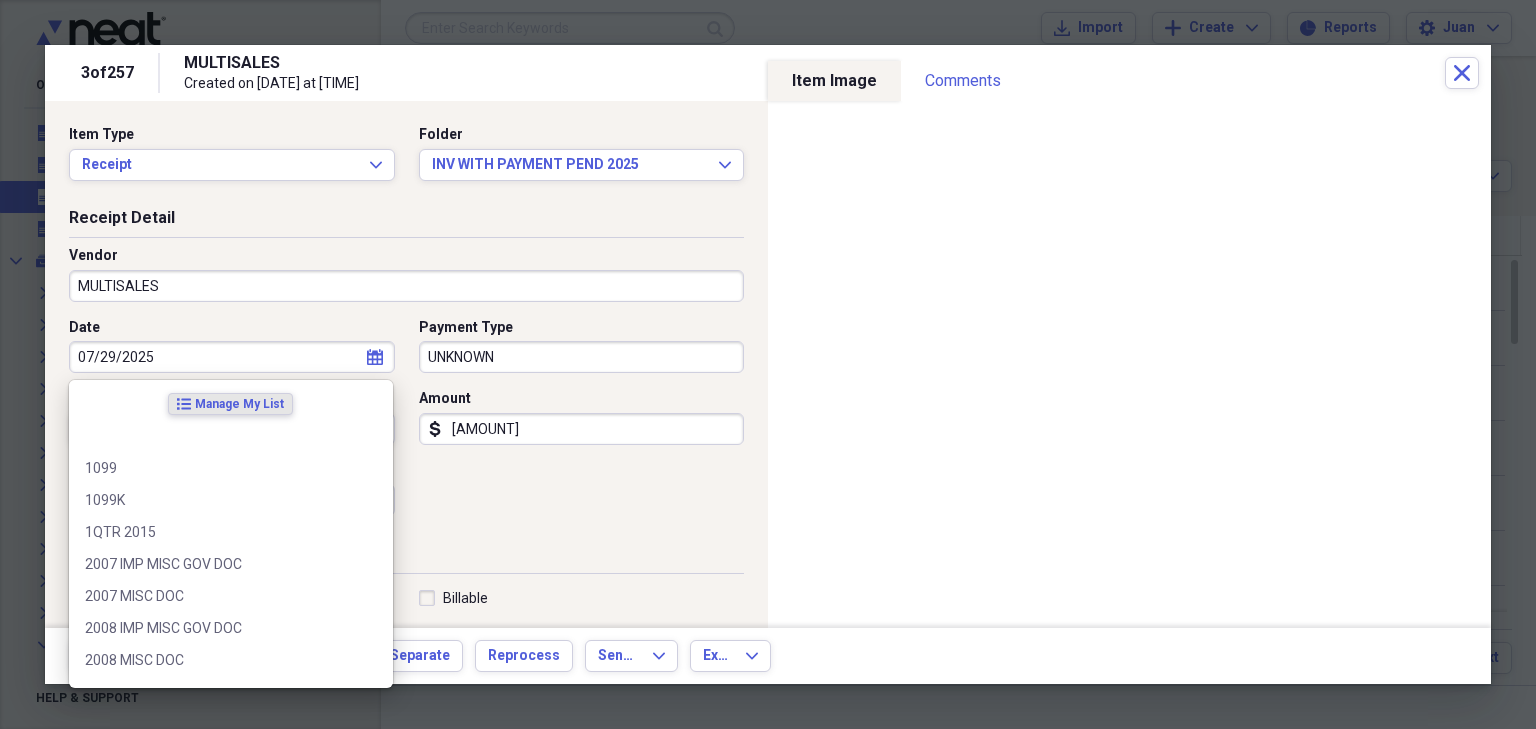 scroll, scrollTop: 304, scrollLeft: 0, axis: vertical 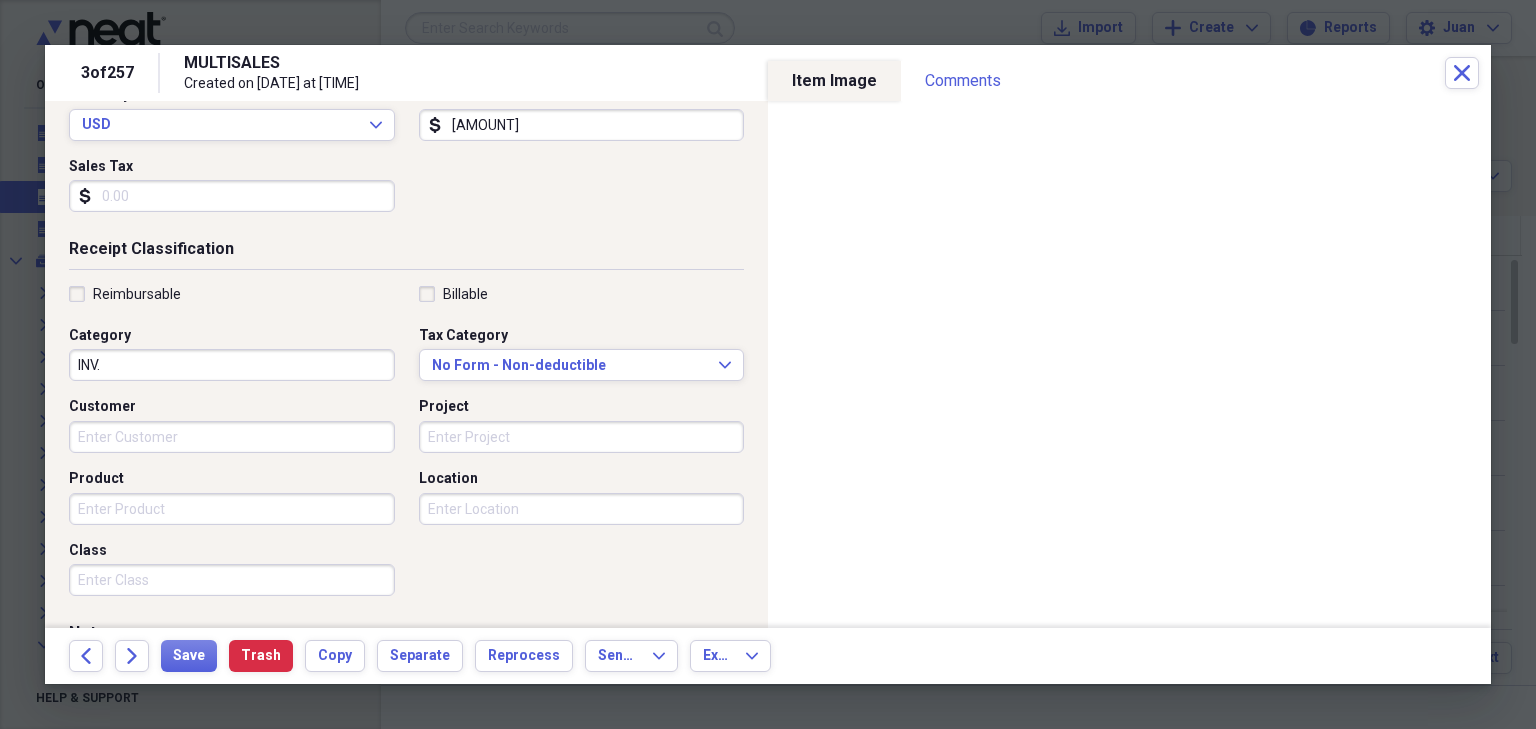 type on "INV." 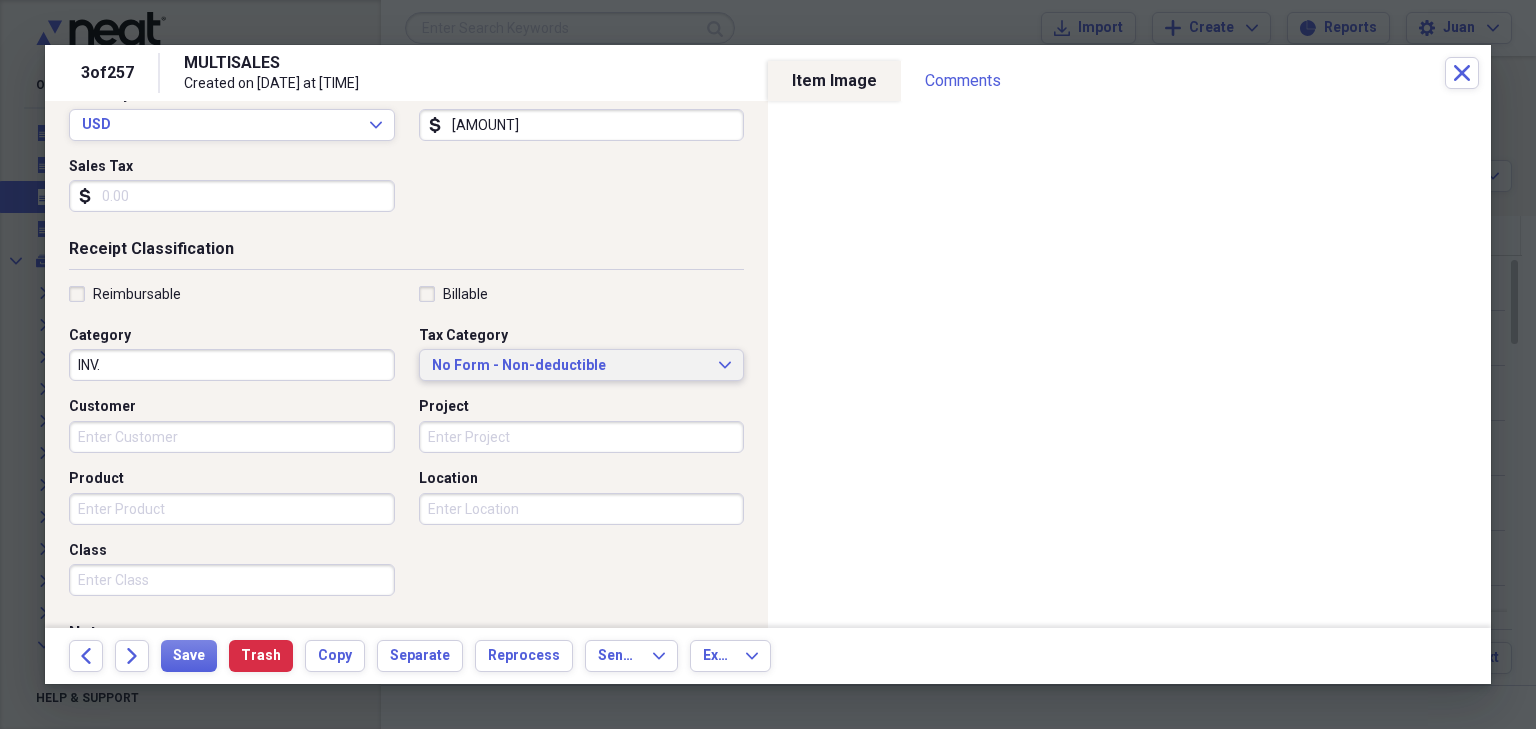 type 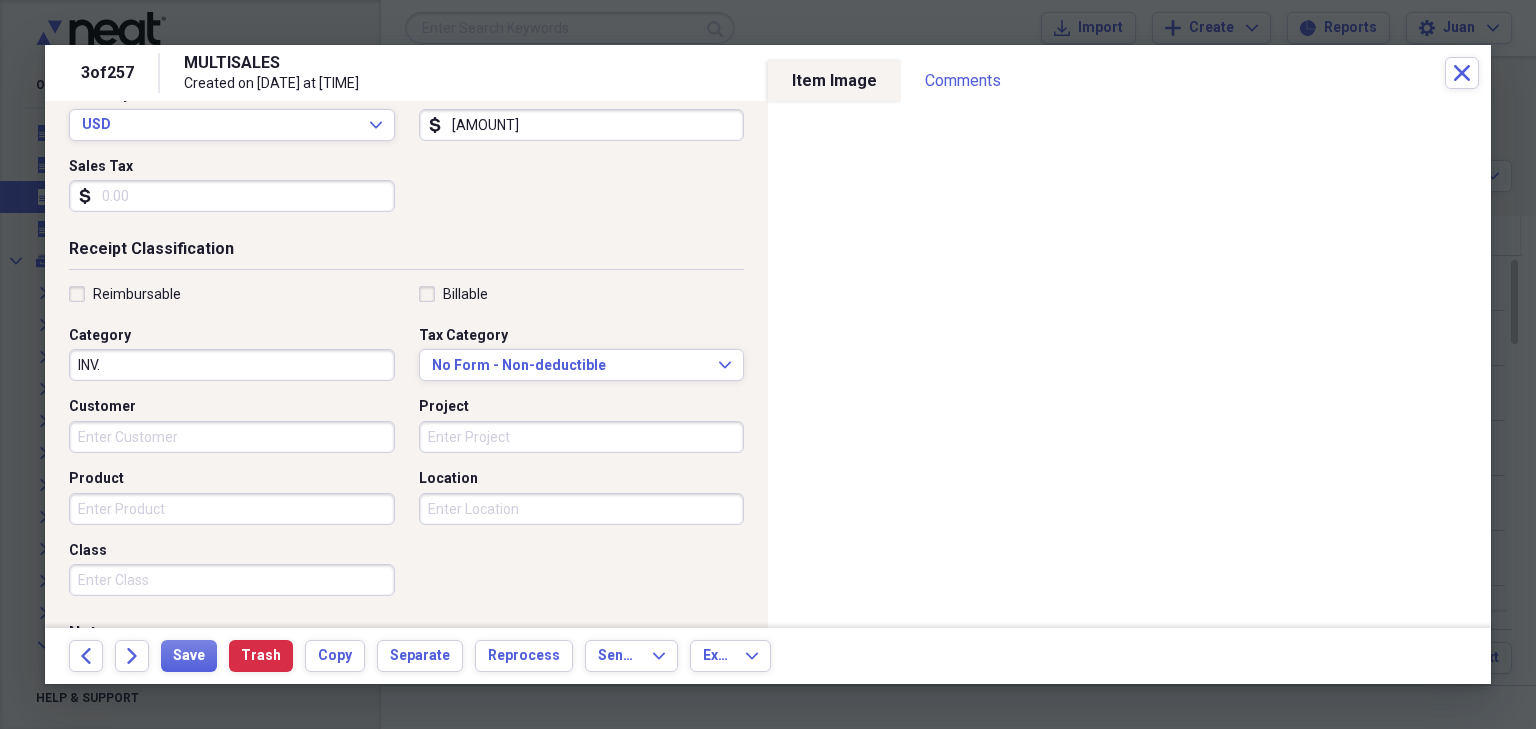 click on "Category INV." at bounding box center [238, 354] 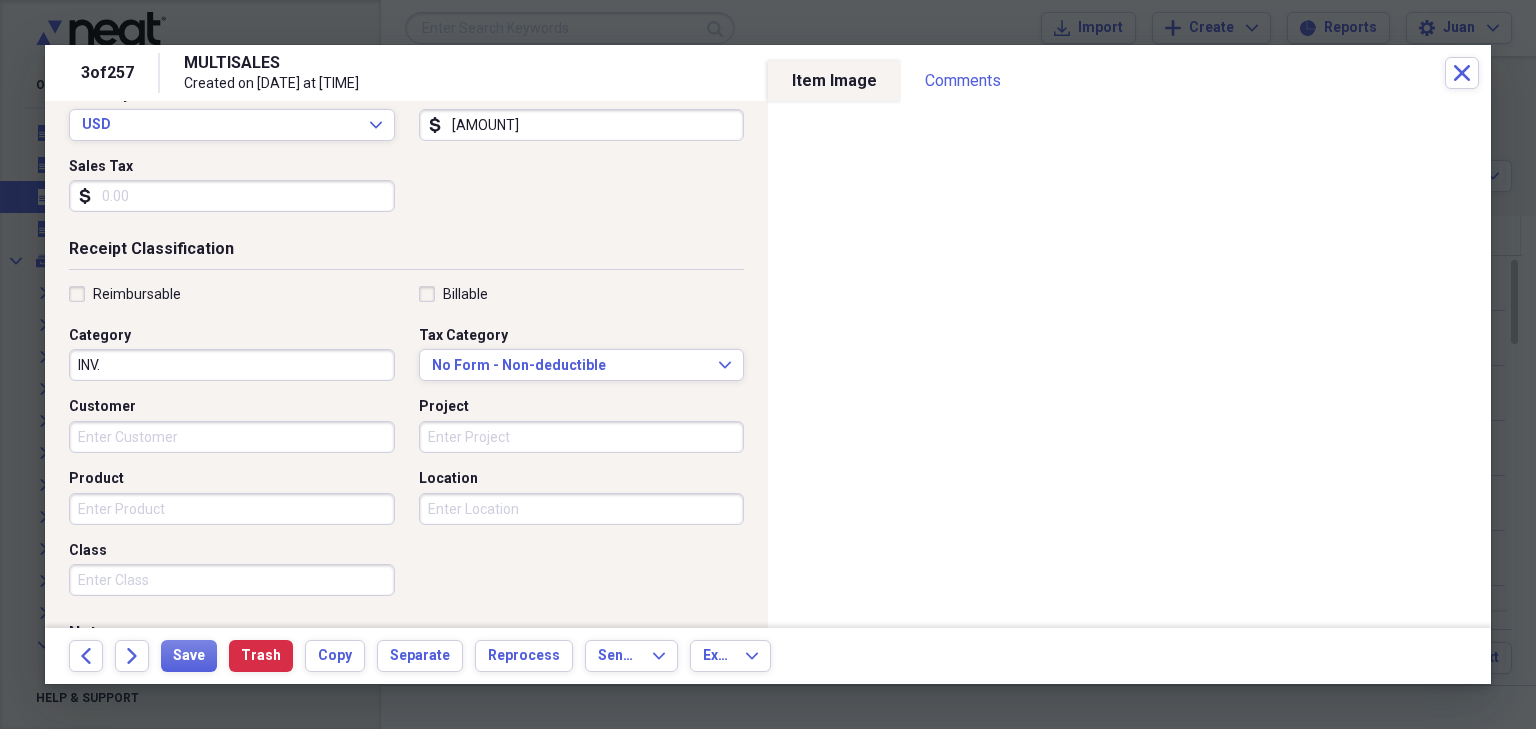 click on "INV." at bounding box center (232, 365) 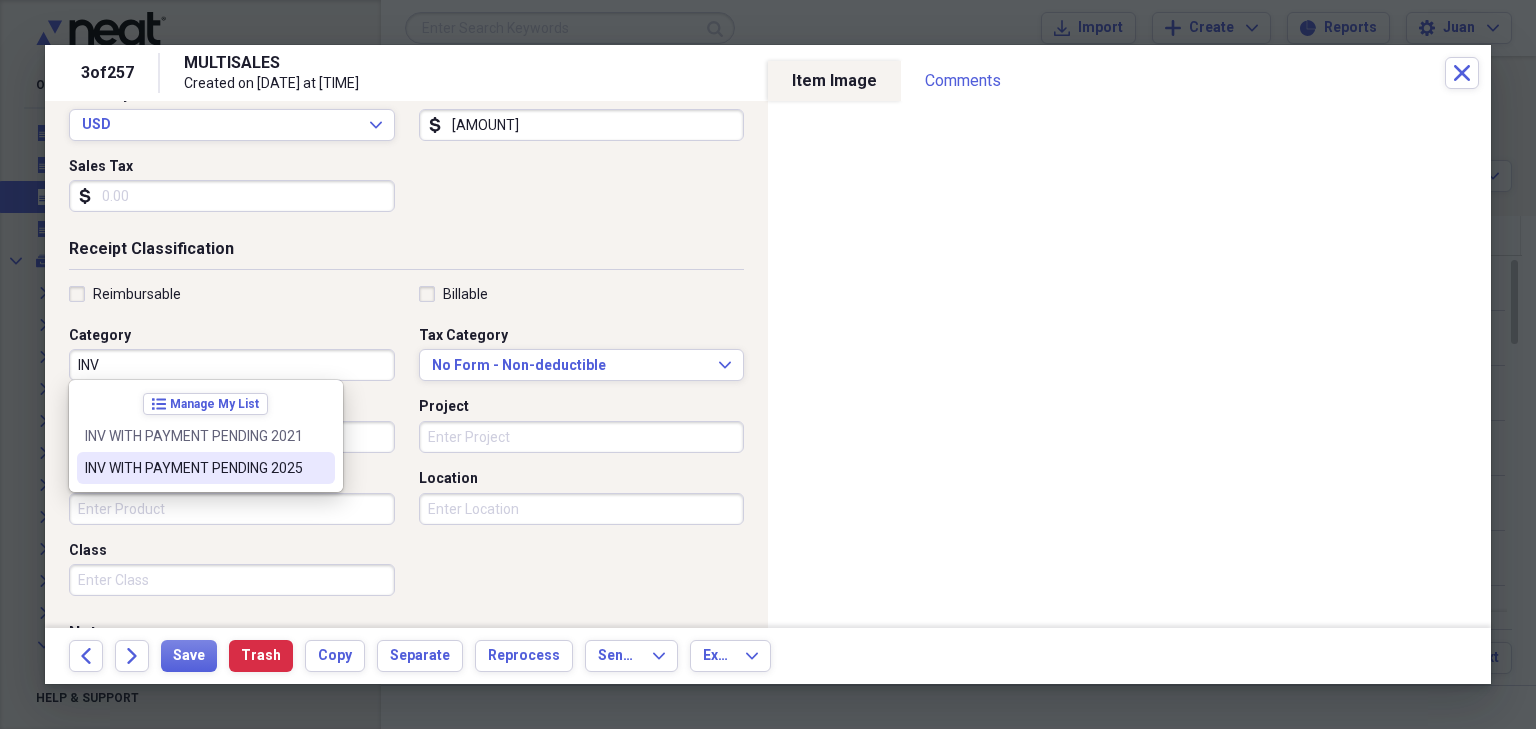 type on "INV WITH PAYMENT PENDING 2025" 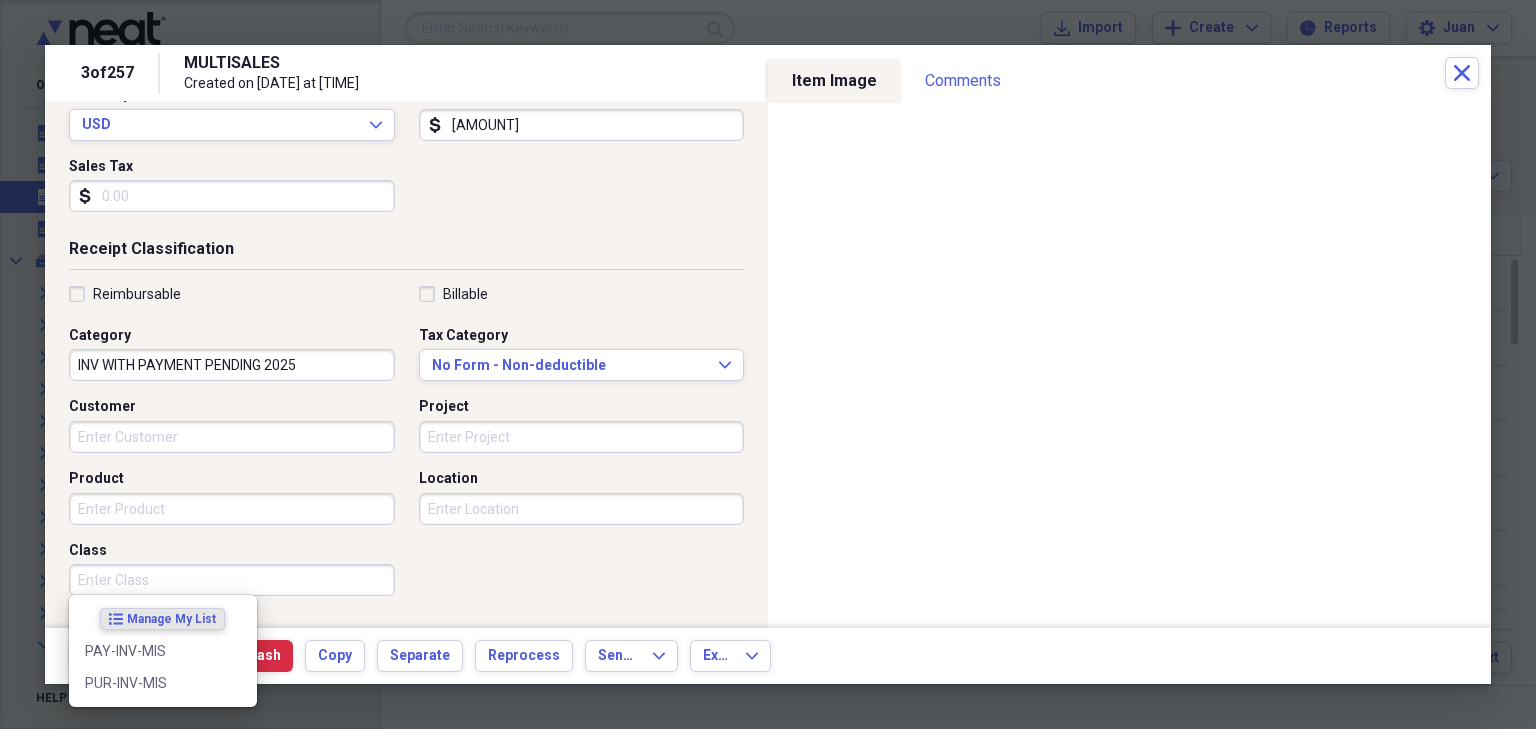 scroll, scrollTop: 492, scrollLeft: 0, axis: vertical 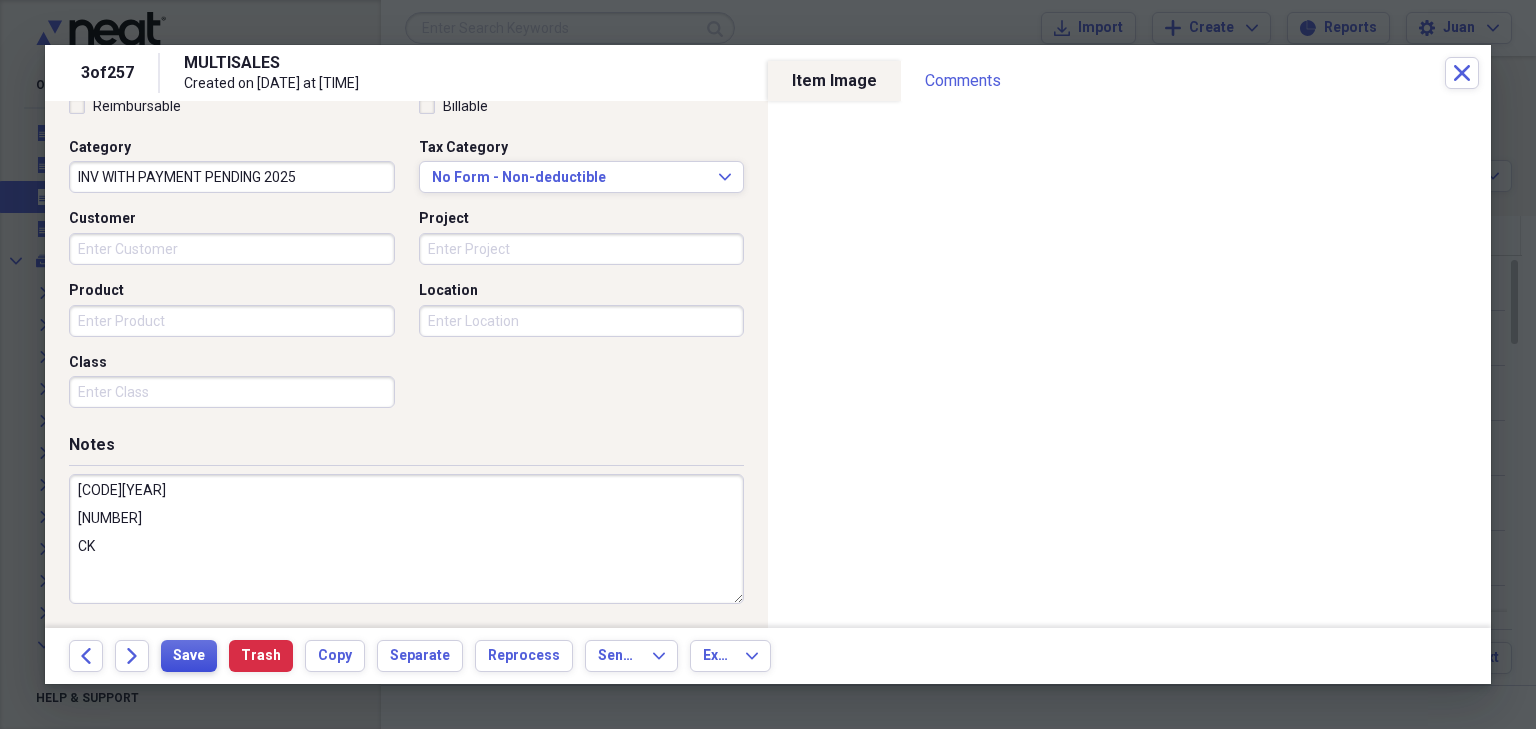 type on "[CODE][YEAR]
[NUMBER]
CK" 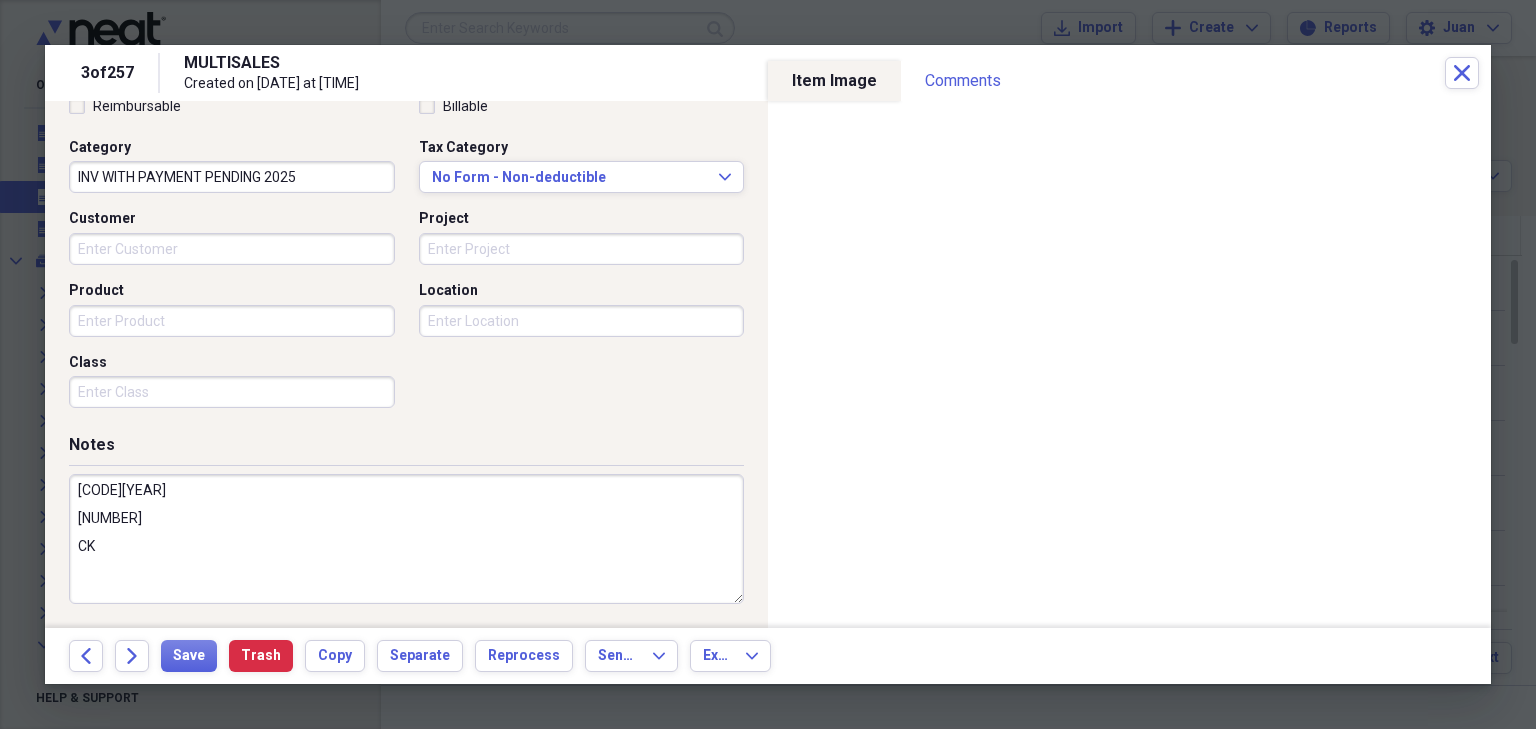 click on "Back Forward Save Trash Copy Separate Reprocess Send To Expand Export Expand" at bounding box center [768, 656] 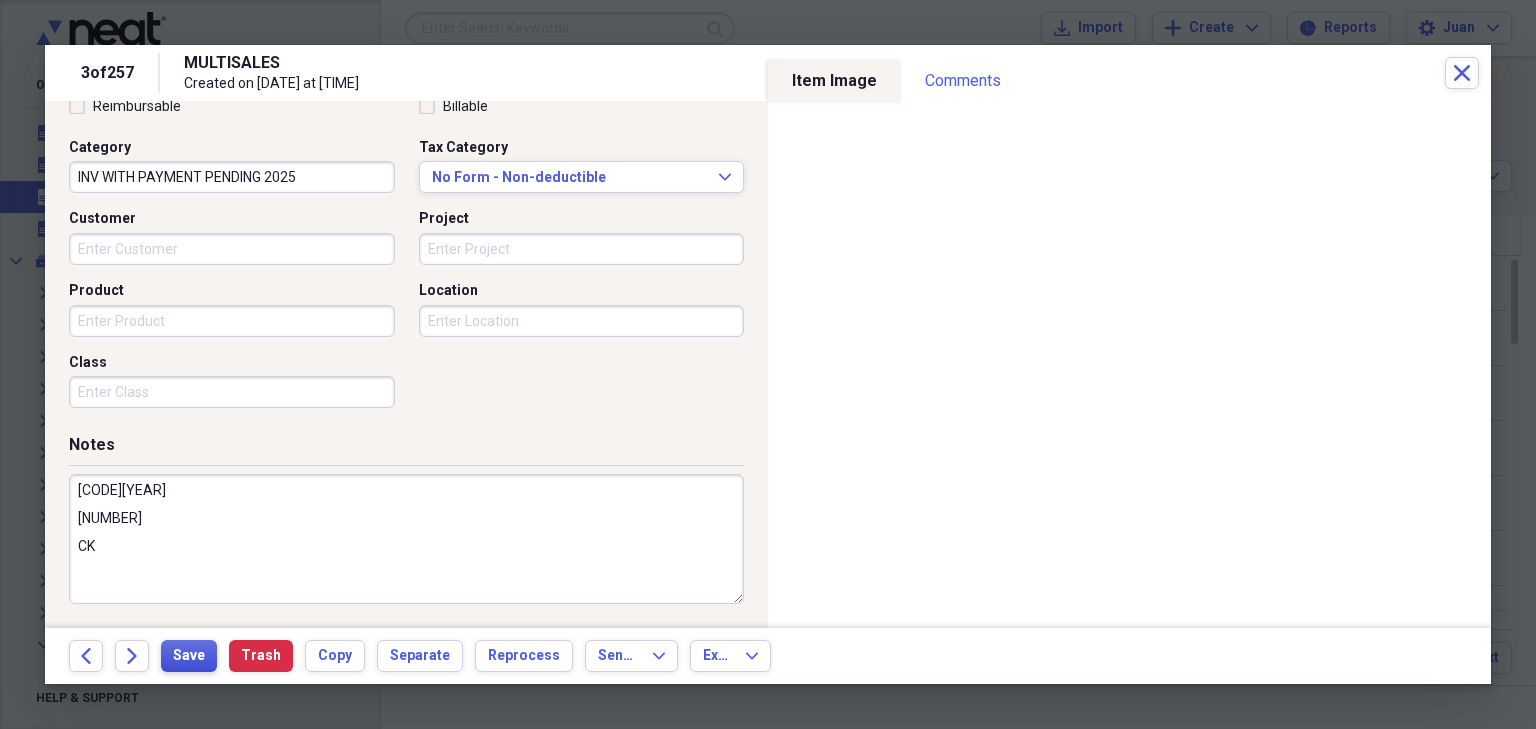 click on "Save" at bounding box center (189, 656) 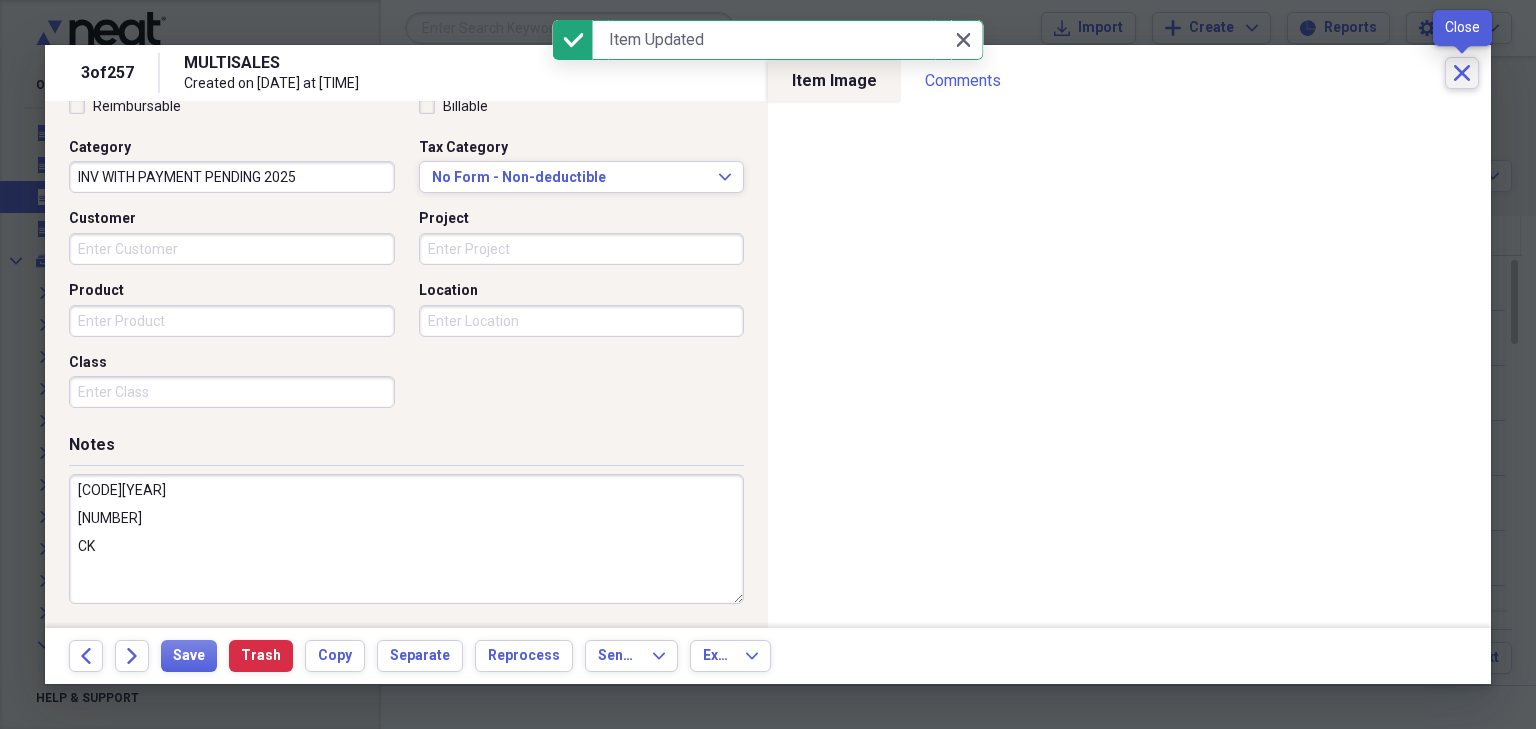 click on "Close" at bounding box center (1462, 73) 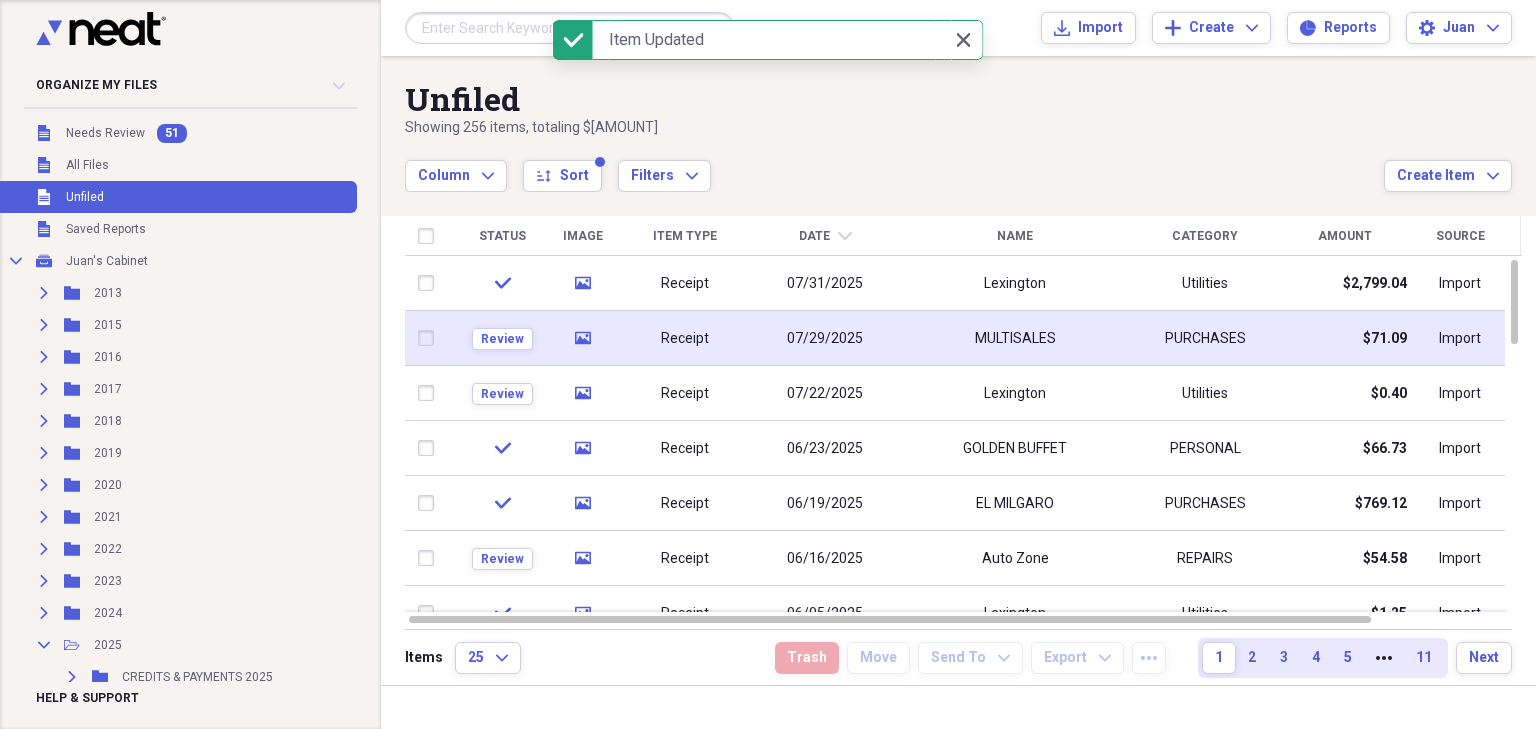 click on "07/29/2025" at bounding box center [825, 339] 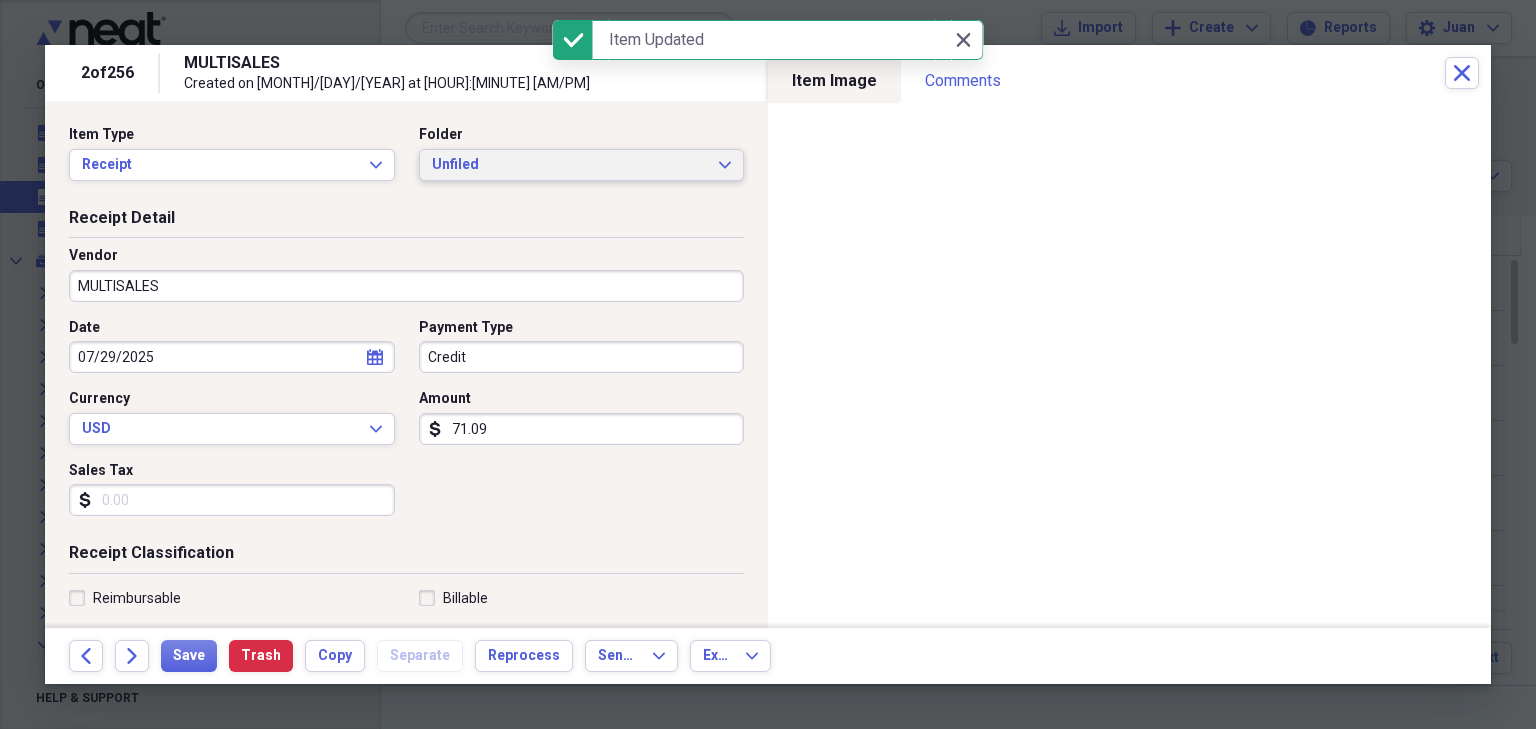 click on "Unfiled" at bounding box center (570, 165) 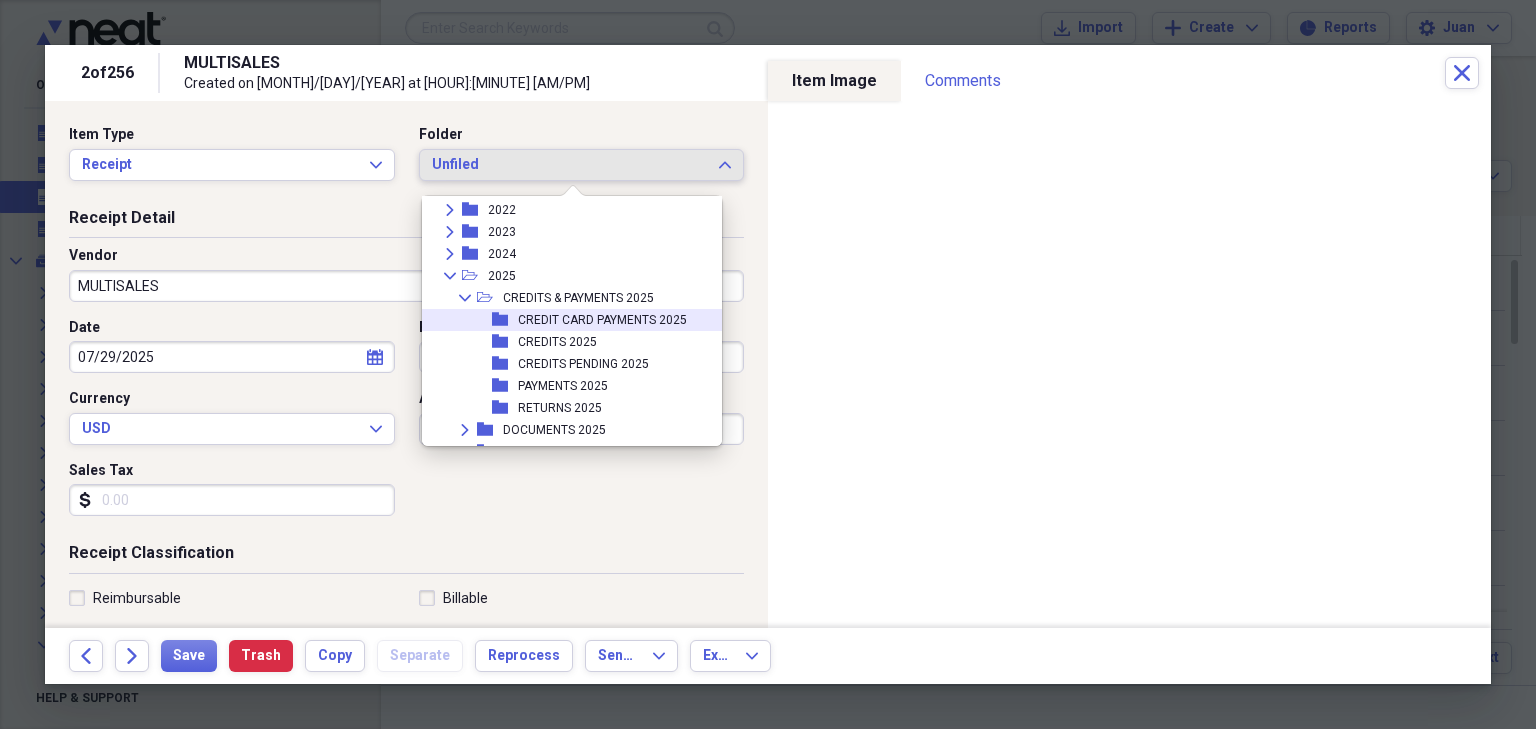 scroll, scrollTop: 240, scrollLeft: 0, axis: vertical 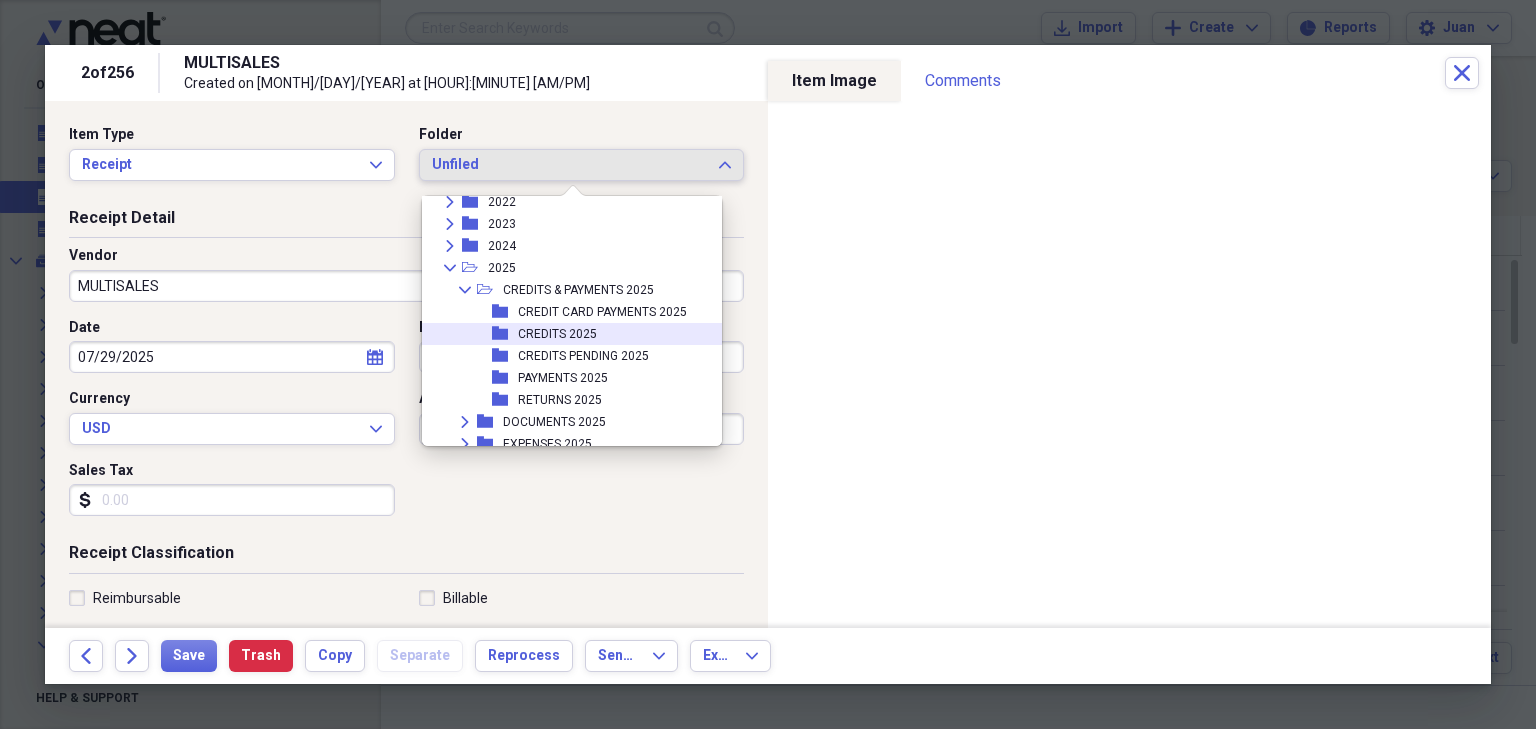 click on "folder CREDITS 2025" at bounding box center [564, 334] 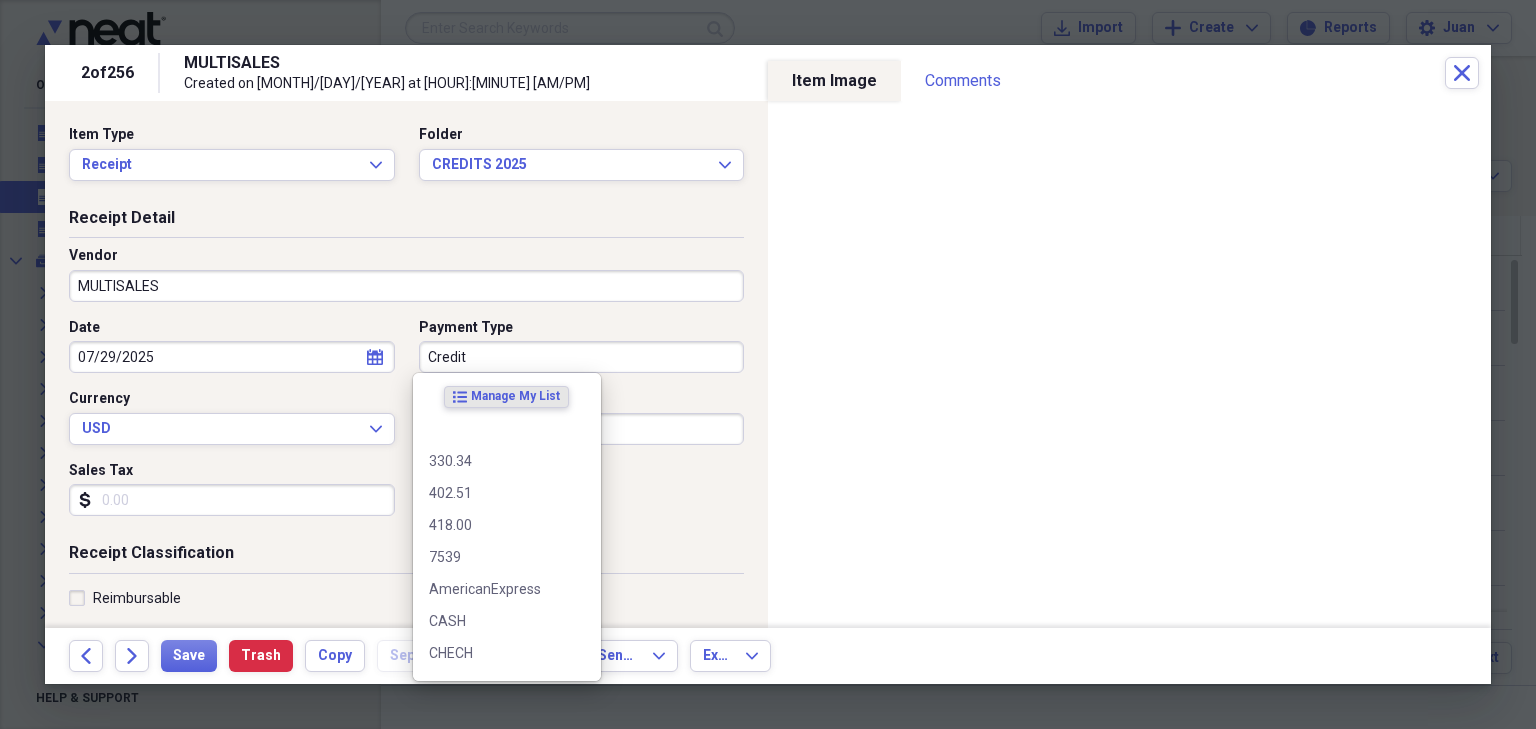 drag, startPoint x: 564, startPoint y: 360, endPoint x: 565, endPoint y: 373, distance: 13.038404 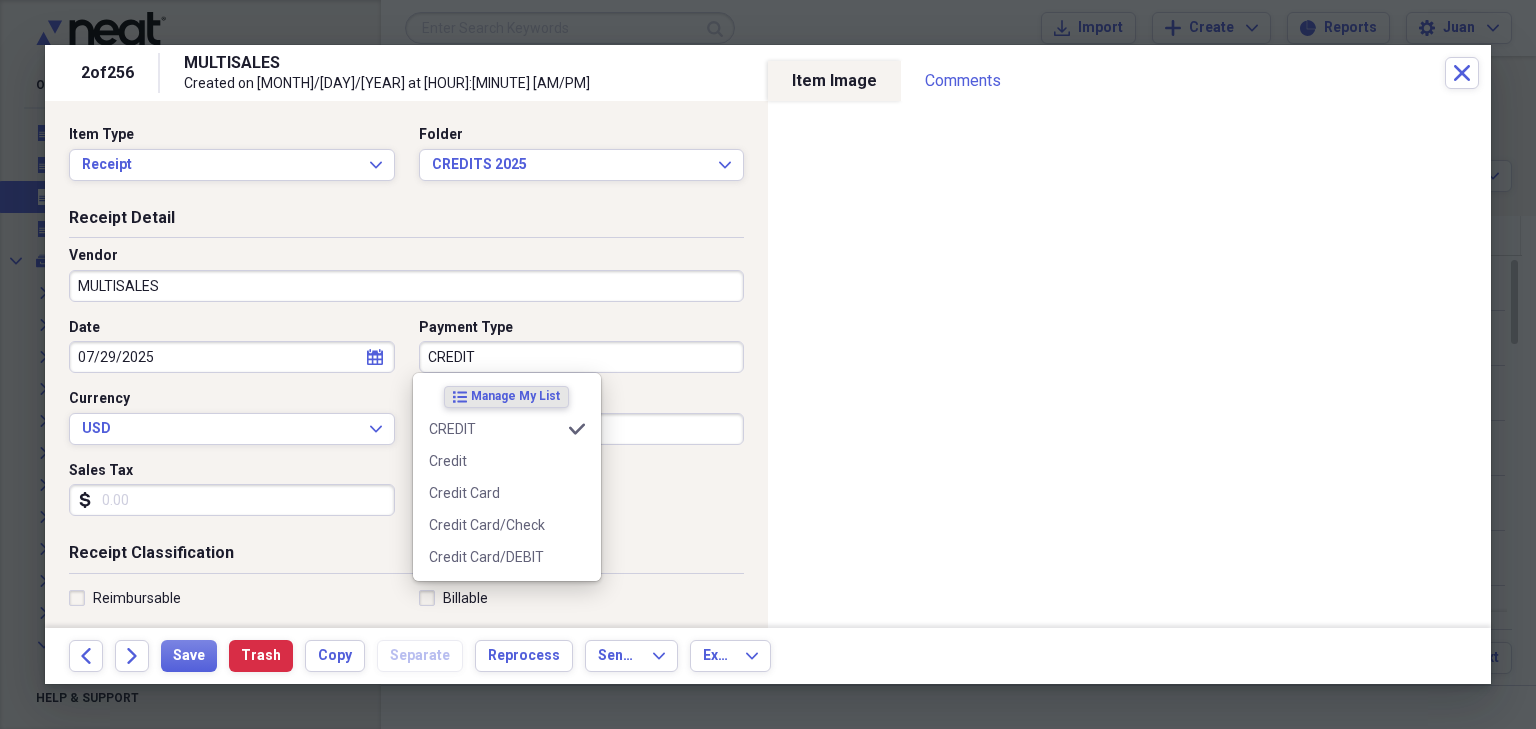 type on "CREDIT" 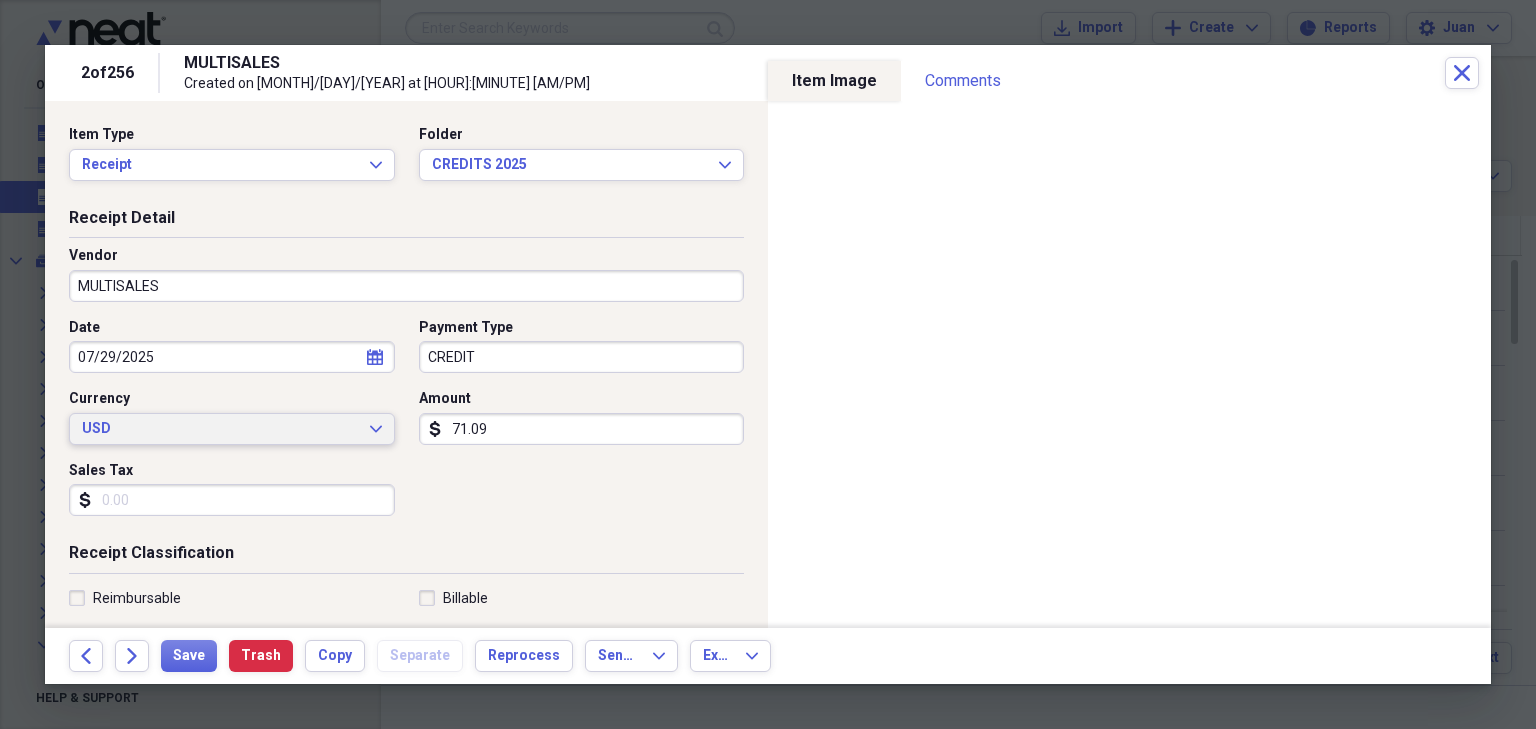 type 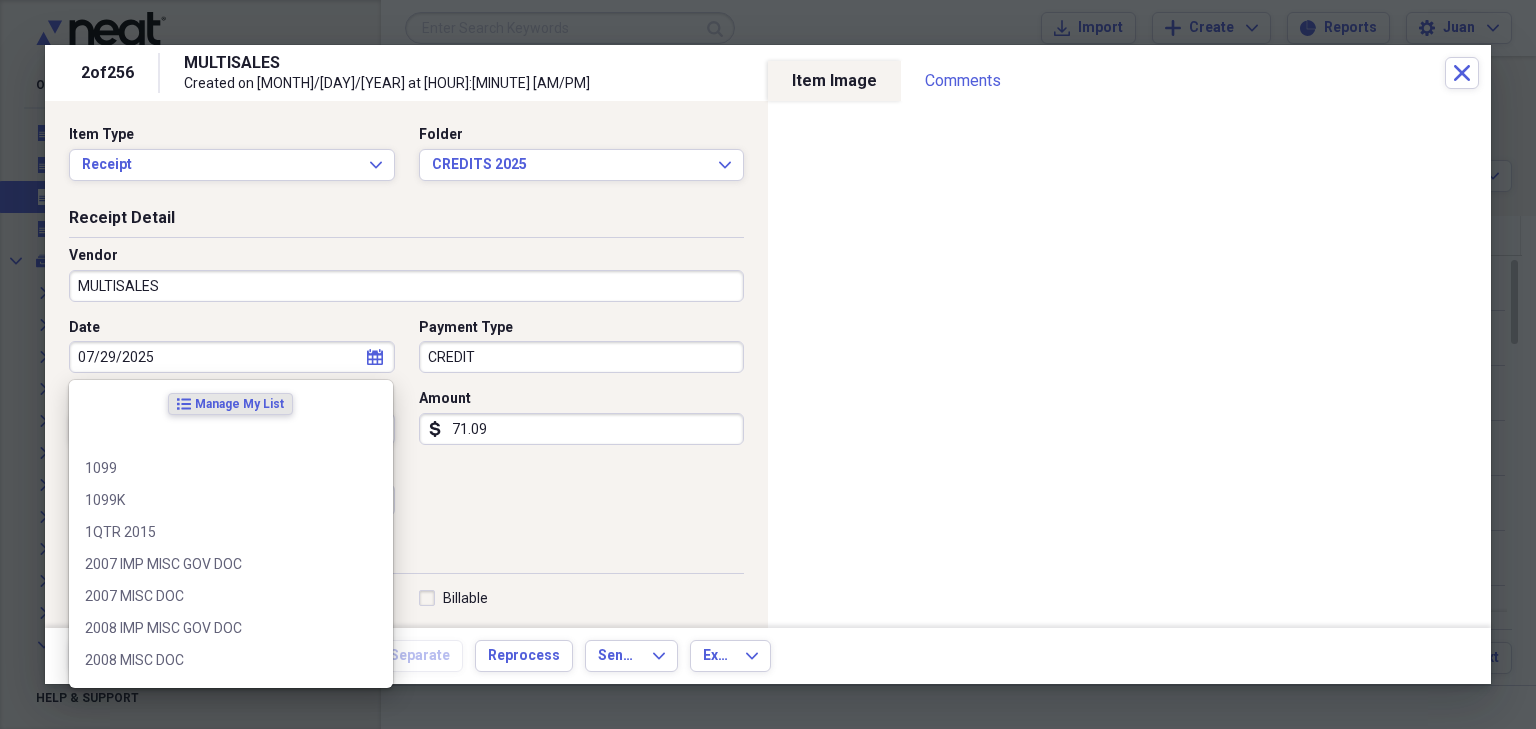 scroll, scrollTop: 304, scrollLeft: 0, axis: vertical 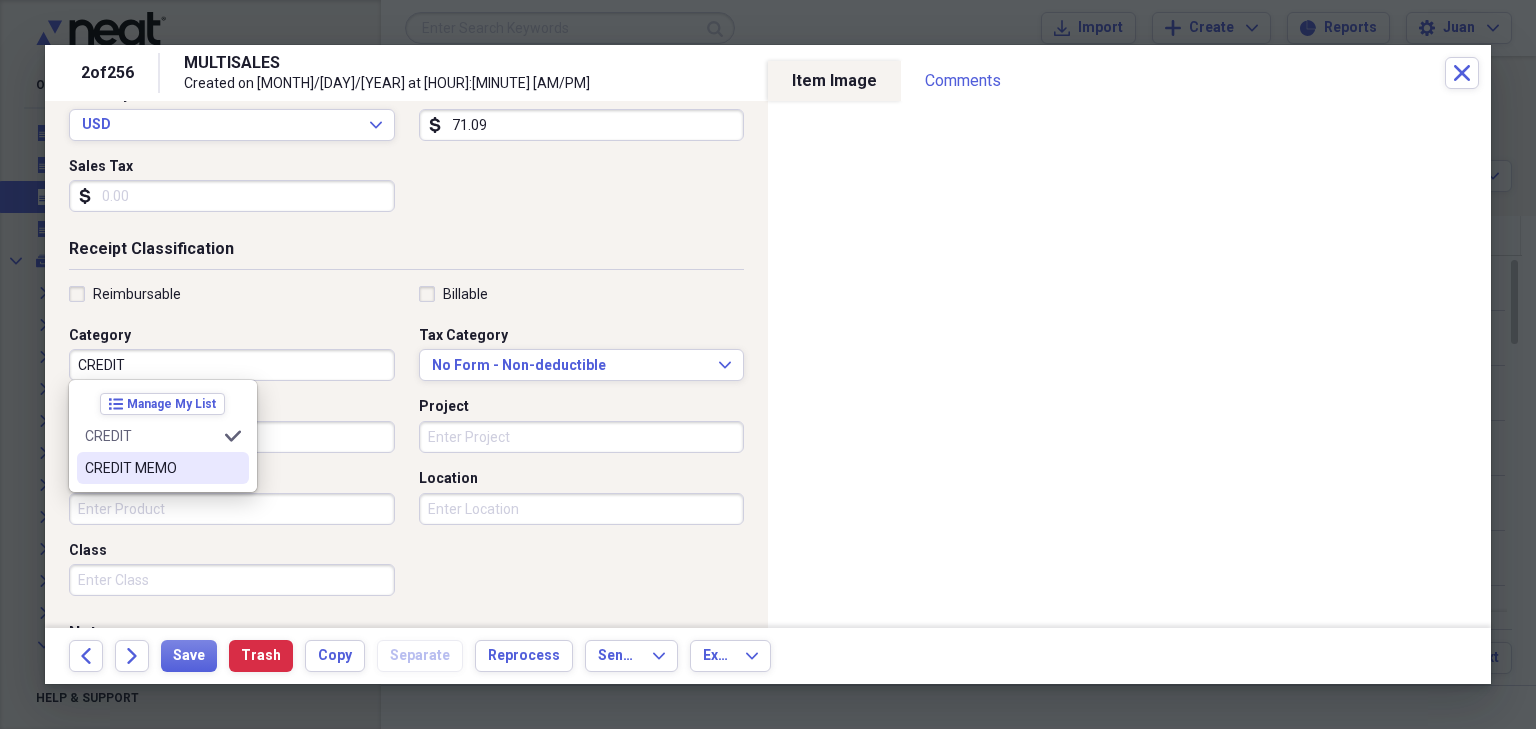 type on "CREDIT MEMO" 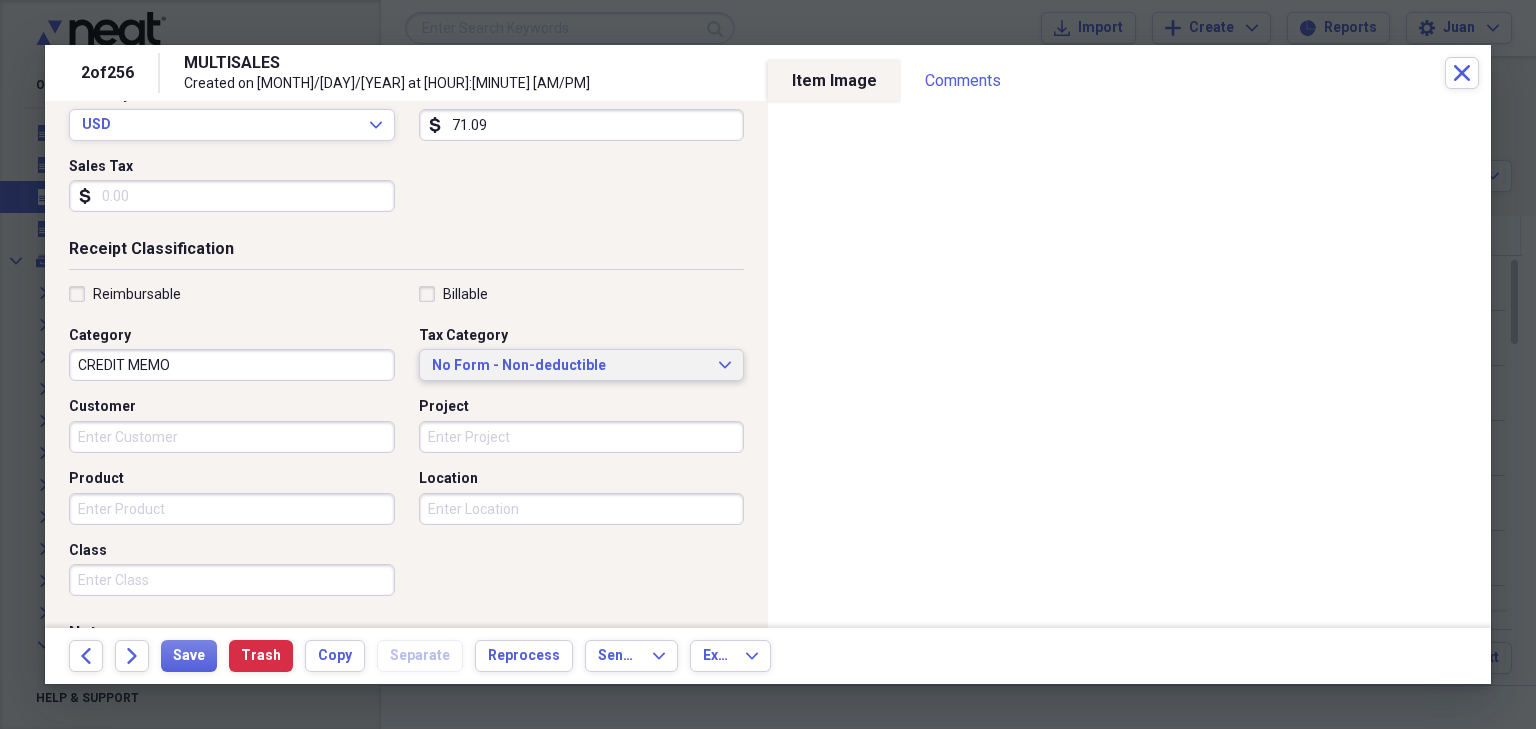 type 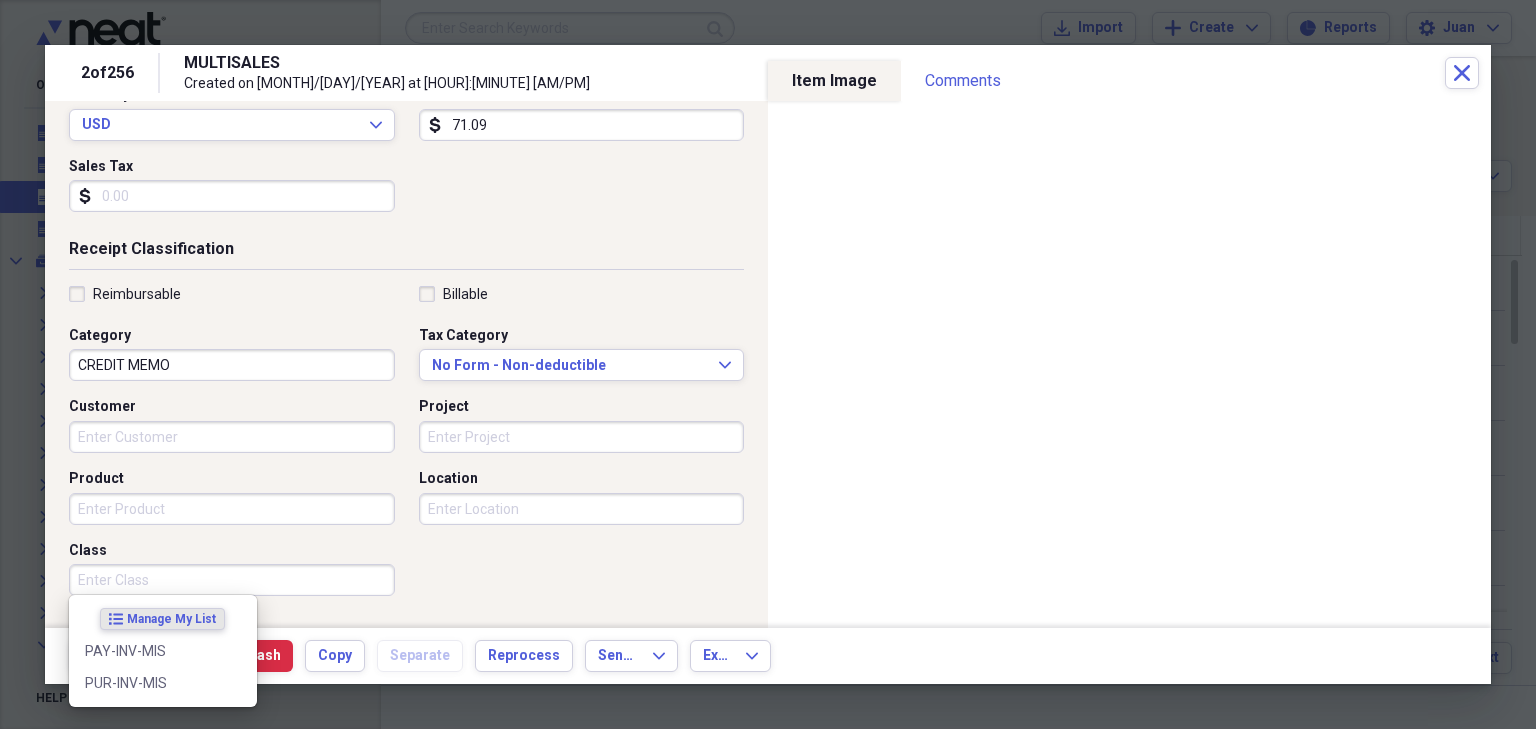 scroll, scrollTop: 492, scrollLeft: 0, axis: vertical 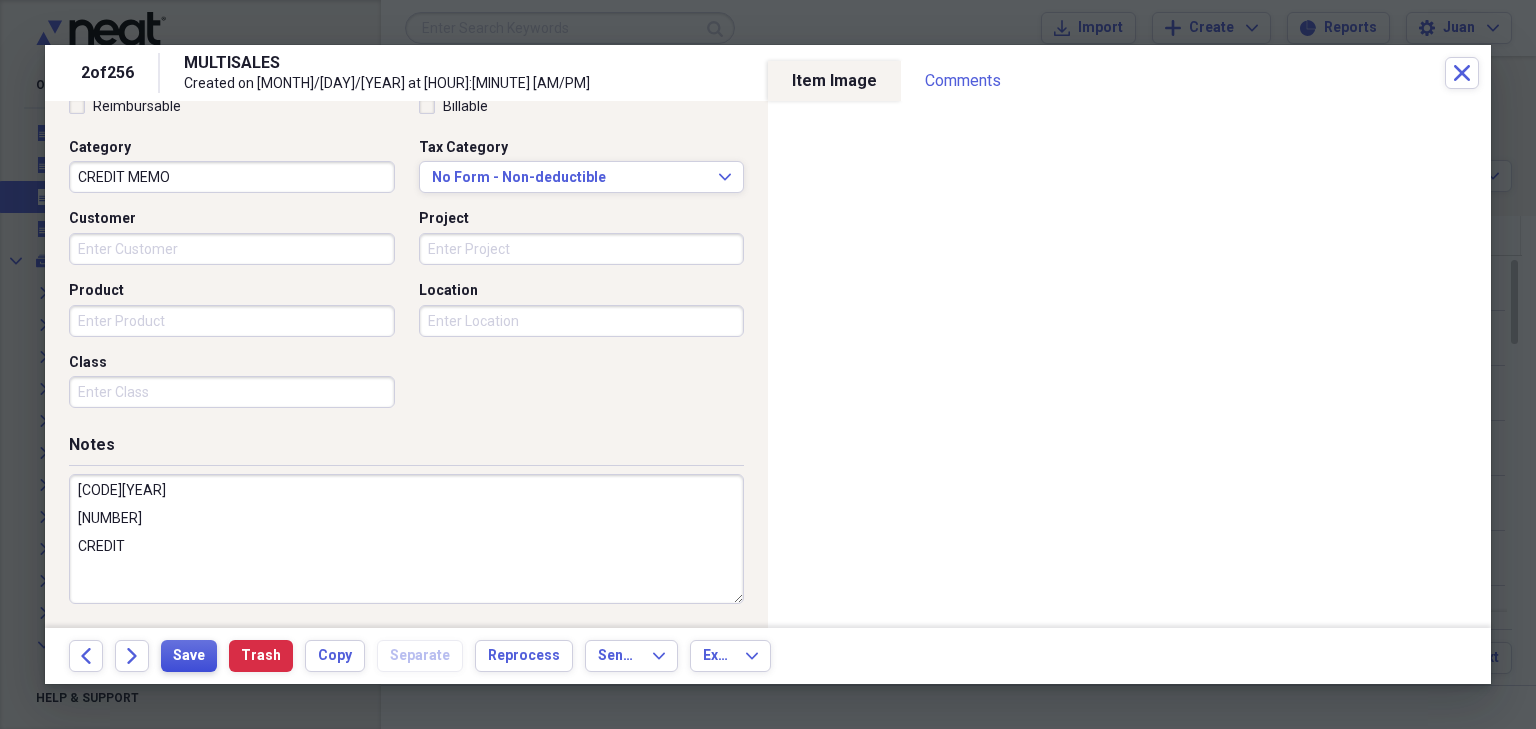 type on "[CODE][YEAR]
[NUMBER]
CREDIT" 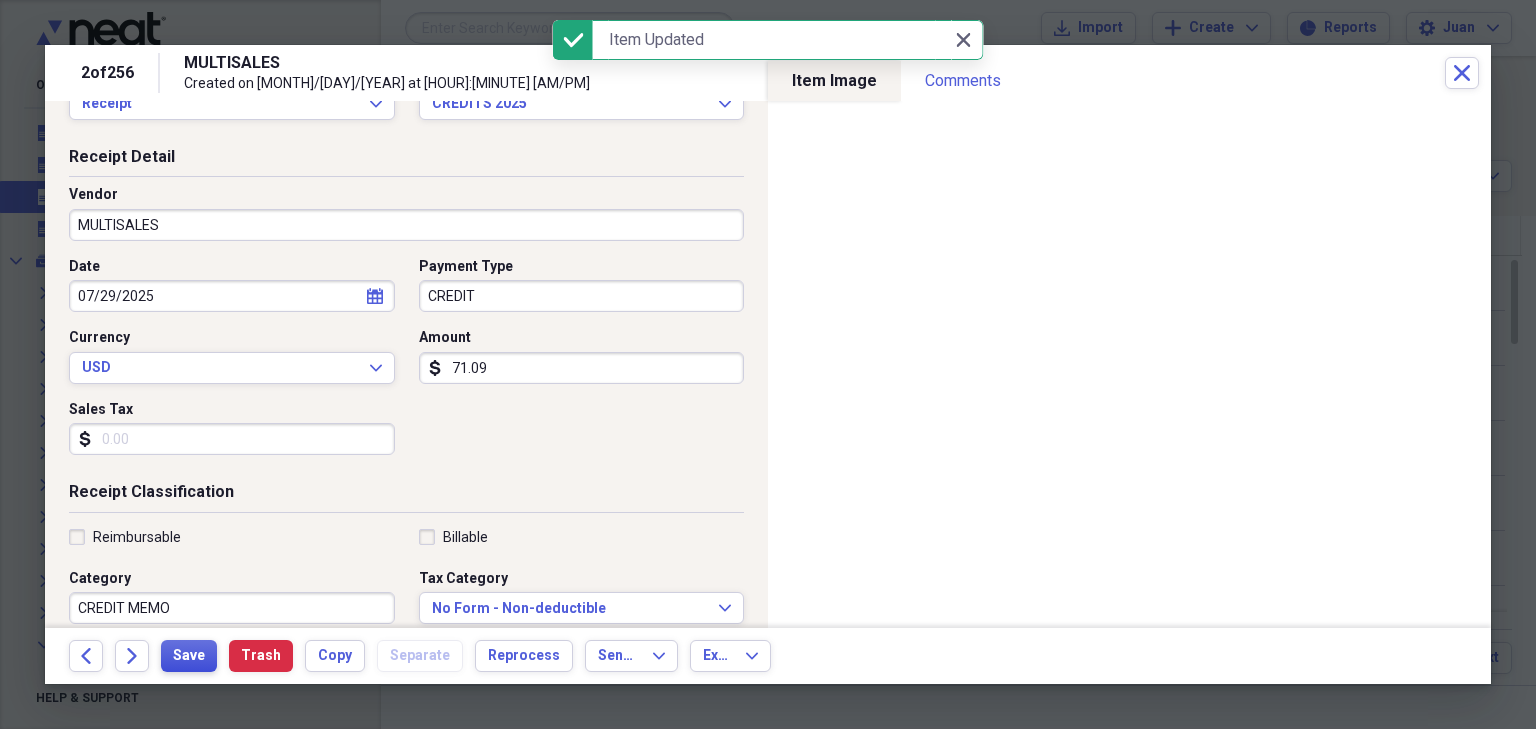 scroll, scrollTop: 0, scrollLeft: 0, axis: both 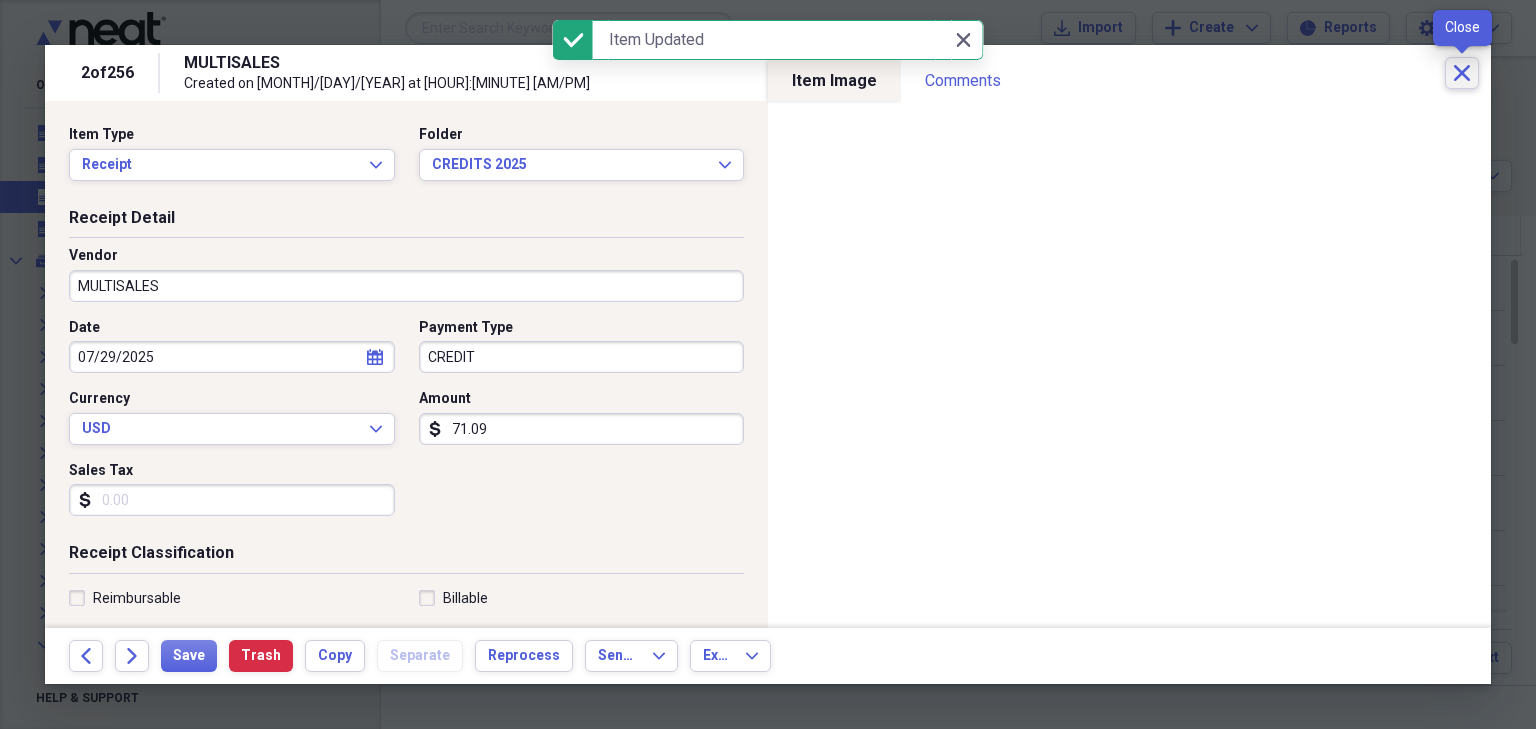 click on "Close" at bounding box center (1462, 73) 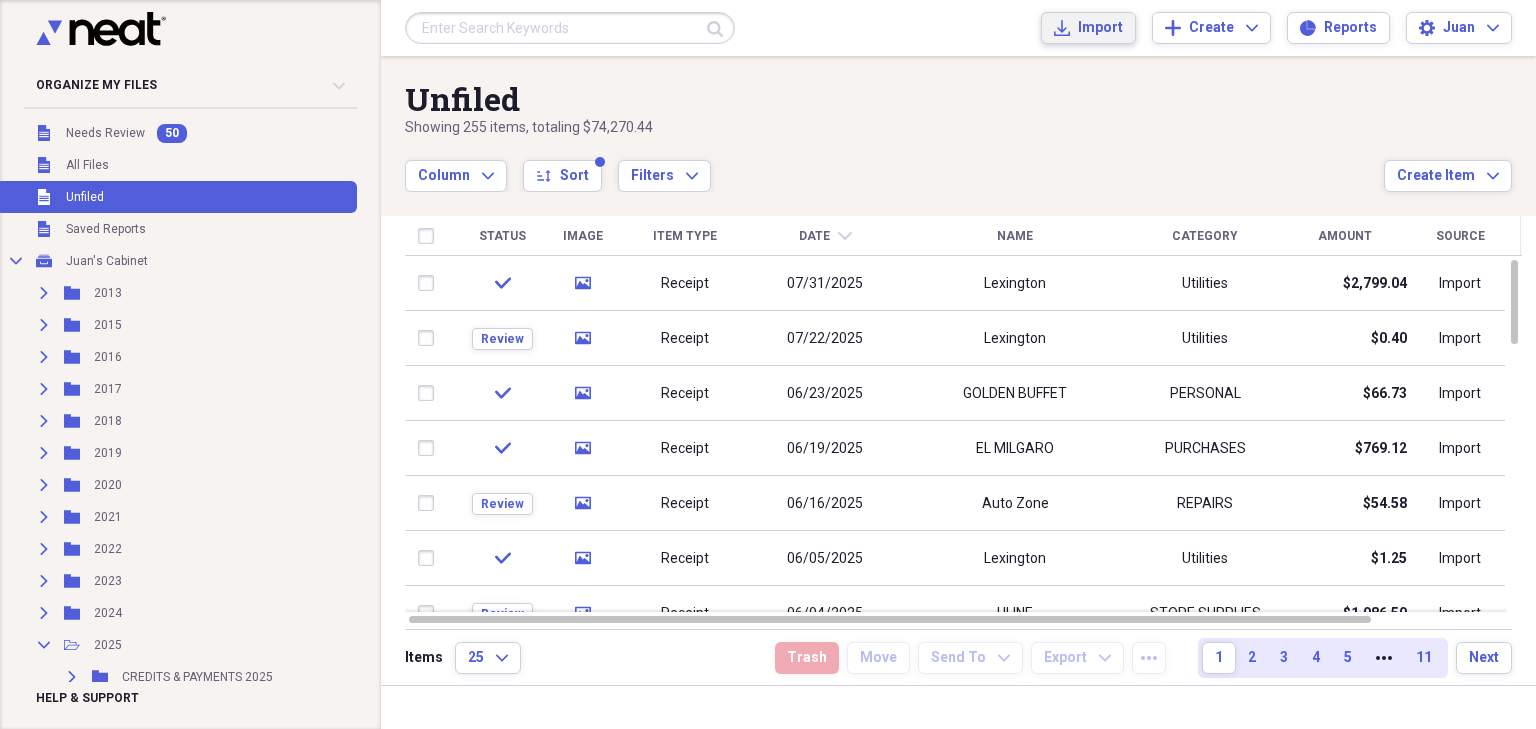 click on "Import" at bounding box center [1100, 28] 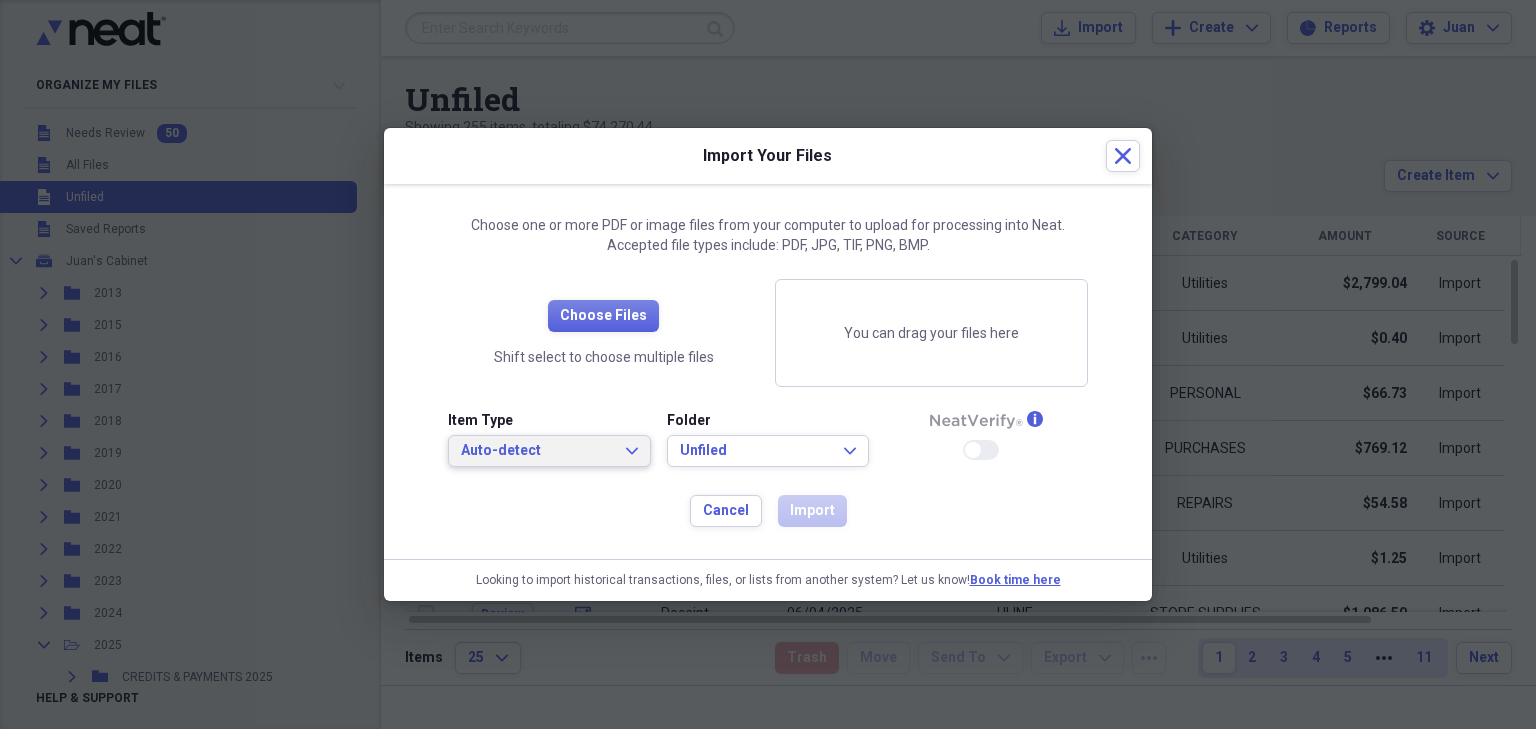 click on "Auto-detect" at bounding box center (537, 451) 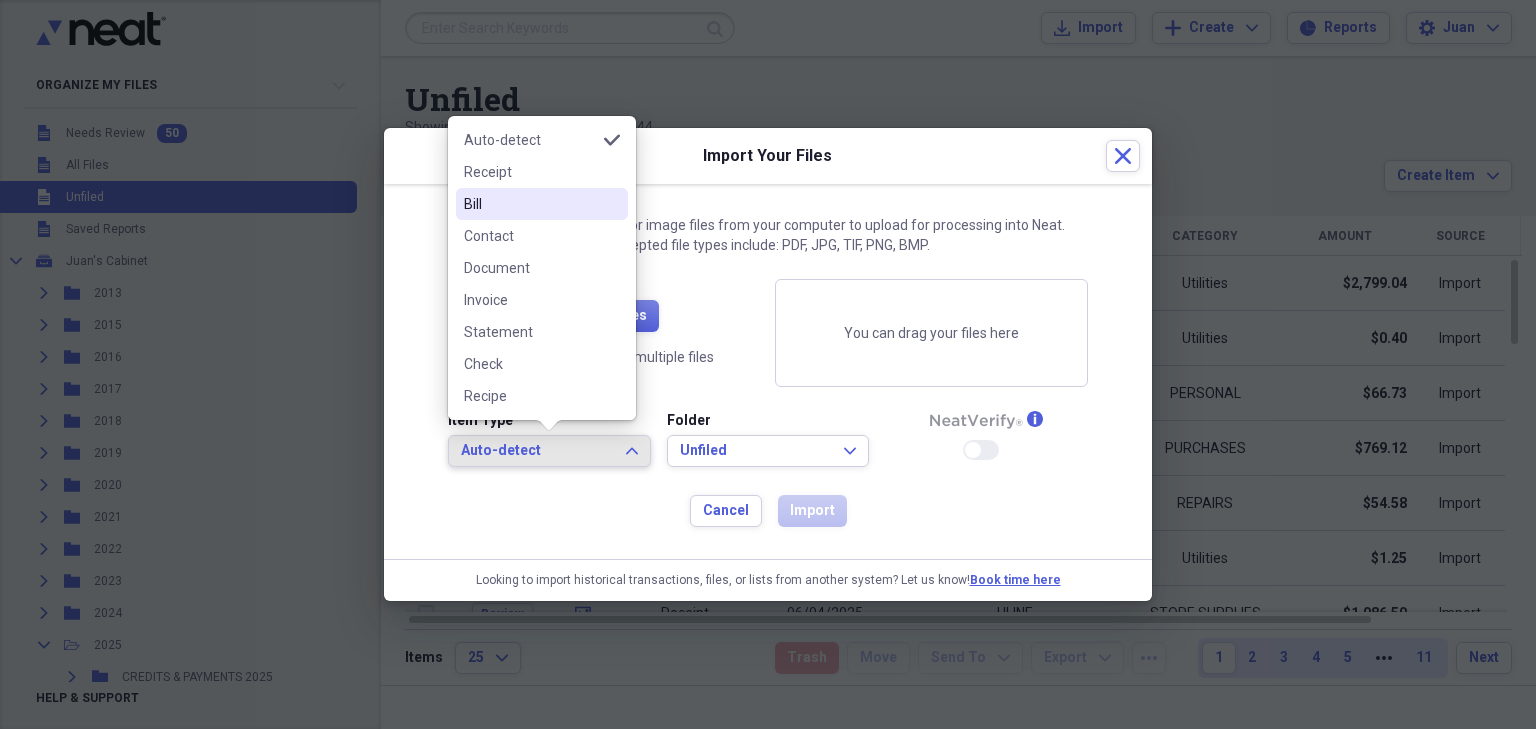 click on "Receipt" at bounding box center (542, 172) 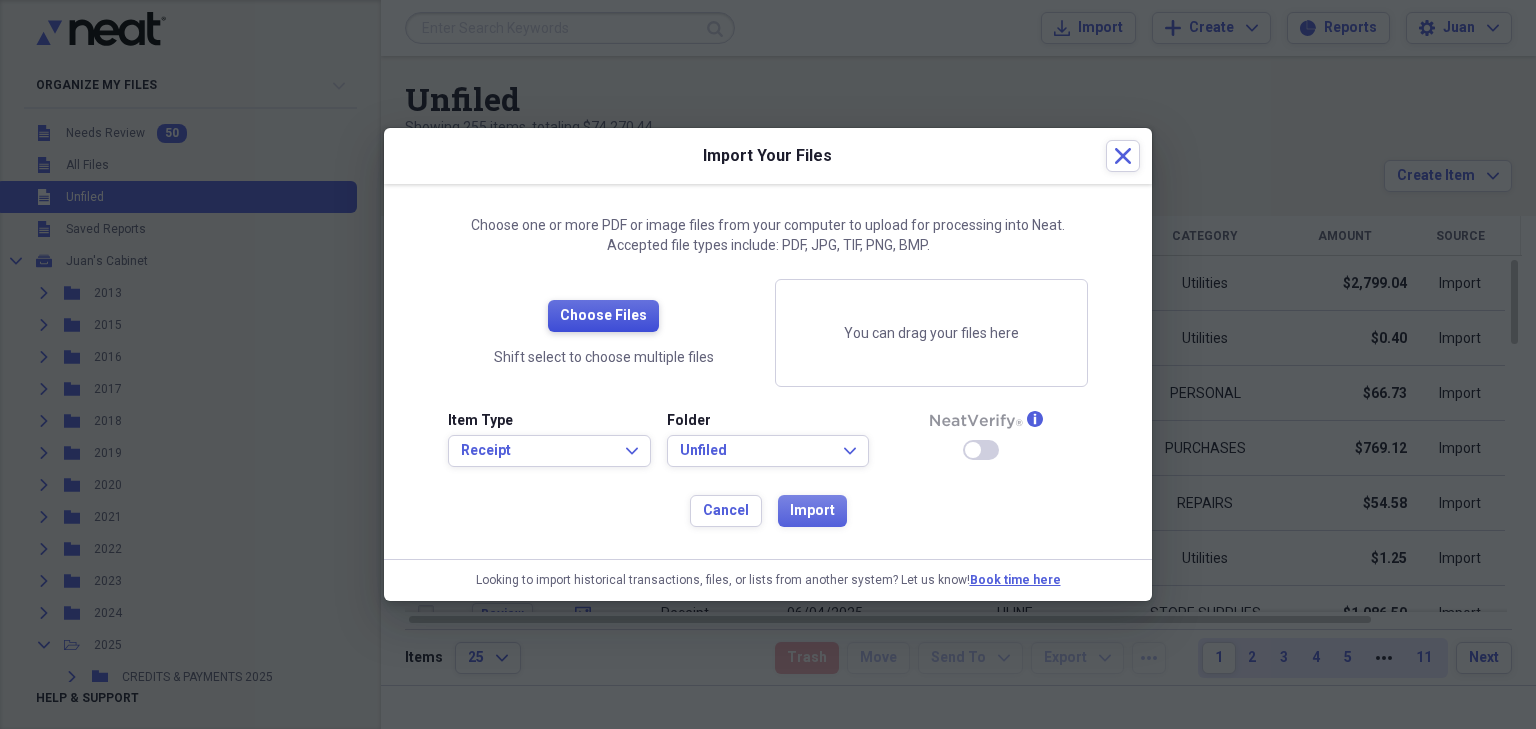 click on "Choose Files" at bounding box center [603, 316] 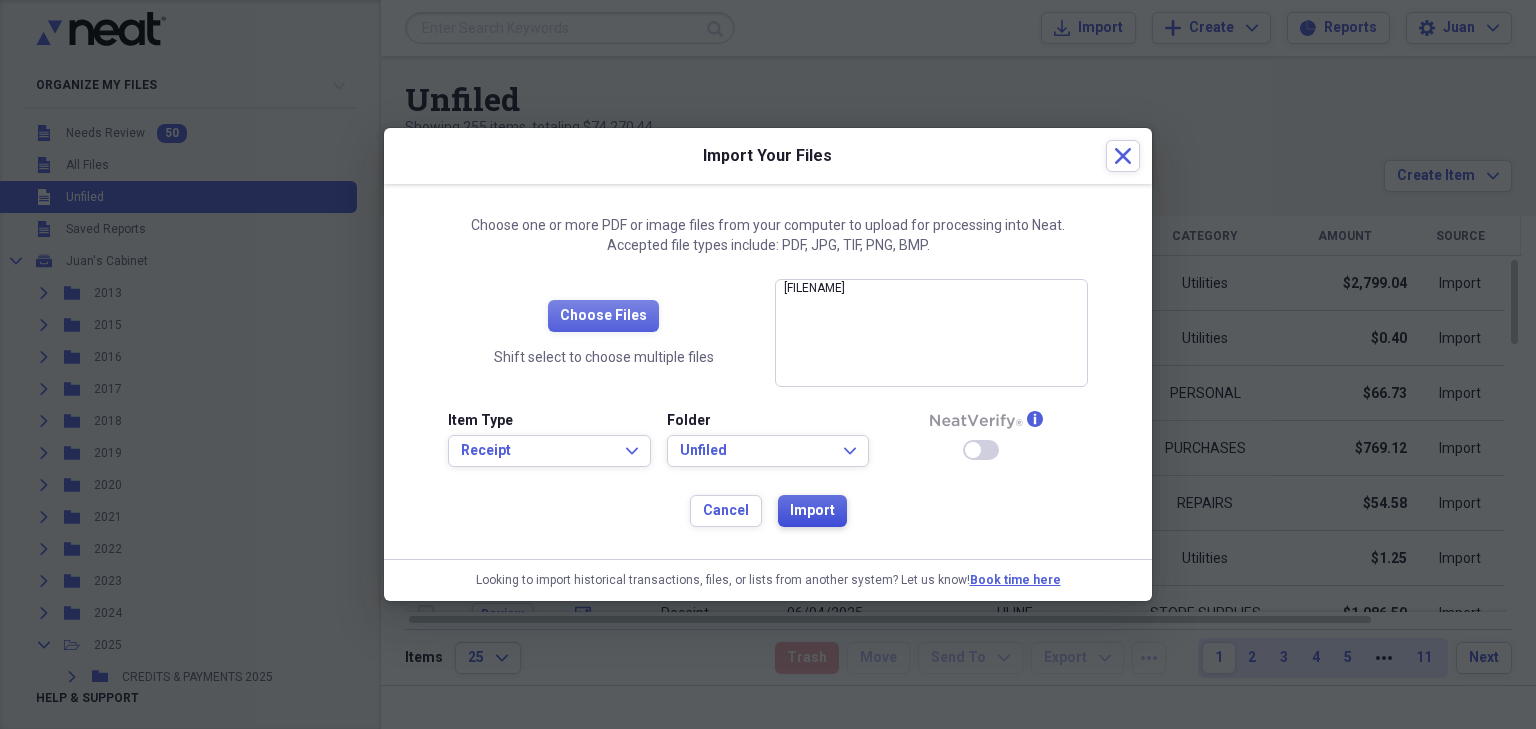 click on "Import" at bounding box center (812, 511) 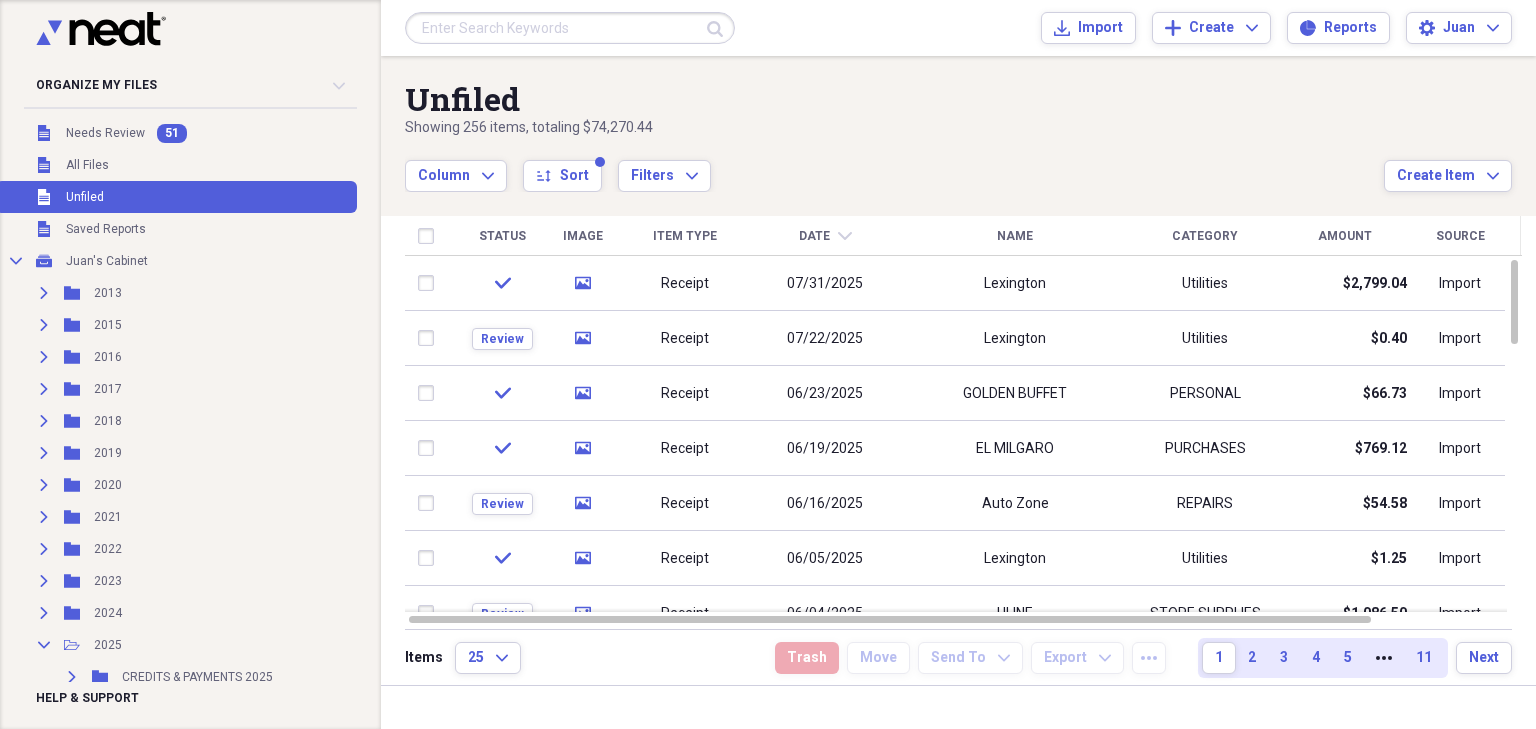 click on "Date" at bounding box center (814, 236) 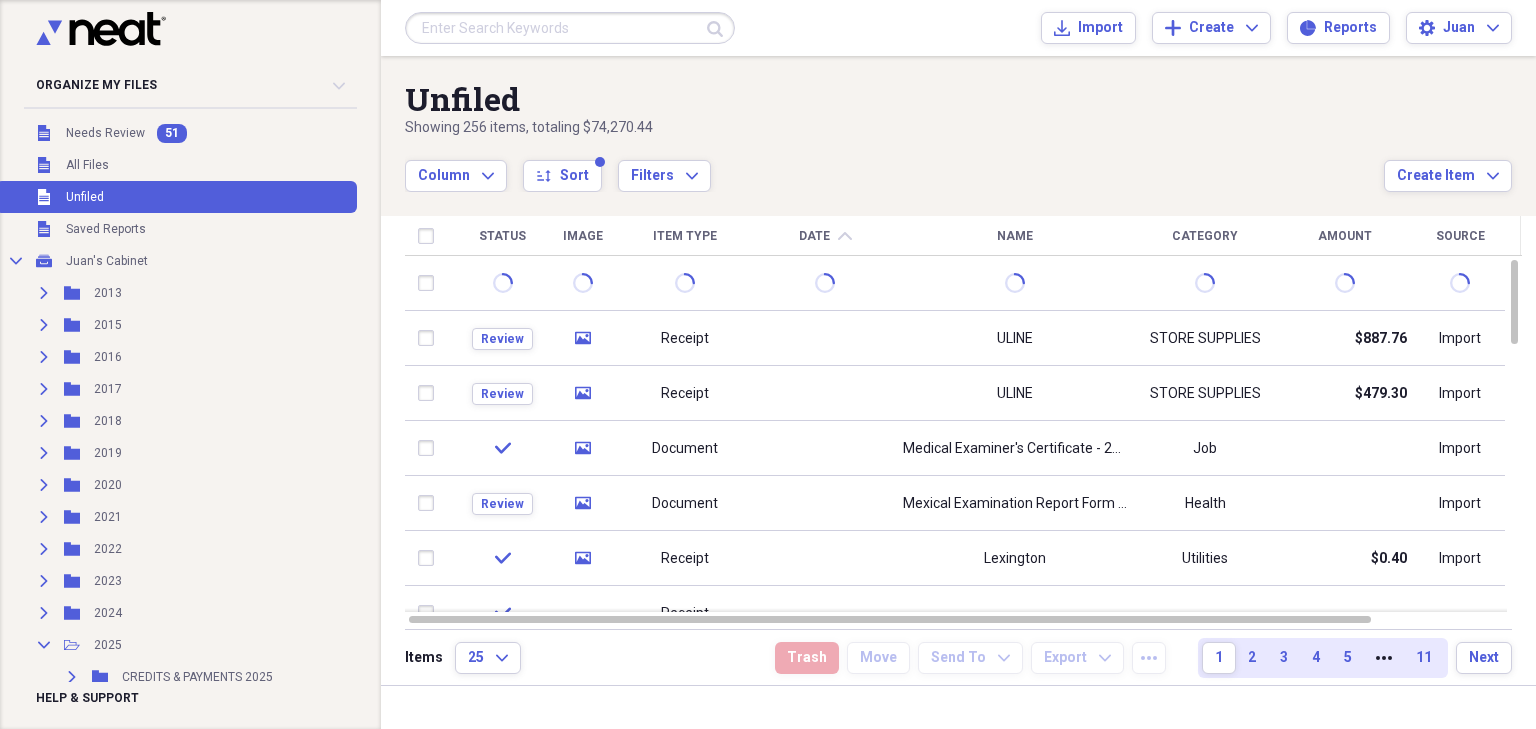 click on "Date" at bounding box center (814, 236) 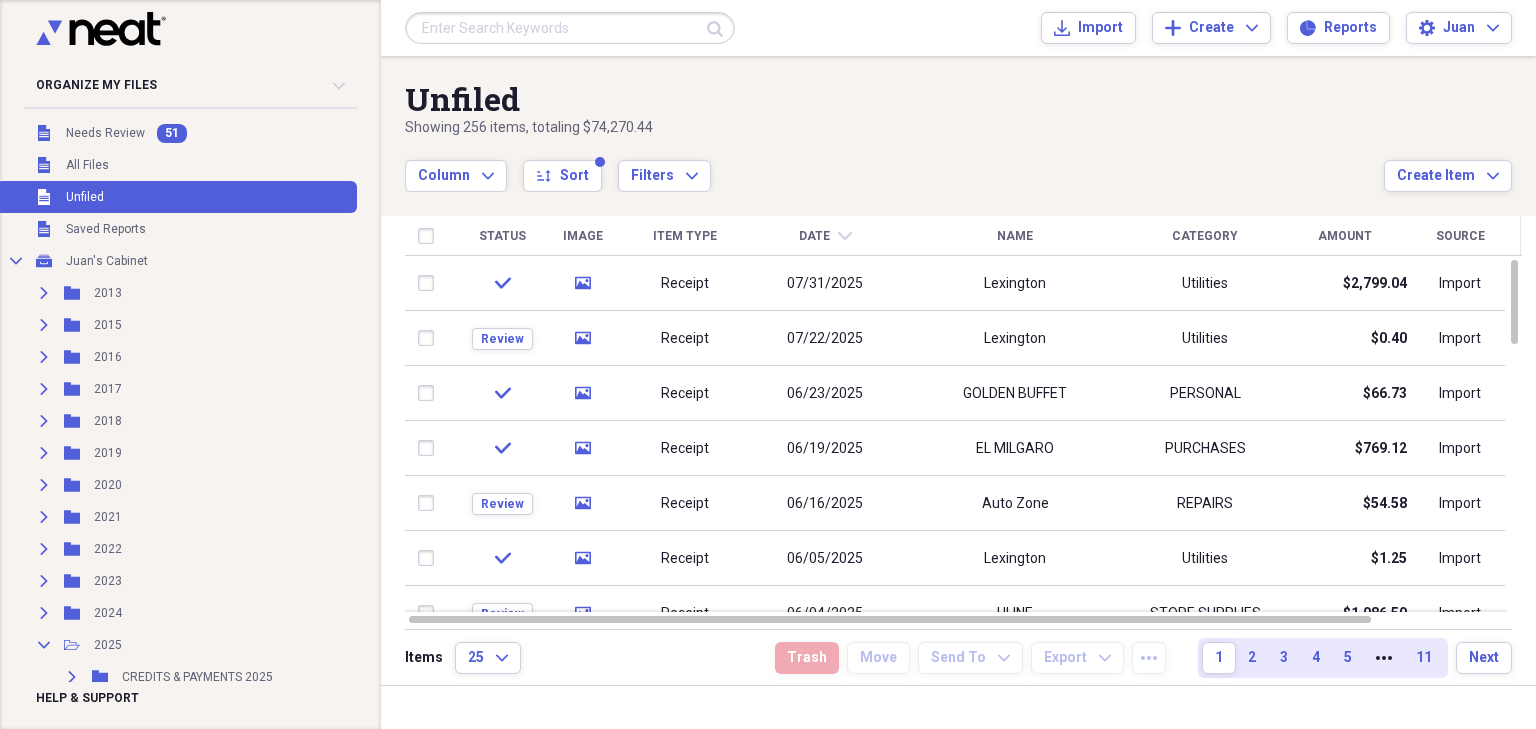 click on "Date" at bounding box center (814, 236) 